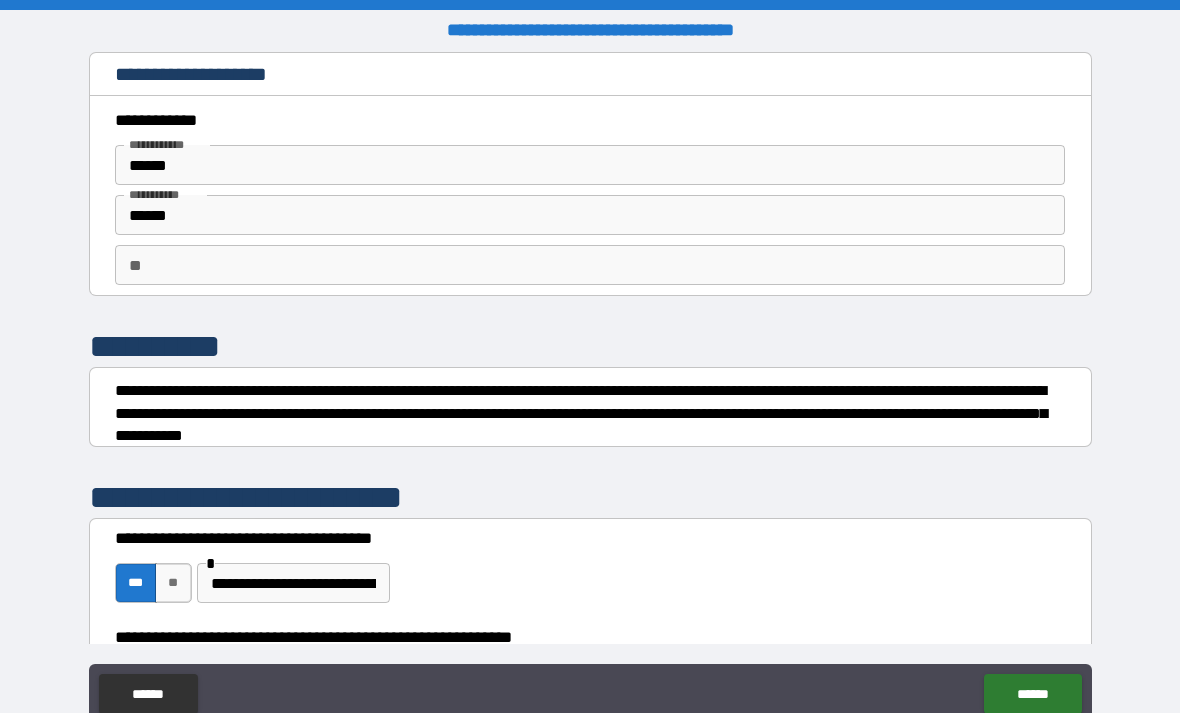 scroll, scrollTop: 64, scrollLeft: 0, axis: vertical 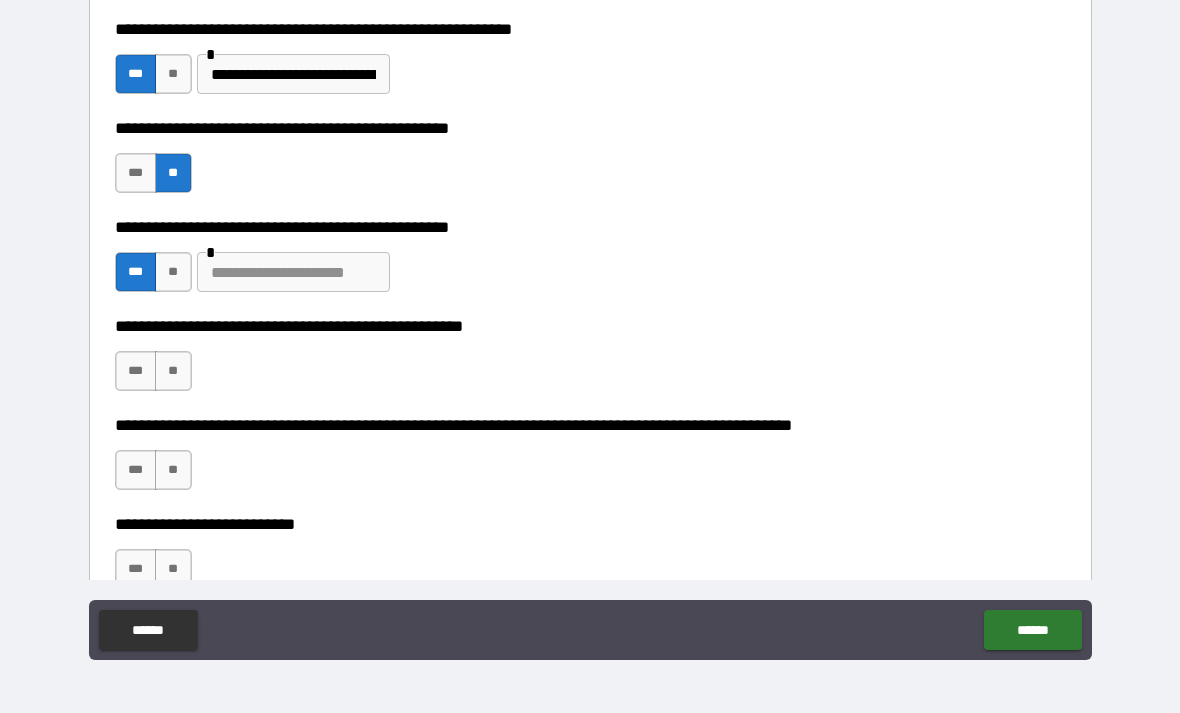 click at bounding box center [293, 272] 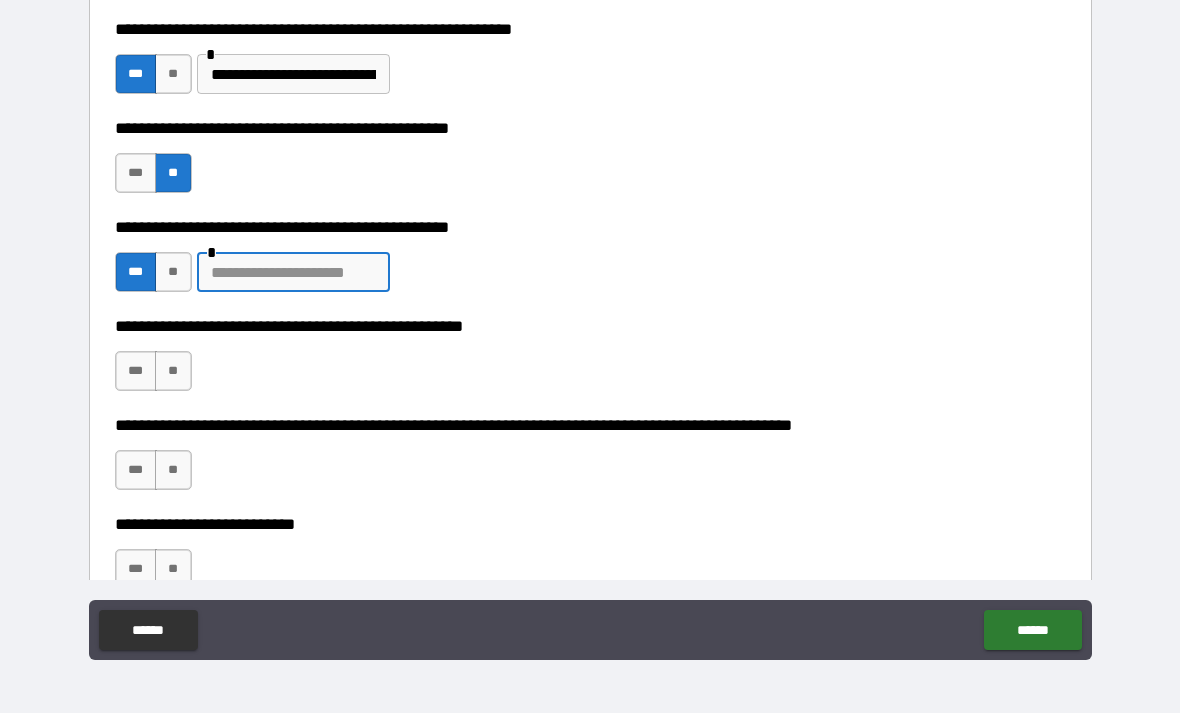 click at bounding box center (293, 272) 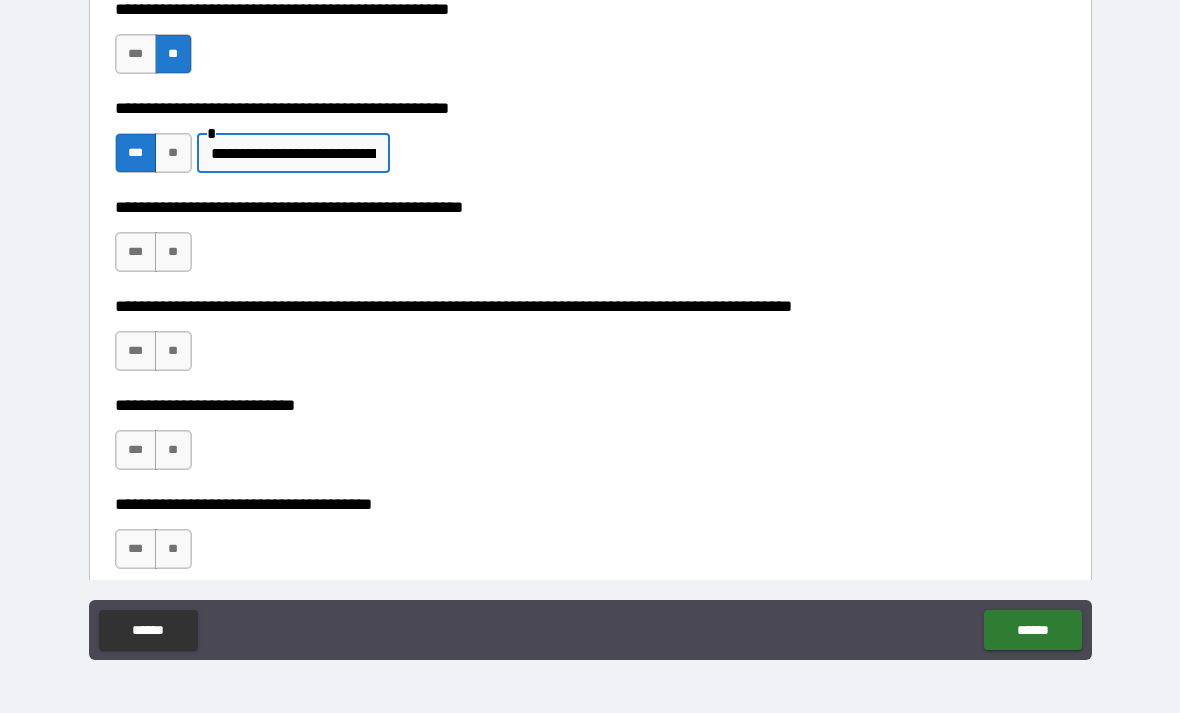 scroll, scrollTop: 666, scrollLeft: 0, axis: vertical 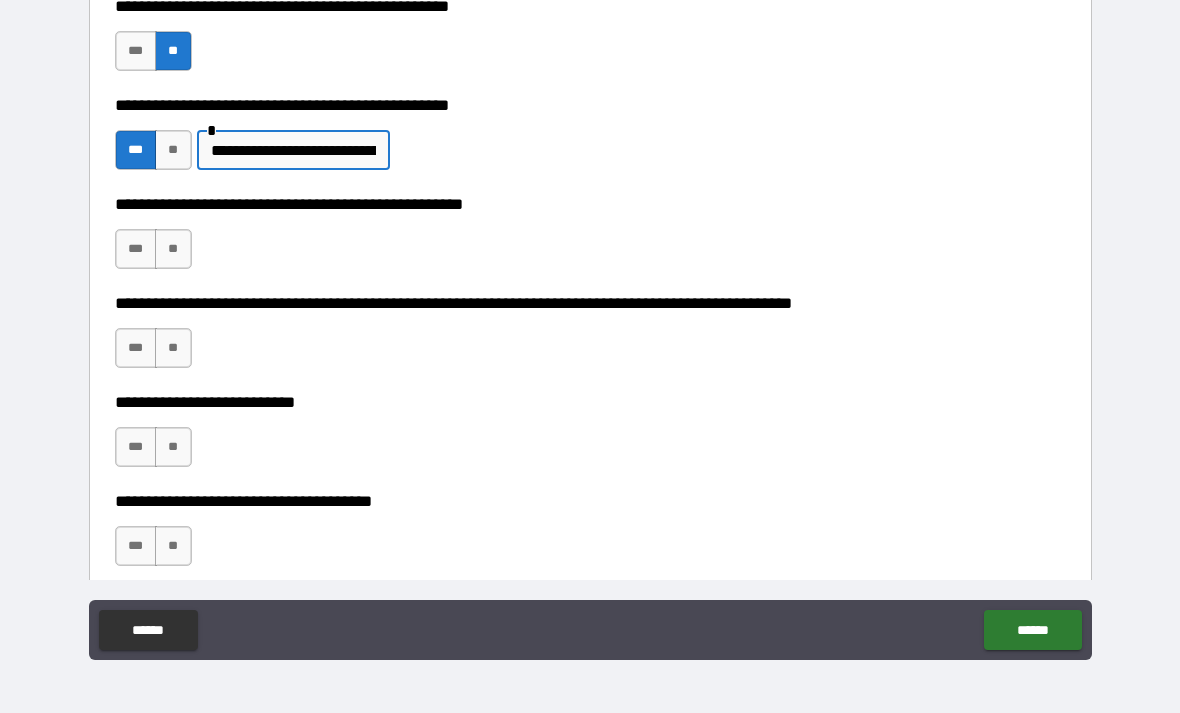 type on "**********" 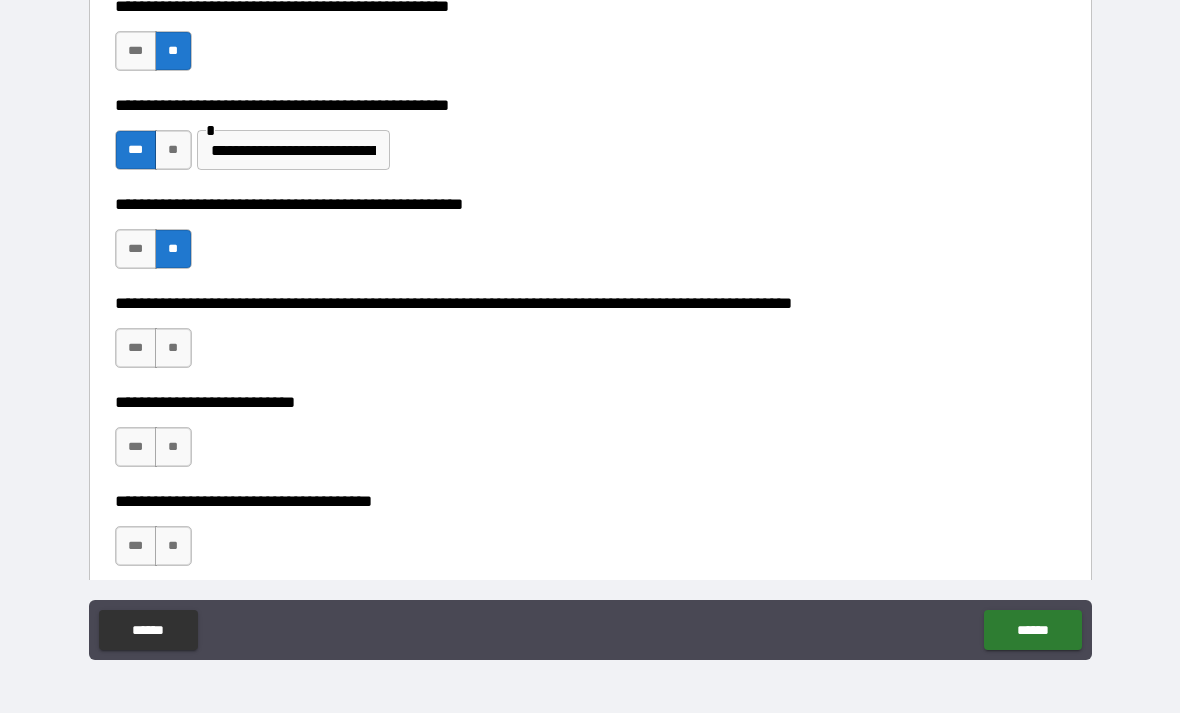 click on "**" at bounding box center [173, 348] 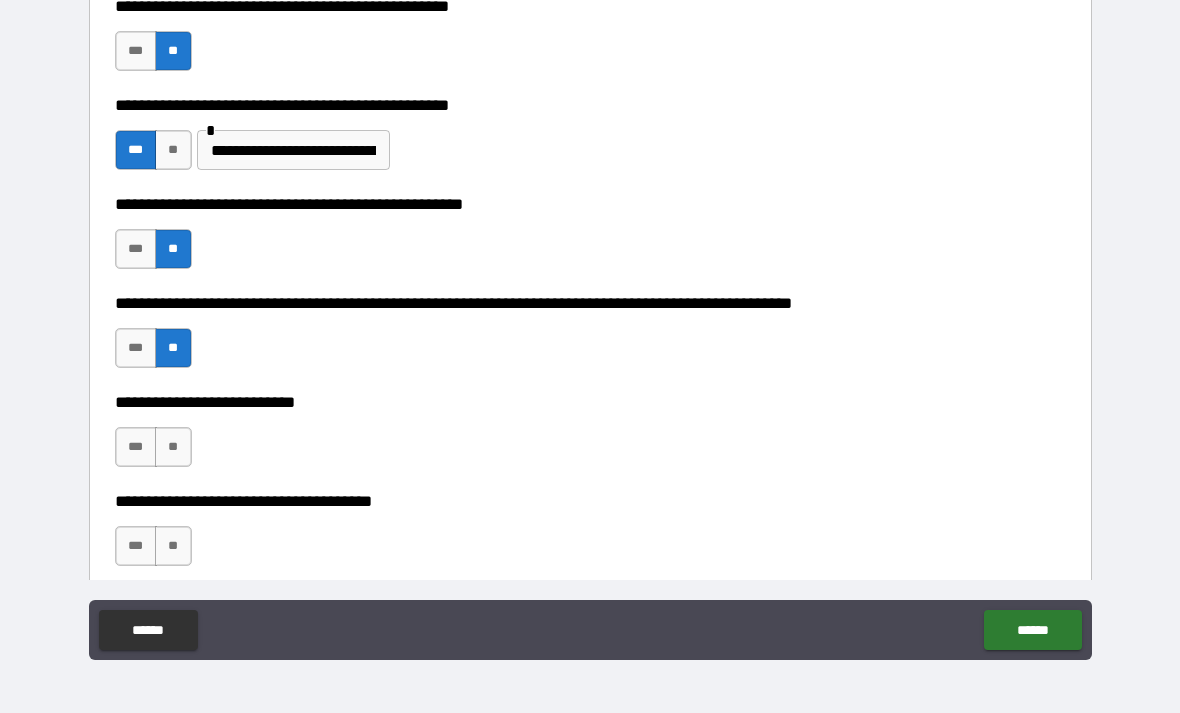 click on "**" at bounding box center (173, 447) 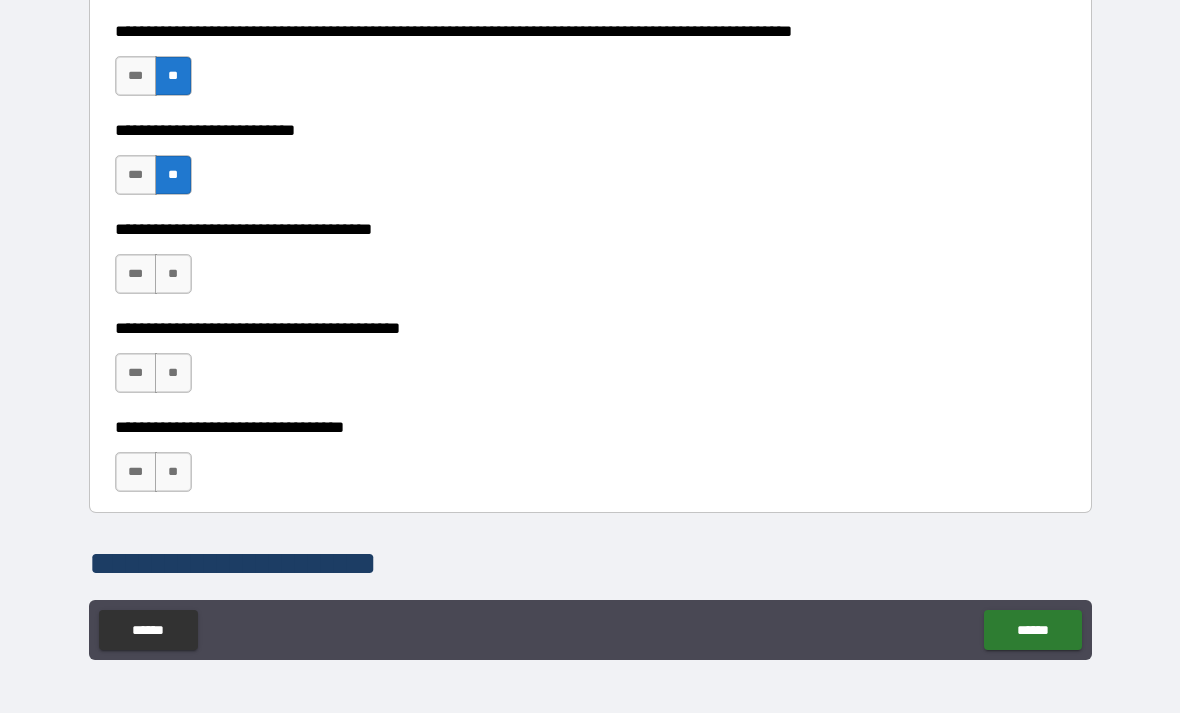 scroll, scrollTop: 943, scrollLeft: 0, axis: vertical 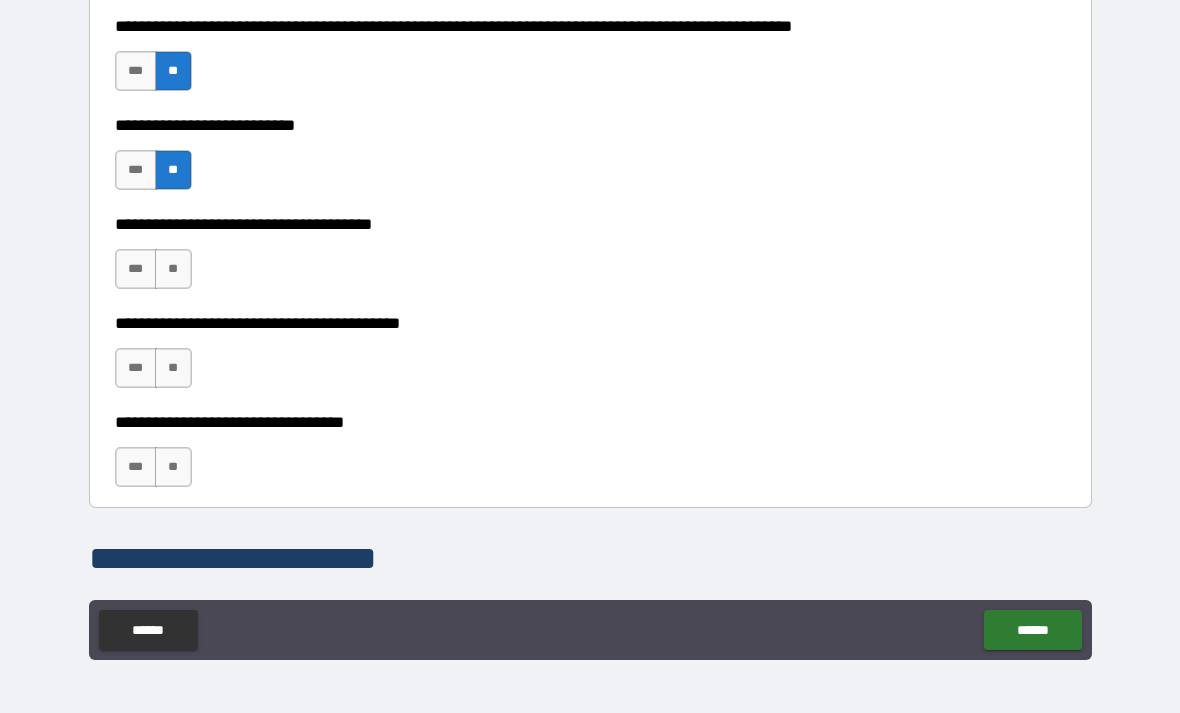 click on "**" at bounding box center (173, 269) 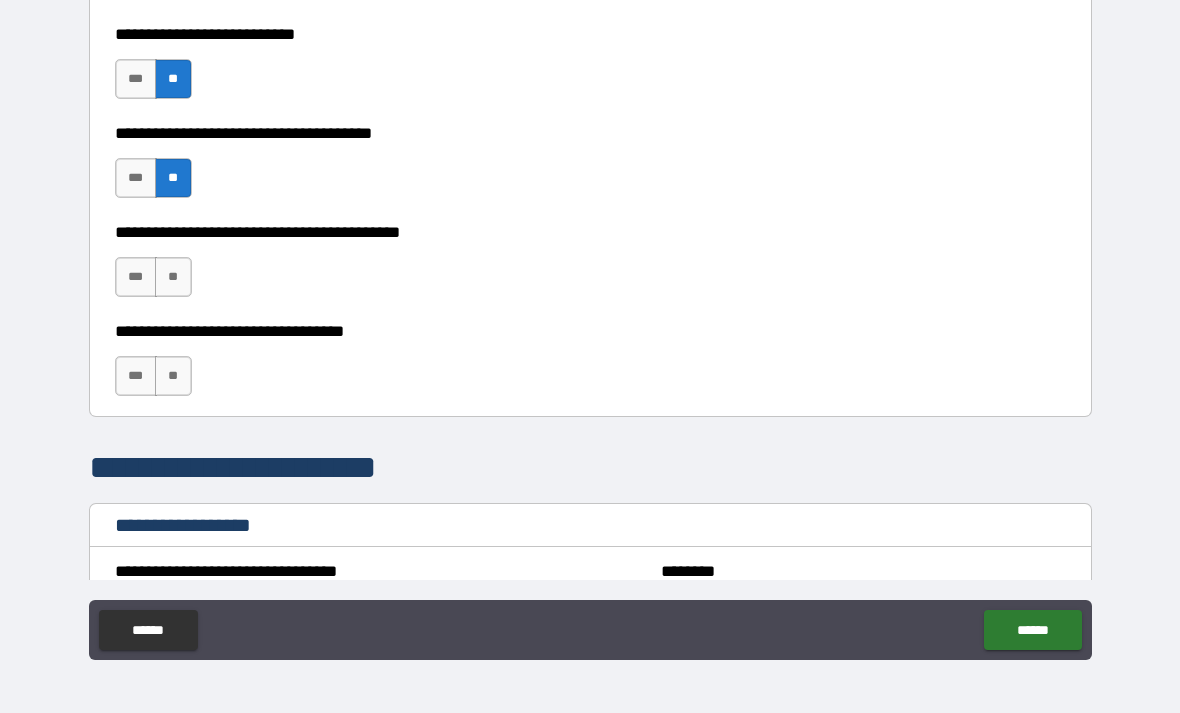 scroll, scrollTop: 1047, scrollLeft: 0, axis: vertical 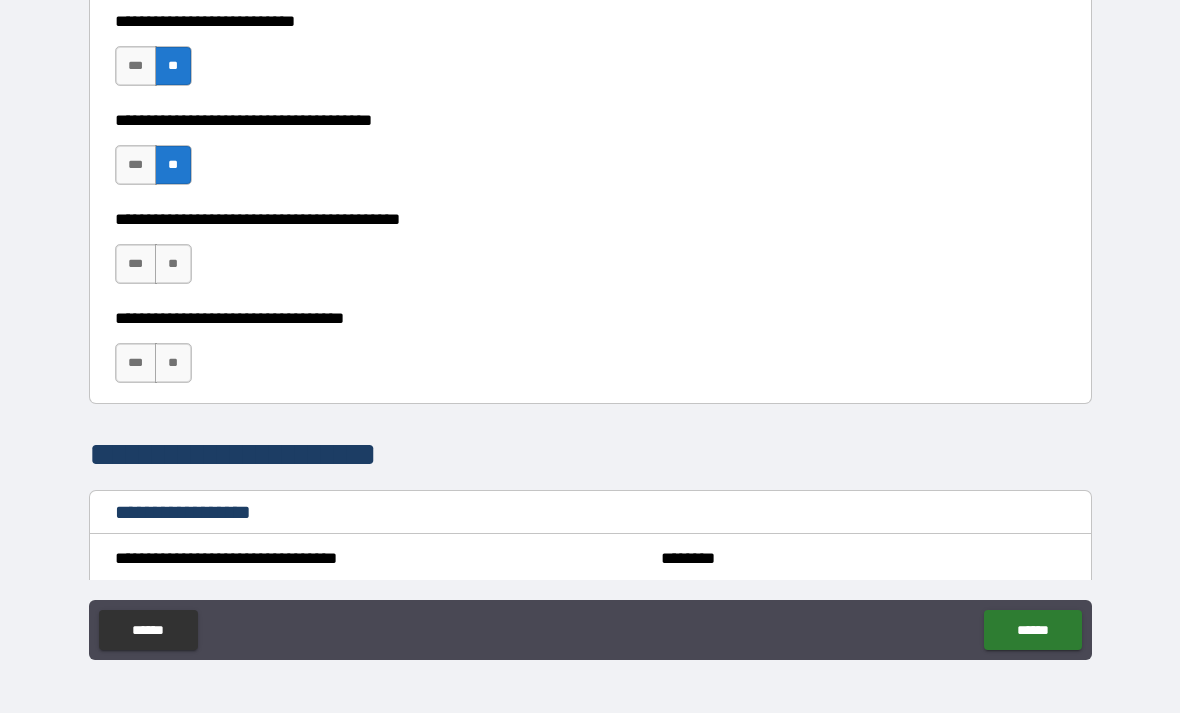 click on "**" at bounding box center (173, 264) 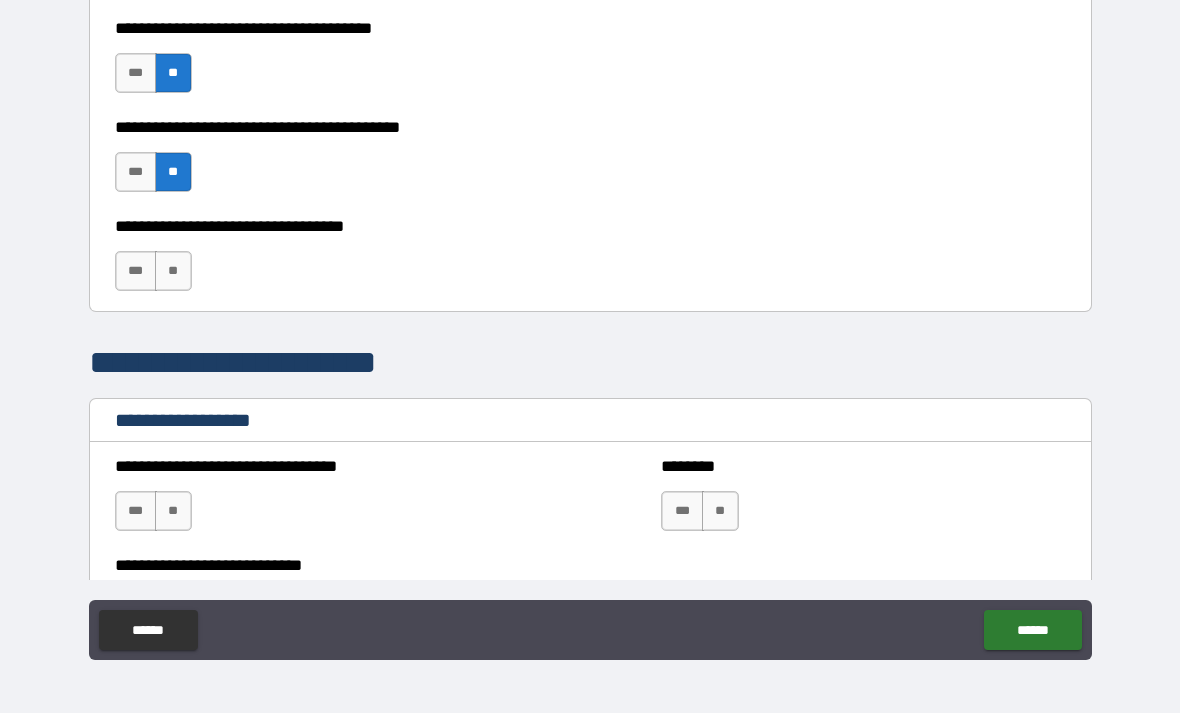 scroll, scrollTop: 1141, scrollLeft: 0, axis: vertical 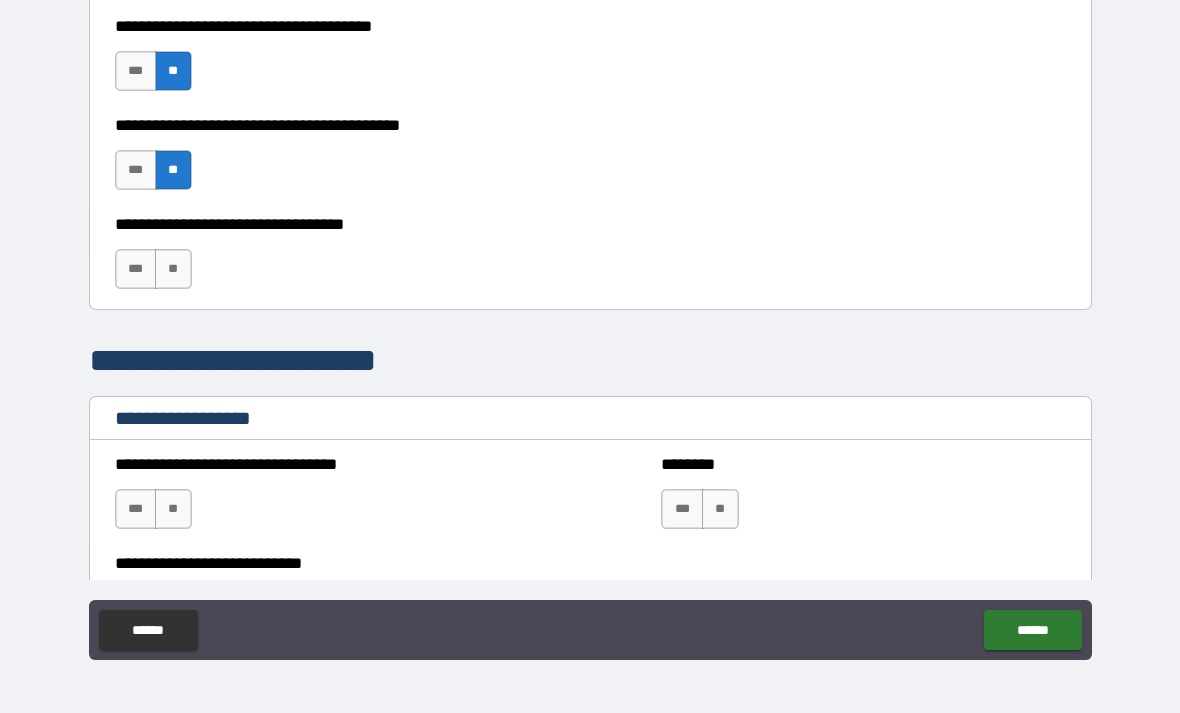 click on "**" at bounding box center [173, 269] 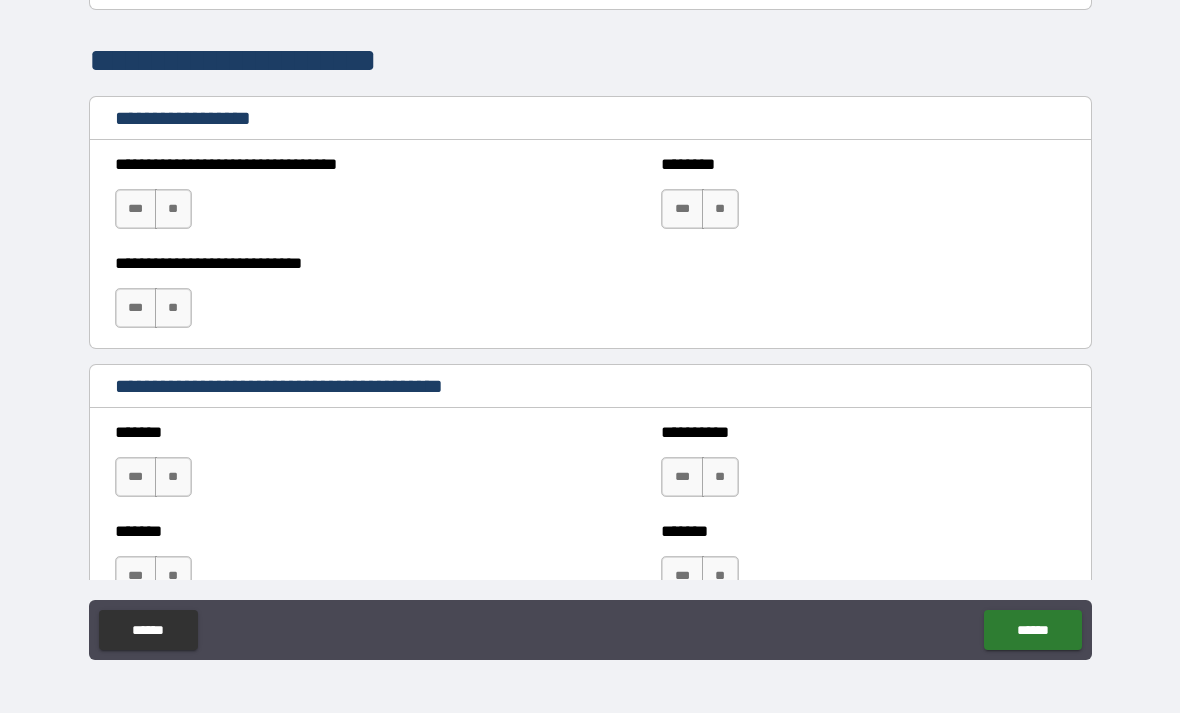 scroll, scrollTop: 1448, scrollLeft: 0, axis: vertical 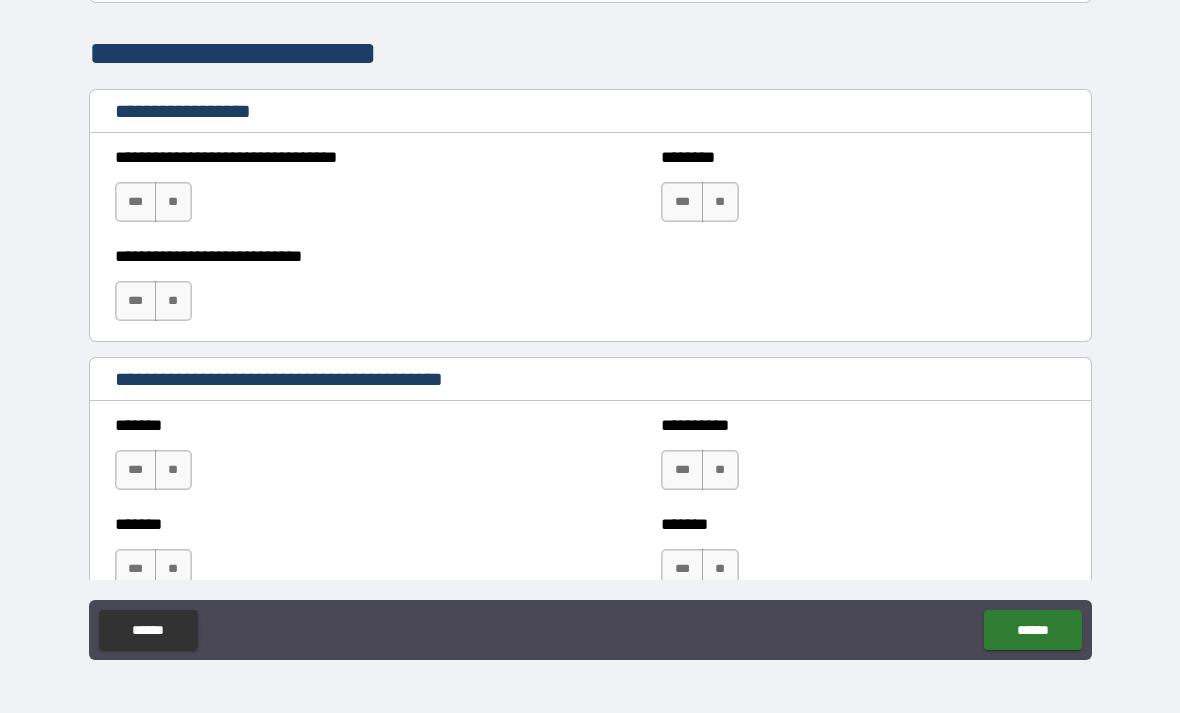 click on "**" at bounding box center [173, 202] 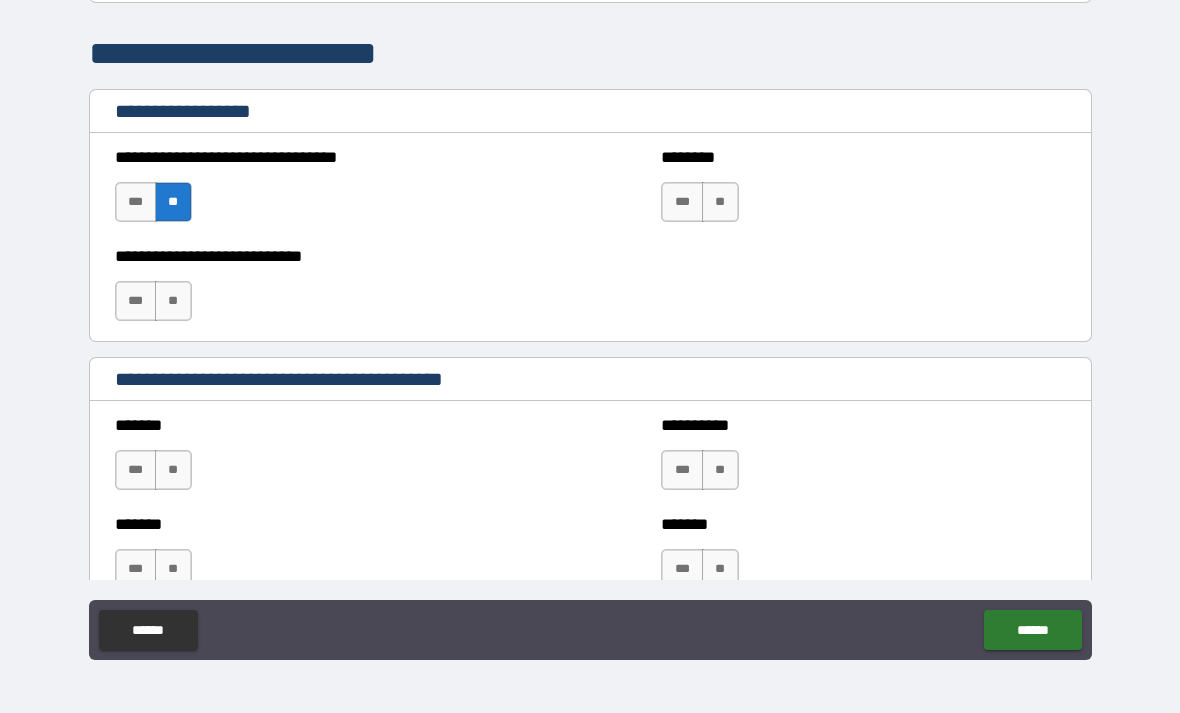click on "**" at bounding box center [173, 301] 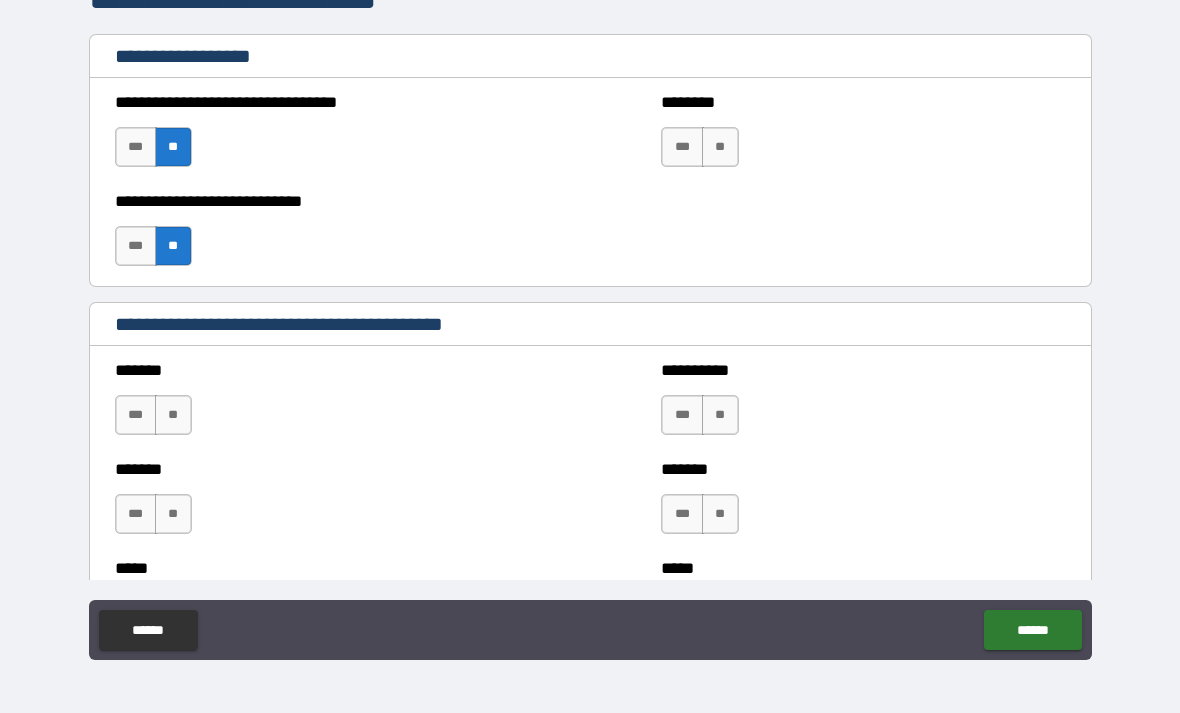 scroll, scrollTop: 1496, scrollLeft: 0, axis: vertical 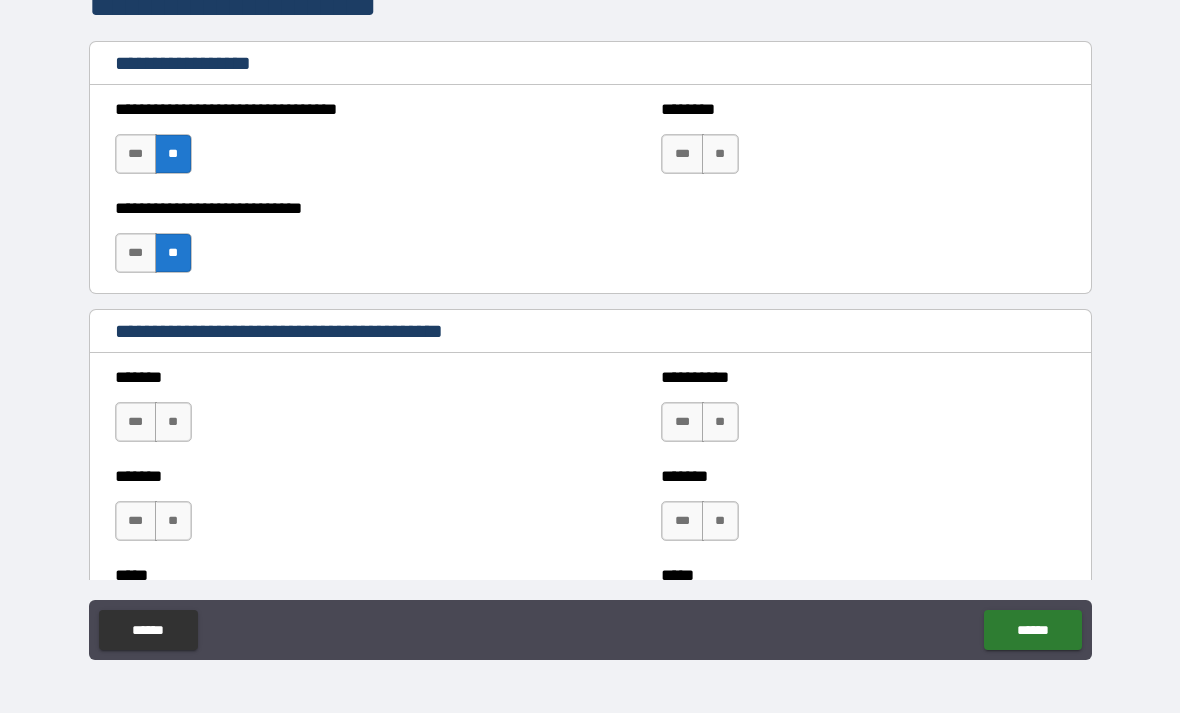 click on "**" at bounding box center [720, 154] 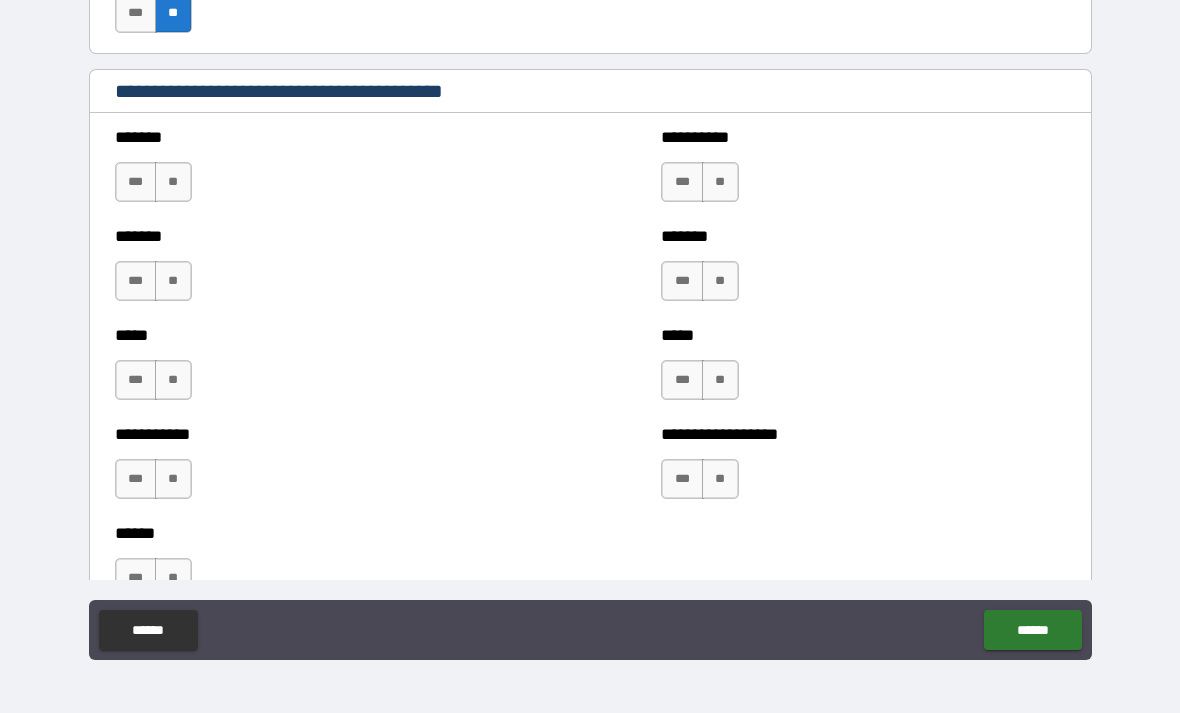 scroll, scrollTop: 1732, scrollLeft: 0, axis: vertical 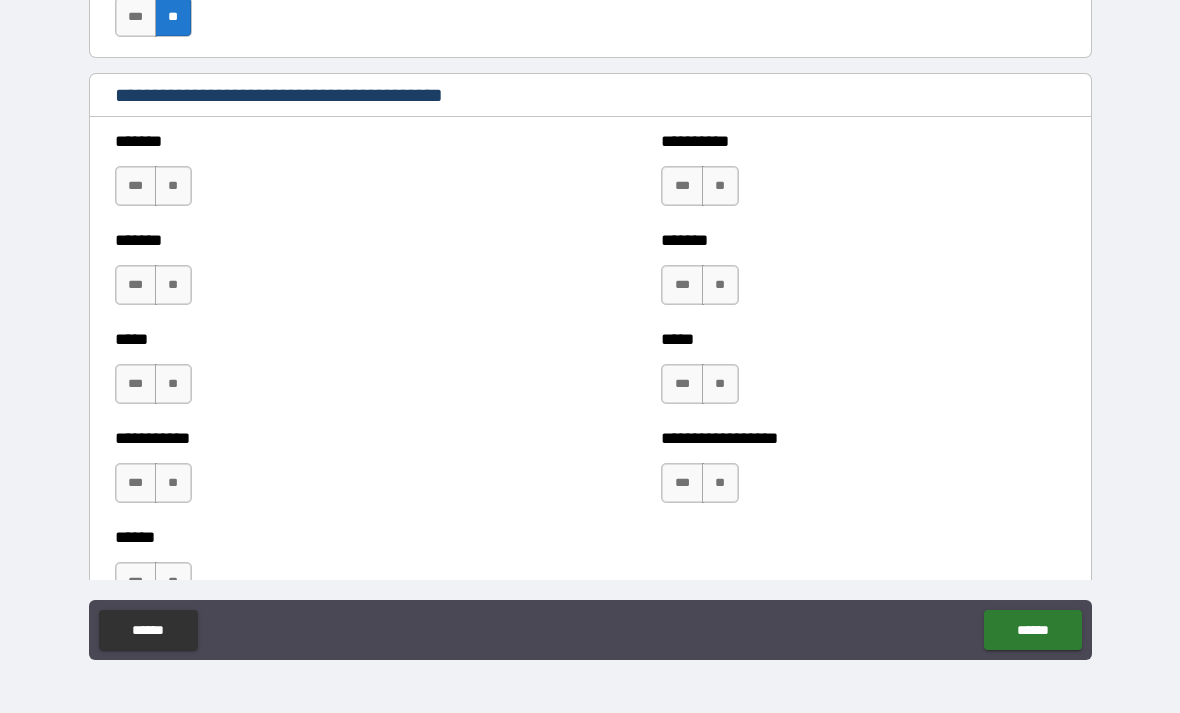 click on "**" at bounding box center (173, 186) 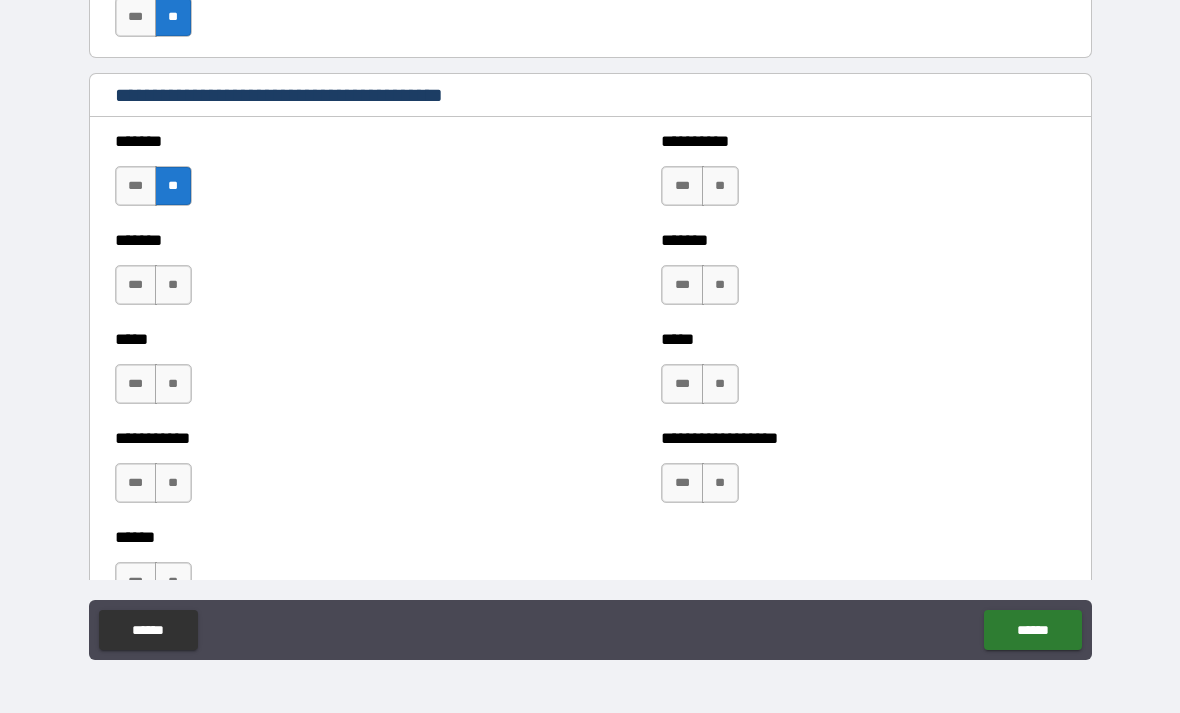 click on "**" at bounding box center (173, 285) 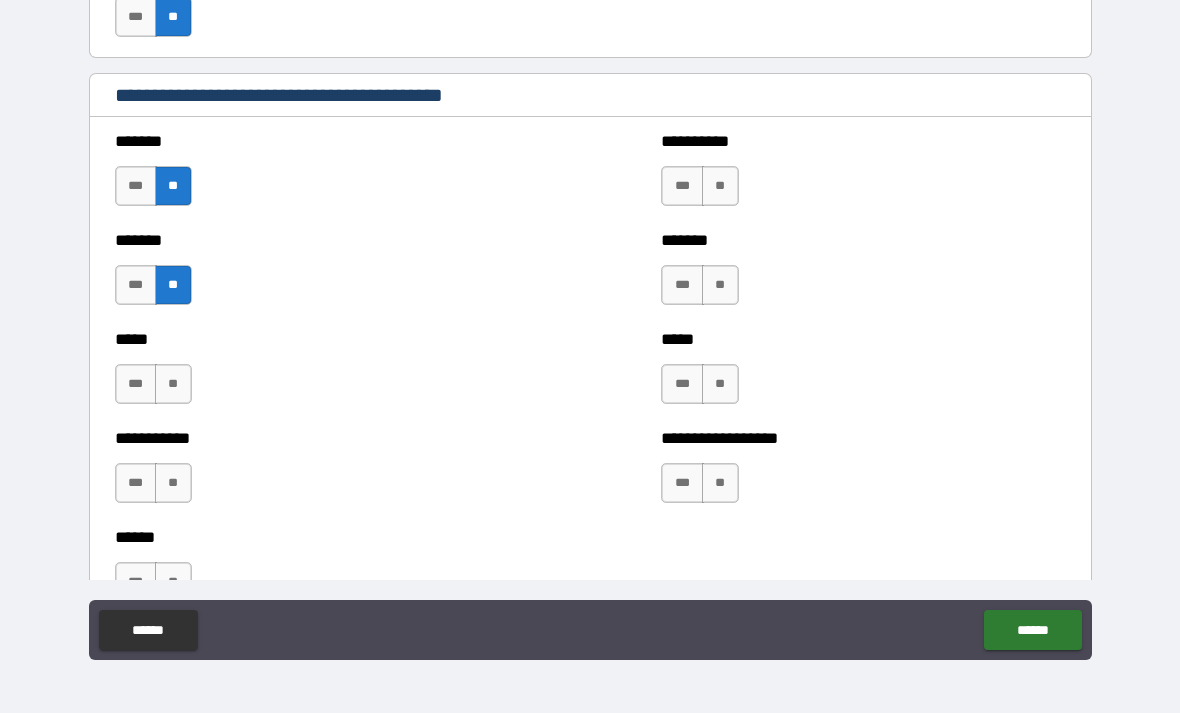 click on "**" at bounding box center (173, 384) 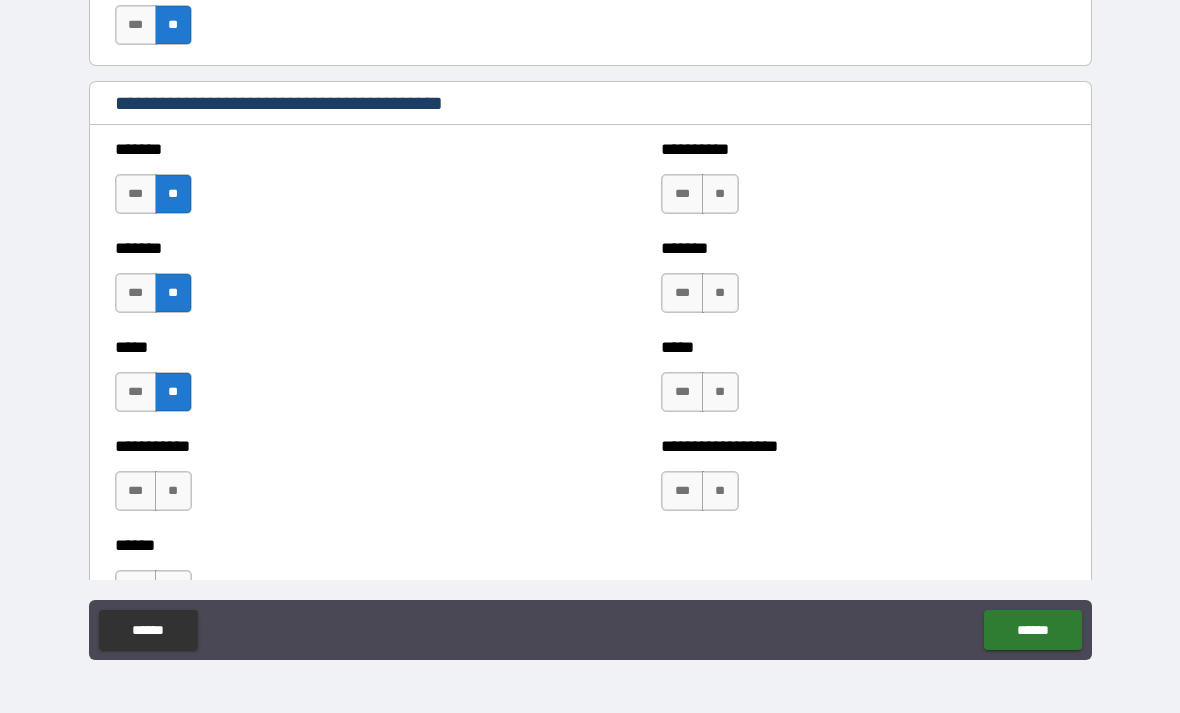 scroll, scrollTop: 1702, scrollLeft: 0, axis: vertical 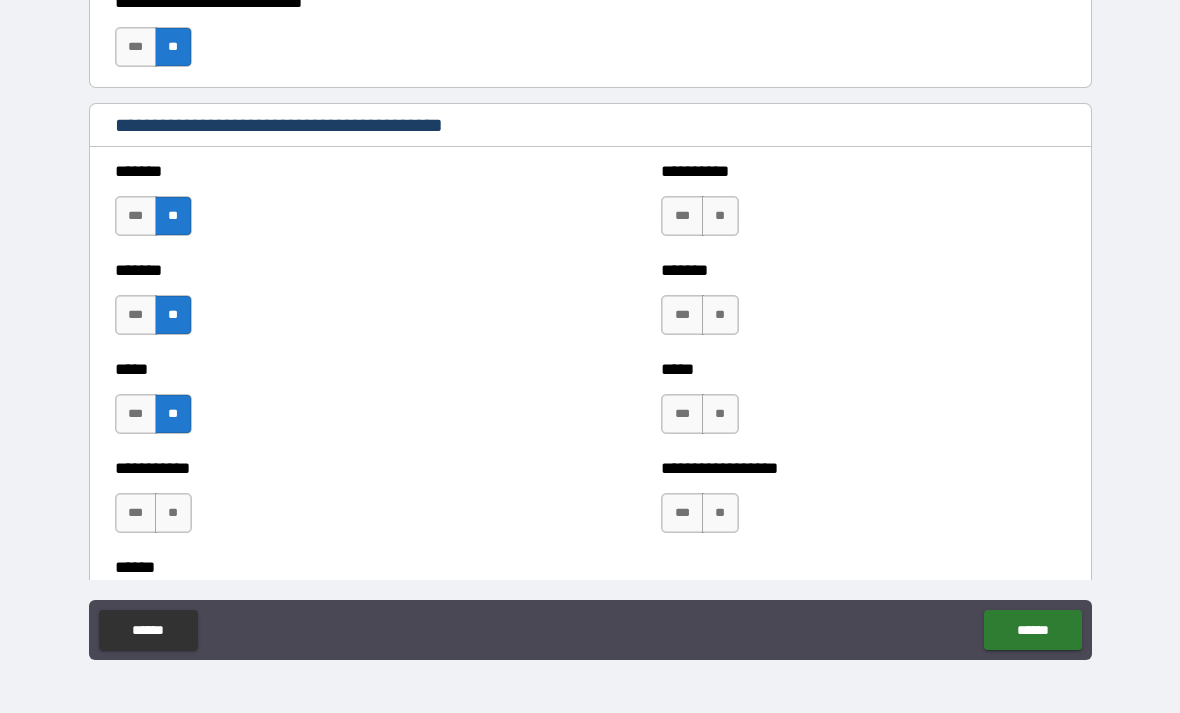 click on "**" at bounding box center (720, 216) 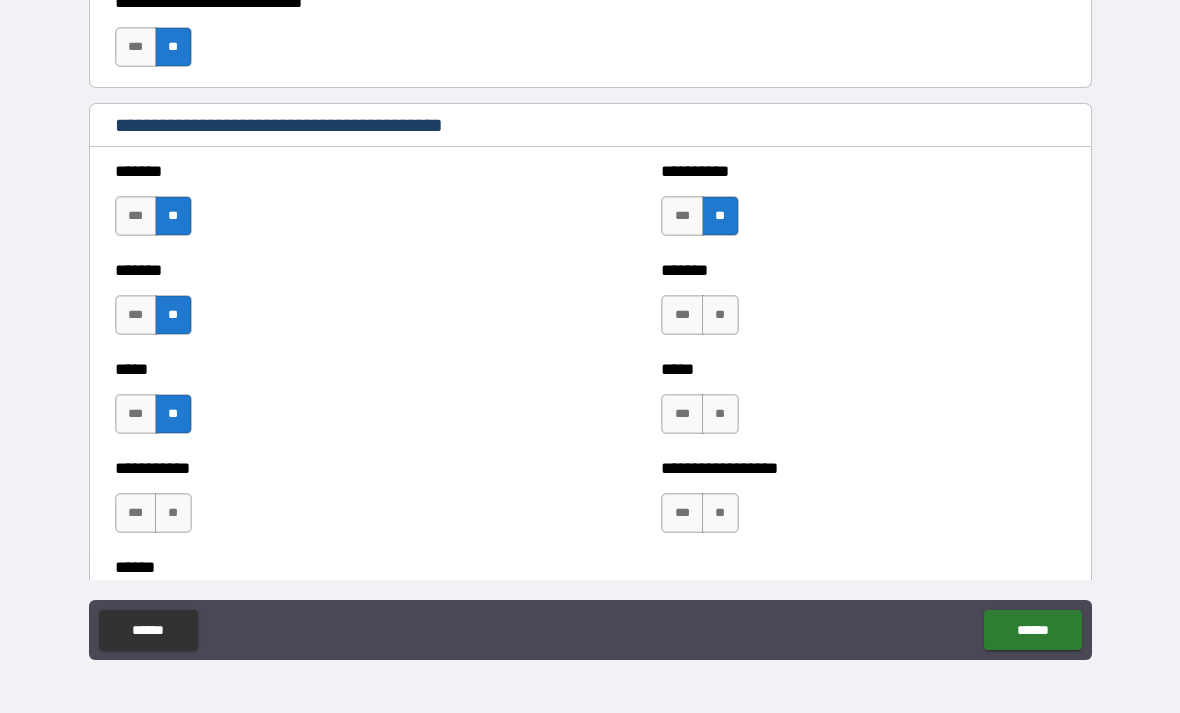 click on "**" at bounding box center [720, 315] 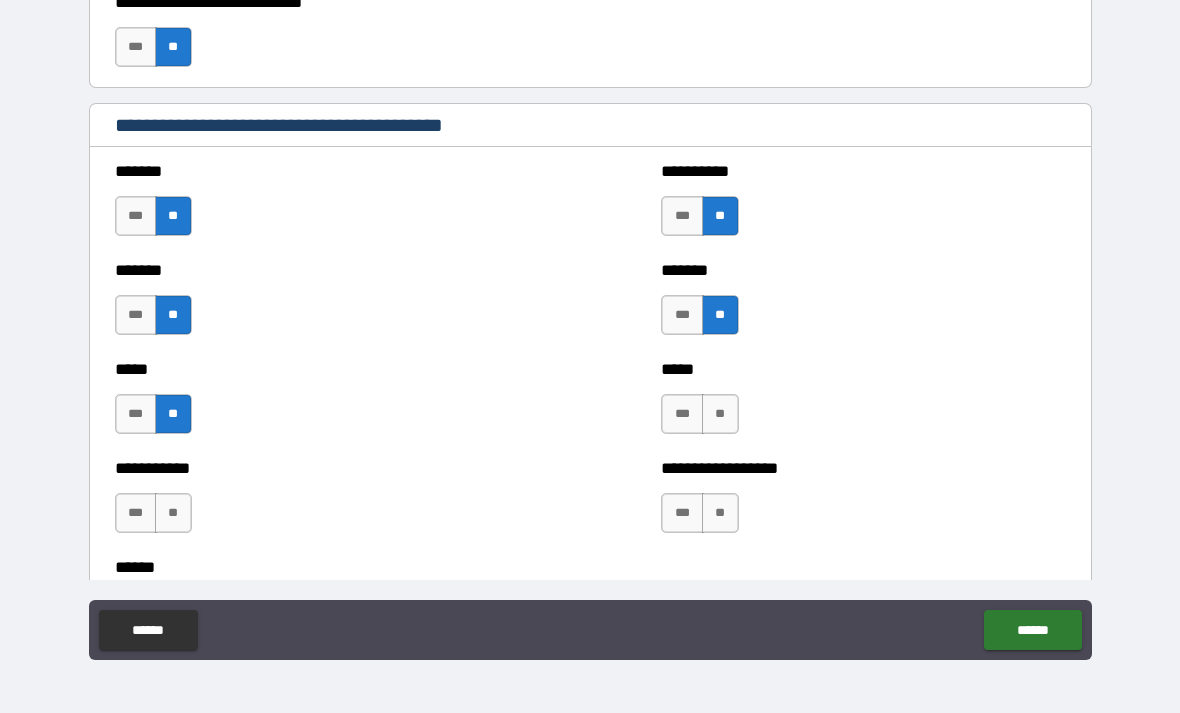 click on "**" at bounding box center (720, 414) 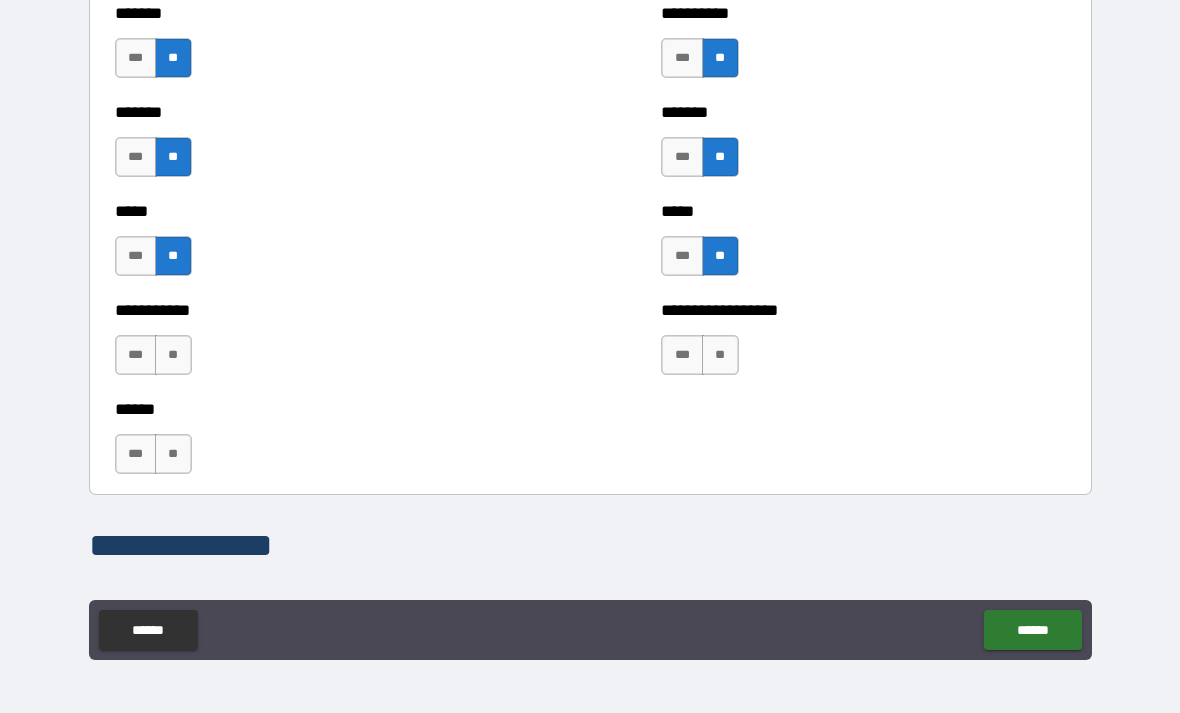 scroll, scrollTop: 1867, scrollLeft: 0, axis: vertical 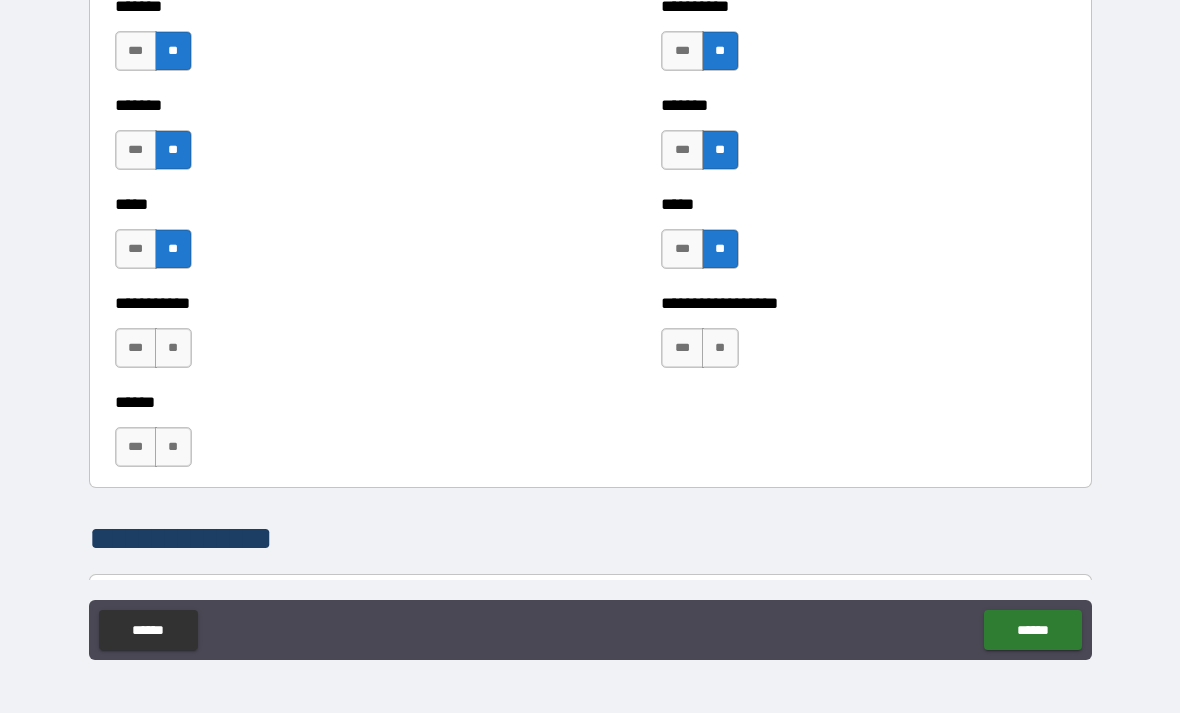click on "**" at bounding box center [720, 348] 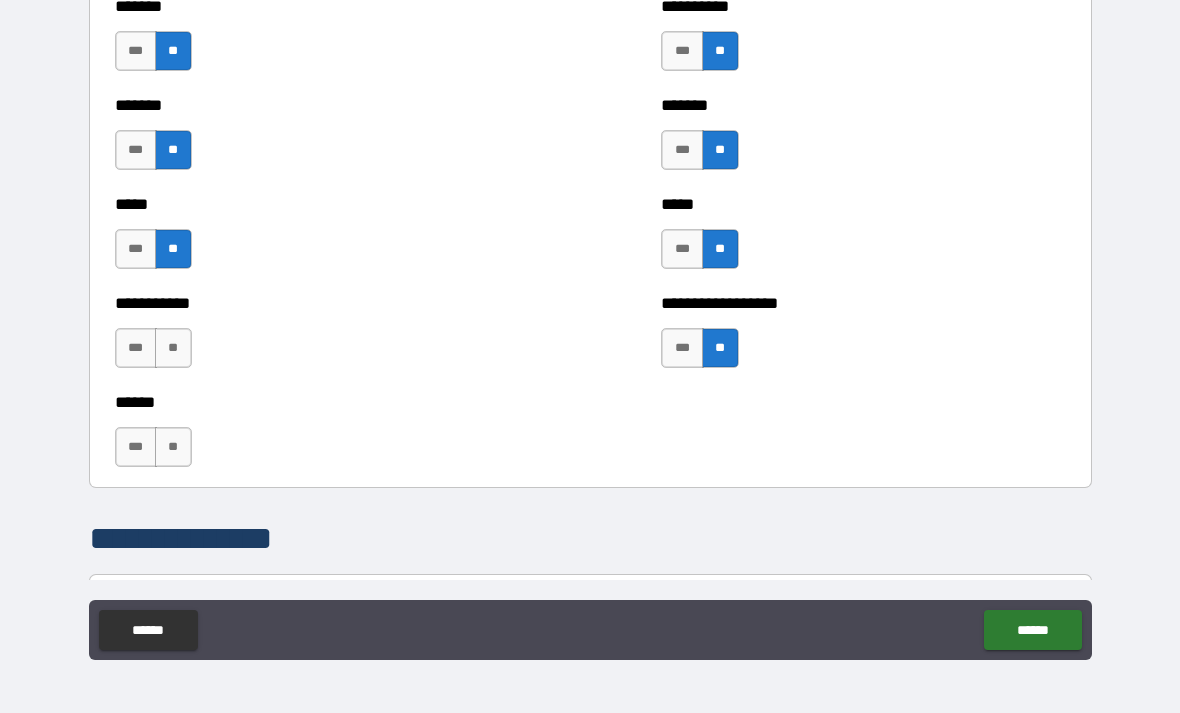 click on "**" at bounding box center (173, 348) 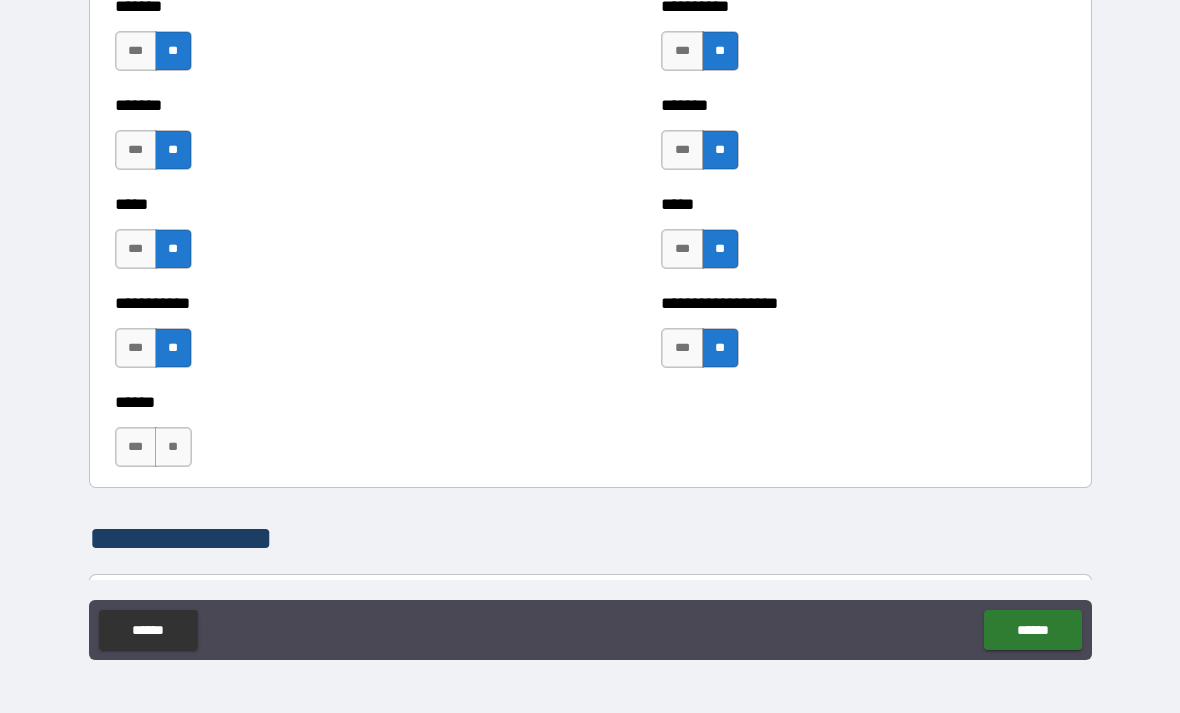 click on "***" at bounding box center (136, 447) 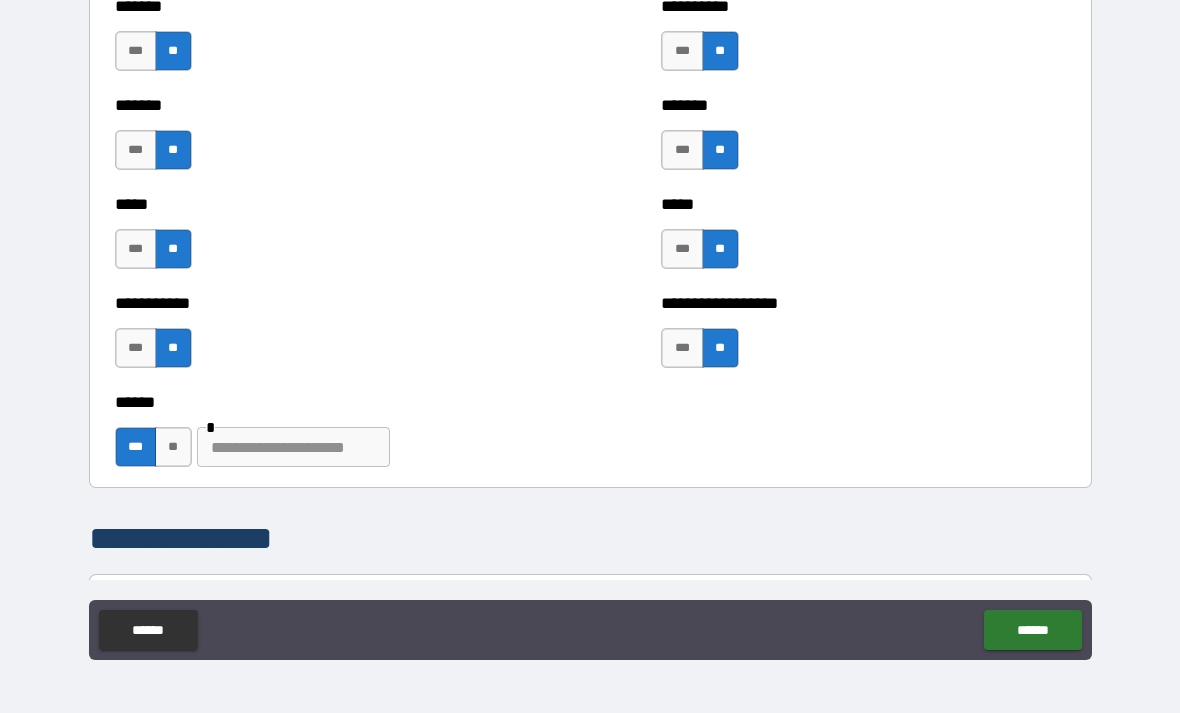 click at bounding box center [293, 447] 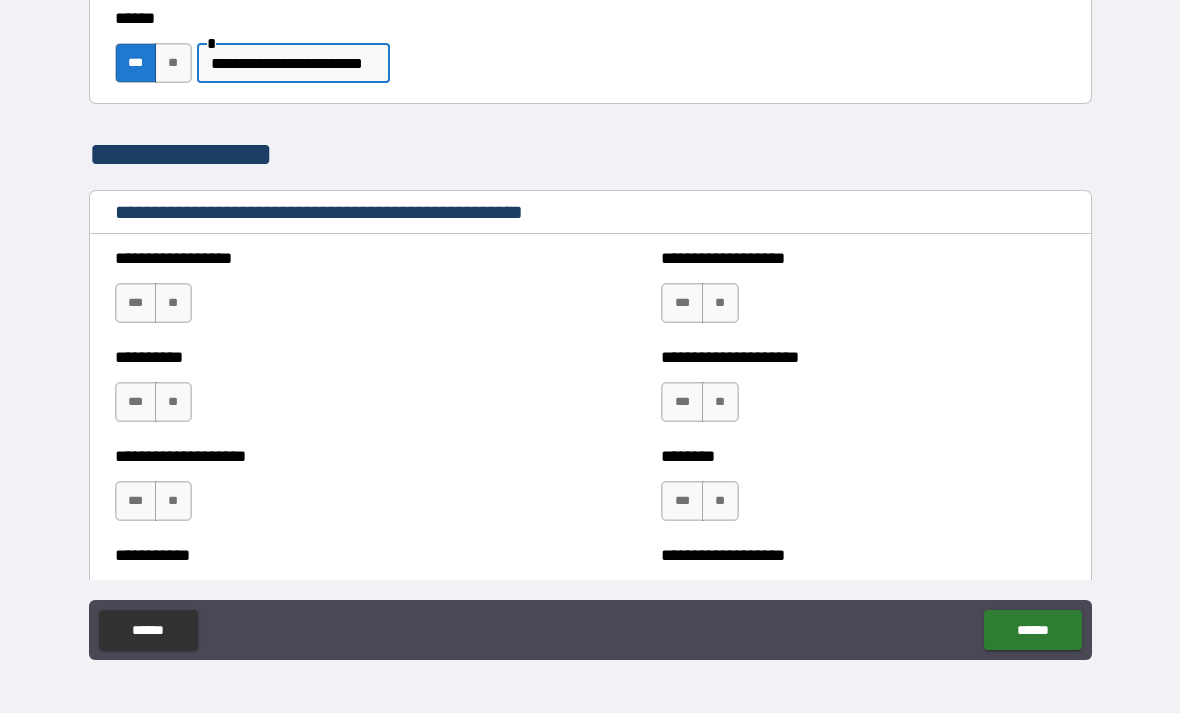scroll, scrollTop: 2267, scrollLeft: 0, axis: vertical 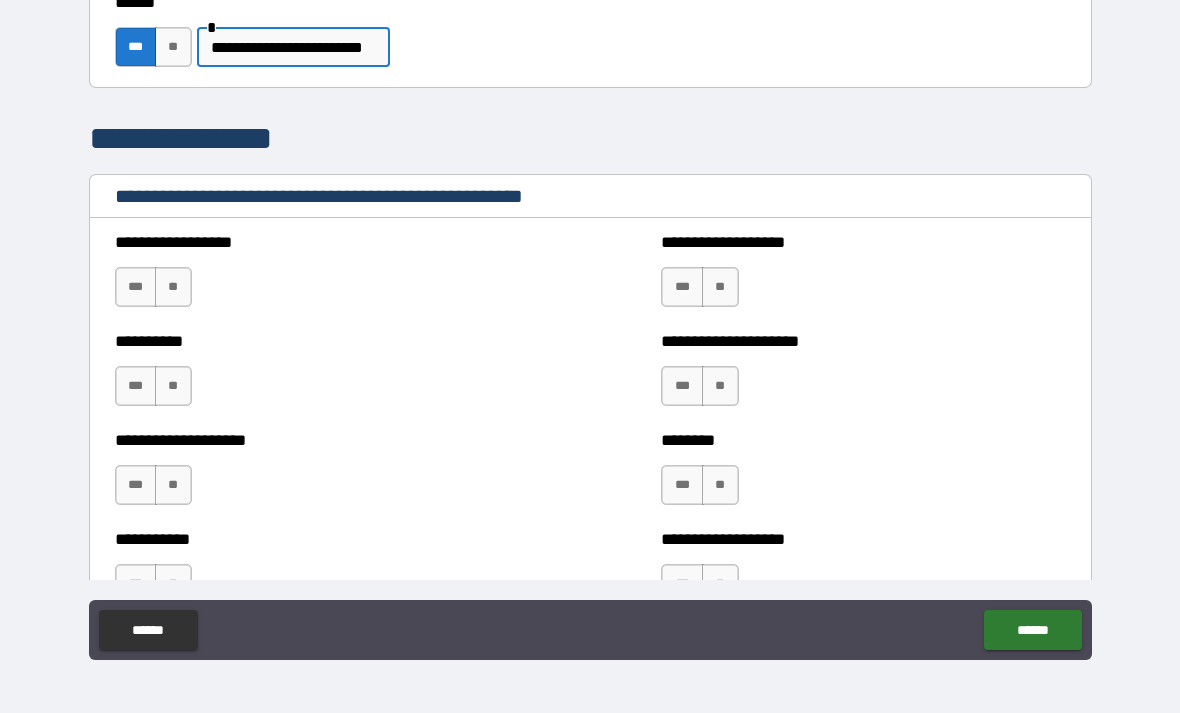 type on "**********" 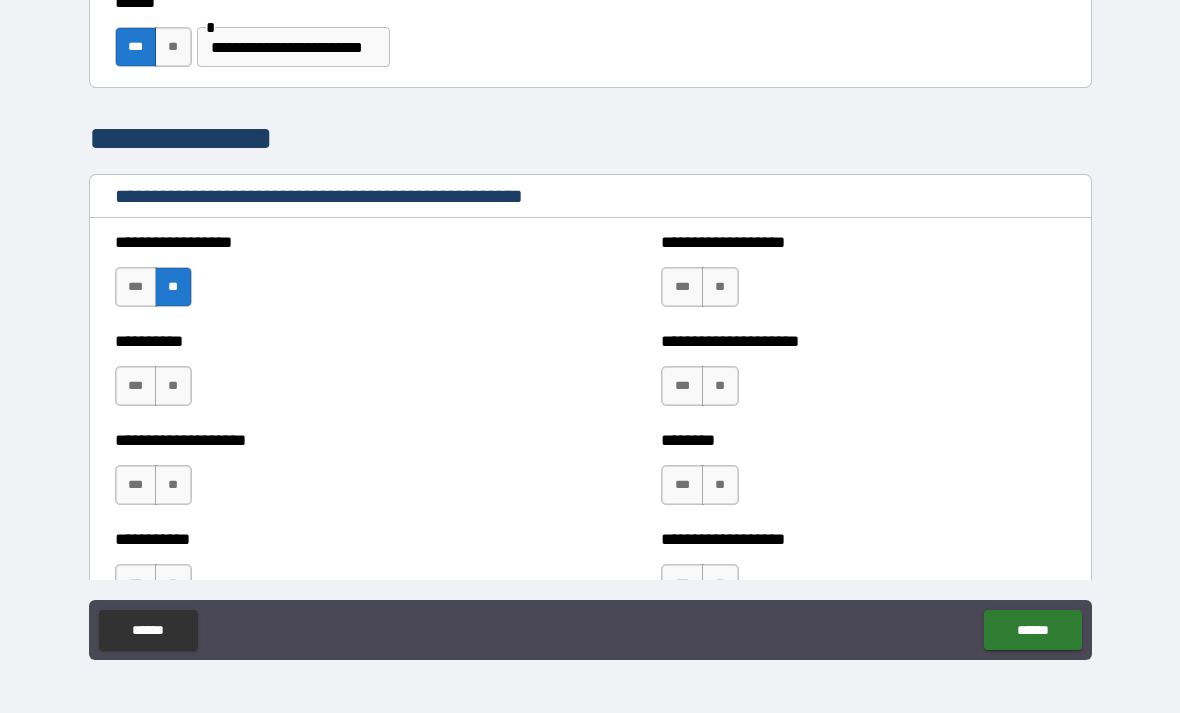 click on "**" at bounding box center (173, 386) 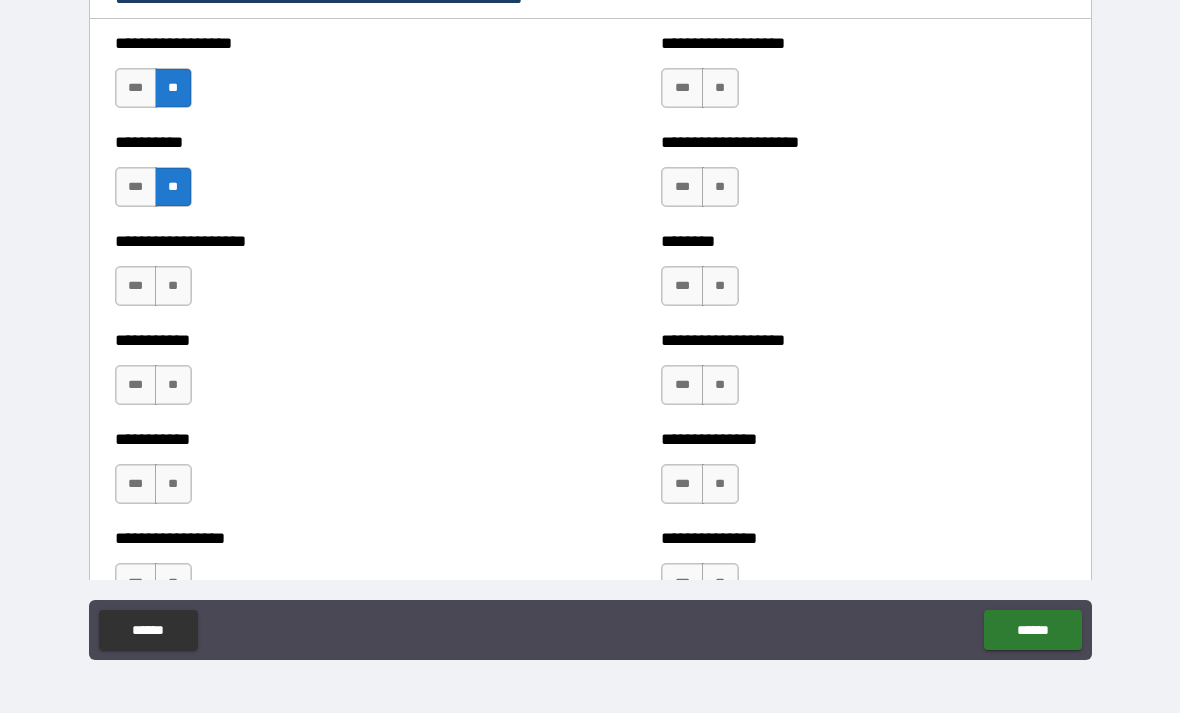 scroll, scrollTop: 2473, scrollLeft: 0, axis: vertical 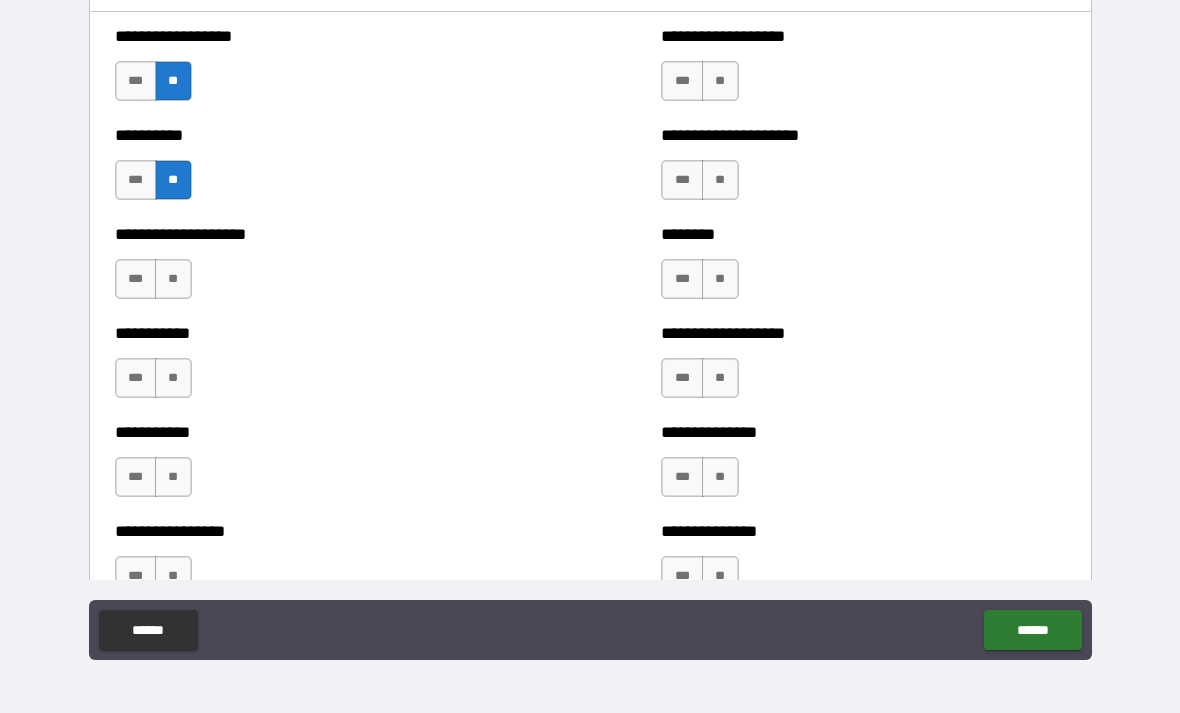 click on "**" at bounding box center [173, 279] 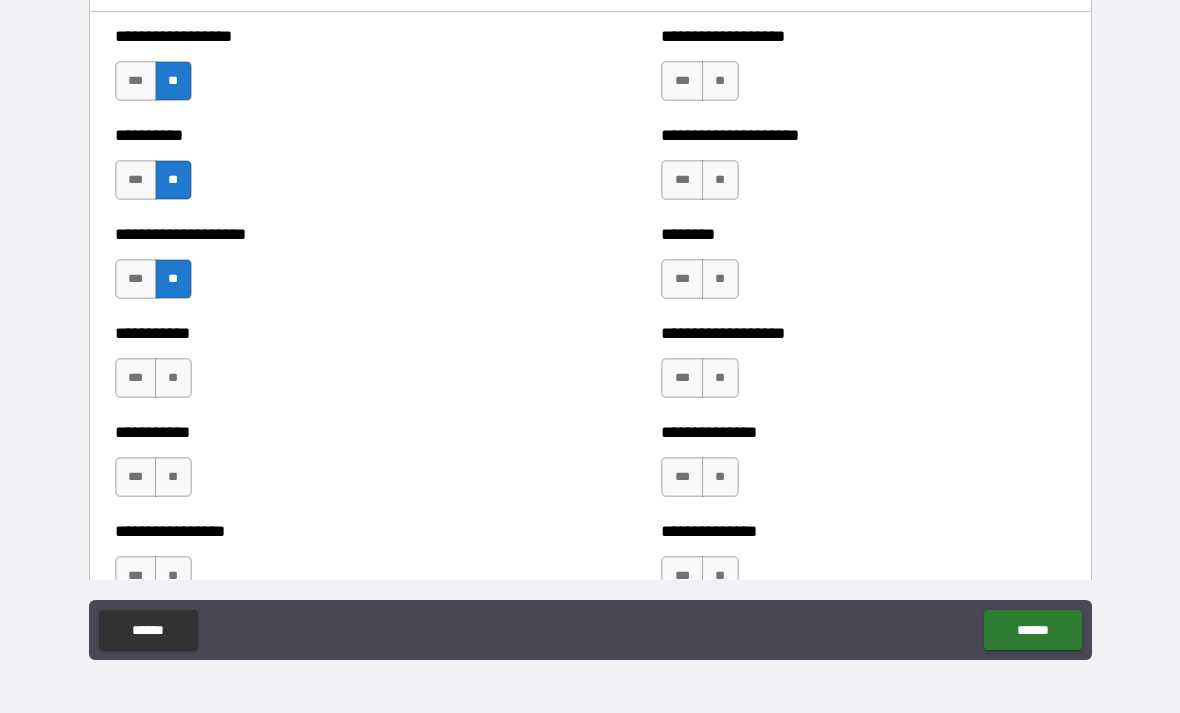 click on "**" at bounding box center [173, 378] 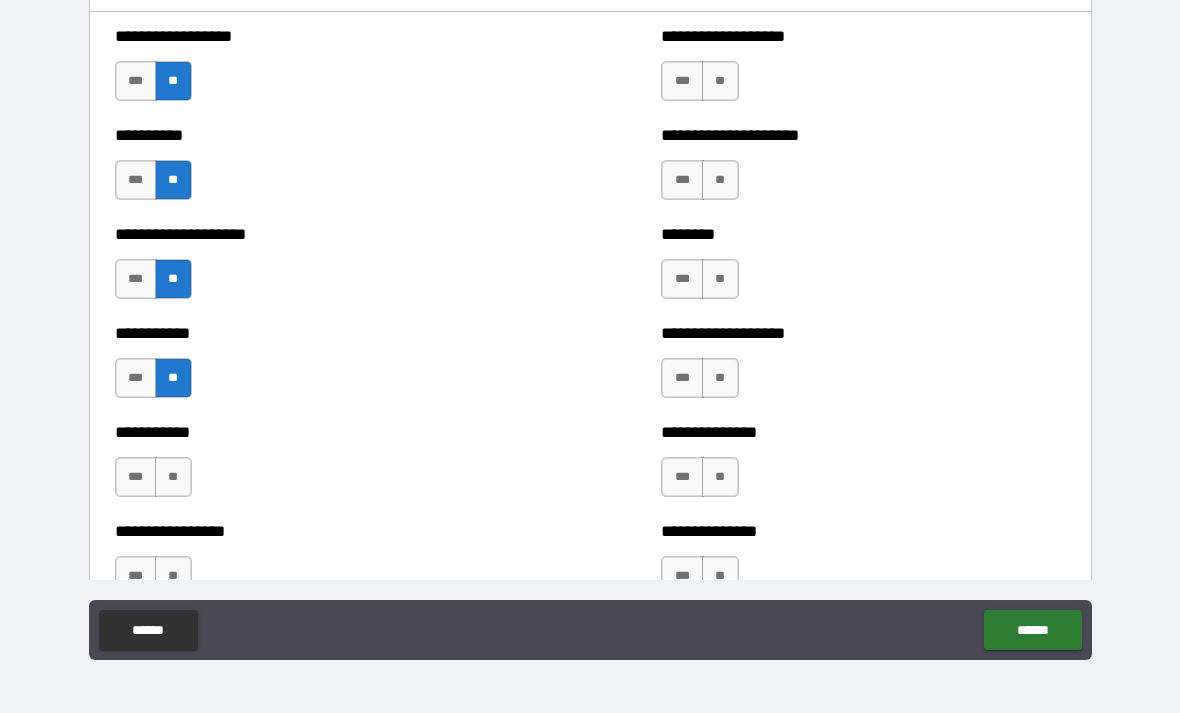 click on "**" at bounding box center [173, 477] 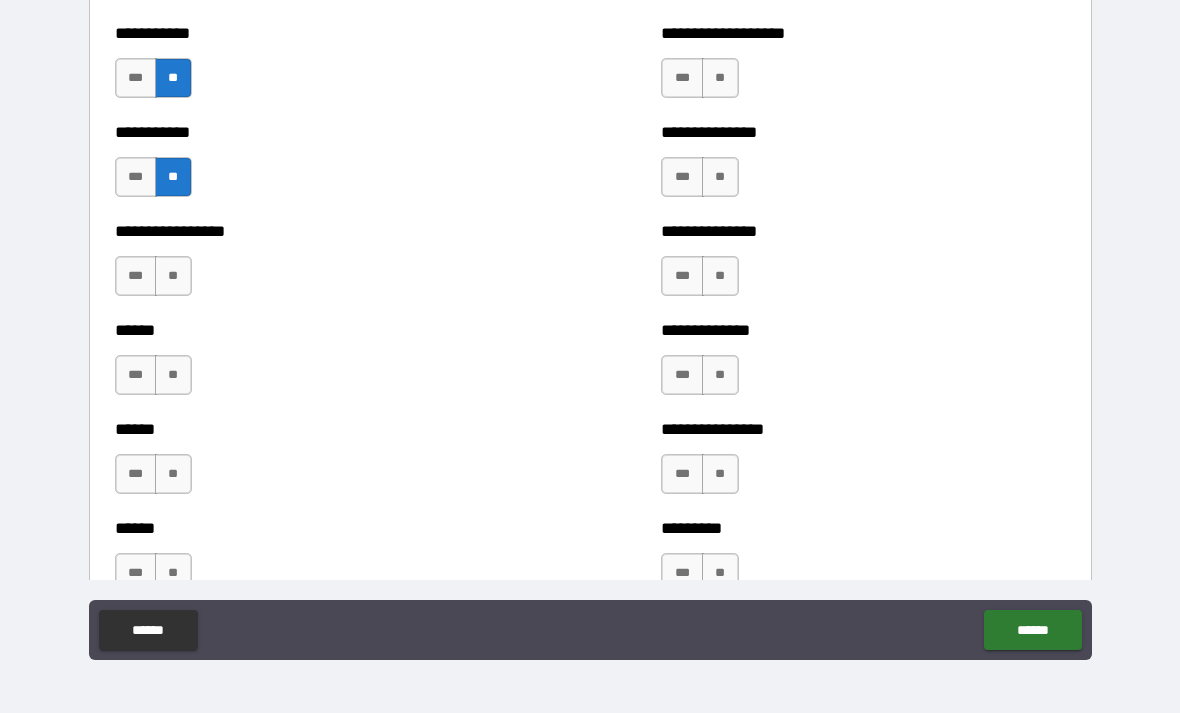 scroll, scrollTop: 2784, scrollLeft: 0, axis: vertical 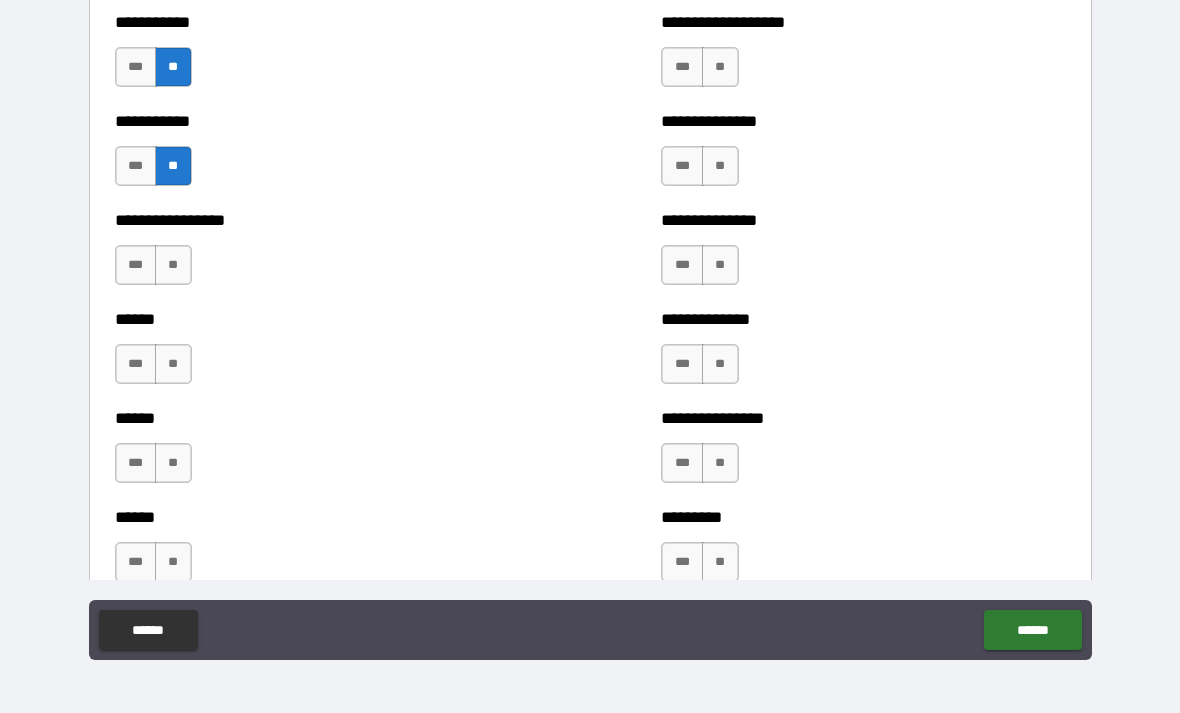 click on "**" at bounding box center (173, 265) 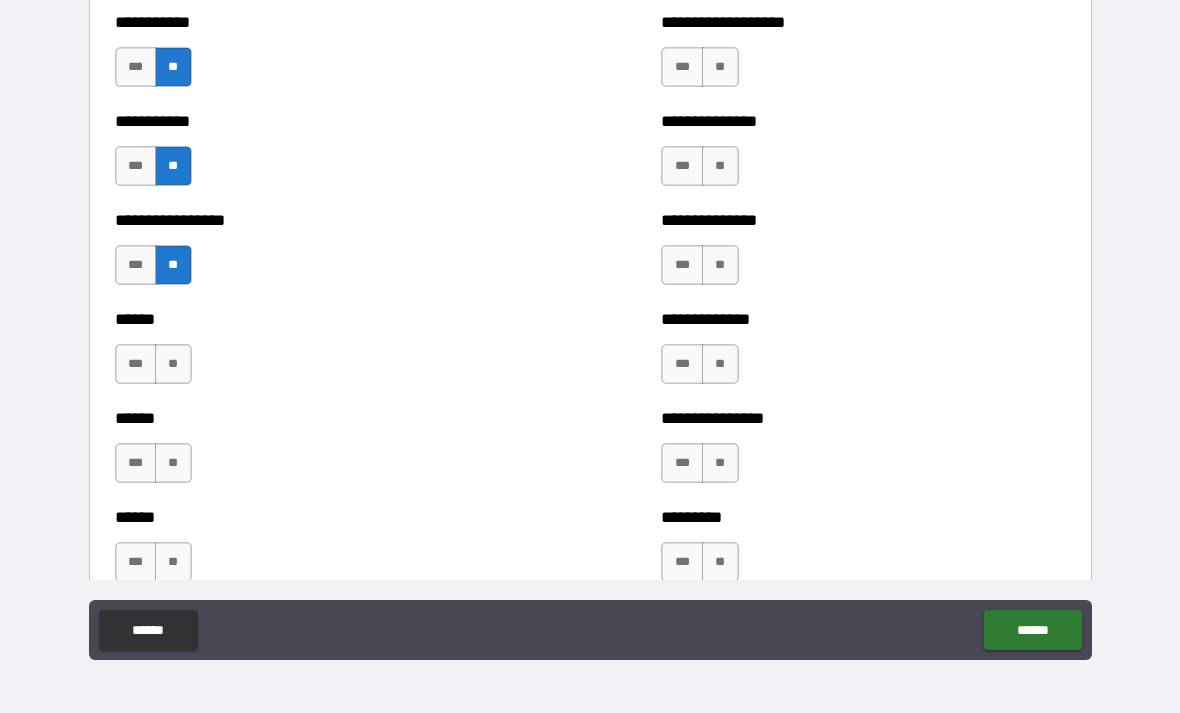 click on "**" at bounding box center (173, 364) 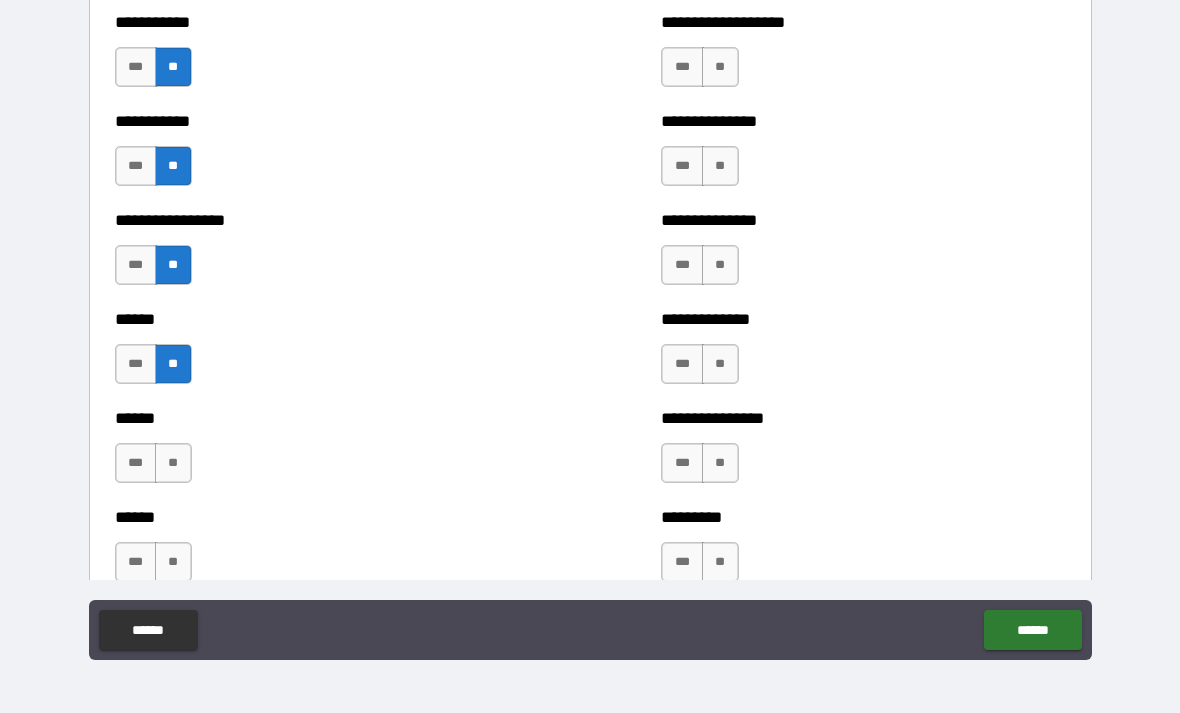click on "**" at bounding box center (173, 463) 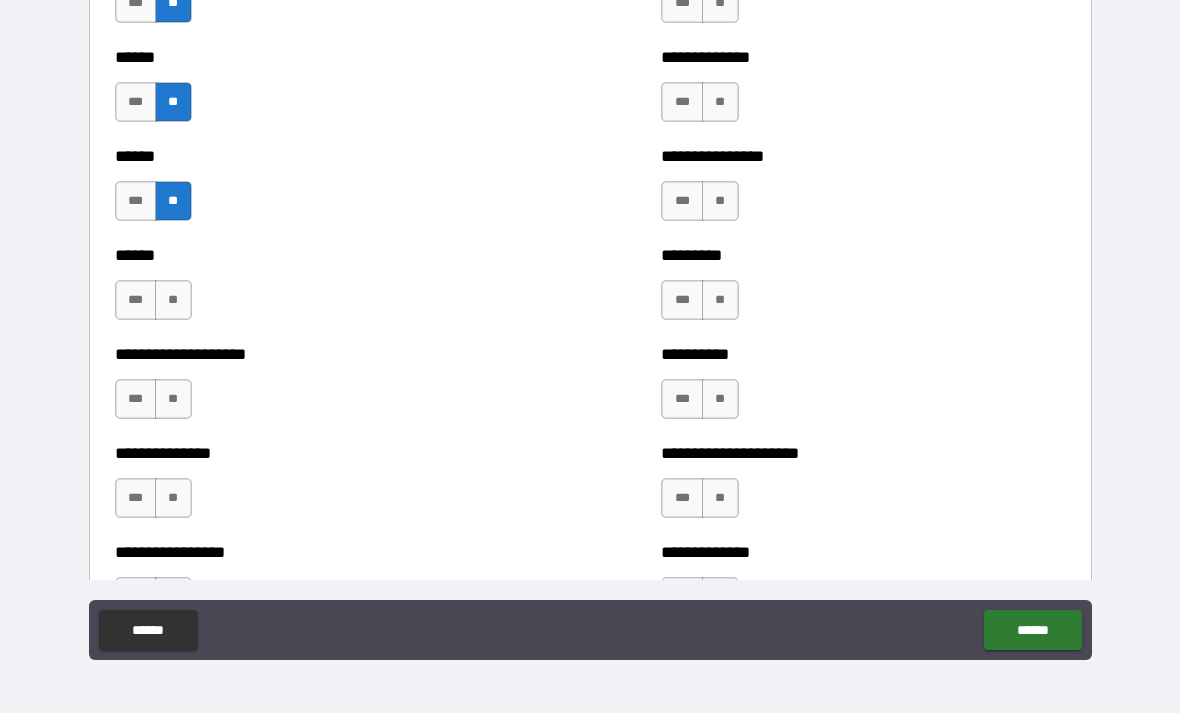 scroll, scrollTop: 3047, scrollLeft: 0, axis: vertical 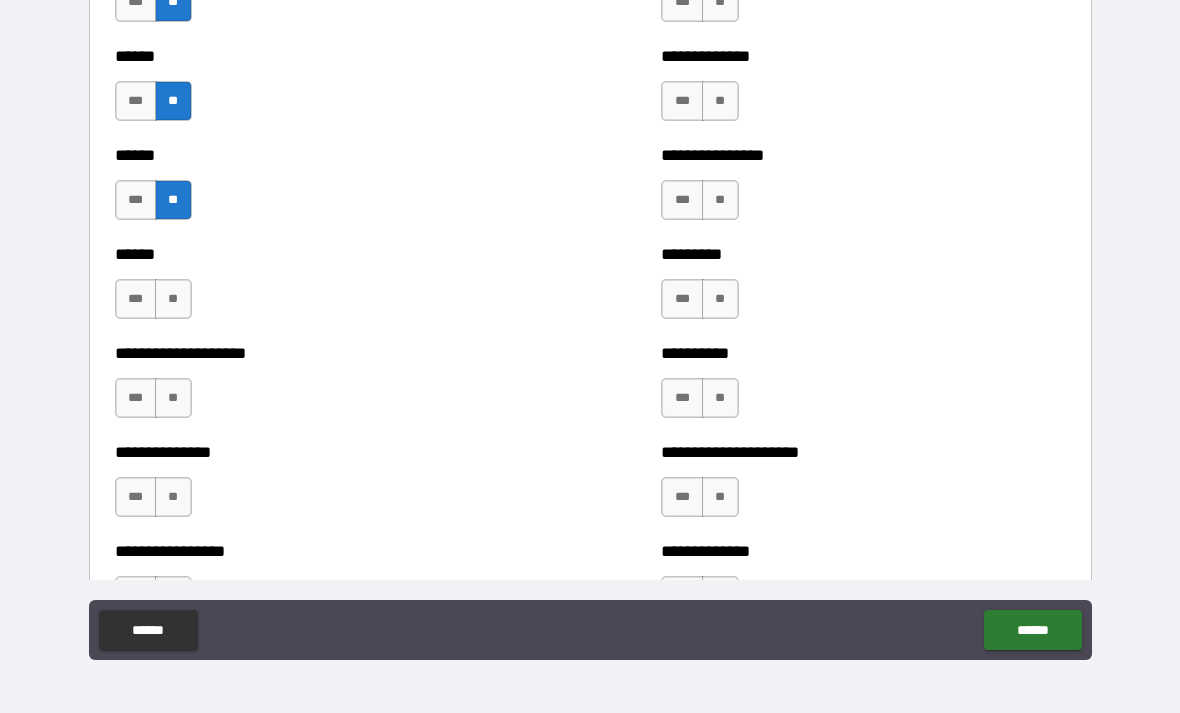 click on "**" at bounding box center (173, 299) 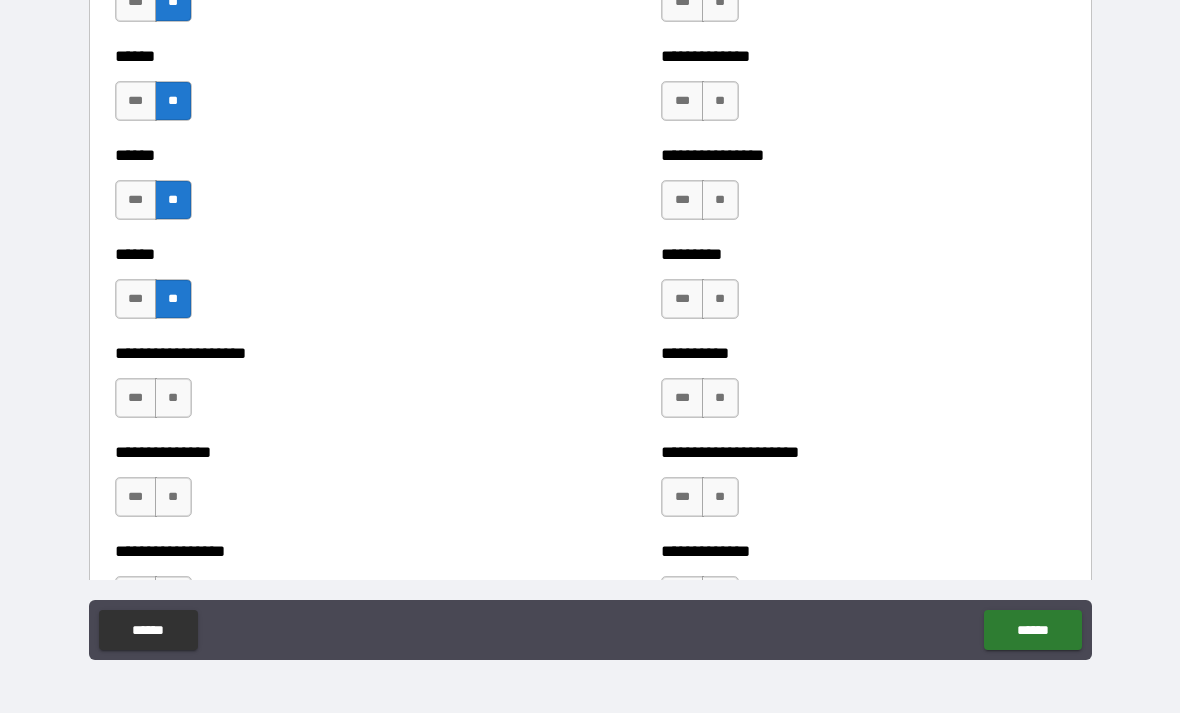 click on "**" at bounding box center (173, 398) 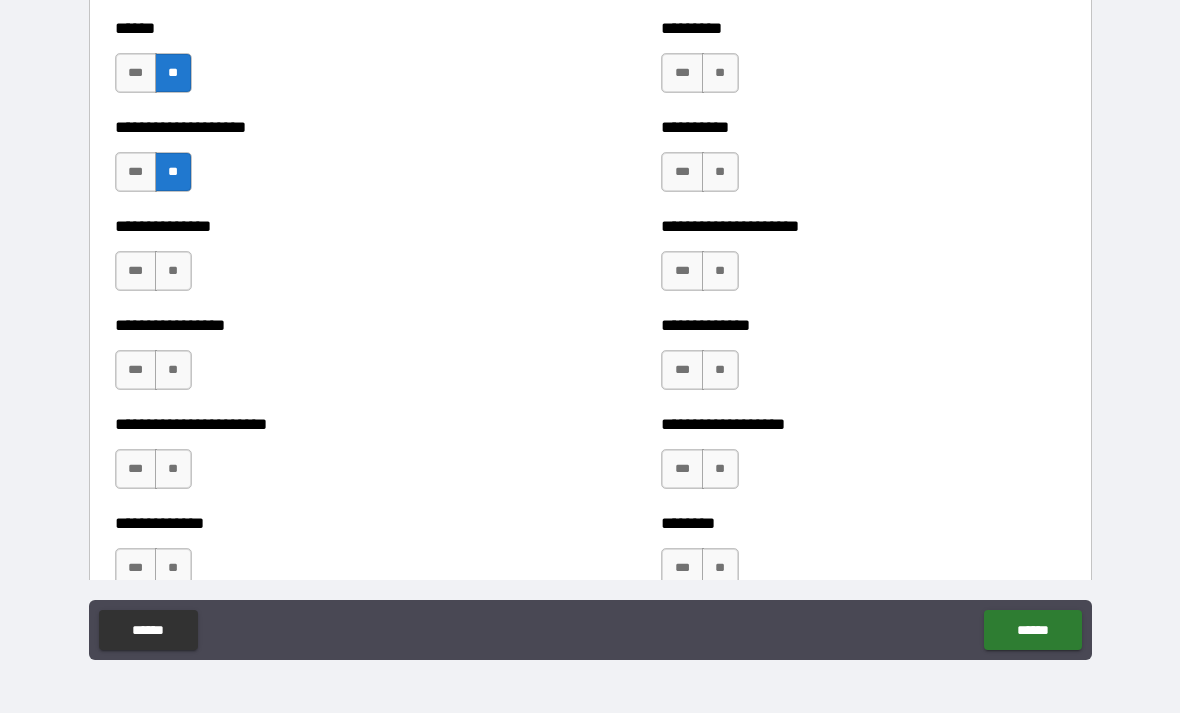 scroll, scrollTop: 3275, scrollLeft: 0, axis: vertical 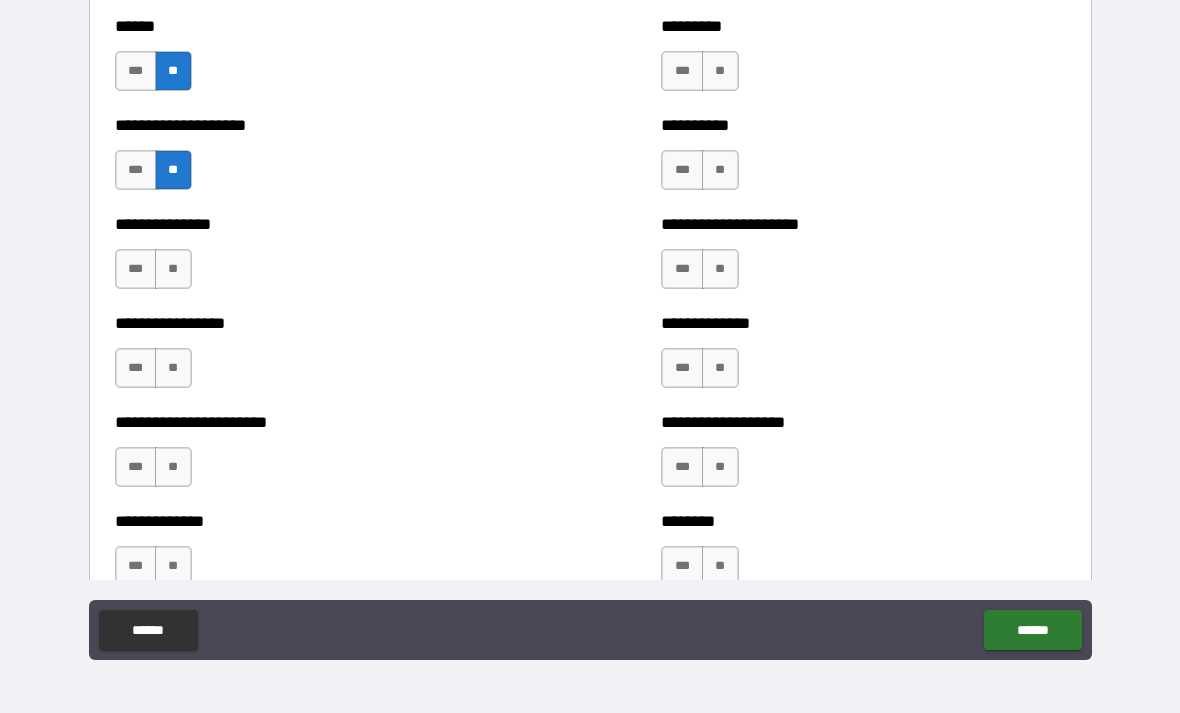 click on "**" at bounding box center [173, 269] 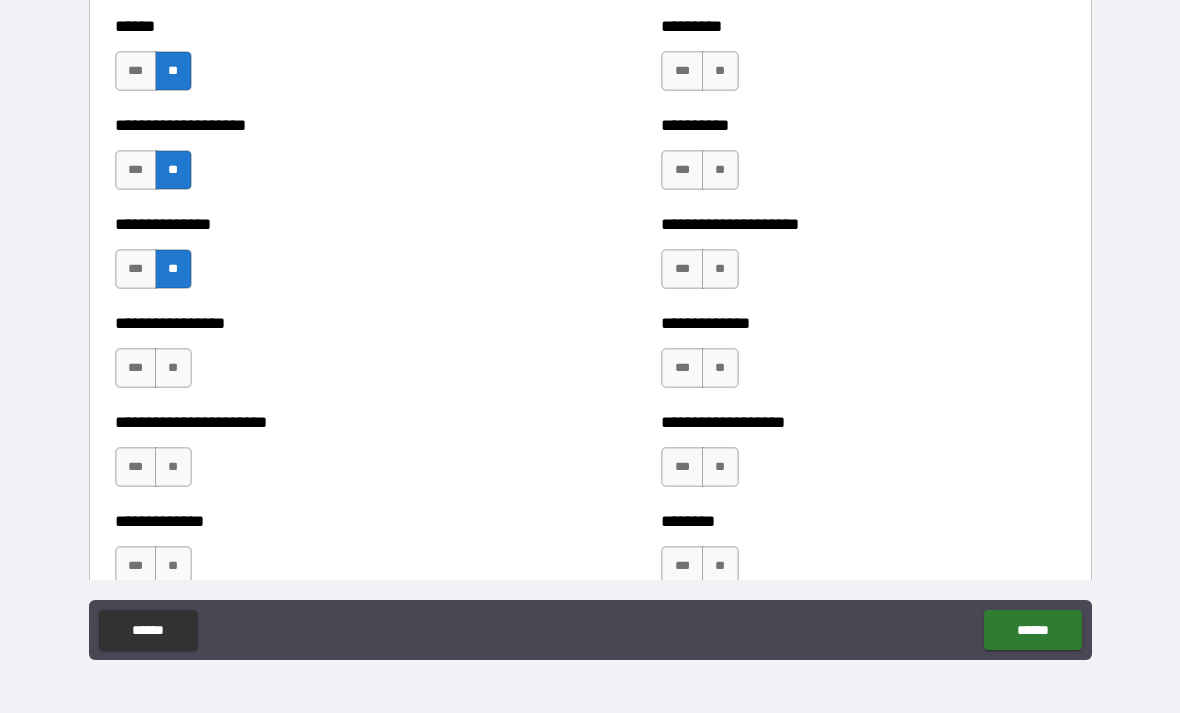 click on "***" at bounding box center (136, 368) 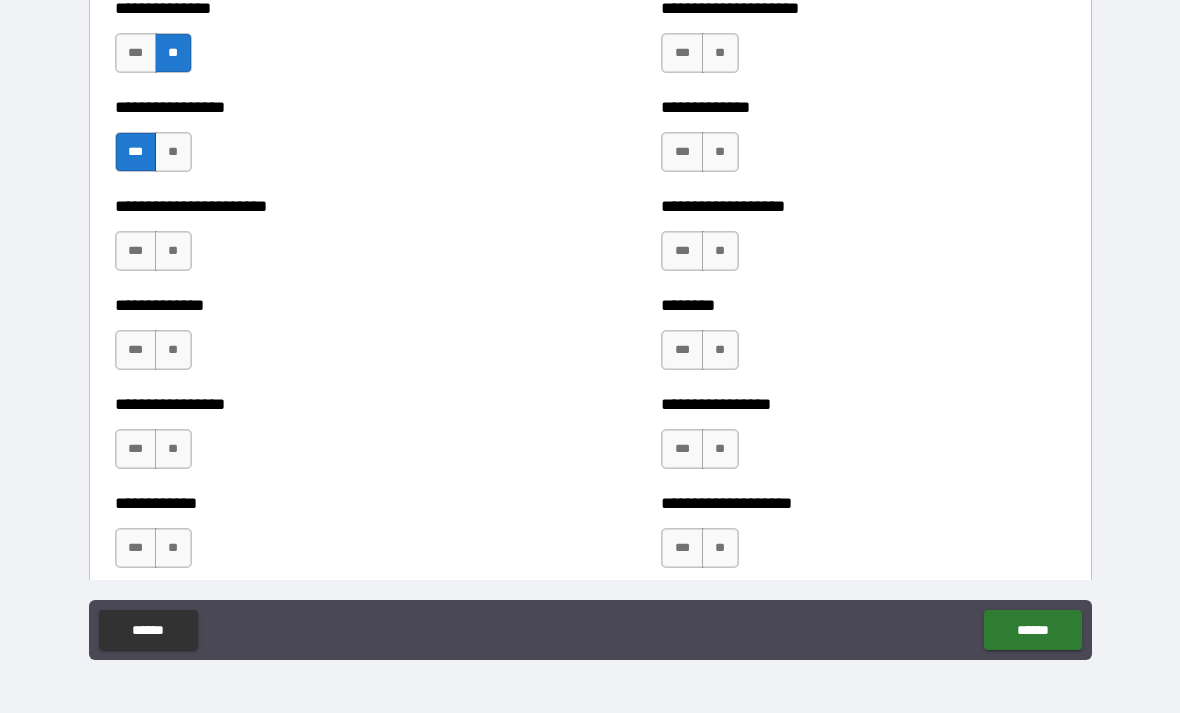 scroll, scrollTop: 3495, scrollLeft: 0, axis: vertical 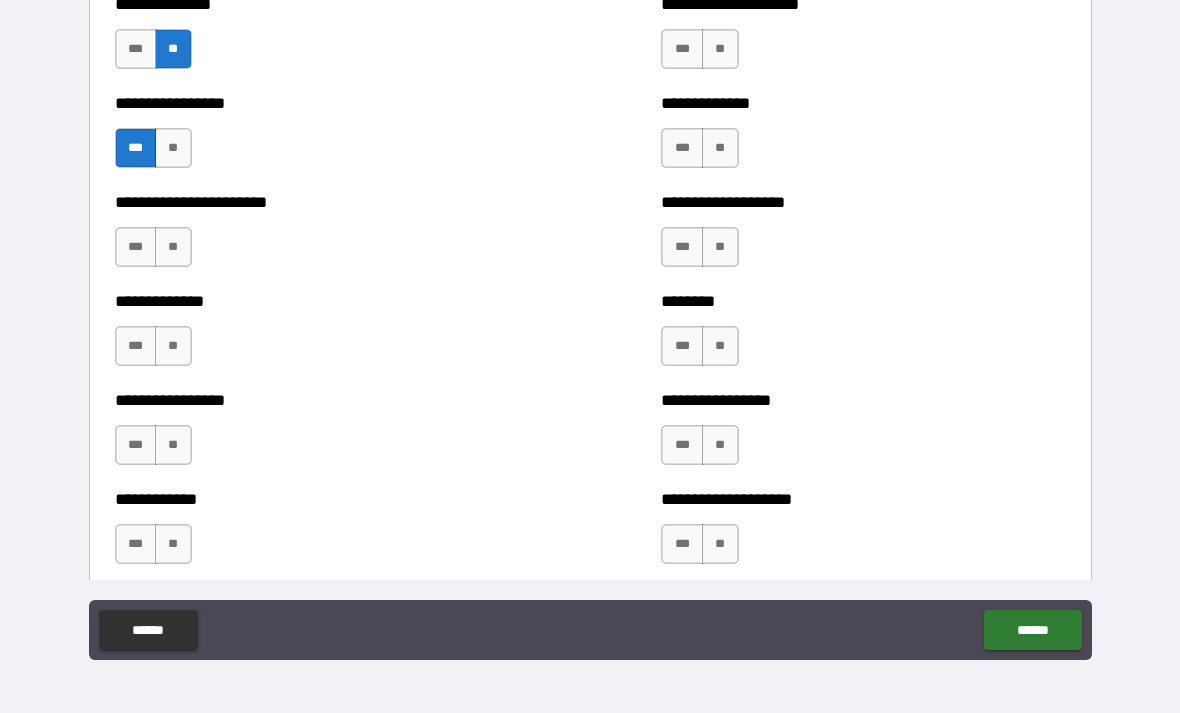 click on "**" at bounding box center [173, 247] 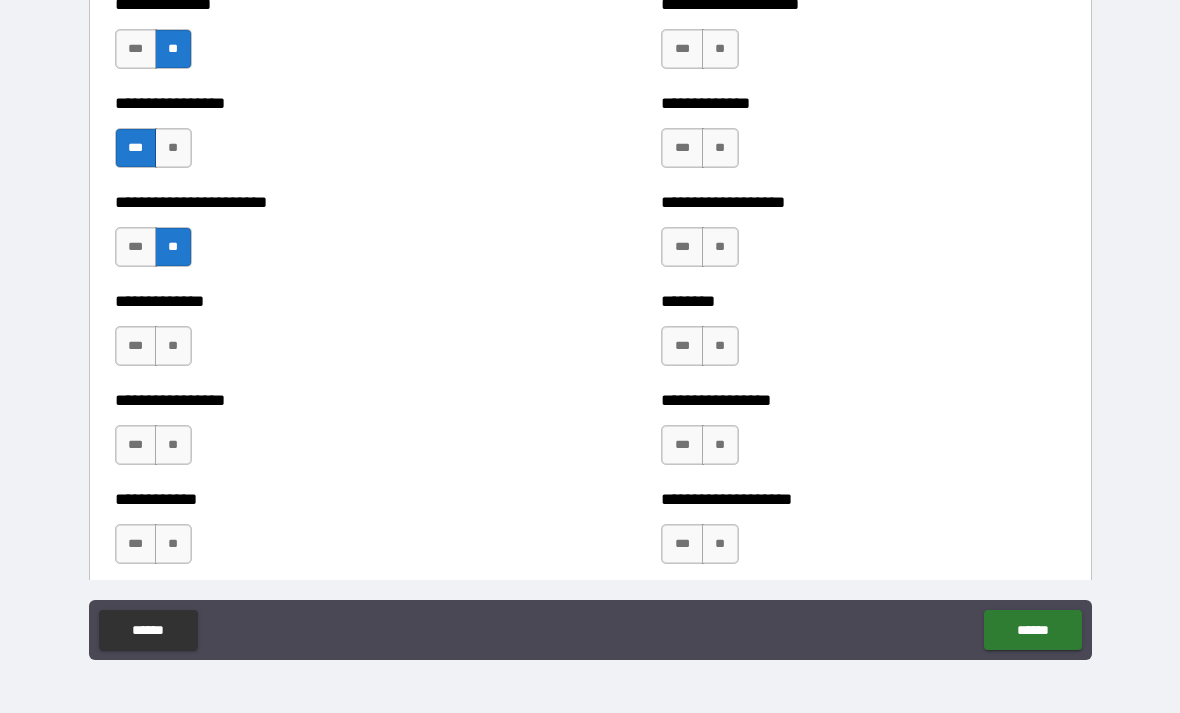 click on "**" at bounding box center [173, 346] 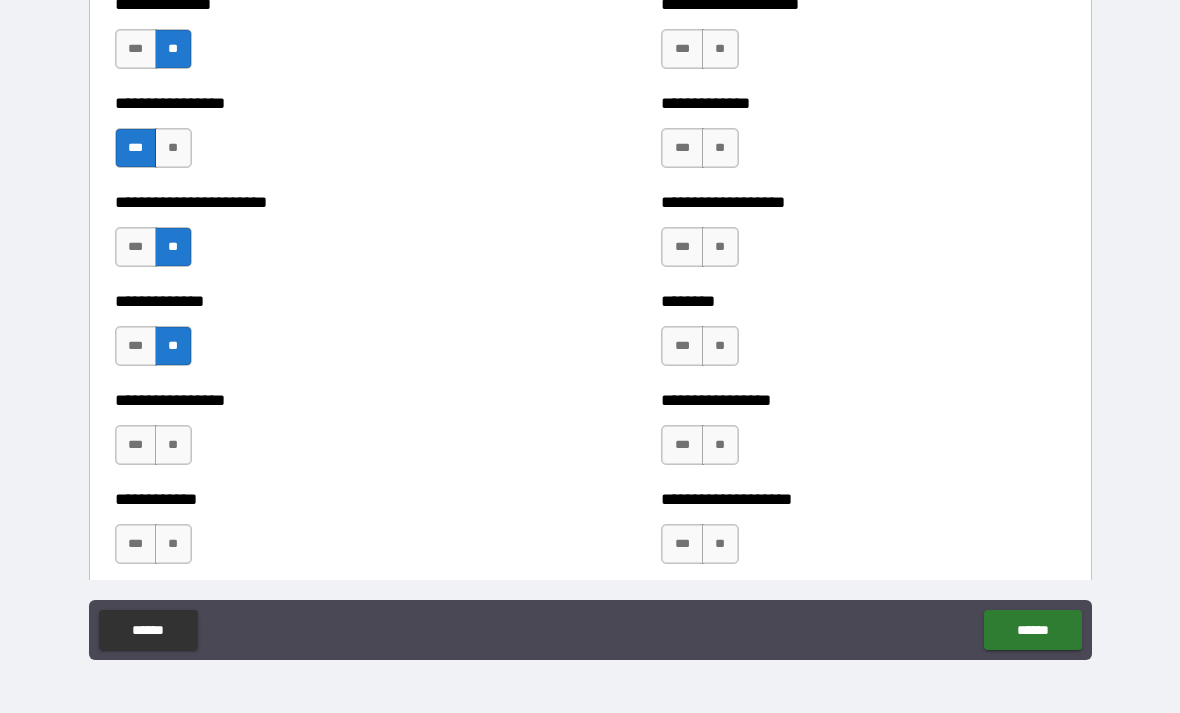 click on "**" at bounding box center [173, 445] 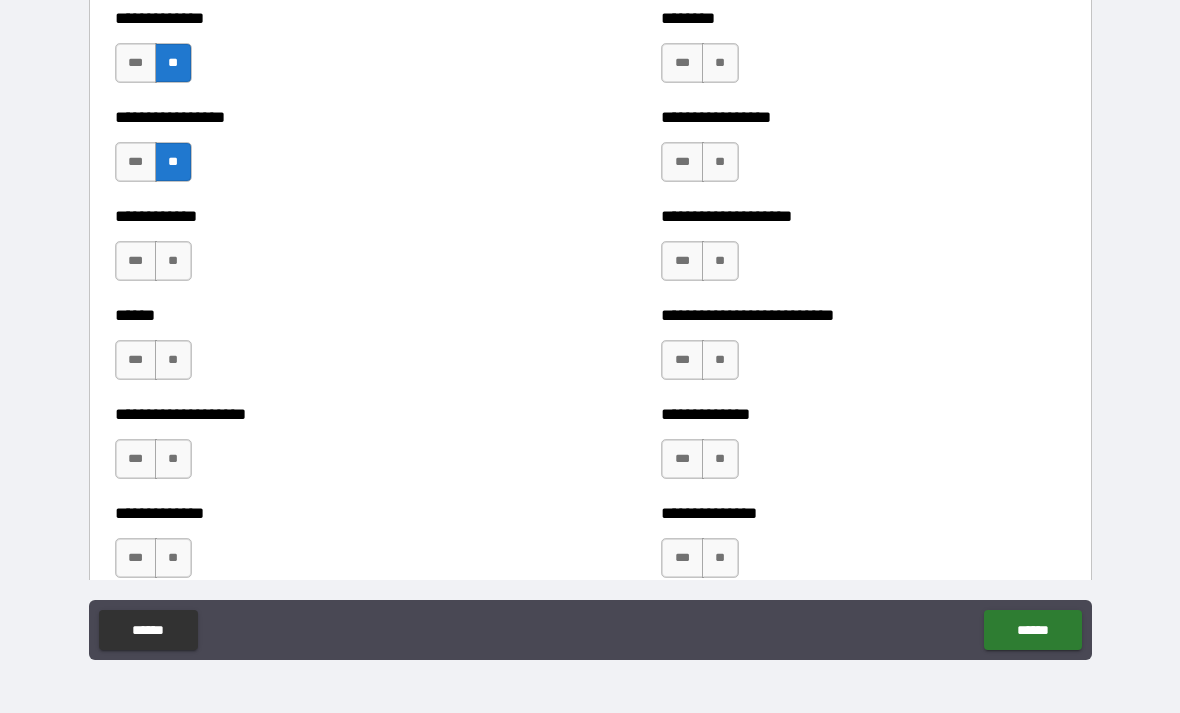 scroll, scrollTop: 3794, scrollLeft: 0, axis: vertical 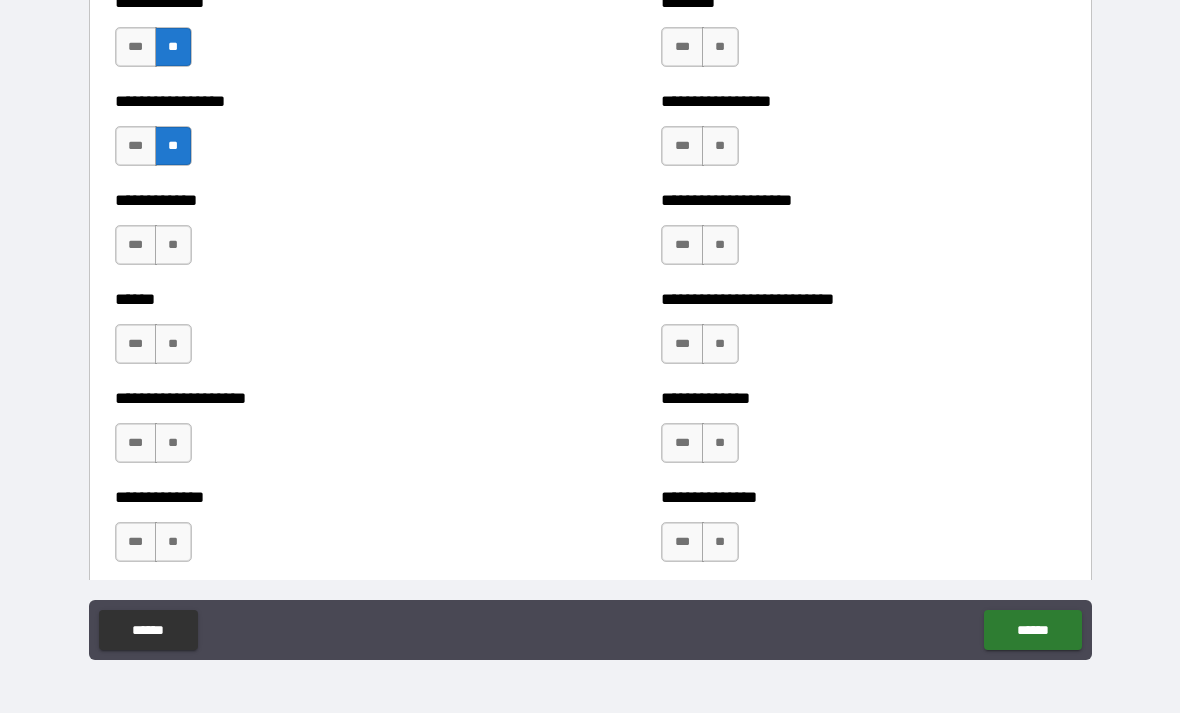 click on "**" at bounding box center (173, 245) 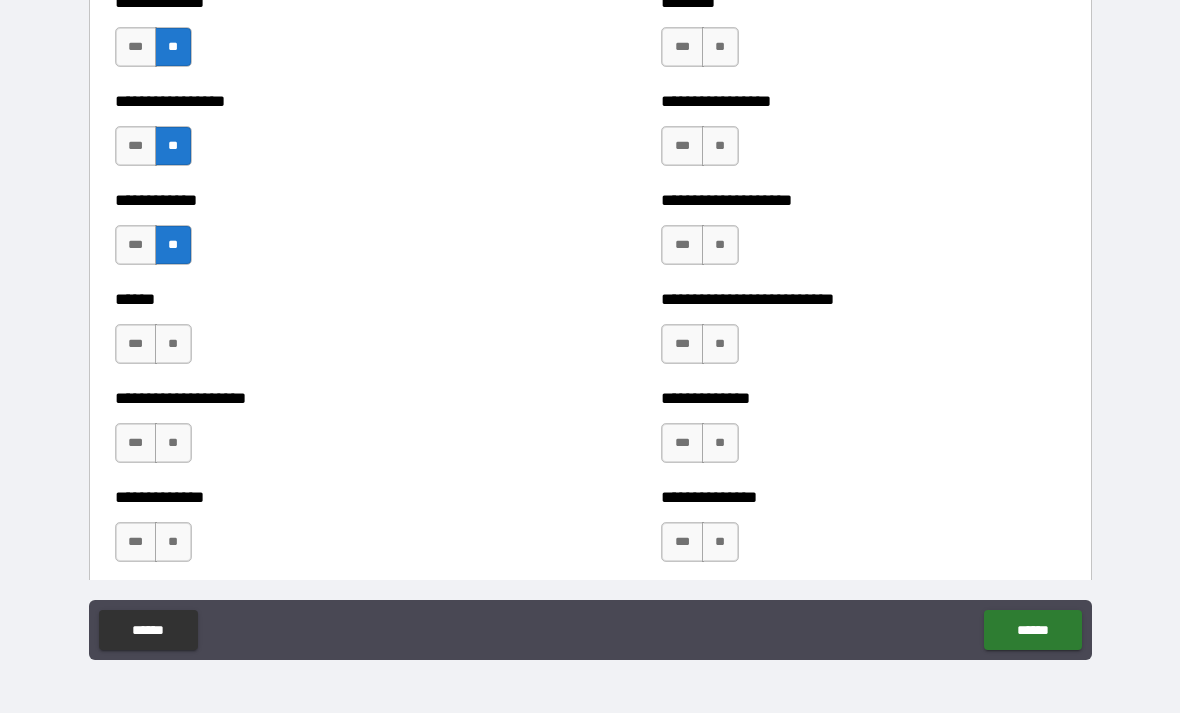 click on "**" at bounding box center (173, 344) 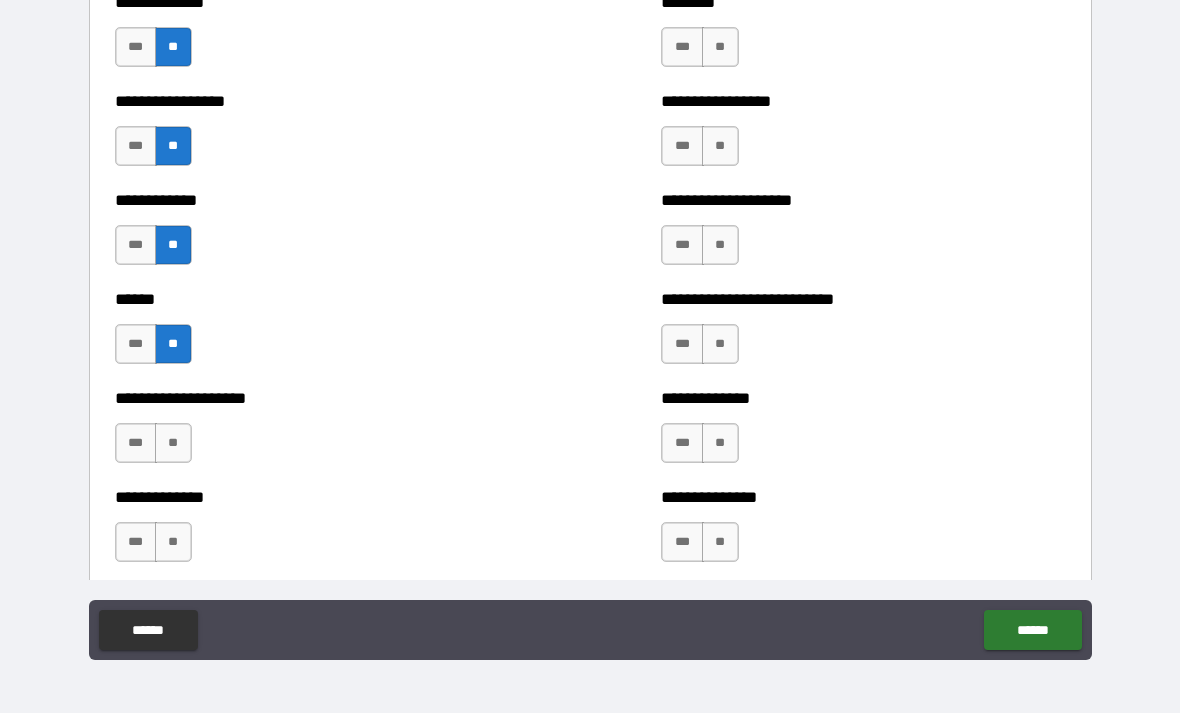 click on "**" at bounding box center (173, 443) 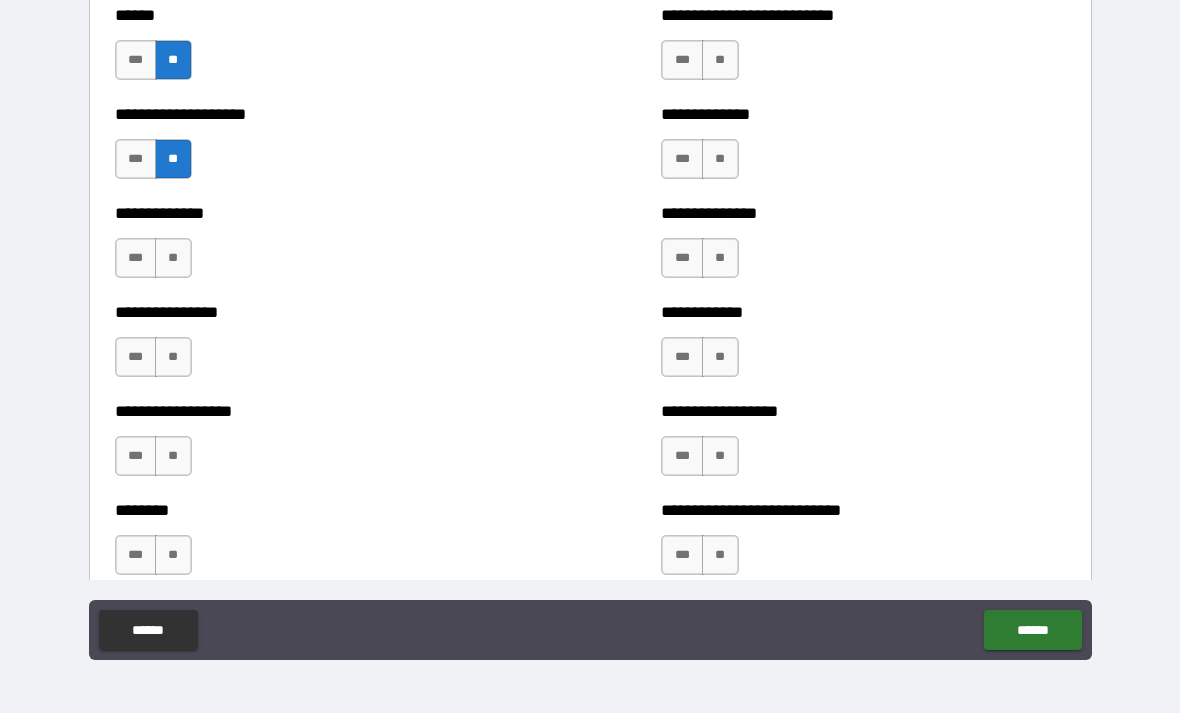 scroll, scrollTop: 4080, scrollLeft: 0, axis: vertical 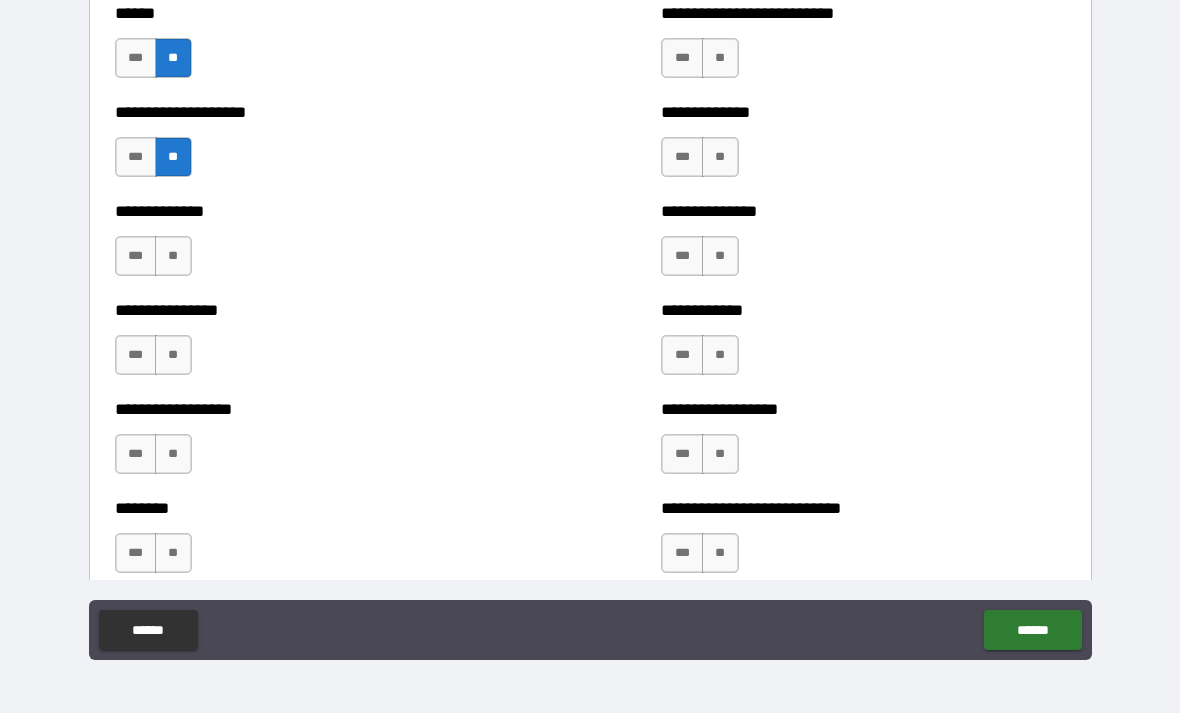 click on "**" at bounding box center (173, 256) 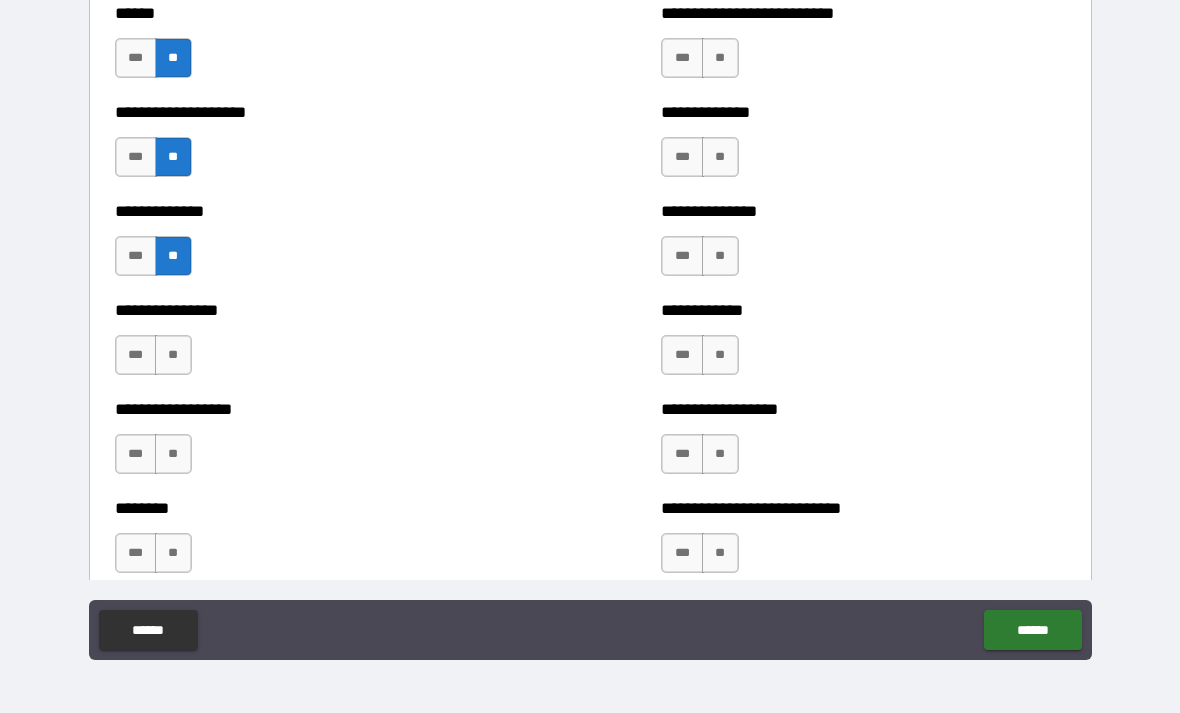 click on "**" at bounding box center (173, 355) 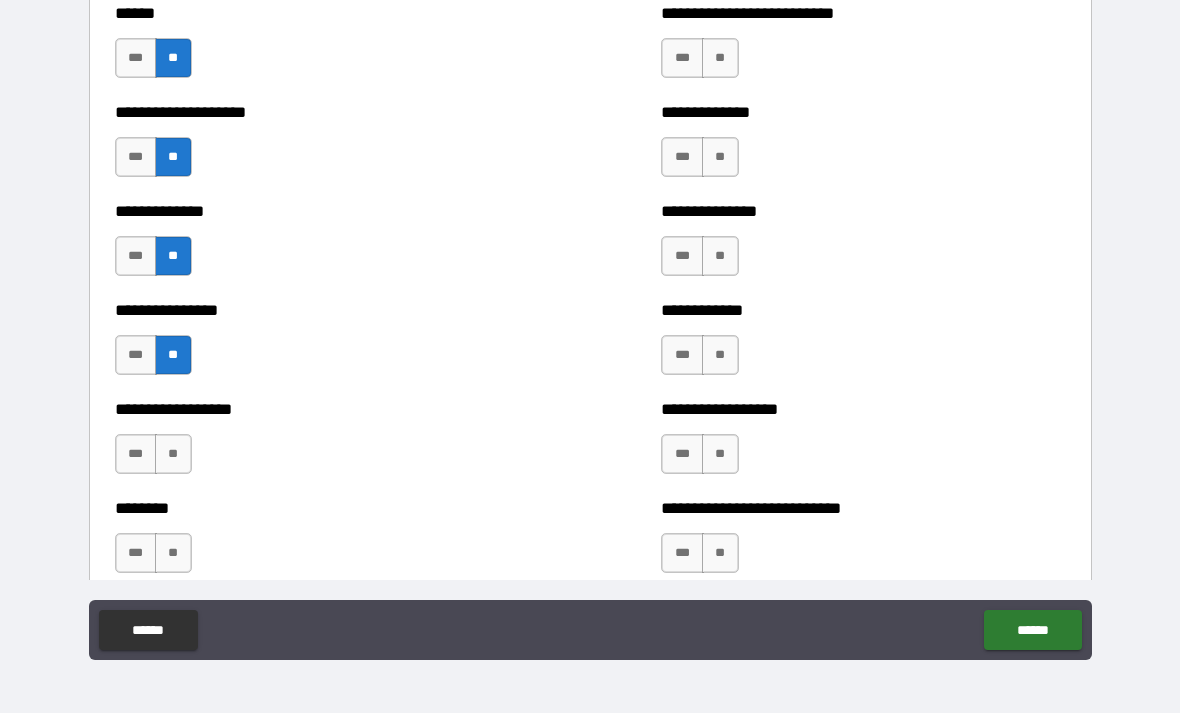 click on "**" at bounding box center [173, 454] 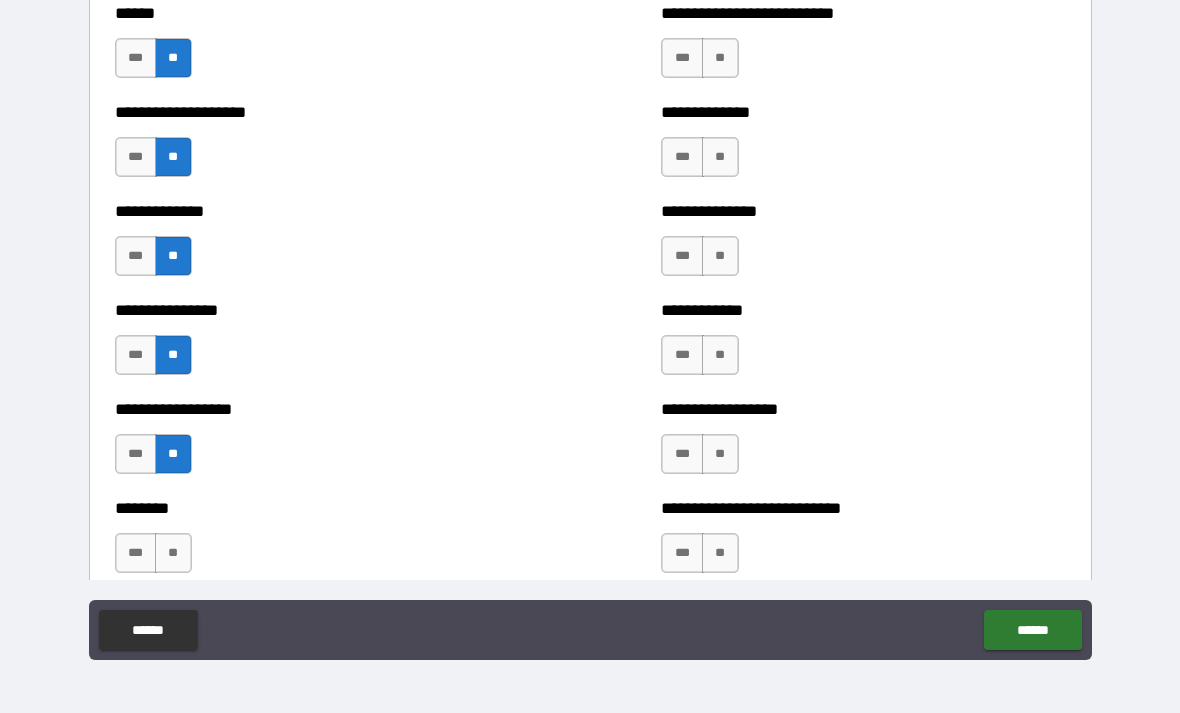 click on "**" at bounding box center (173, 553) 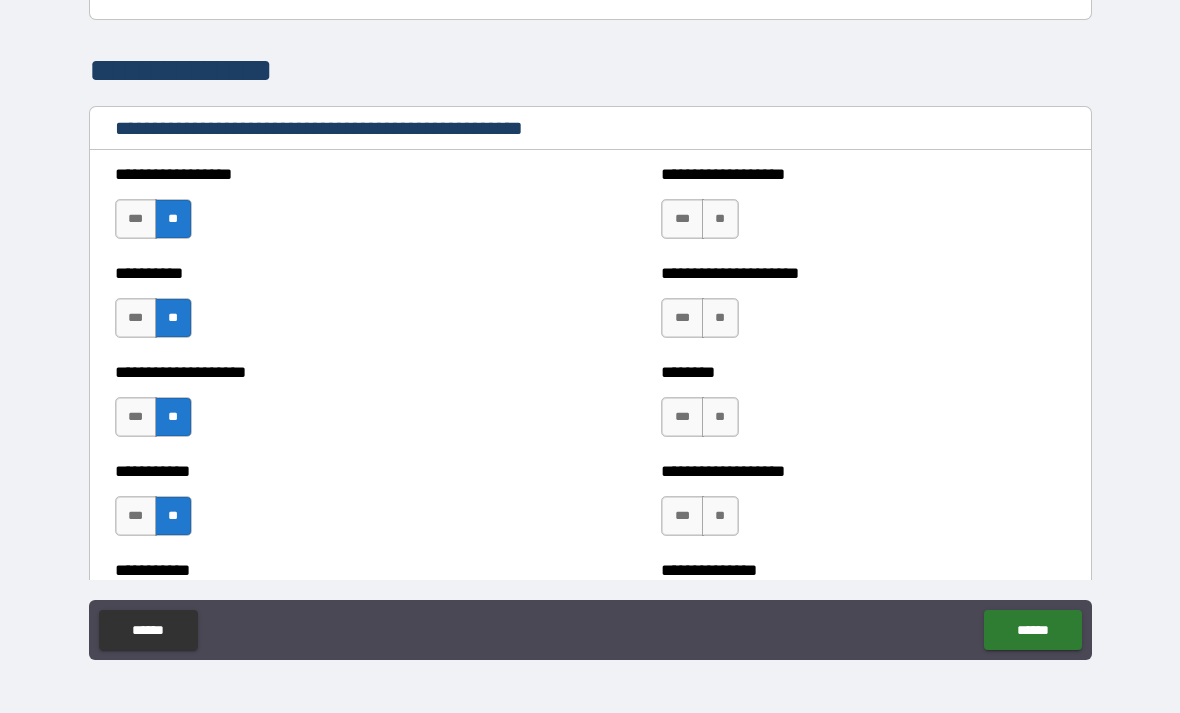 scroll, scrollTop: 2344, scrollLeft: 0, axis: vertical 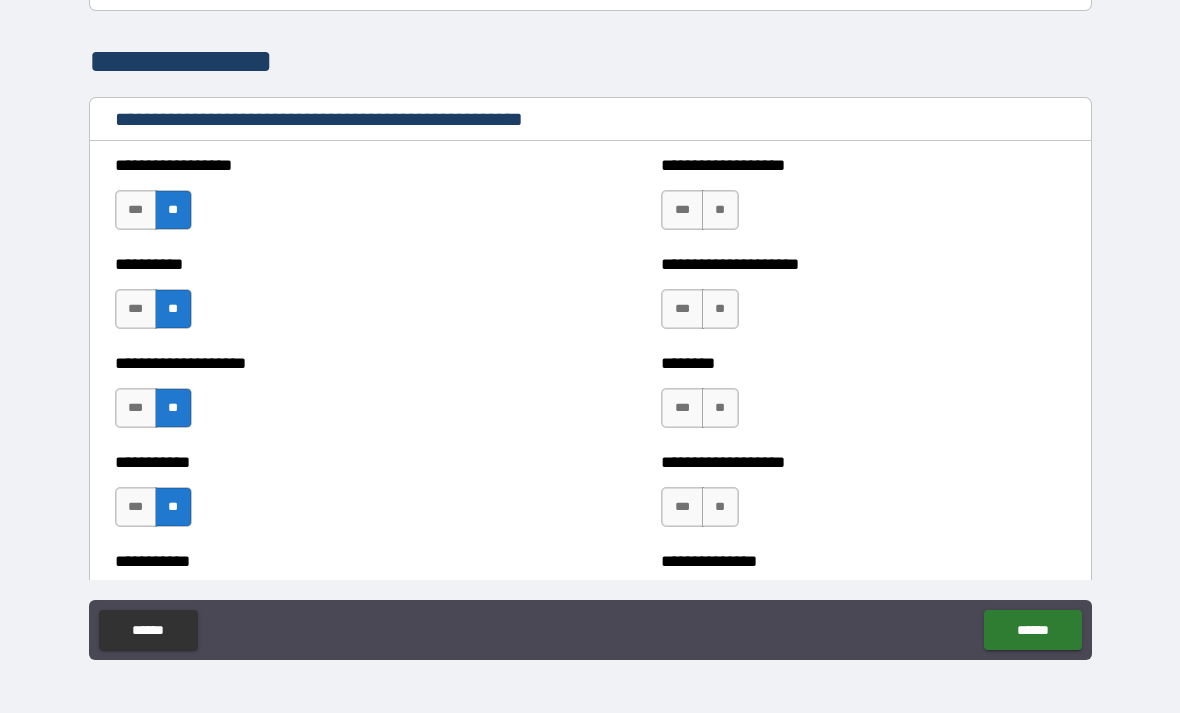 click on "**" at bounding box center (720, 210) 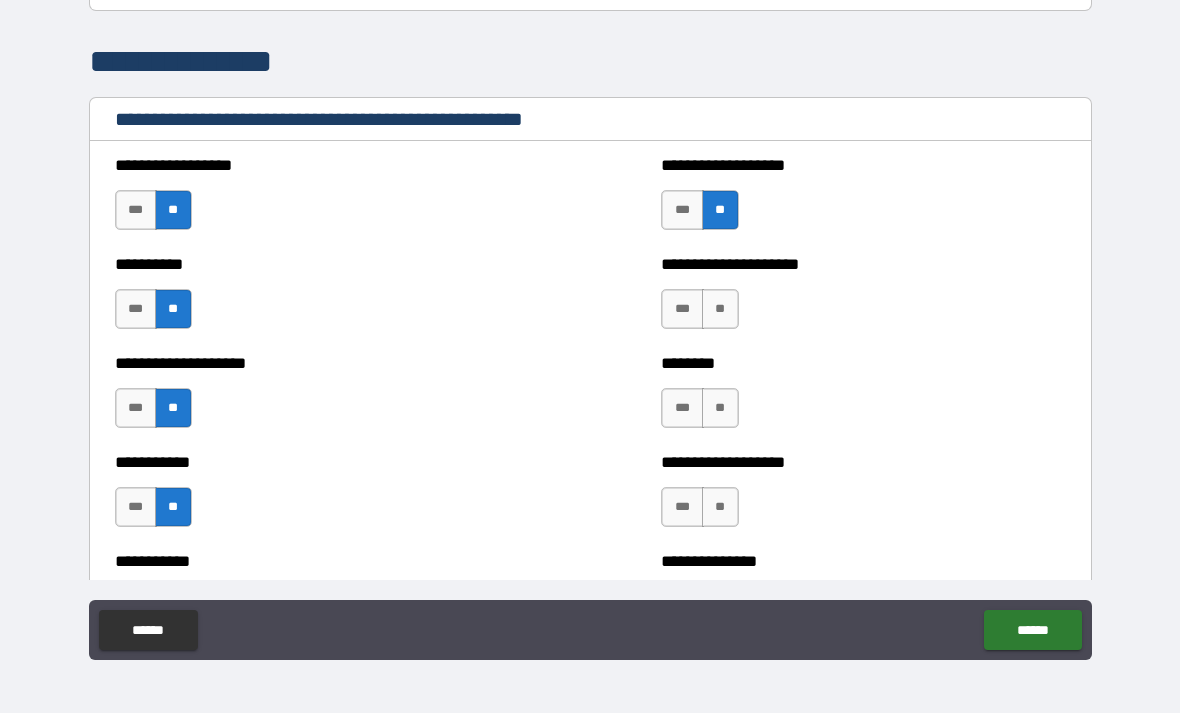 click on "**" at bounding box center (720, 309) 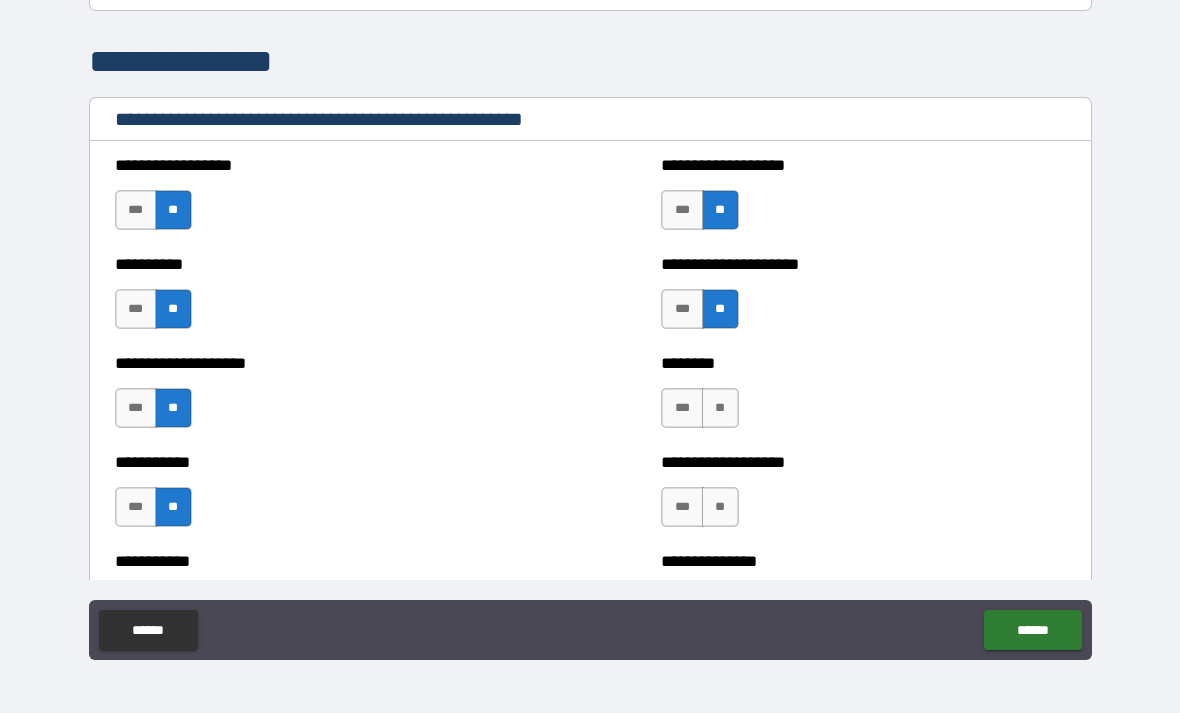 click on "**" at bounding box center (720, 408) 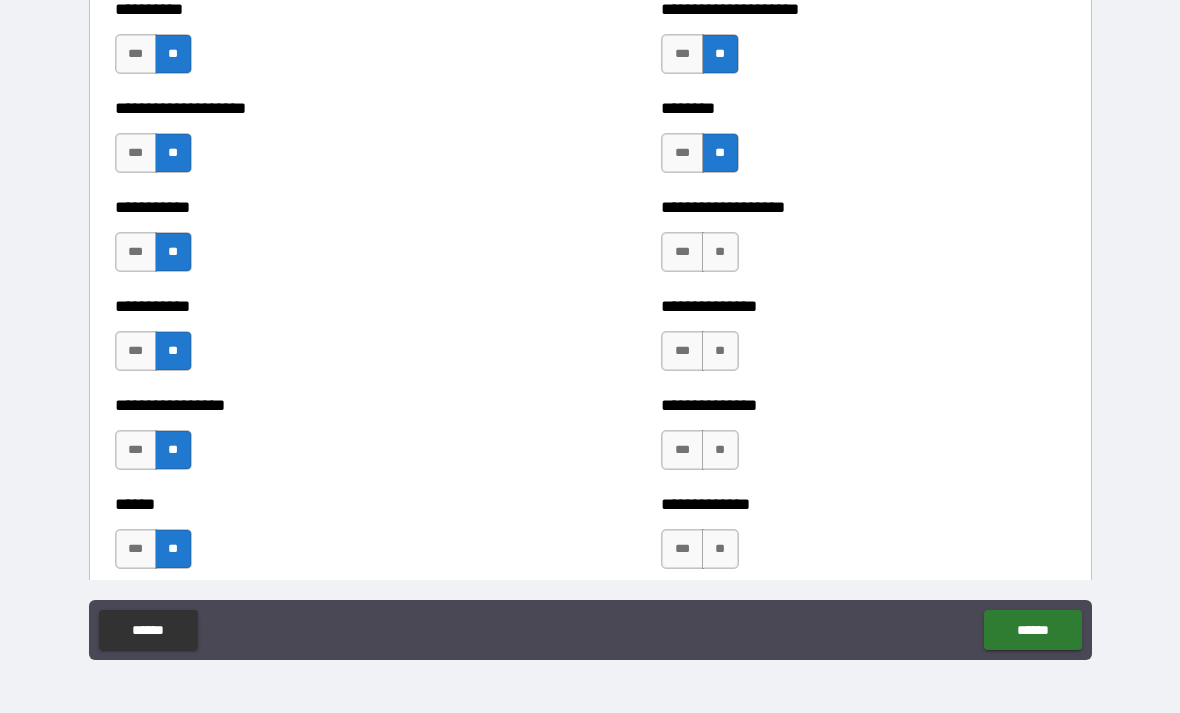 scroll, scrollTop: 2605, scrollLeft: 0, axis: vertical 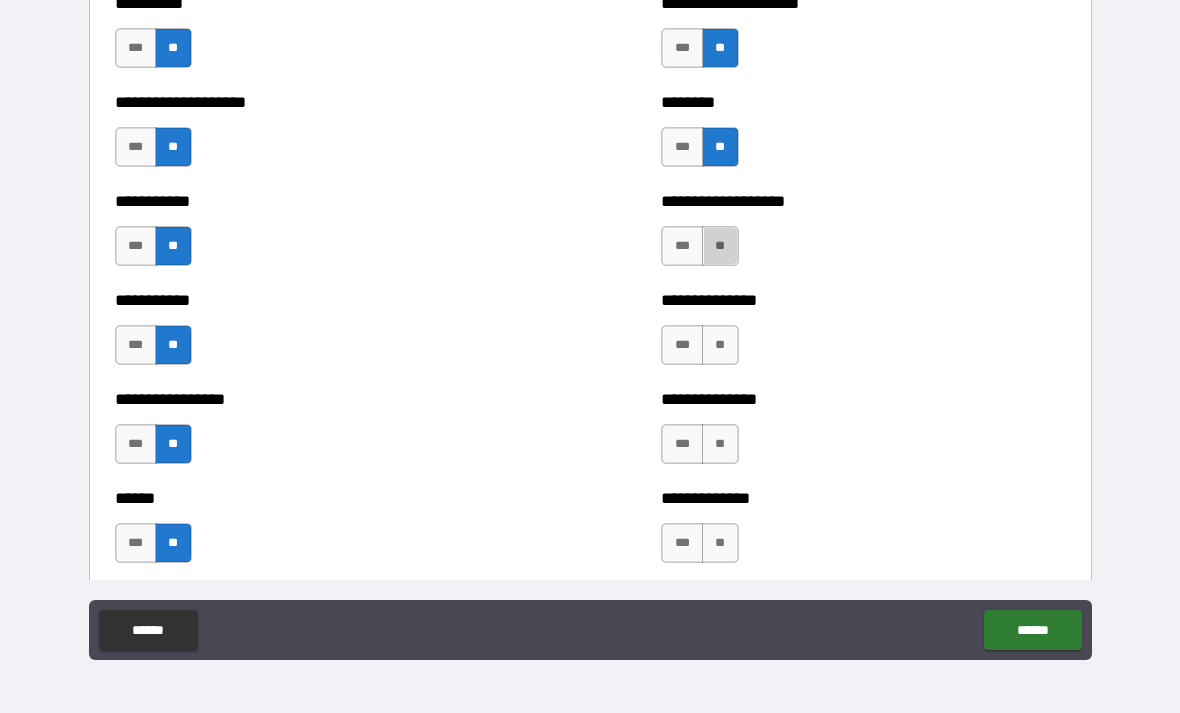 click on "**" at bounding box center (720, 246) 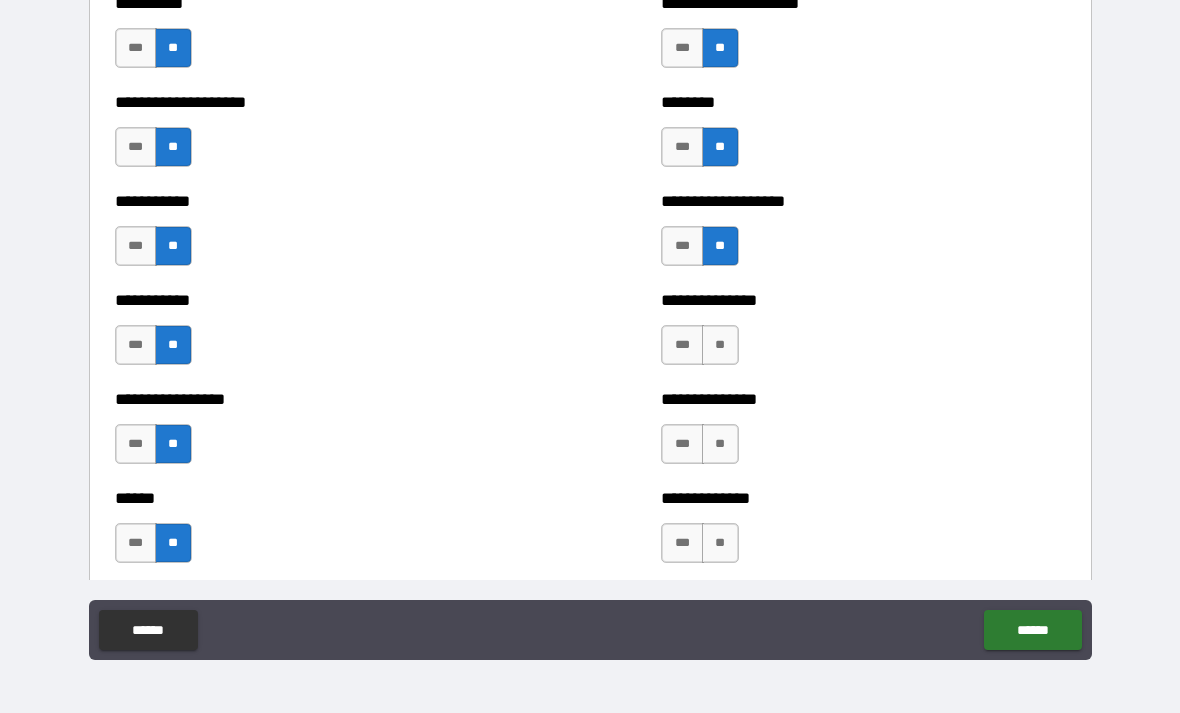 click on "**" at bounding box center (720, 345) 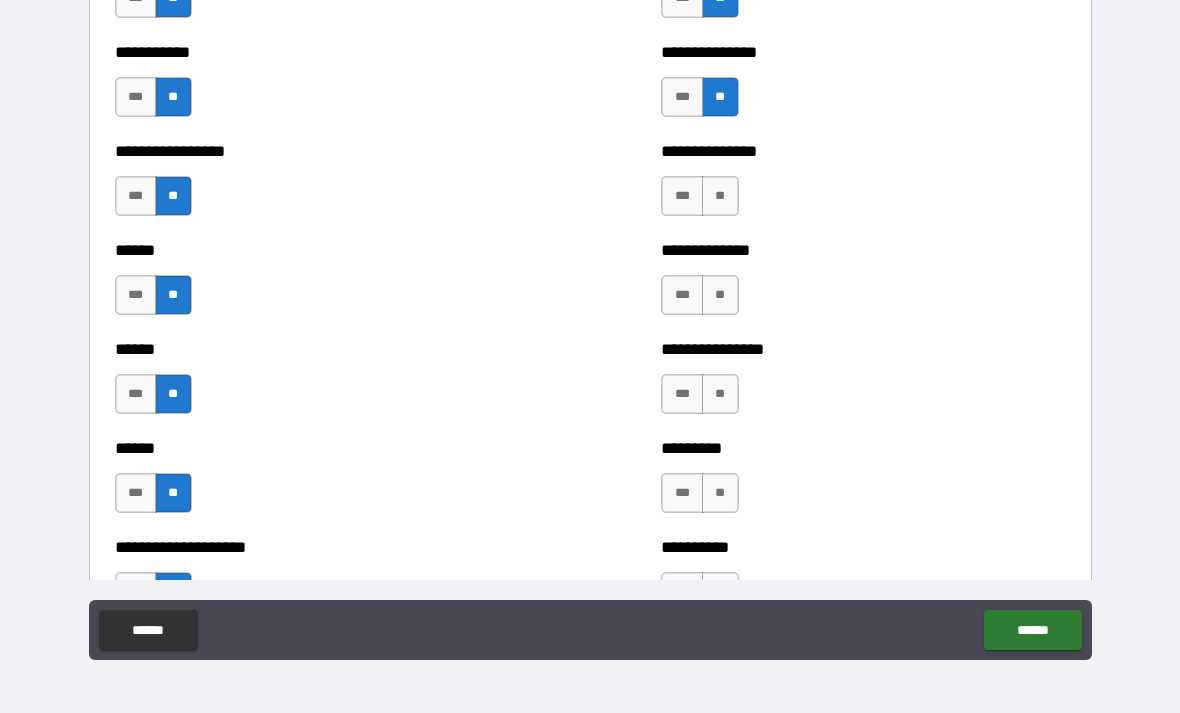 scroll, scrollTop: 2860, scrollLeft: 0, axis: vertical 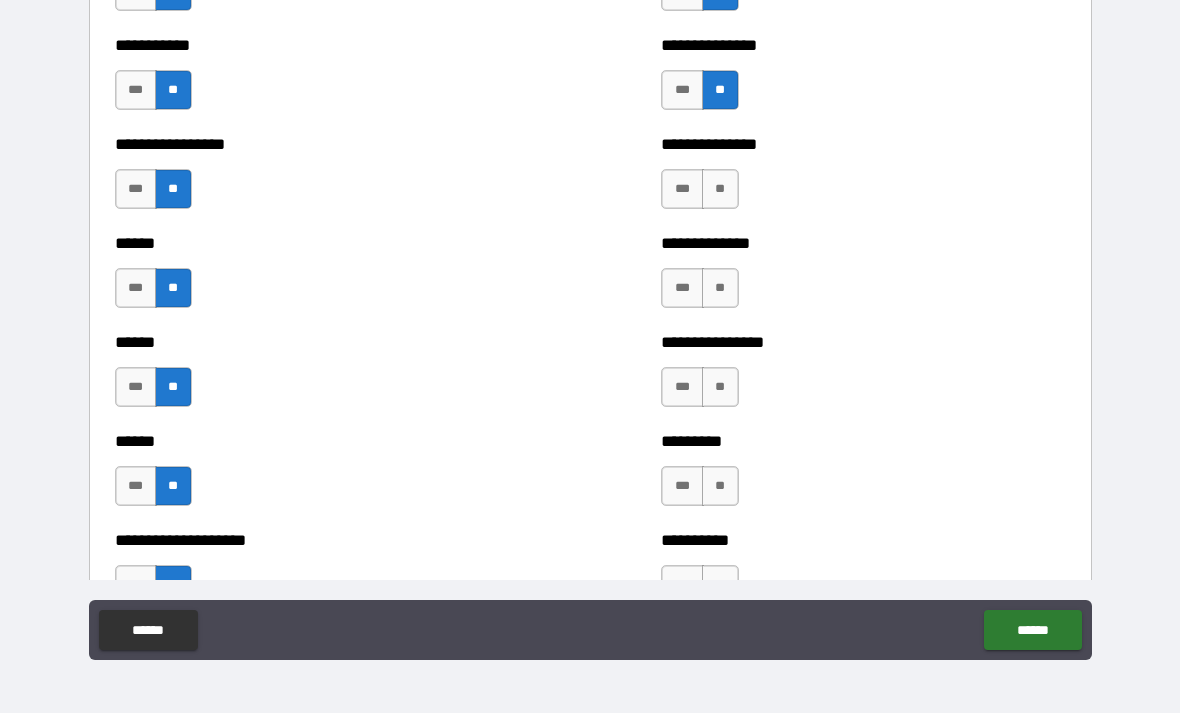 click on "**" at bounding box center (720, 189) 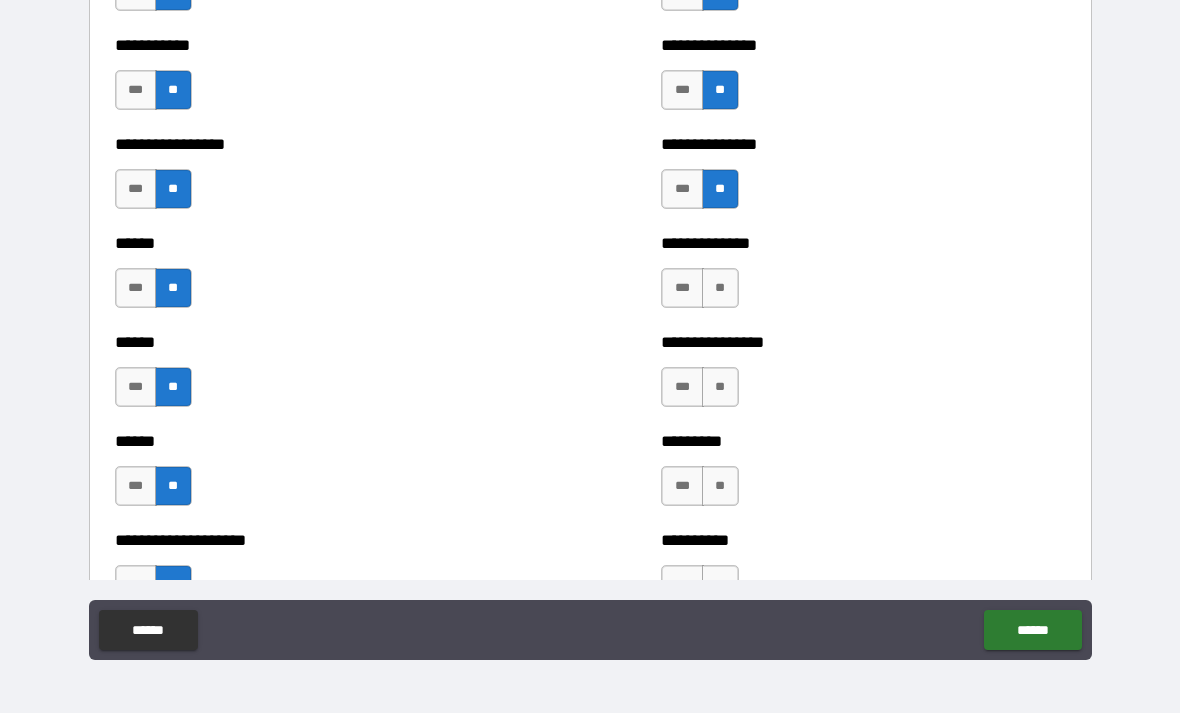 click on "**" at bounding box center (720, 288) 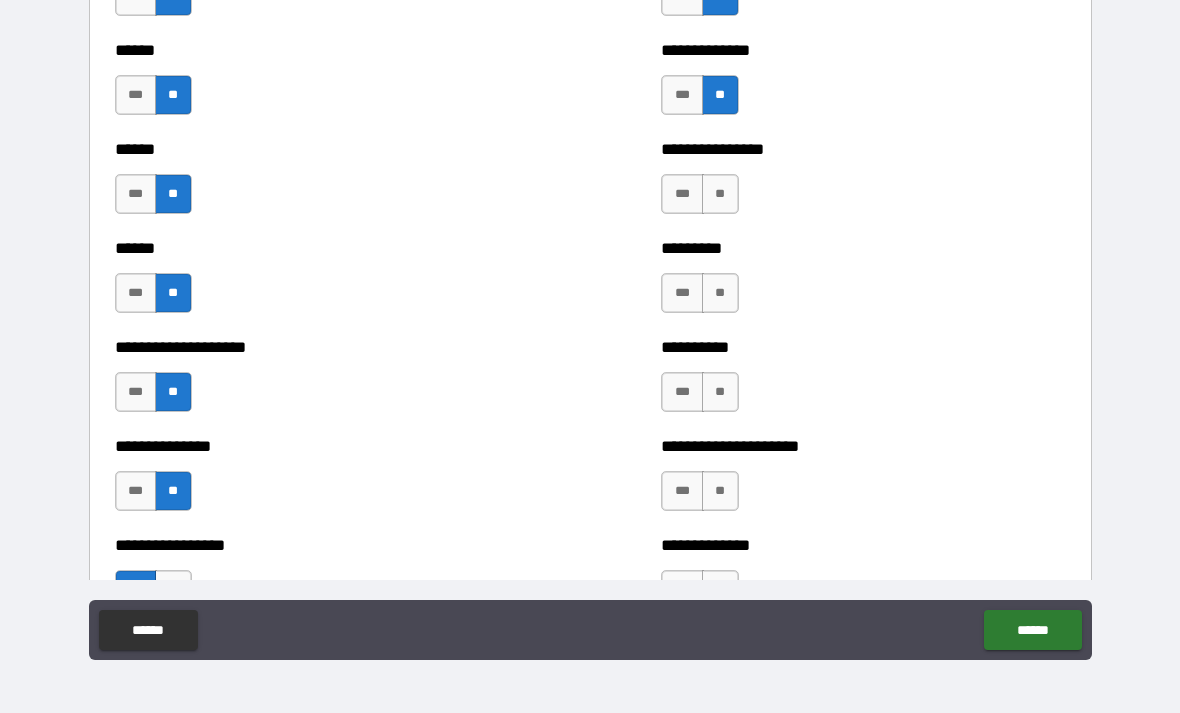 scroll, scrollTop: 3064, scrollLeft: 0, axis: vertical 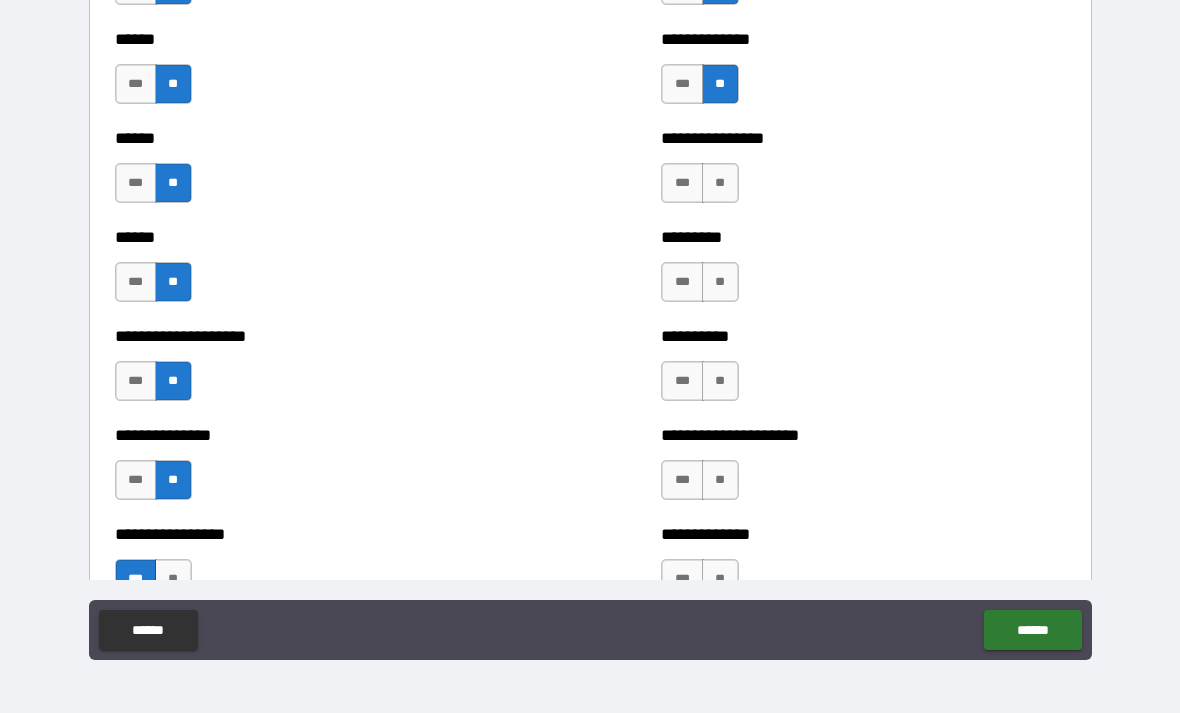 click on "**" at bounding box center [720, 183] 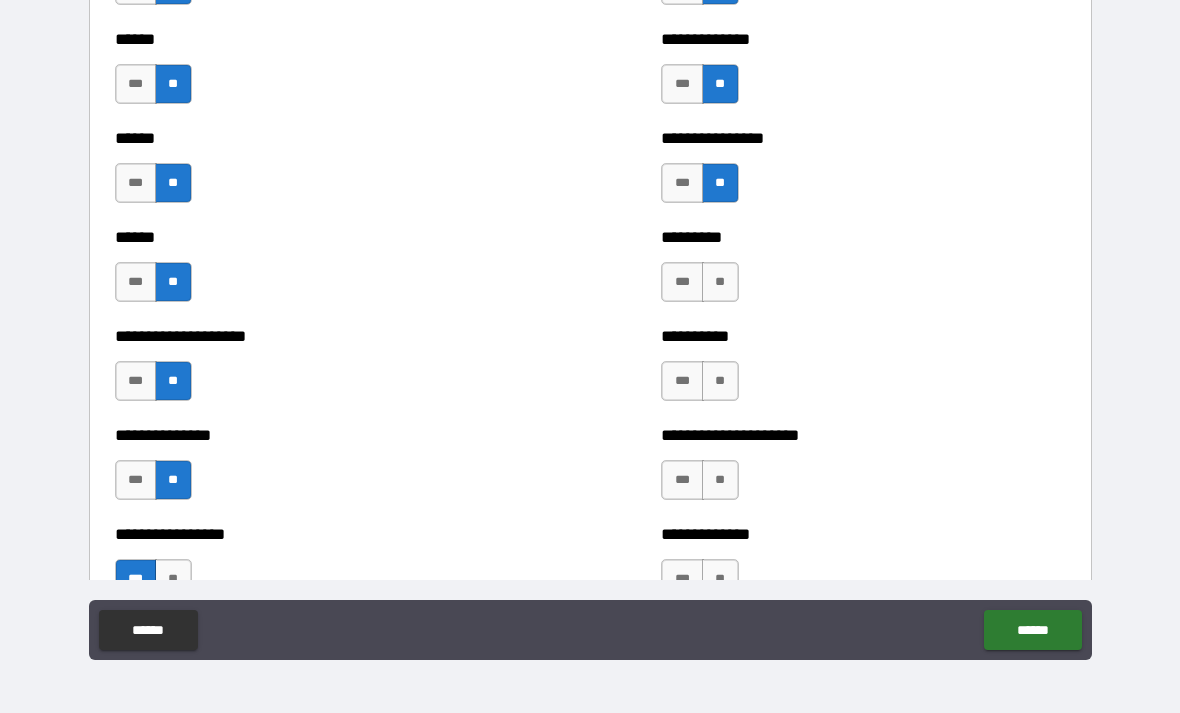 click on "**" at bounding box center (720, 282) 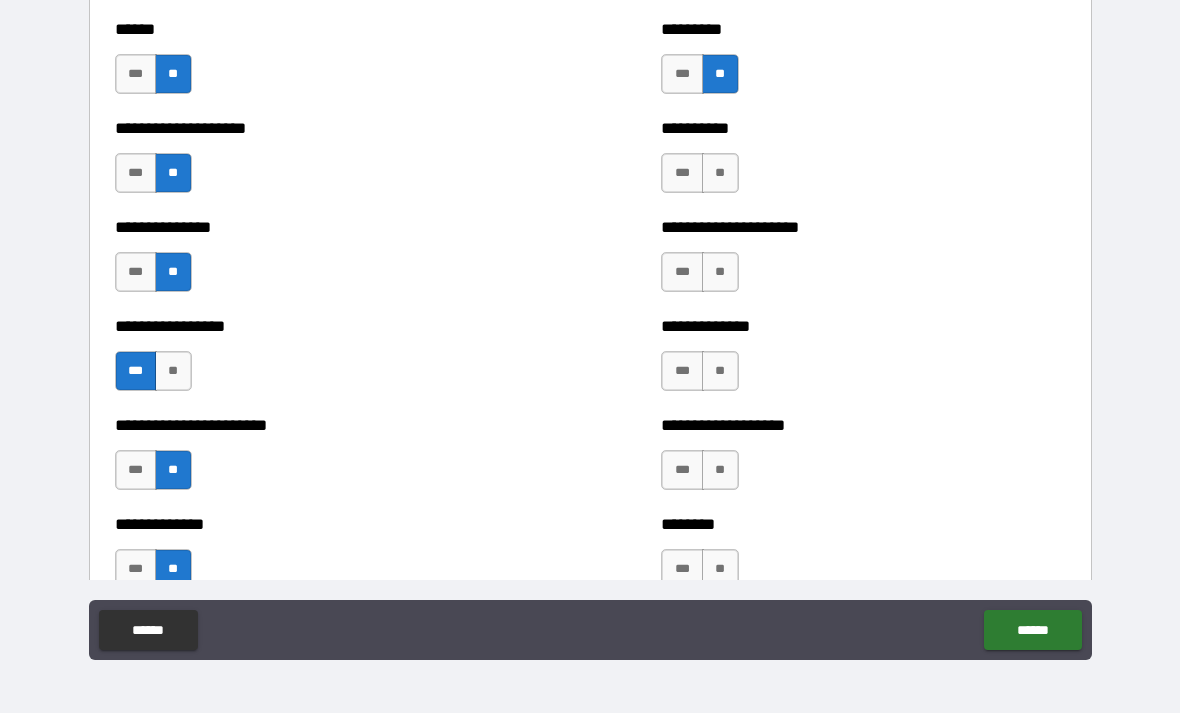 scroll, scrollTop: 3275, scrollLeft: 0, axis: vertical 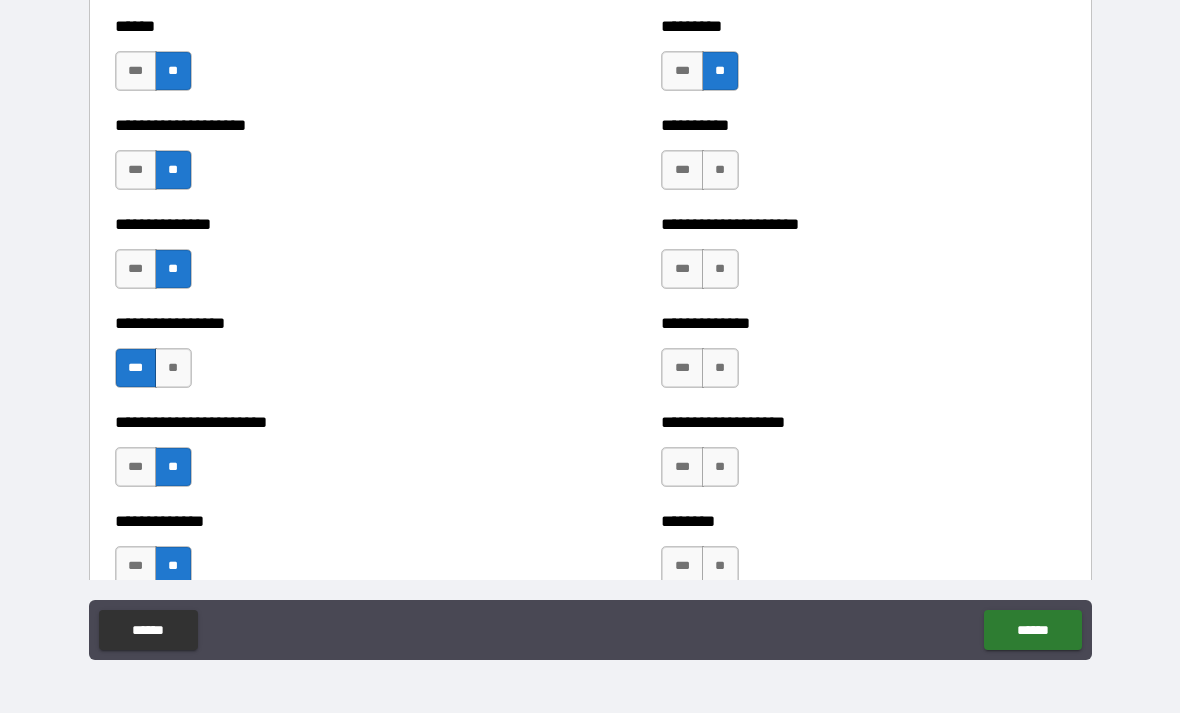 click on "**" at bounding box center [720, 170] 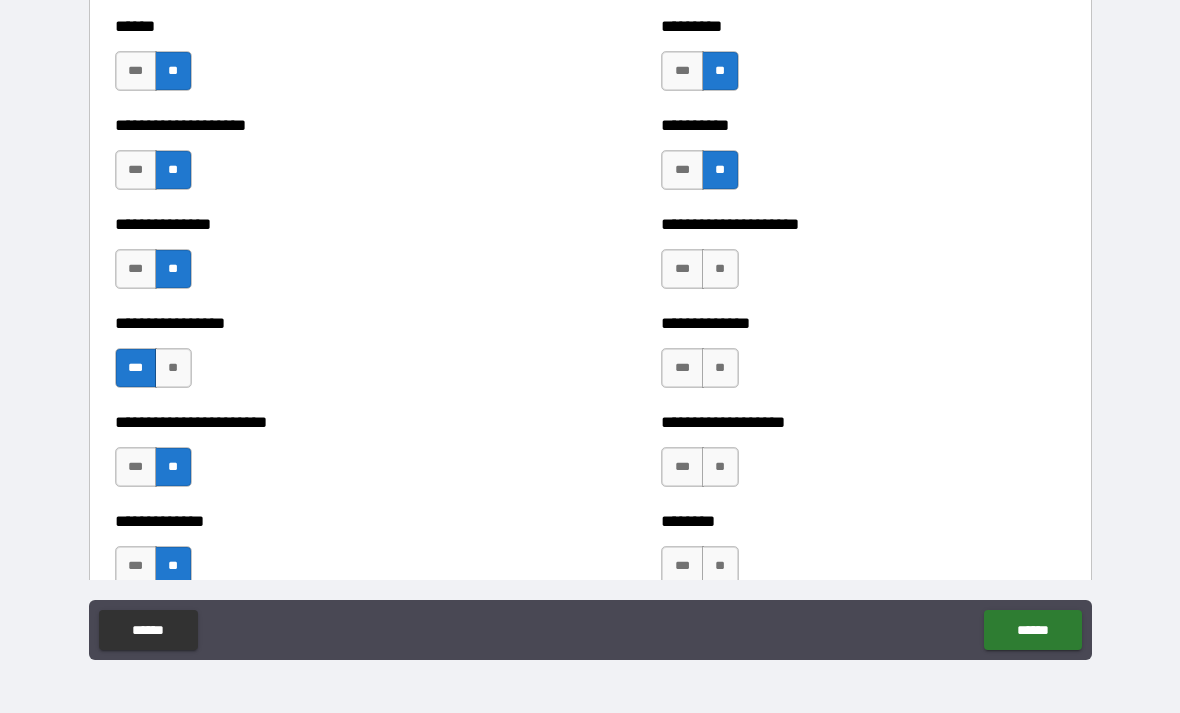 click on "**" at bounding box center (720, 269) 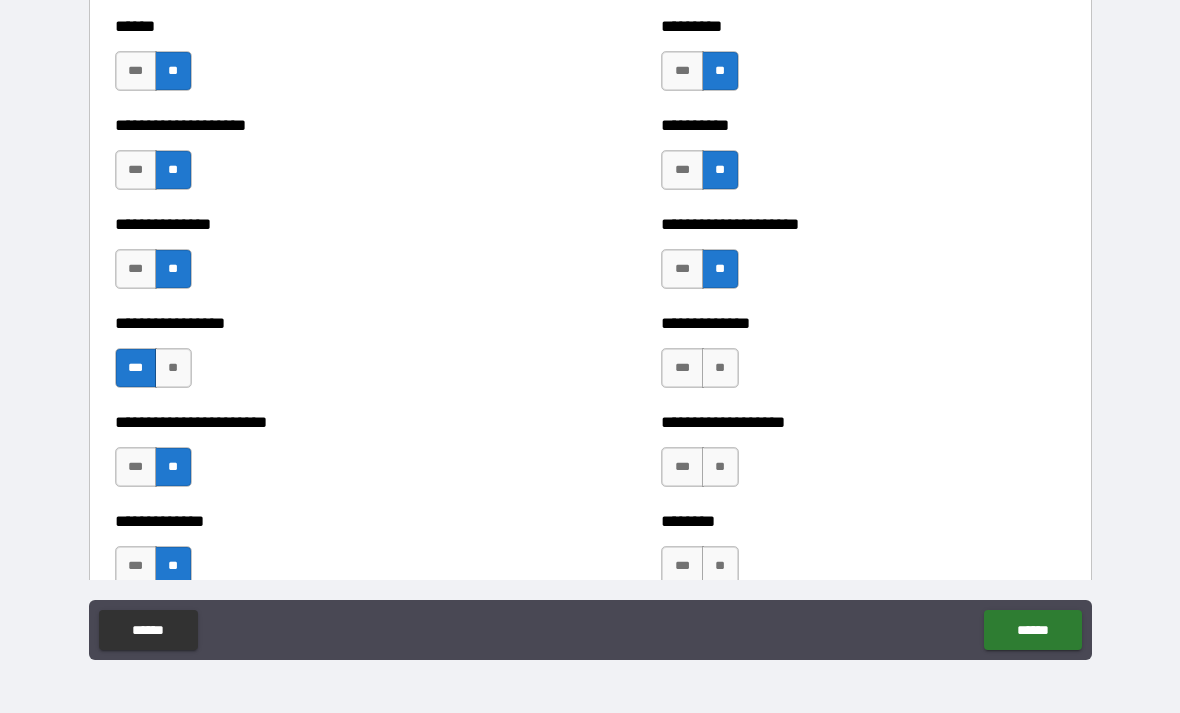 click on "**" at bounding box center (720, 368) 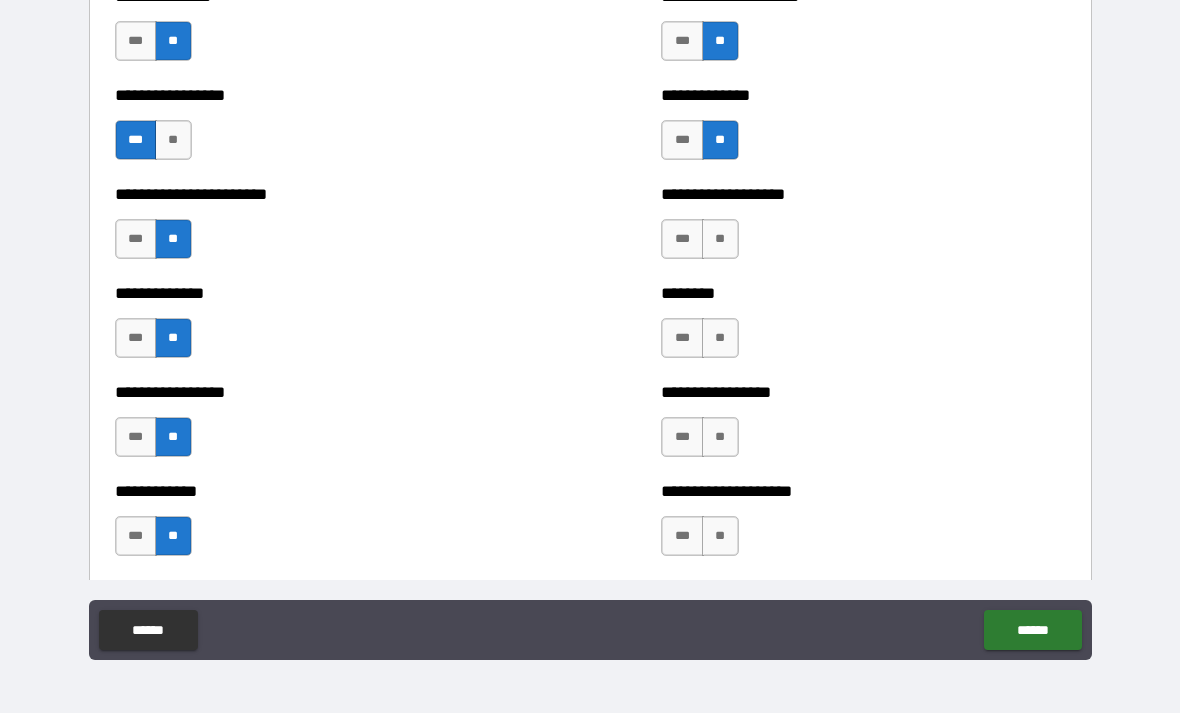 scroll, scrollTop: 3518, scrollLeft: 0, axis: vertical 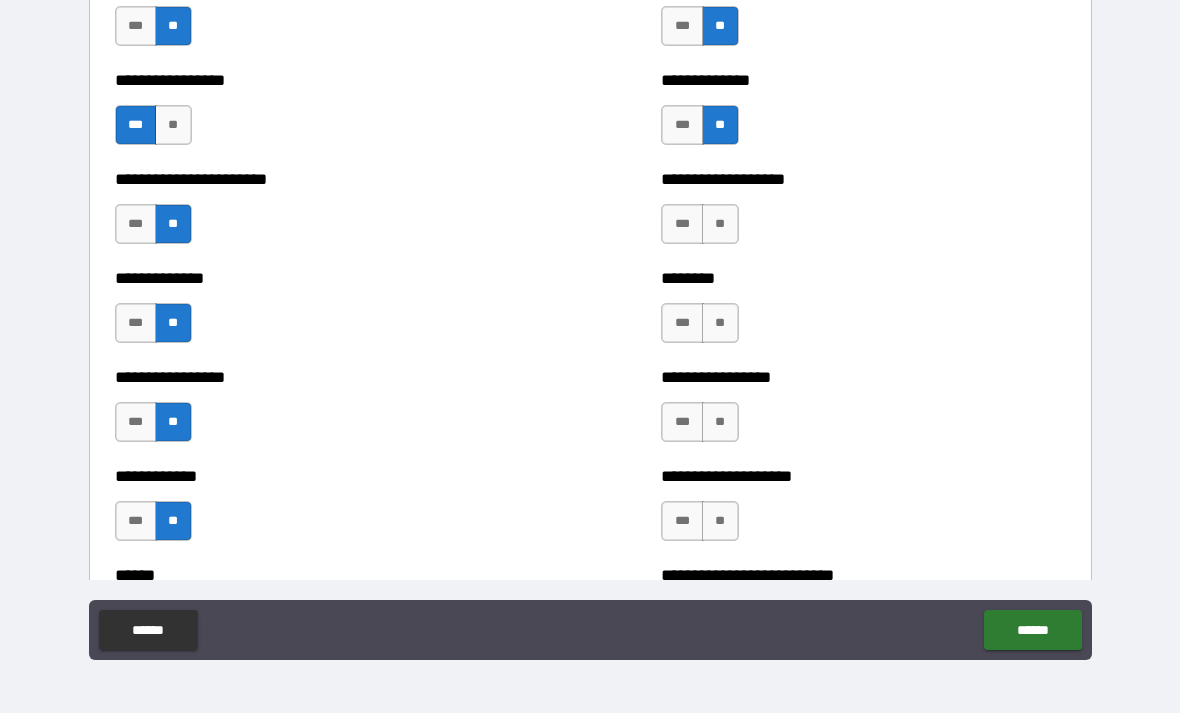 click on "**" at bounding box center [720, 224] 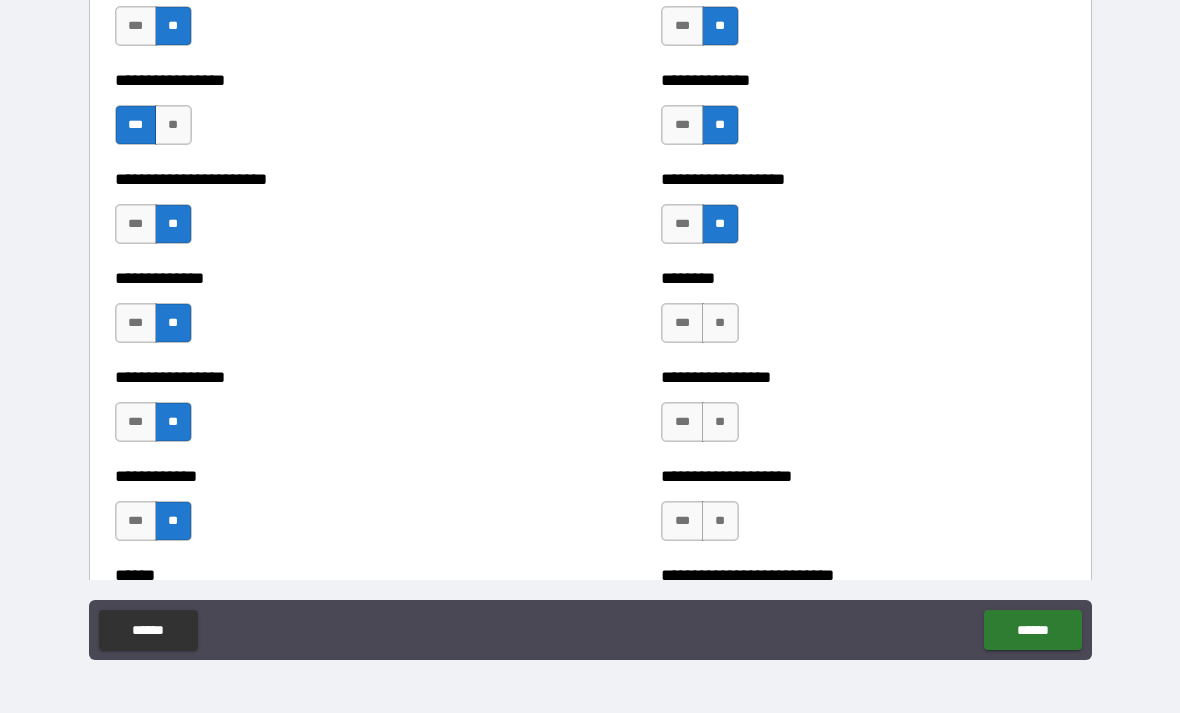 click on "**" at bounding box center [720, 323] 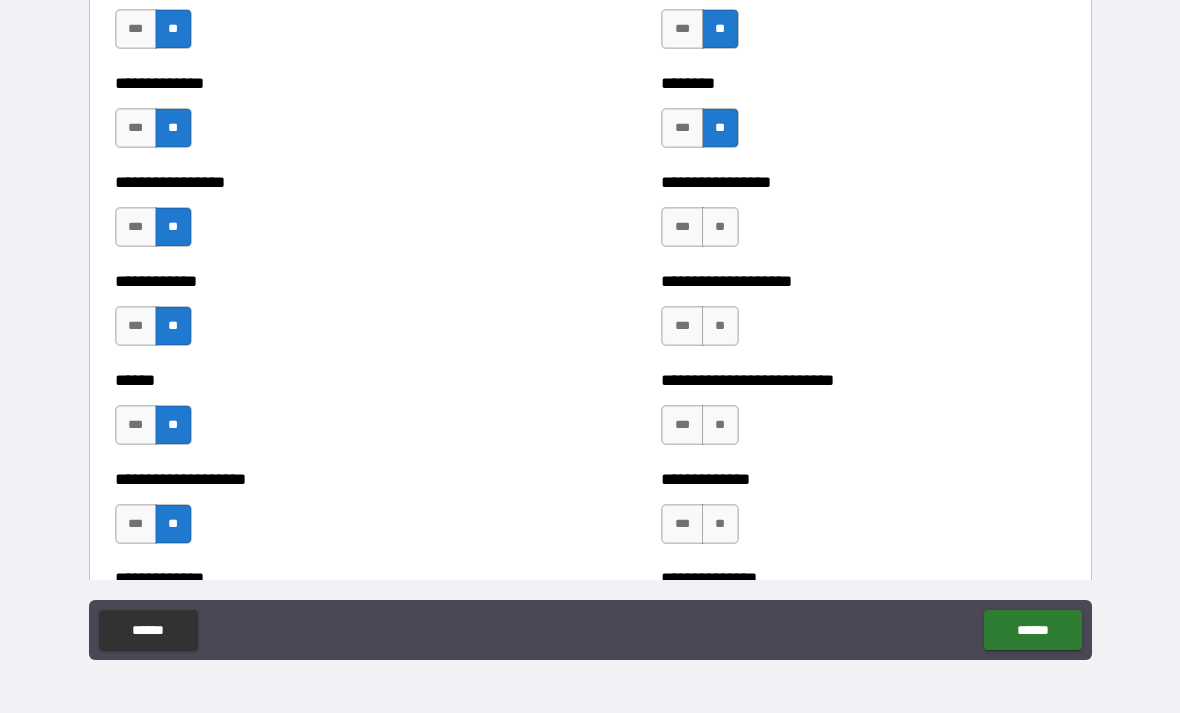 scroll, scrollTop: 3736, scrollLeft: 0, axis: vertical 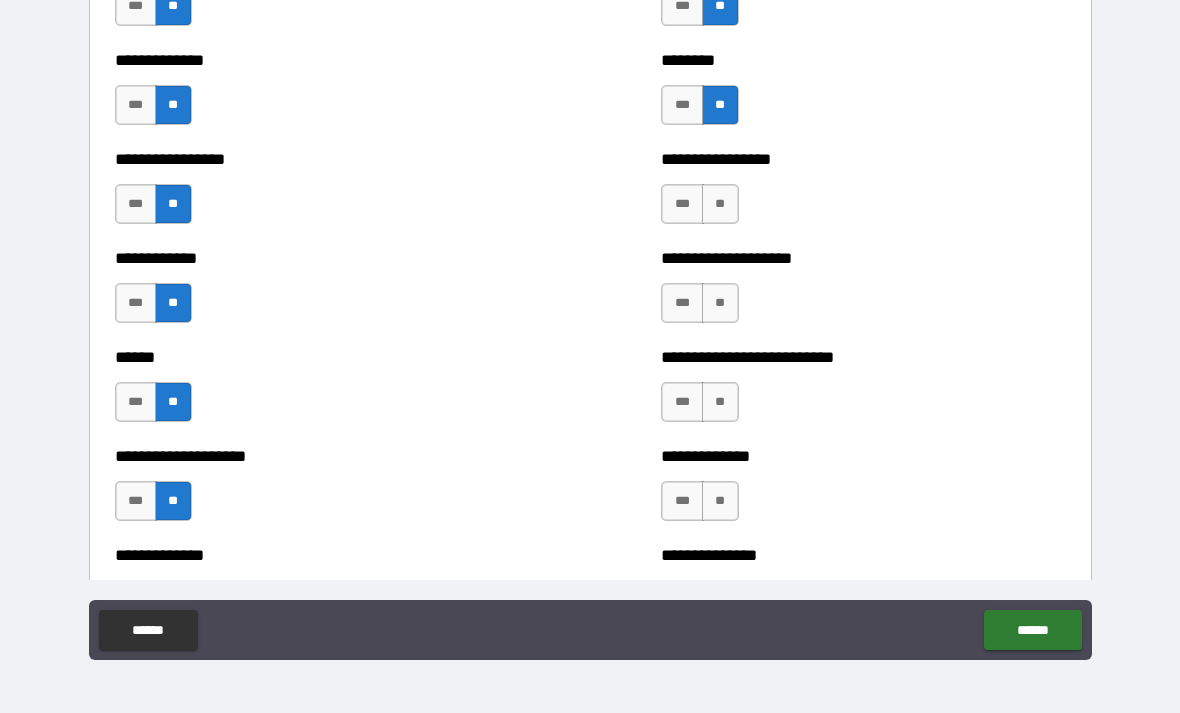 click on "**" at bounding box center [720, 204] 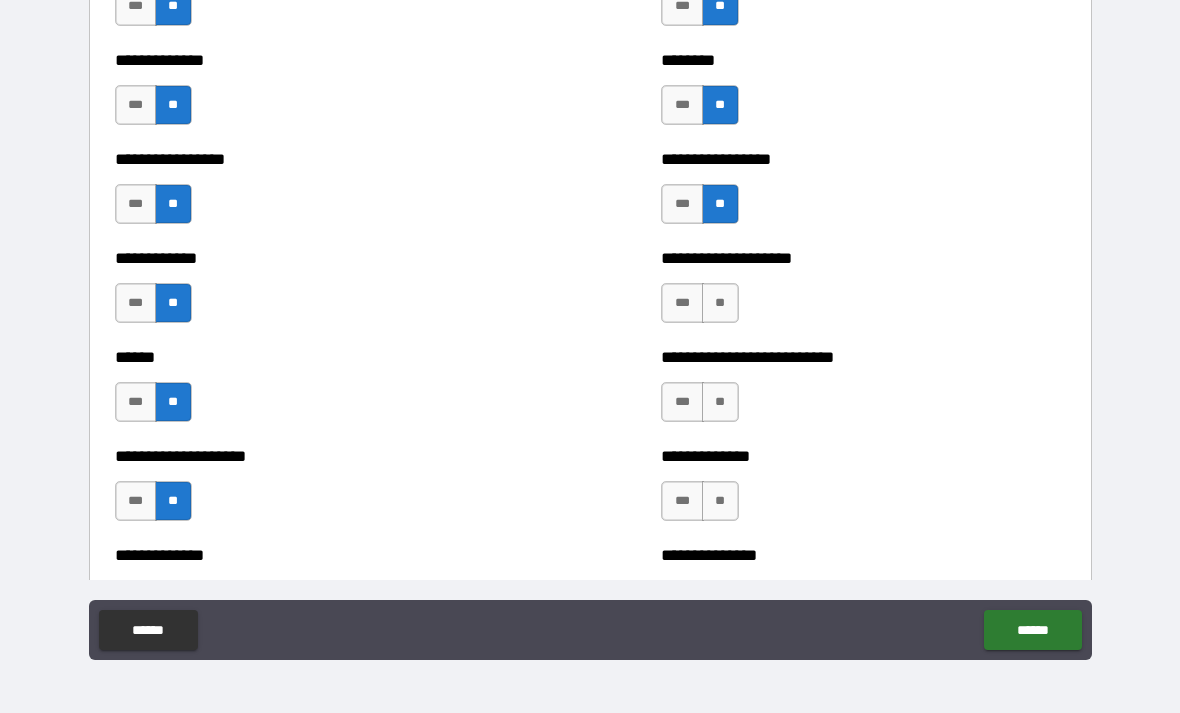 click on "**" at bounding box center [720, 303] 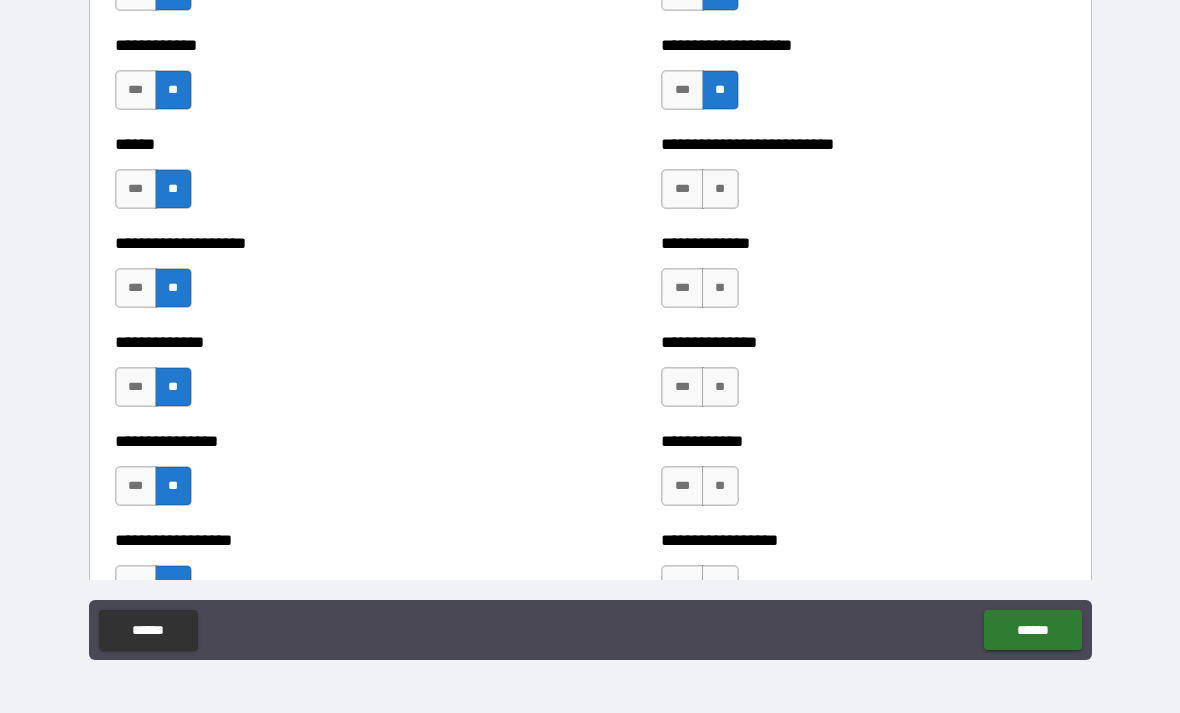 scroll, scrollTop: 3954, scrollLeft: 0, axis: vertical 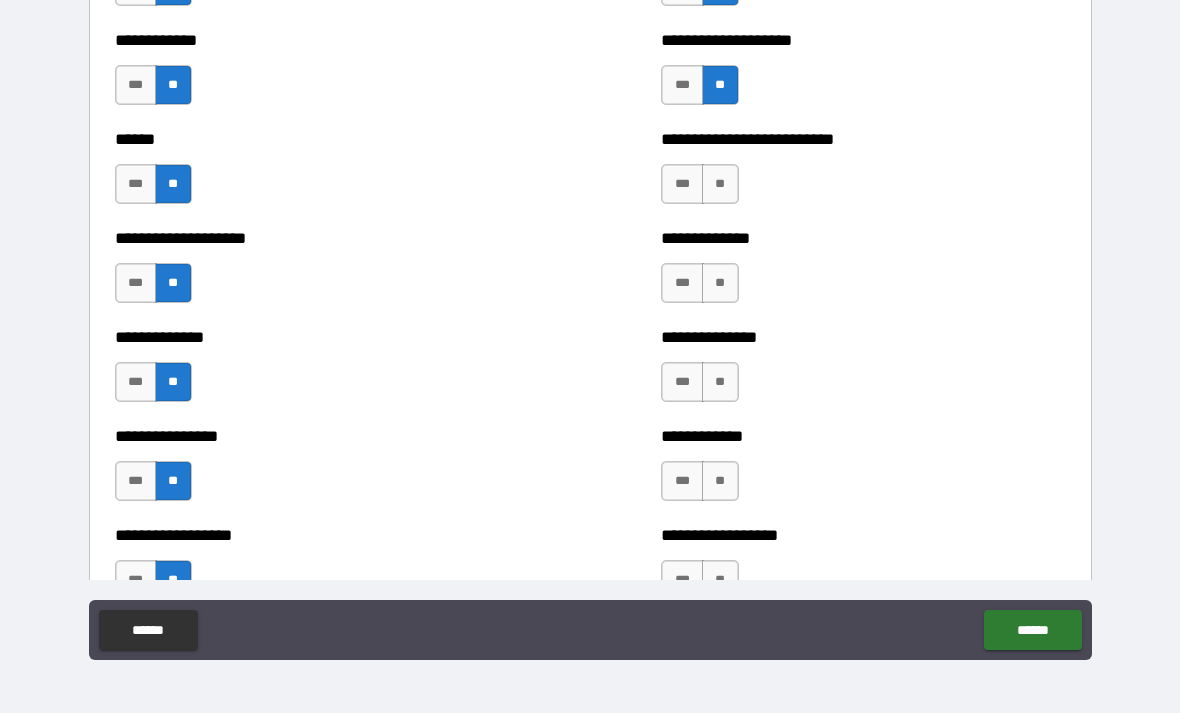 click on "**" at bounding box center [720, 184] 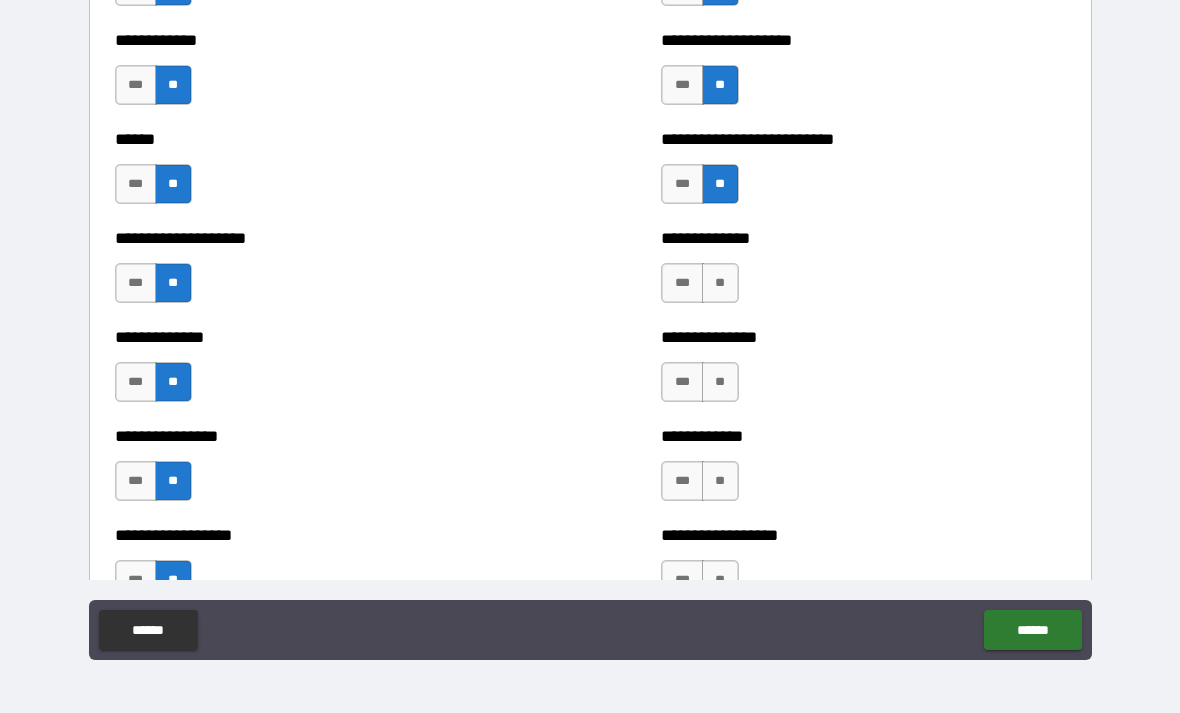click on "**" at bounding box center (720, 283) 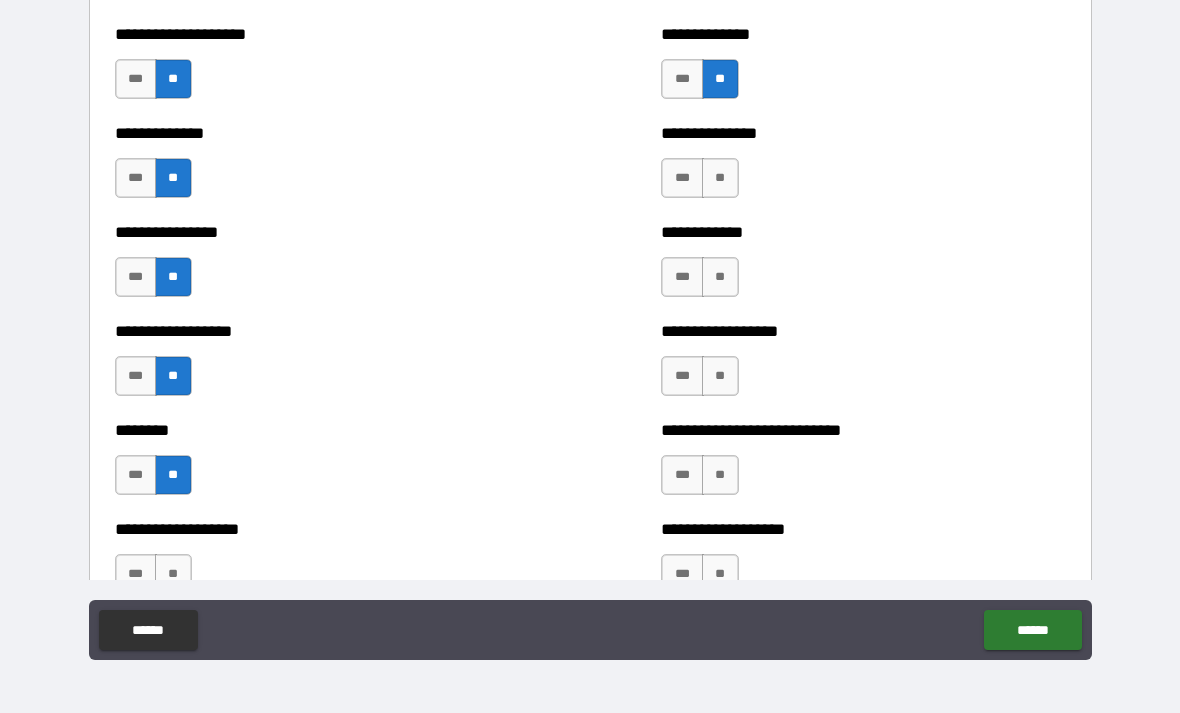scroll, scrollTop: 4159, scrollLeft: 0, axis: vertical 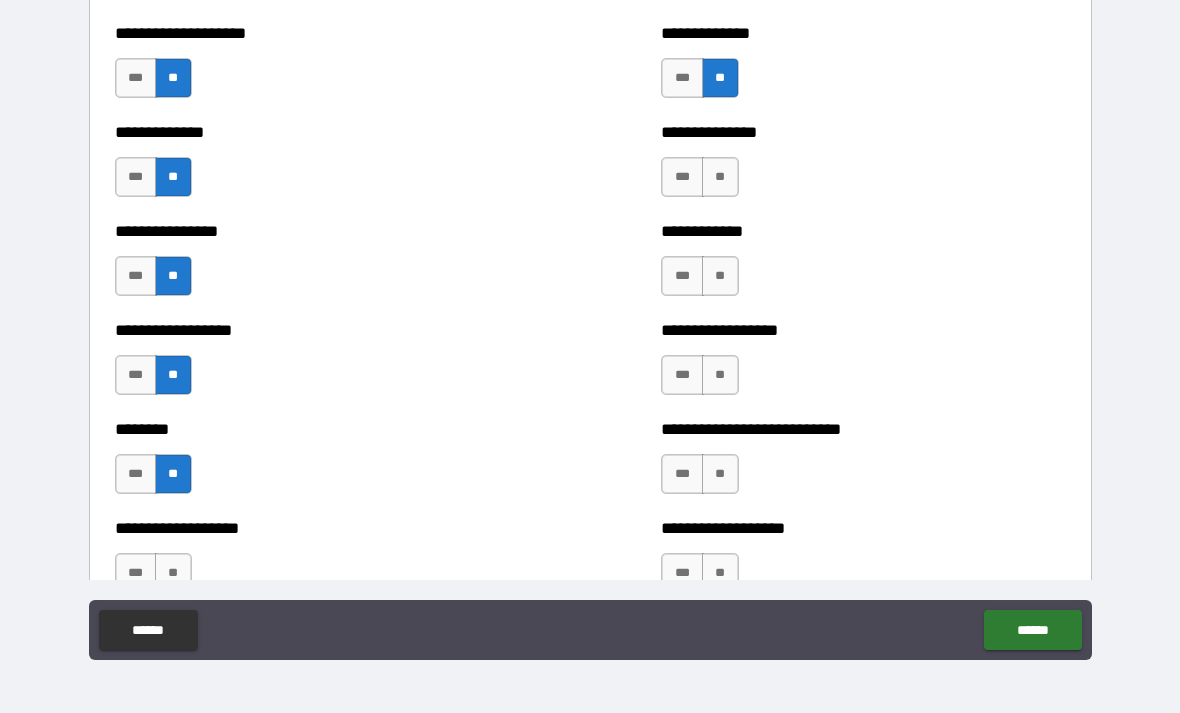 click on "**" at bounding box center [720, 177] 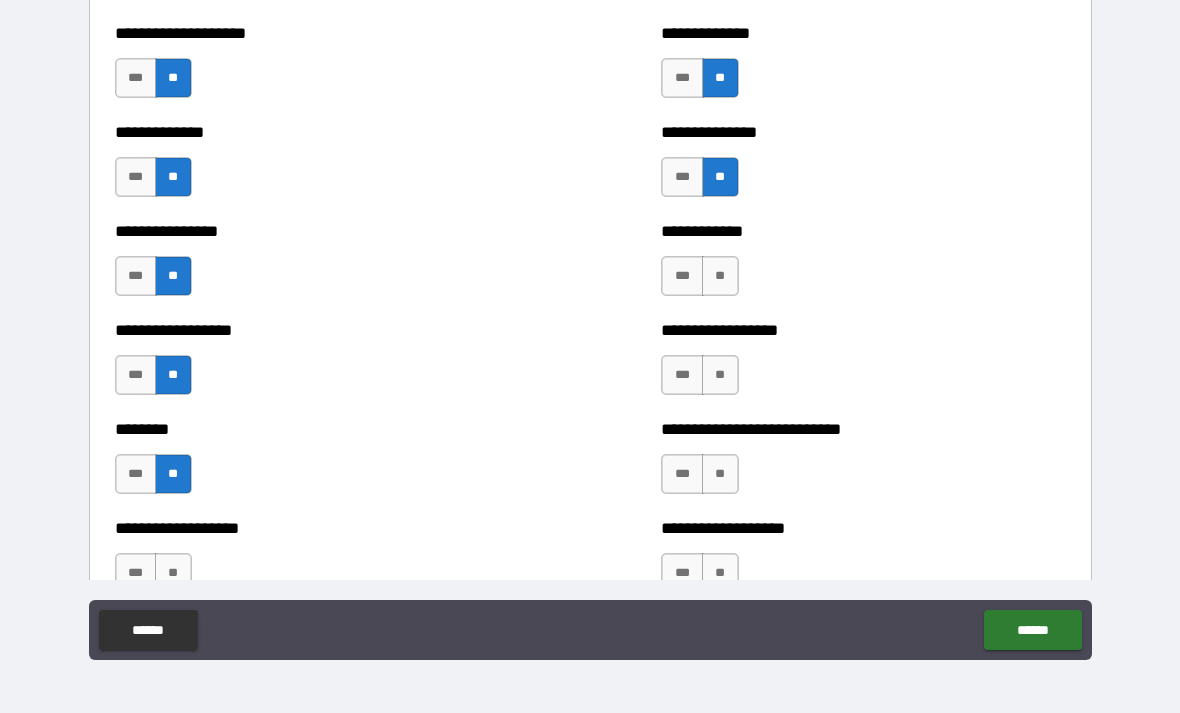 click on "**" at bounding box center (720, 276) 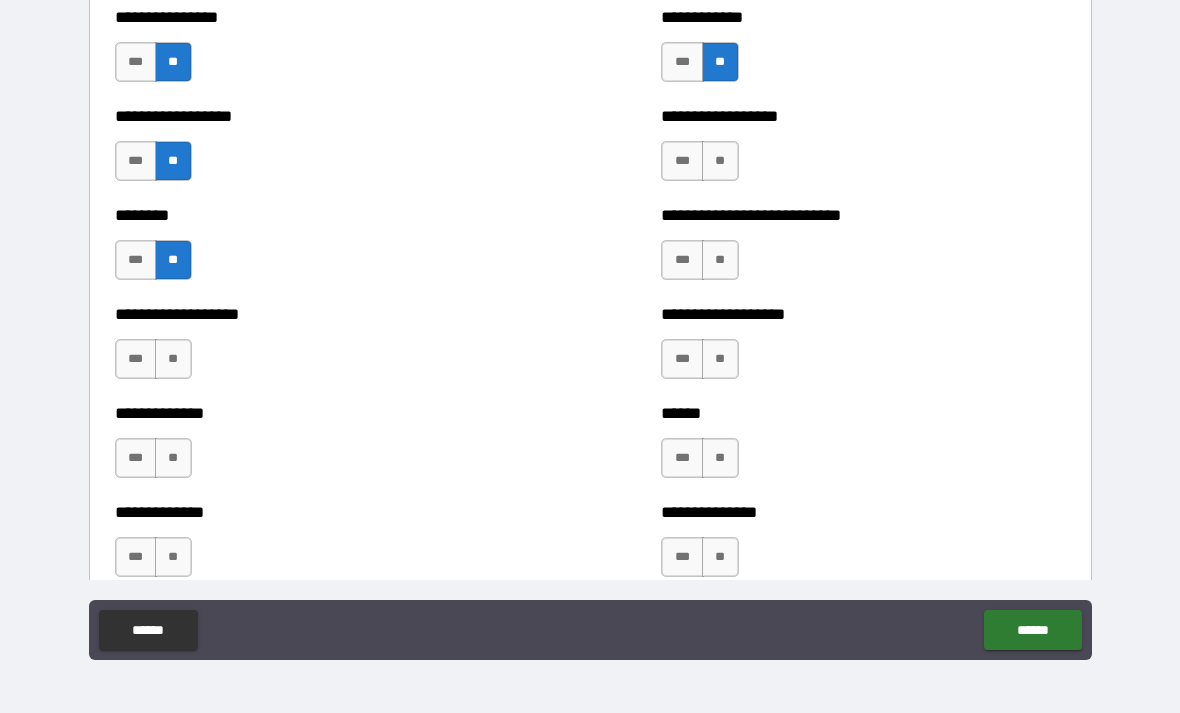 scroll, scrollTop: 4375, scrollLeft: 0, axis: vertical 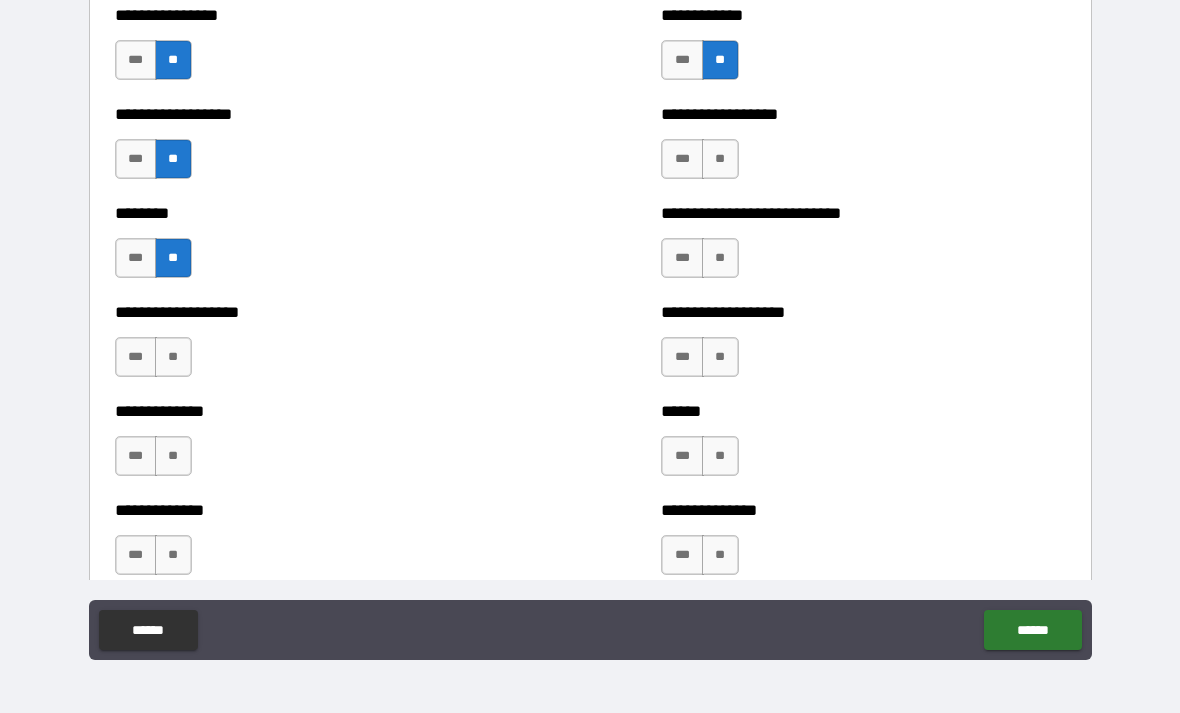 click on "**" at bounding box center [720, 159] 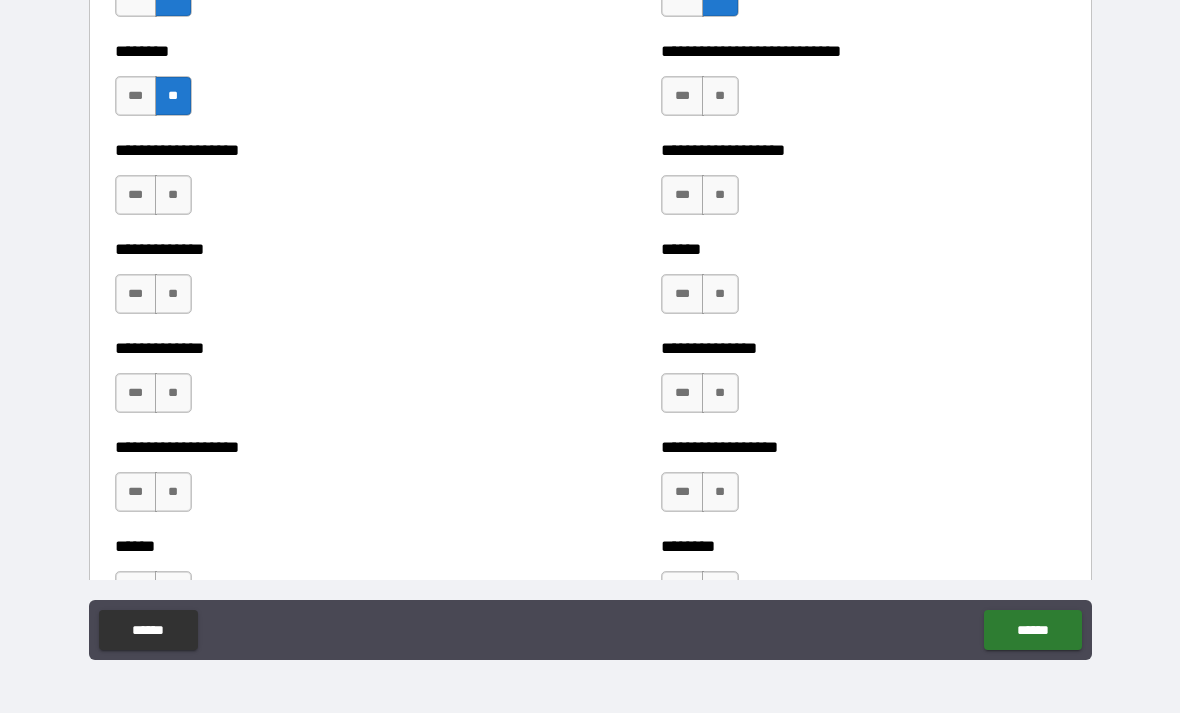 scroll, scrollTop: 4539, scrollLeft: 0, axis: vertical 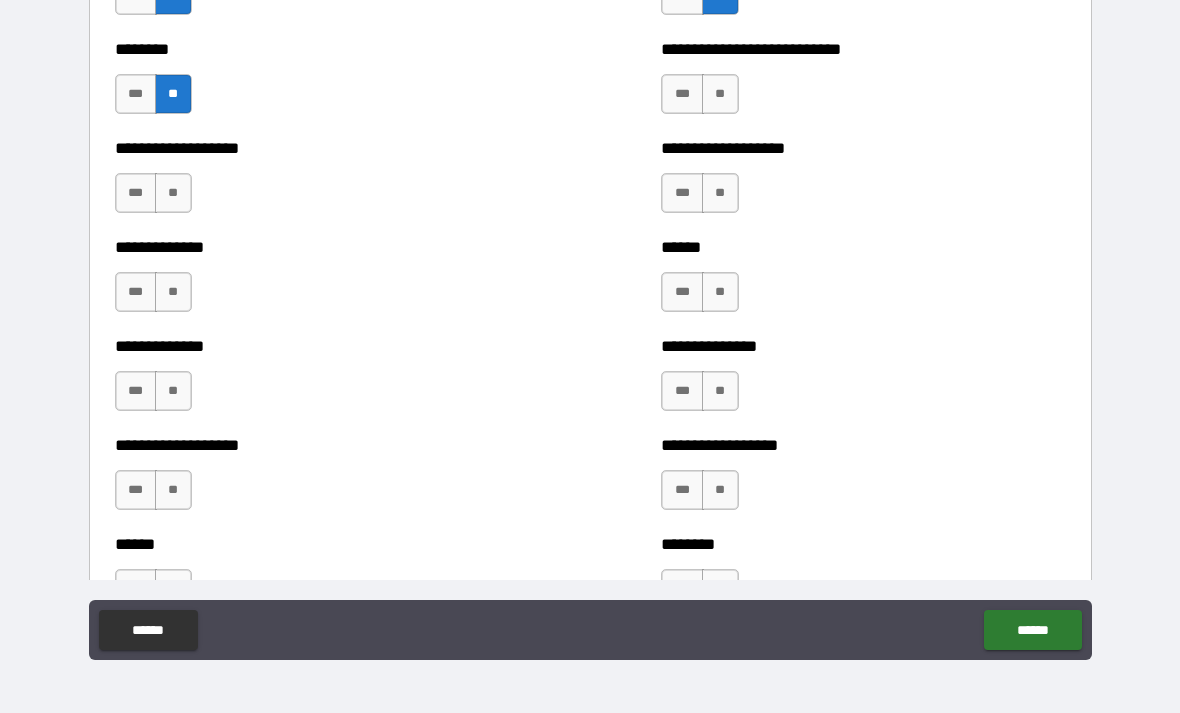 click on "**" at bounding box center (720, 94) 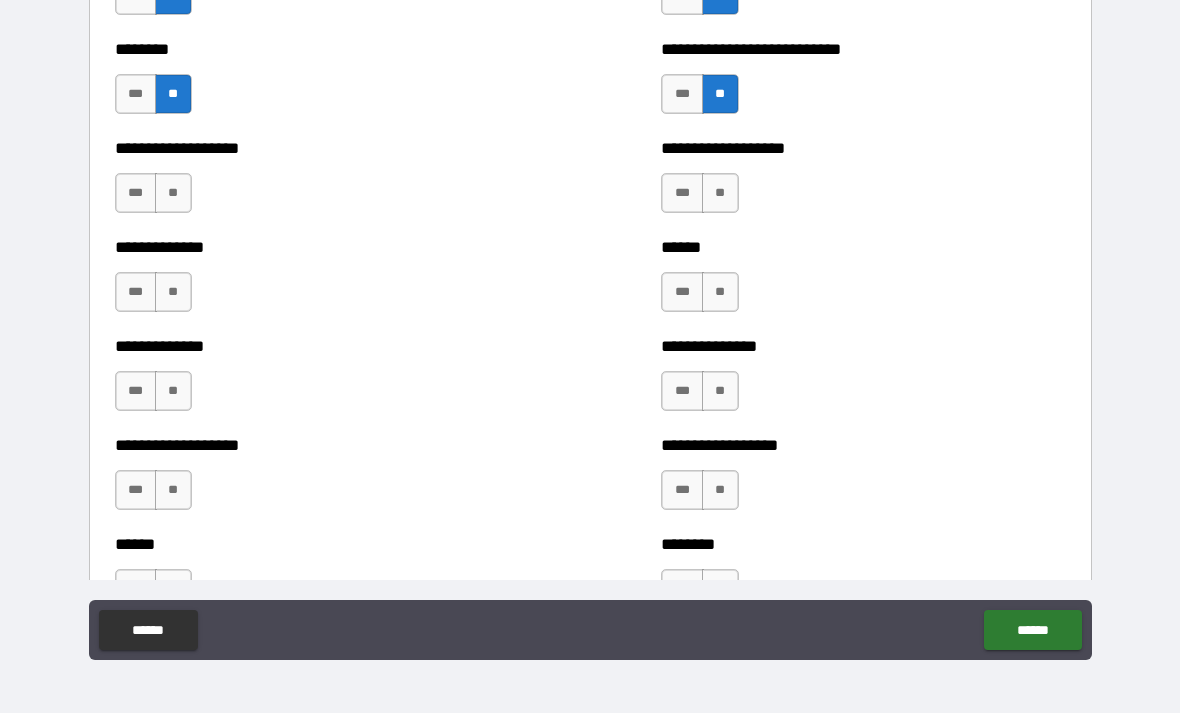 click on "**" at bounding box center [720, 193] 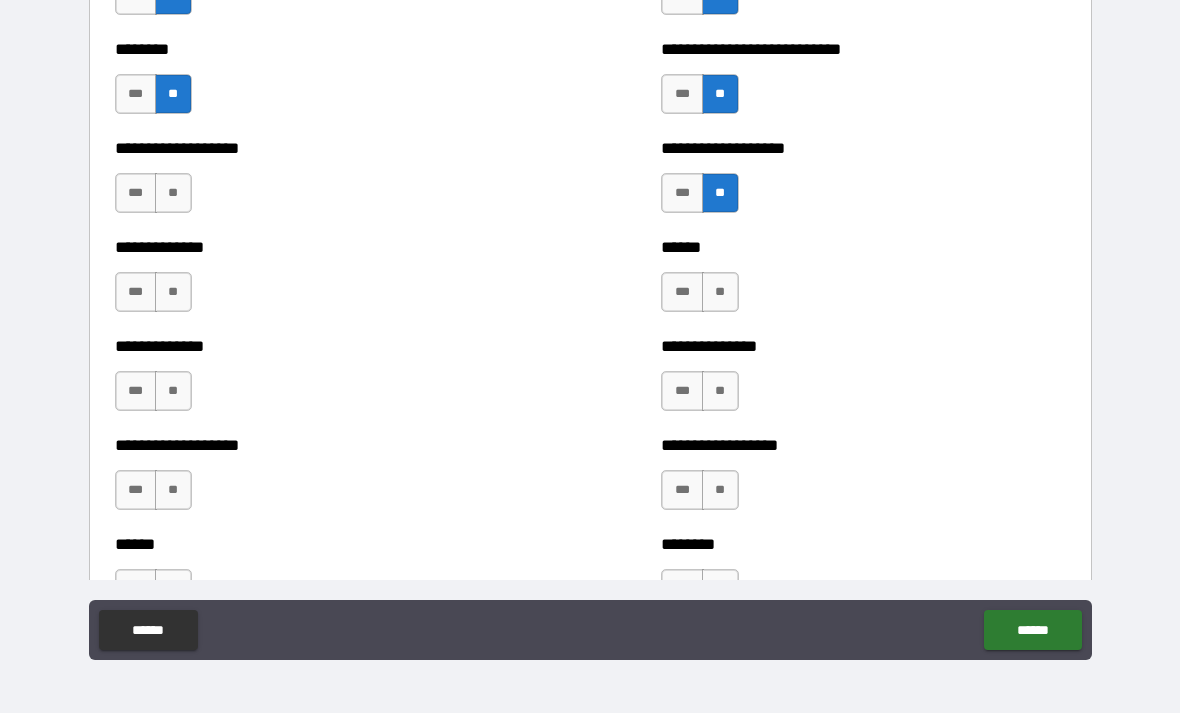 click on "**" at bounding box center (720, 292) 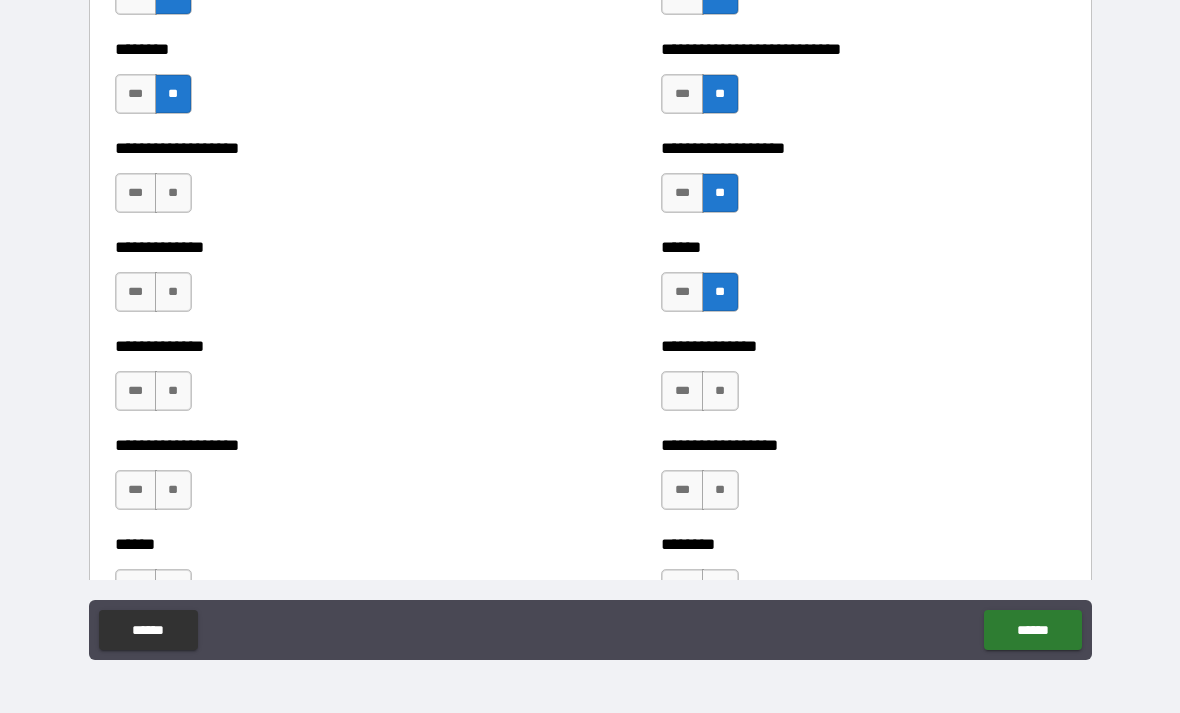 click on "**" at bounding box center [720, 391] 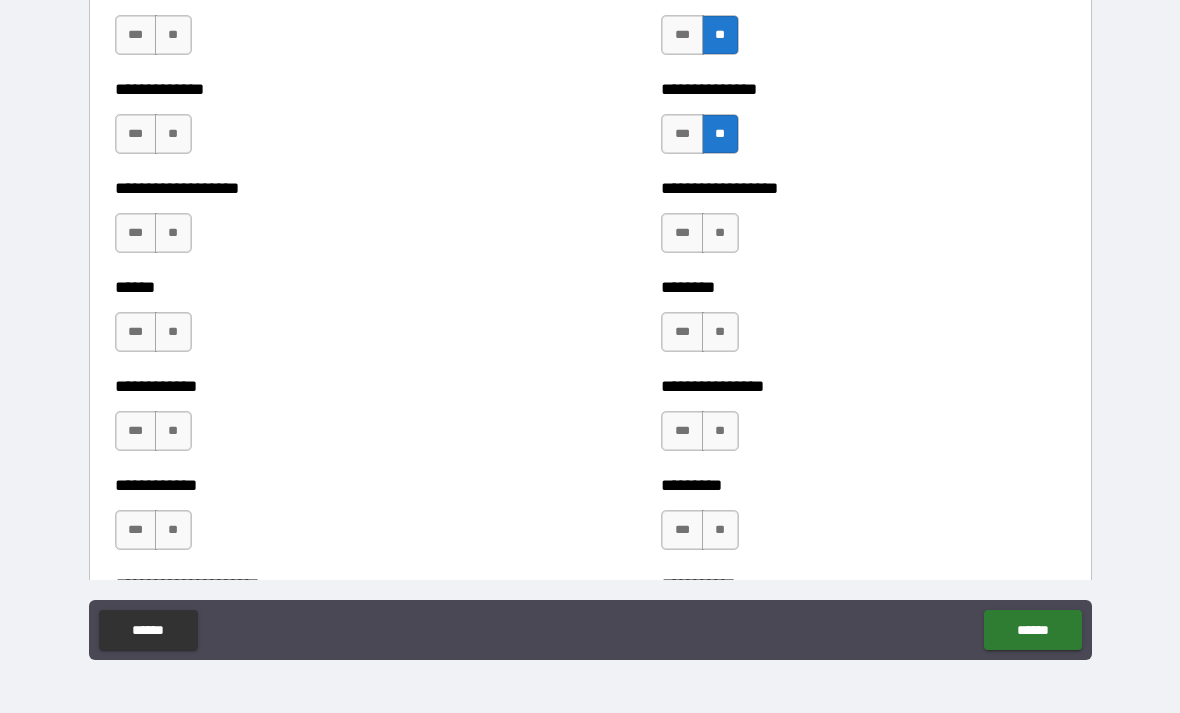 scroll, scrollTop: 4827, scrollLeft: 0, axis: vertical 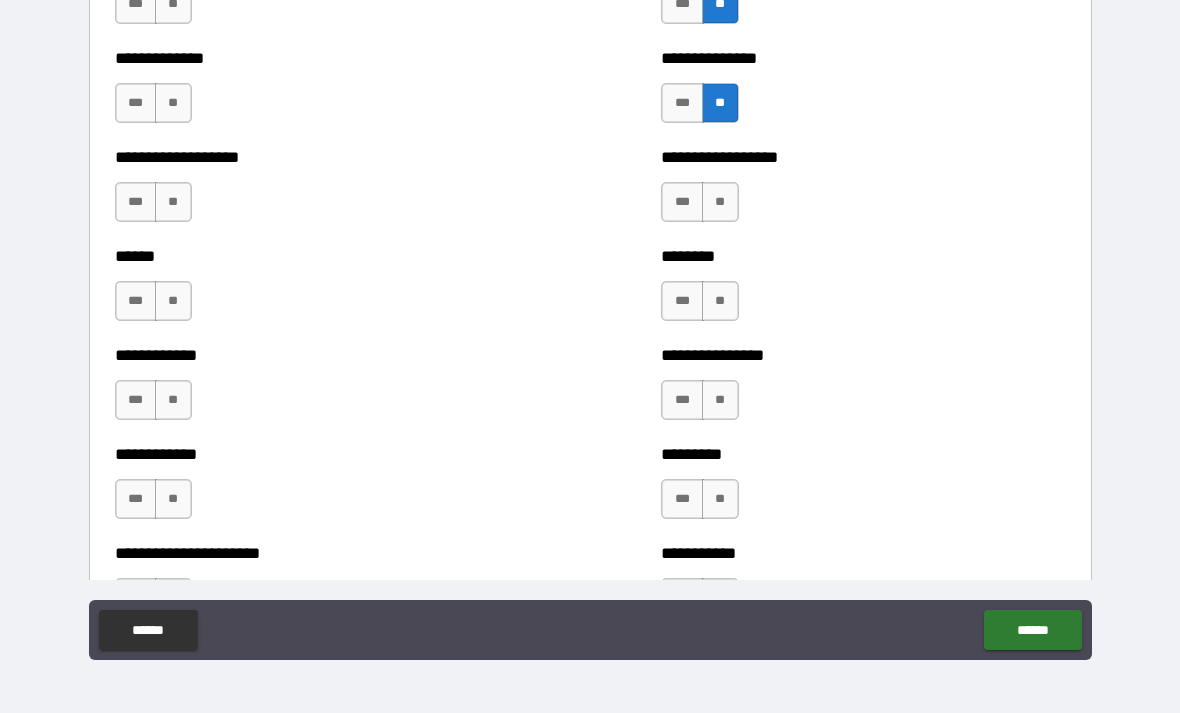 click on "**" at bounding box center [720, 202] 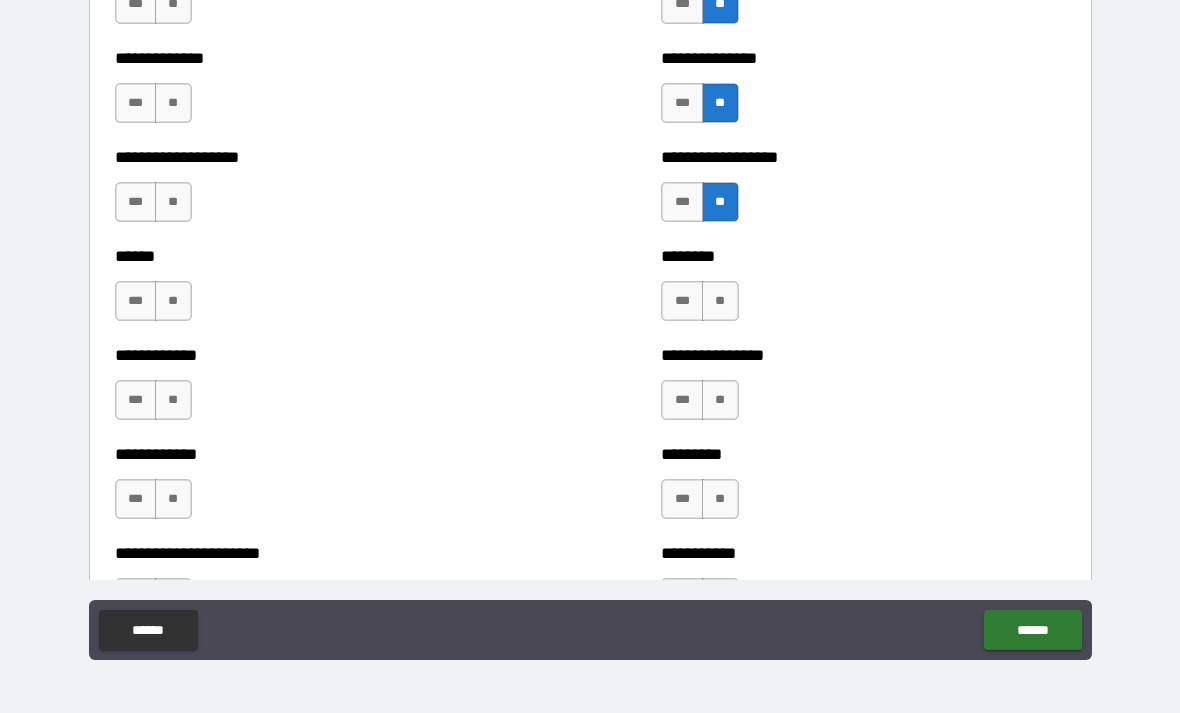 click on "**" at bounding box center (720, 301) 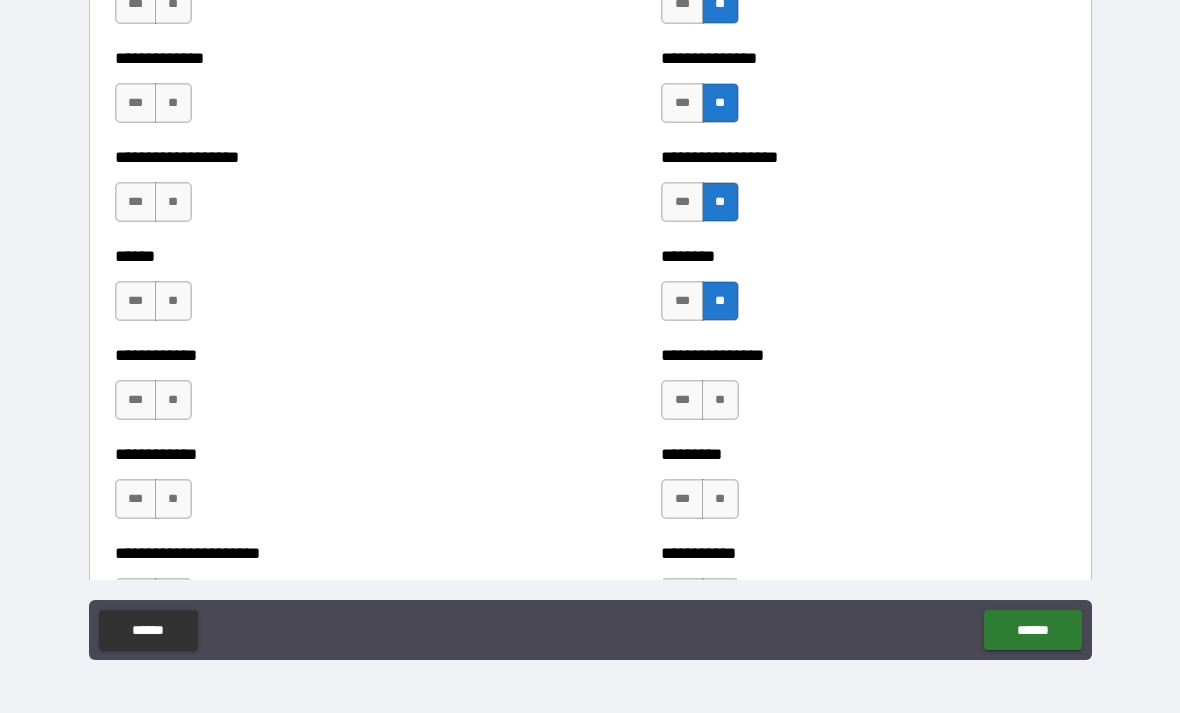 click on "**" at bounding box center [720, 400] 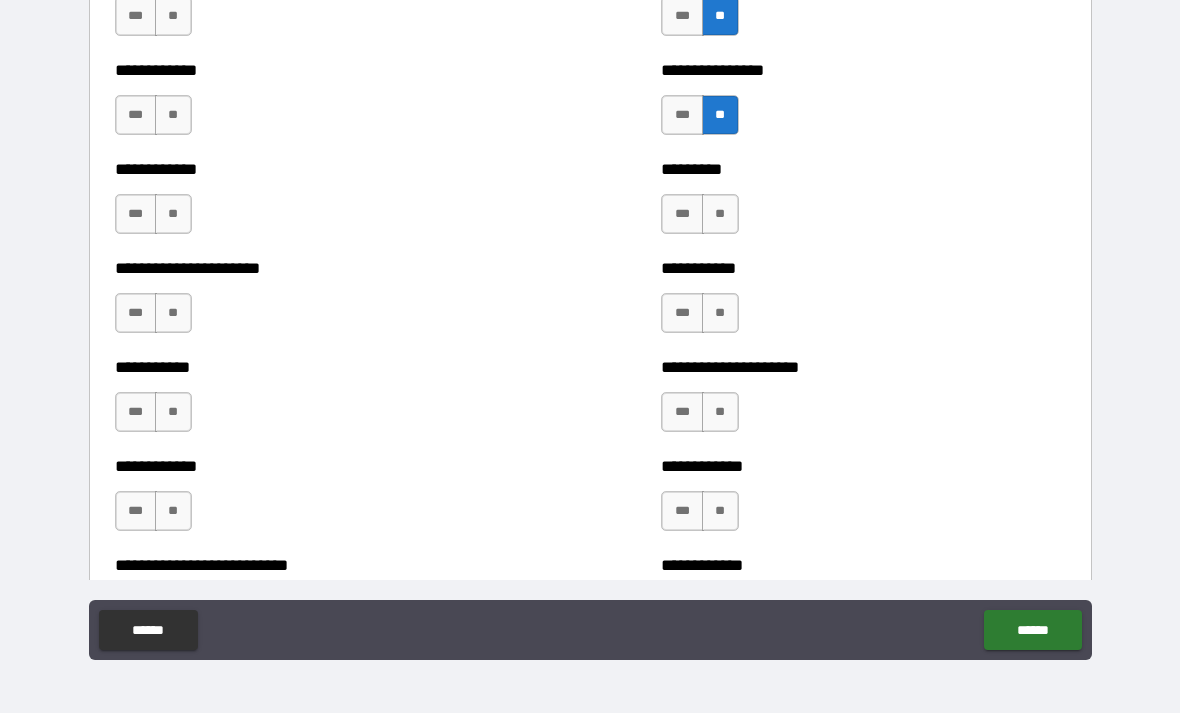 scroll, scrollTop: 5116, scrollLeft: 0, axis: vertical 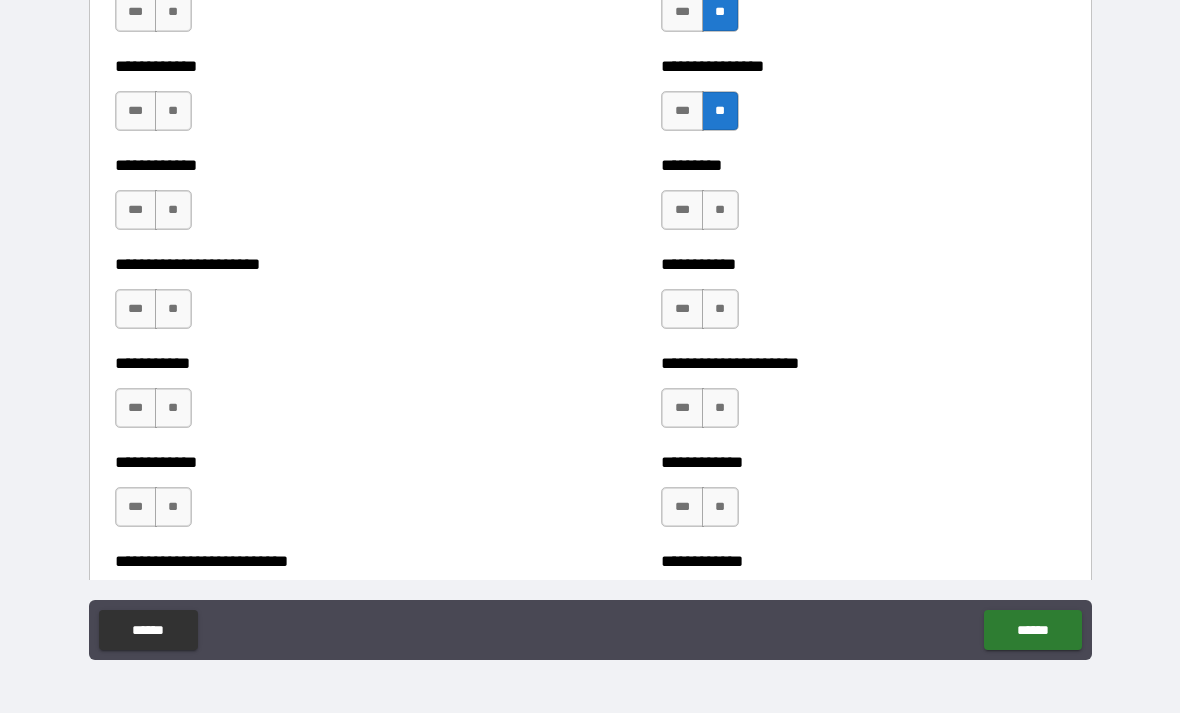 click on "**" at bounding box center (720, 210) 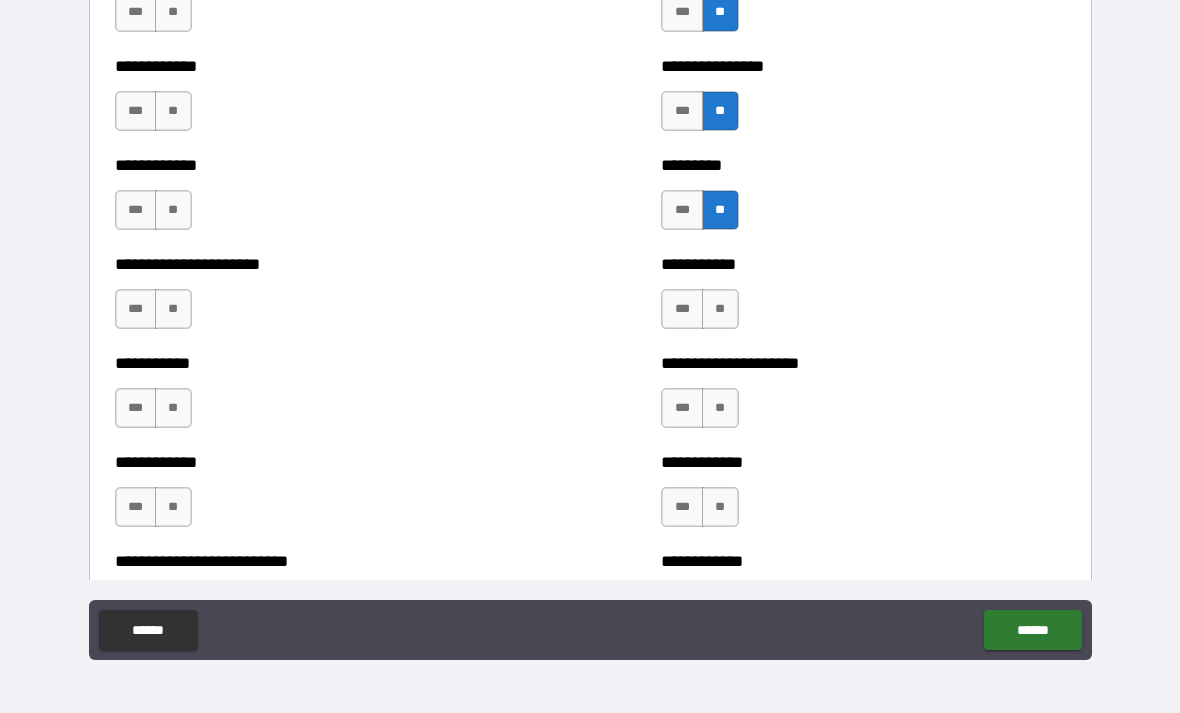 click on "**" at bounding box center (720, 309) 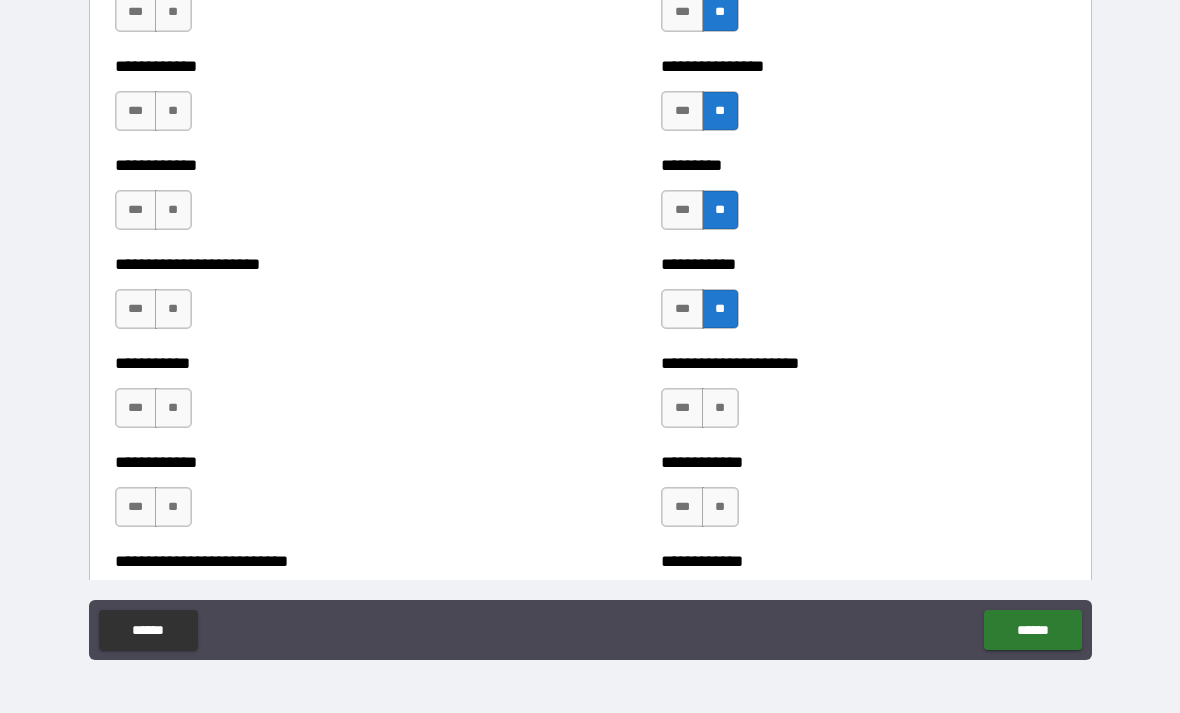 click on "**" at bounding box center (720, 408) 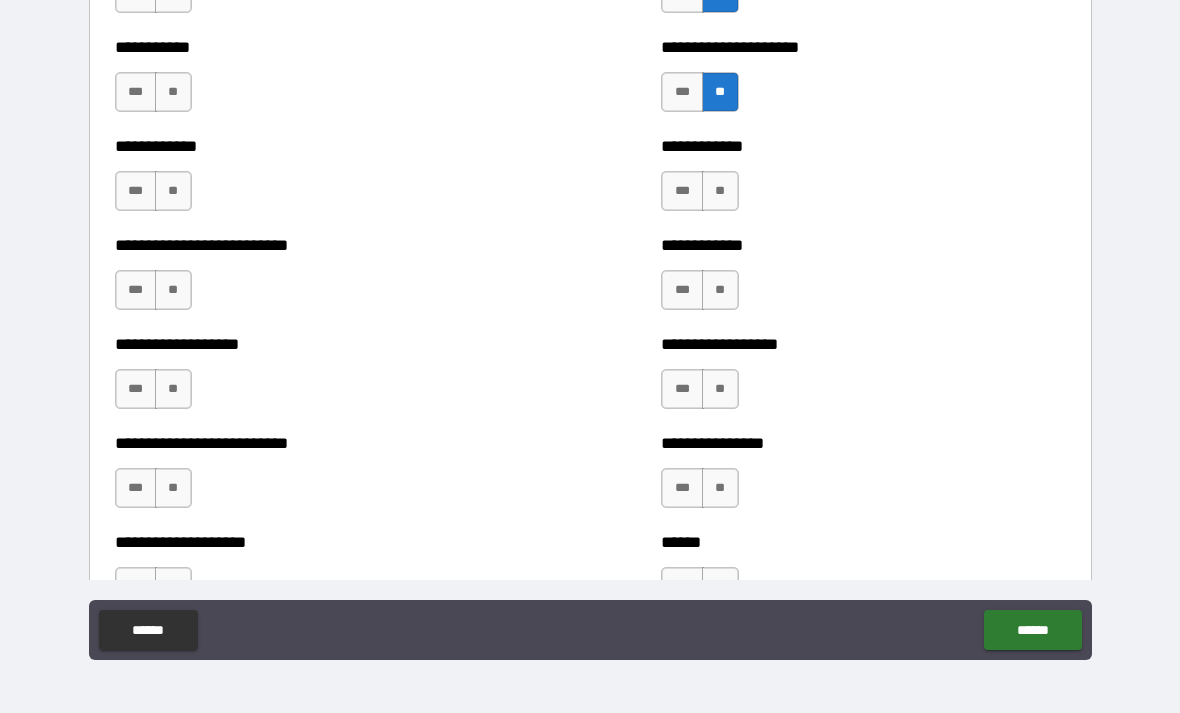 scroll, scrollTop: 5437, scrollLeft: 0, axis: vertical 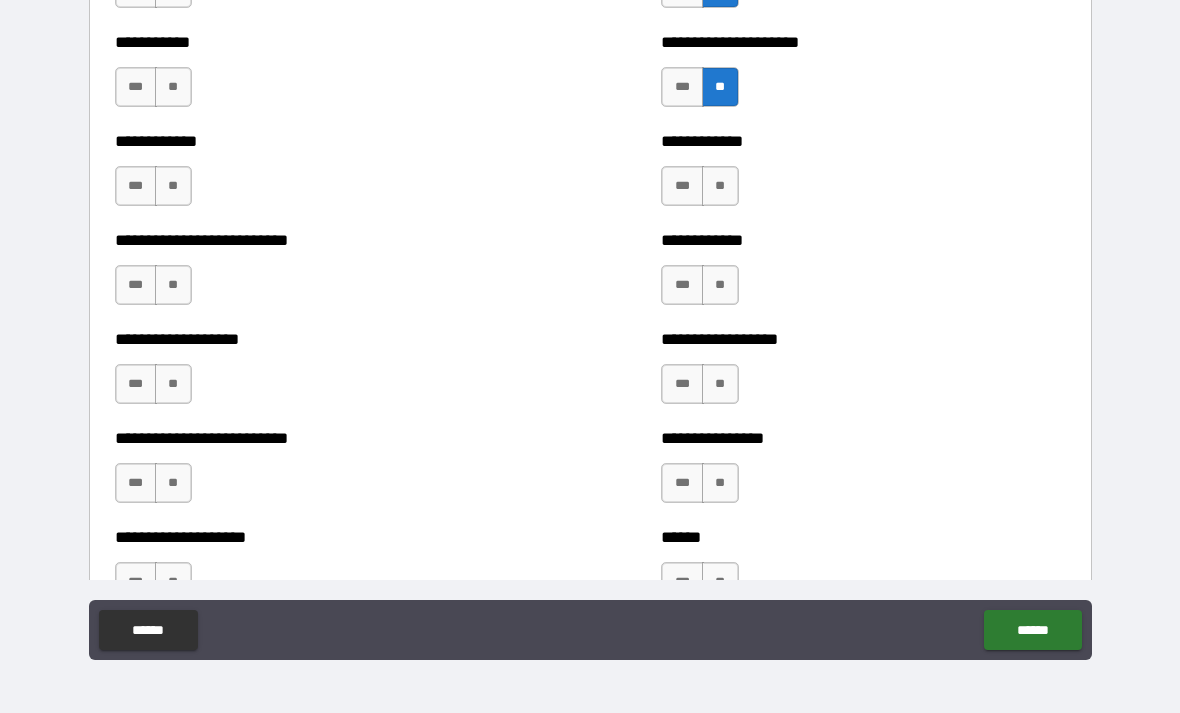 click on "**" at bounding box center [720, 186] 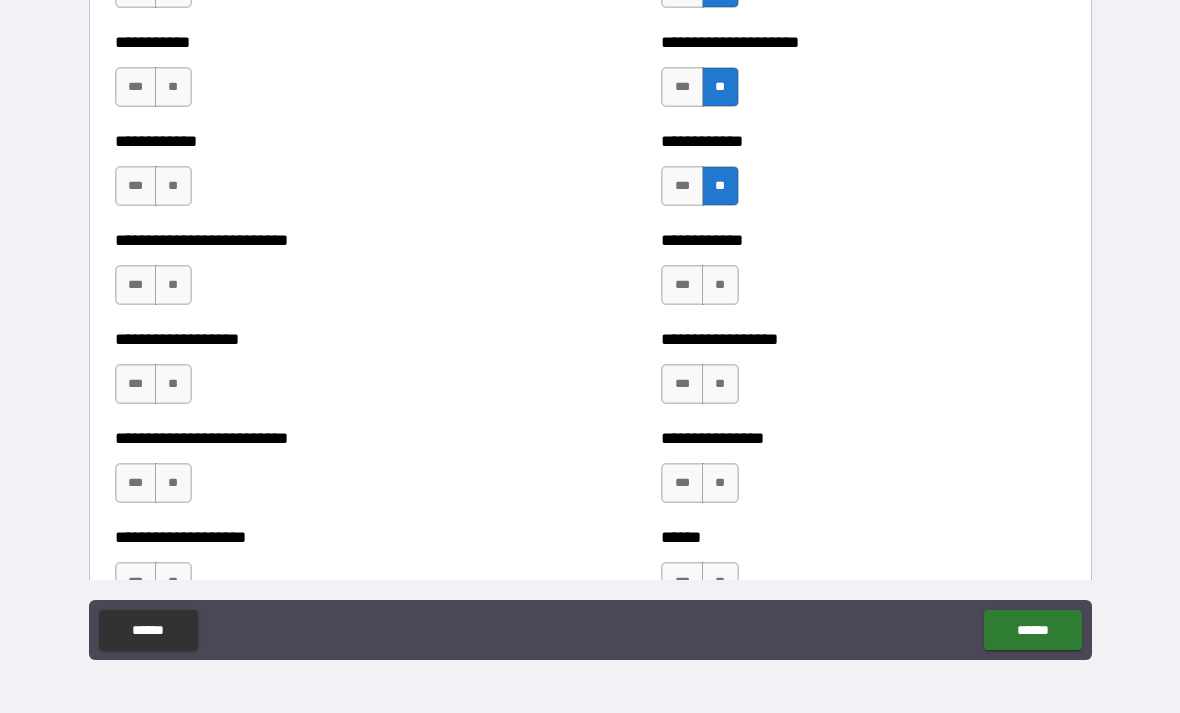 click on "**" at bounding box center [720, 285] 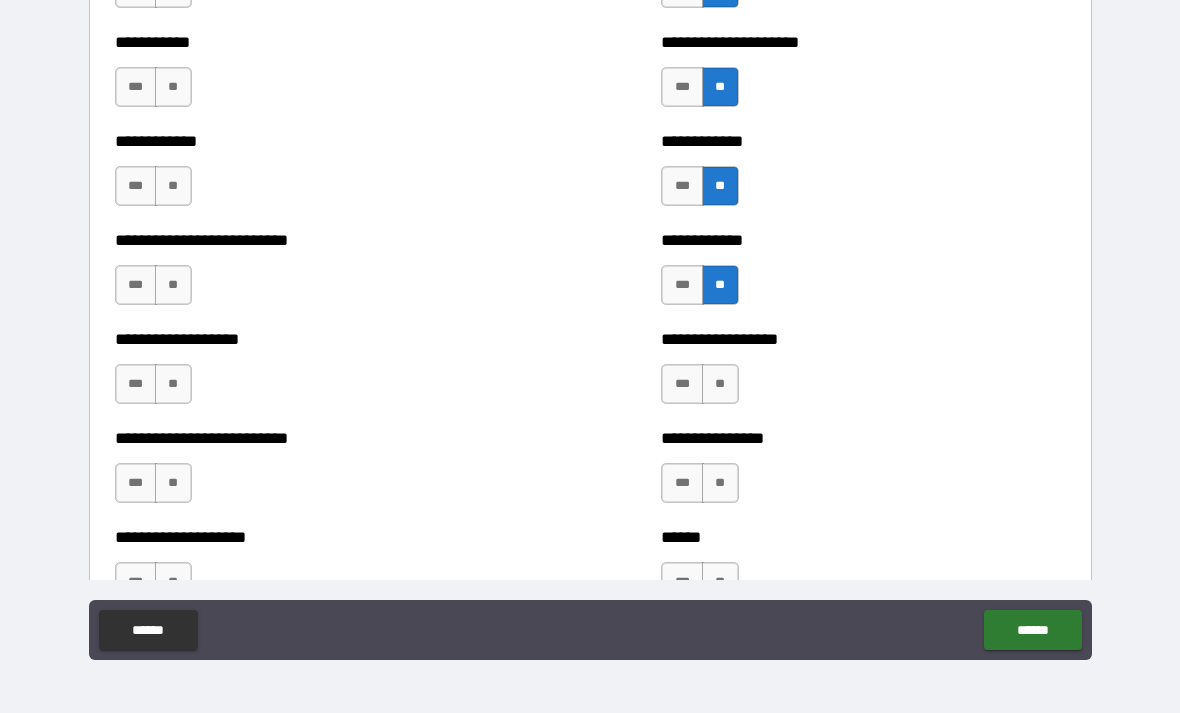 click on "**" at bounding box center [720, 384] 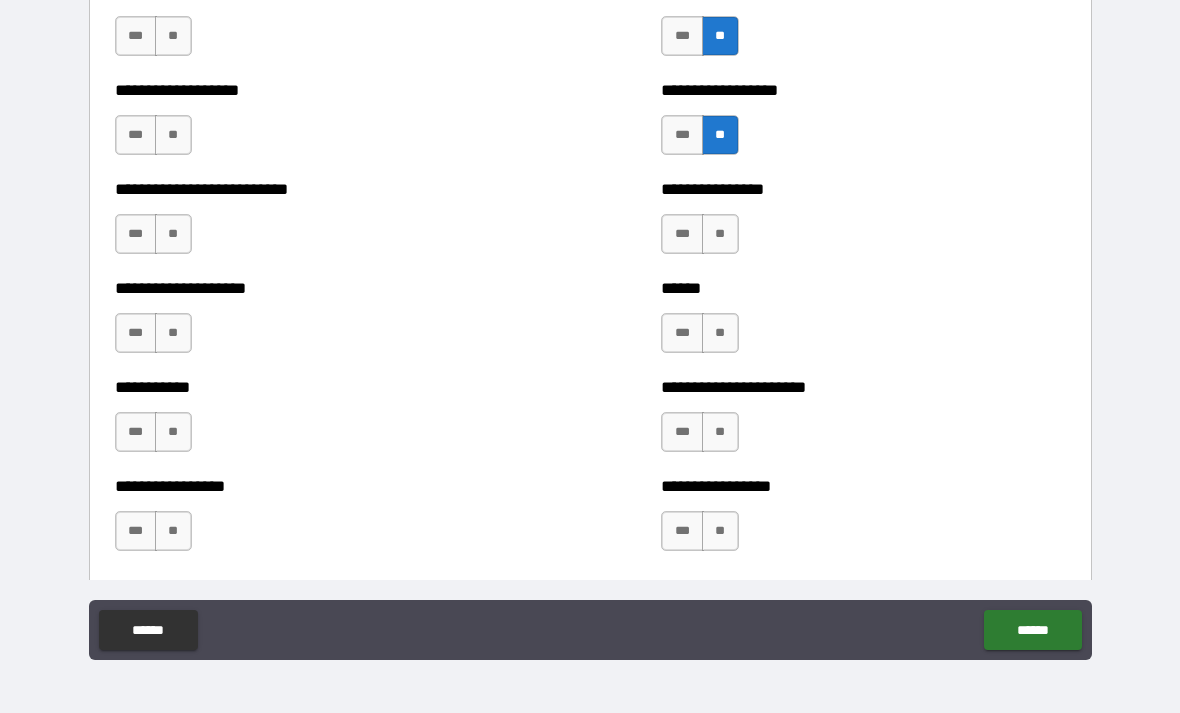 scroll, scrollTop: 5687, scrollLeft: 0, axis: vertical 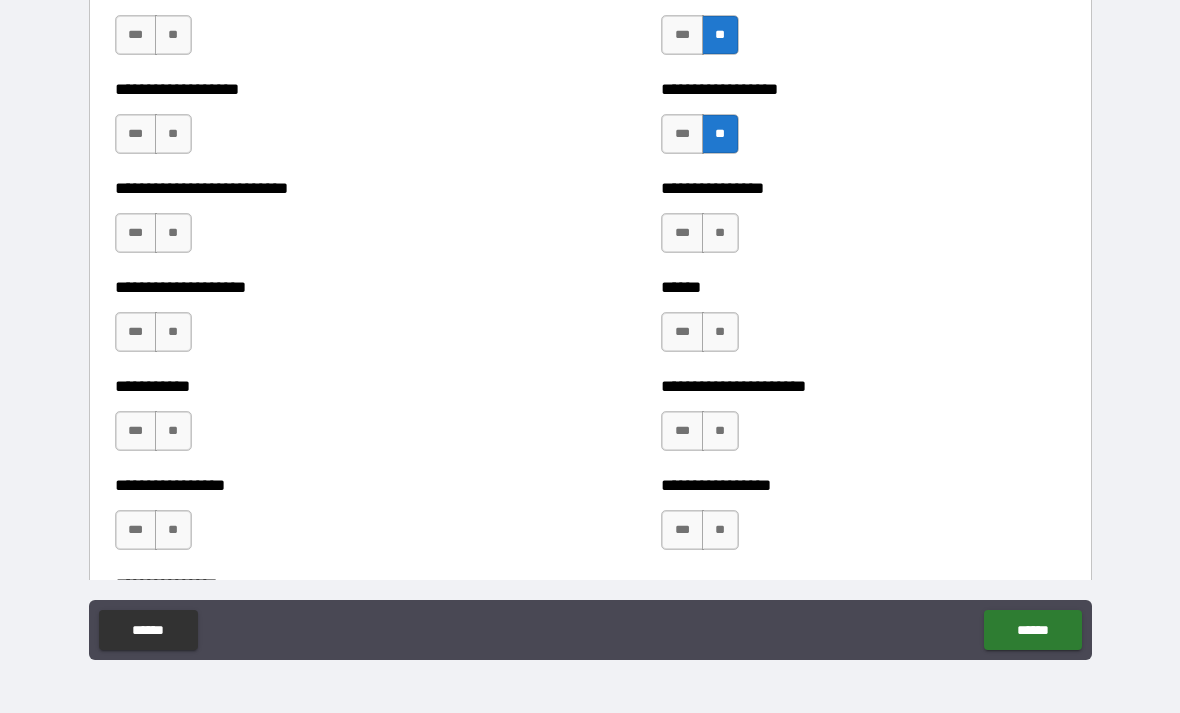 click on "**" at bounding box center [720, 233] 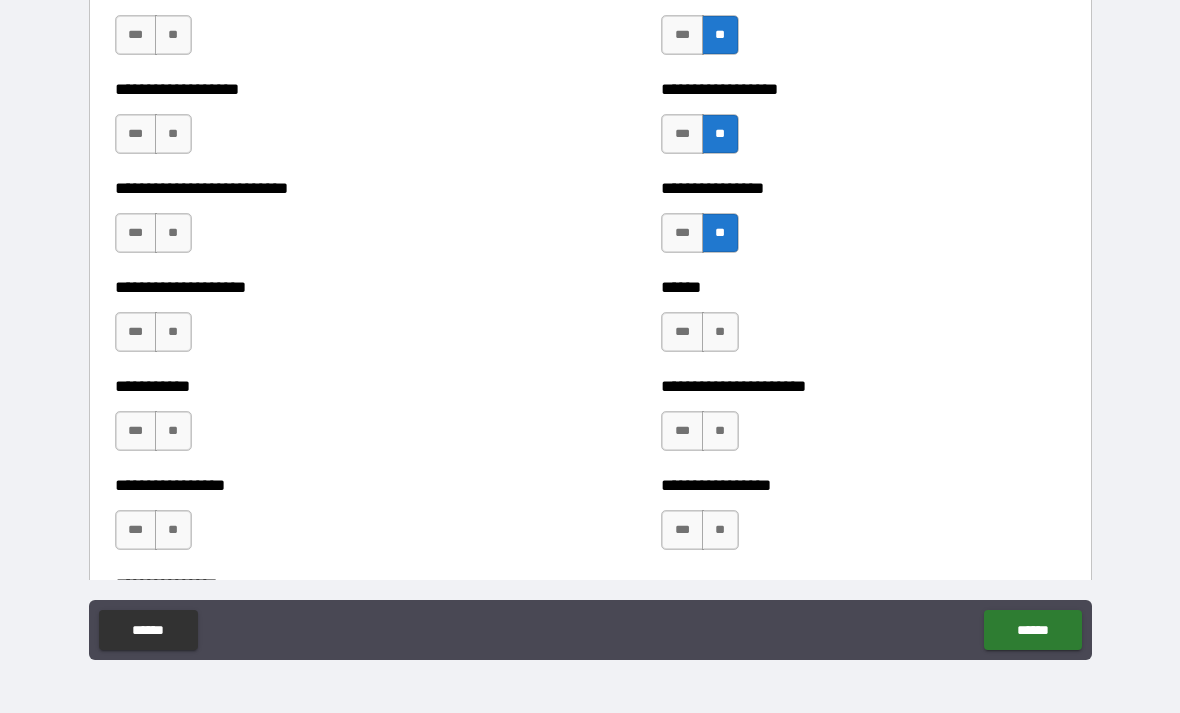 click on "**" at bounding box center (720, 332) 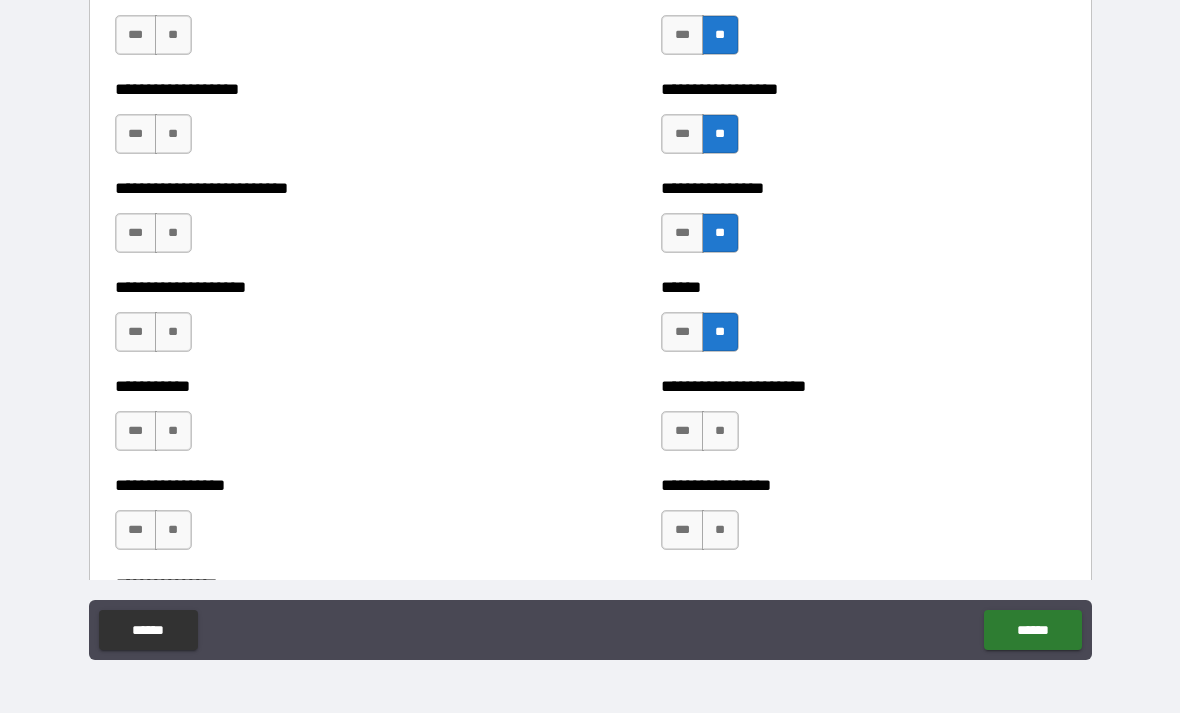 click on "**" at bounding box center [720, 431] 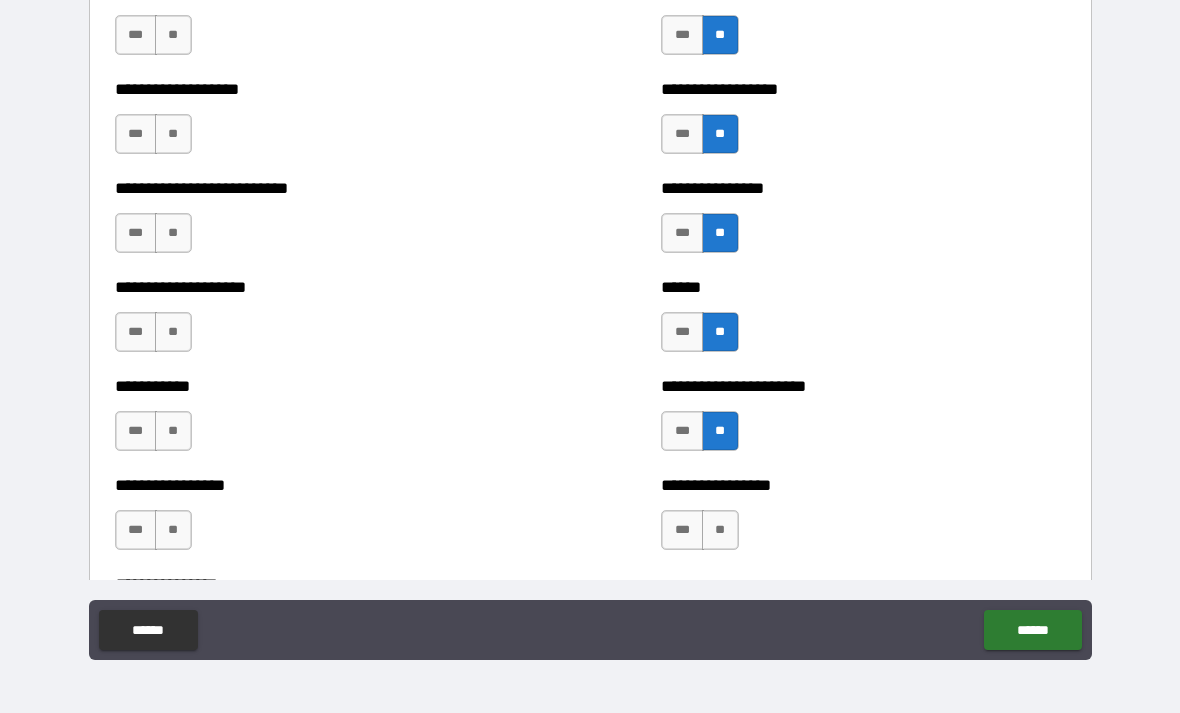 click on "**" at bounding box center (720, 530) 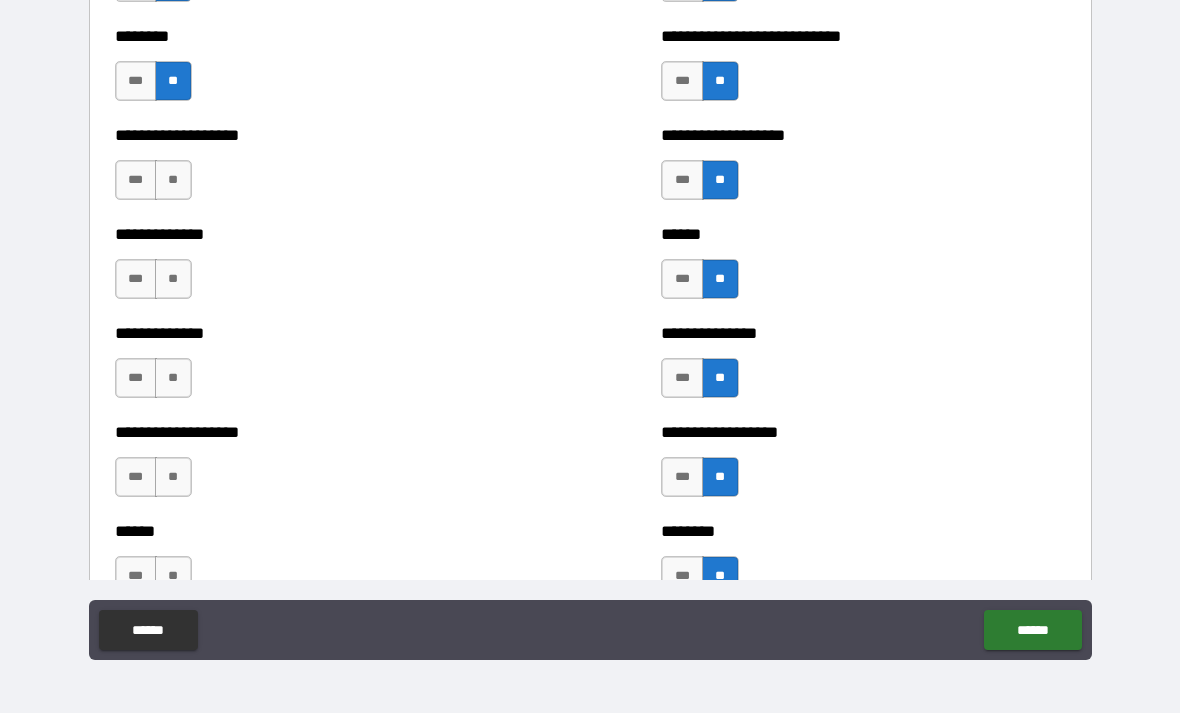 scroll, scrollTop: 4554, scrollLeft: 0, axis: vertical 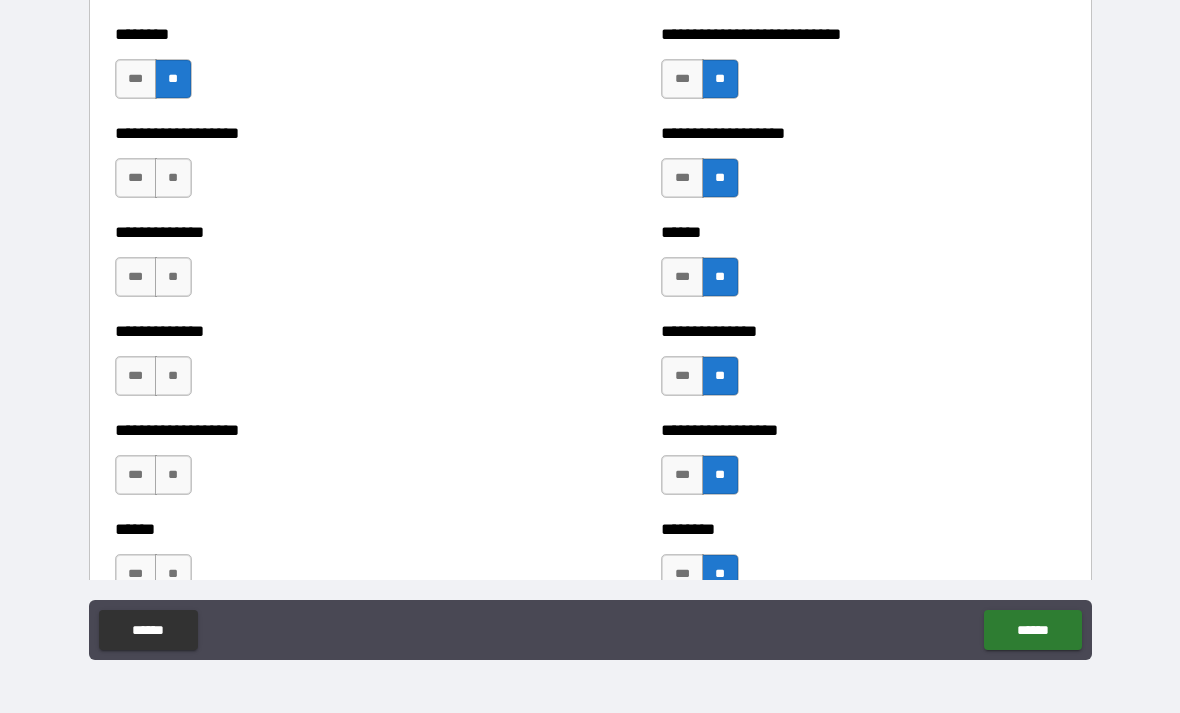 click on "**" at bounding box center [173, 178] 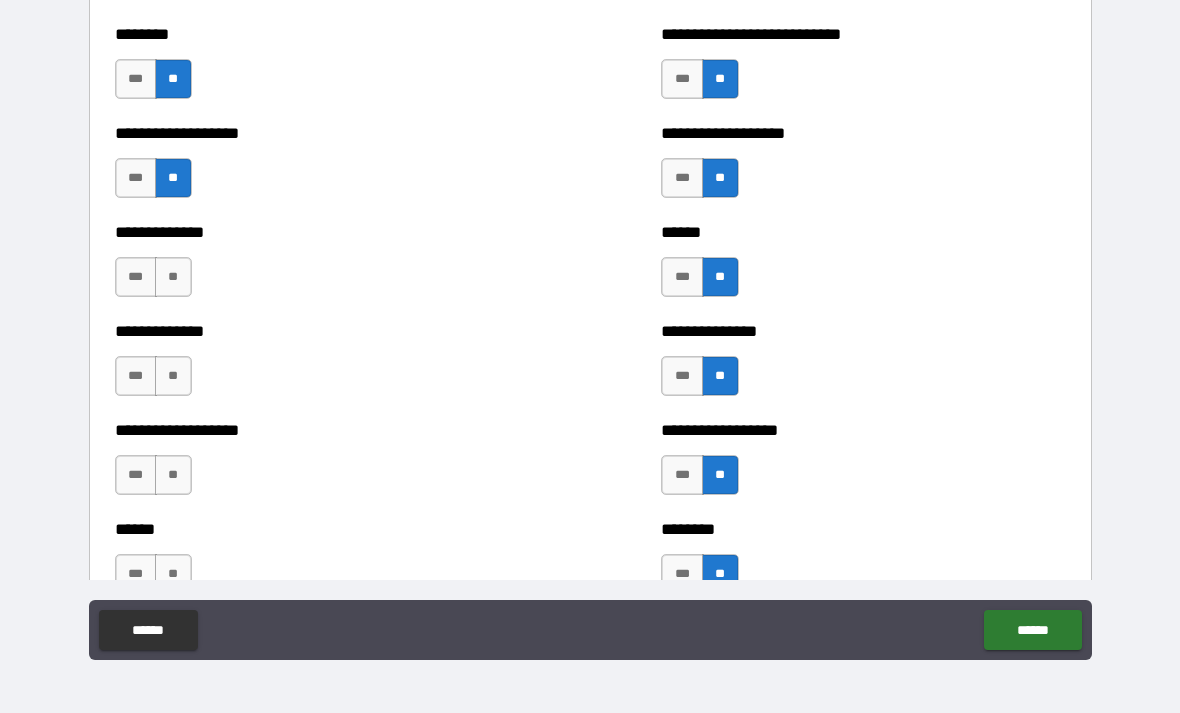 click on "**" at bounding box center (173, 277) 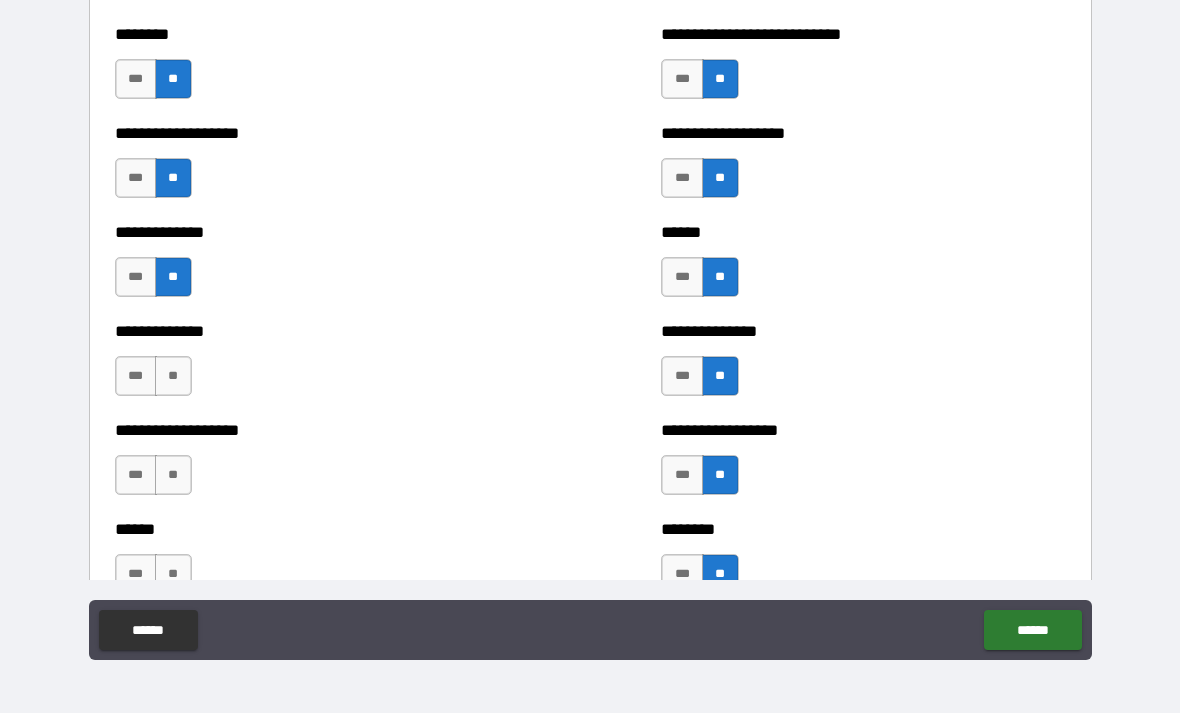 click on "**" at bounding box center [173, 376] 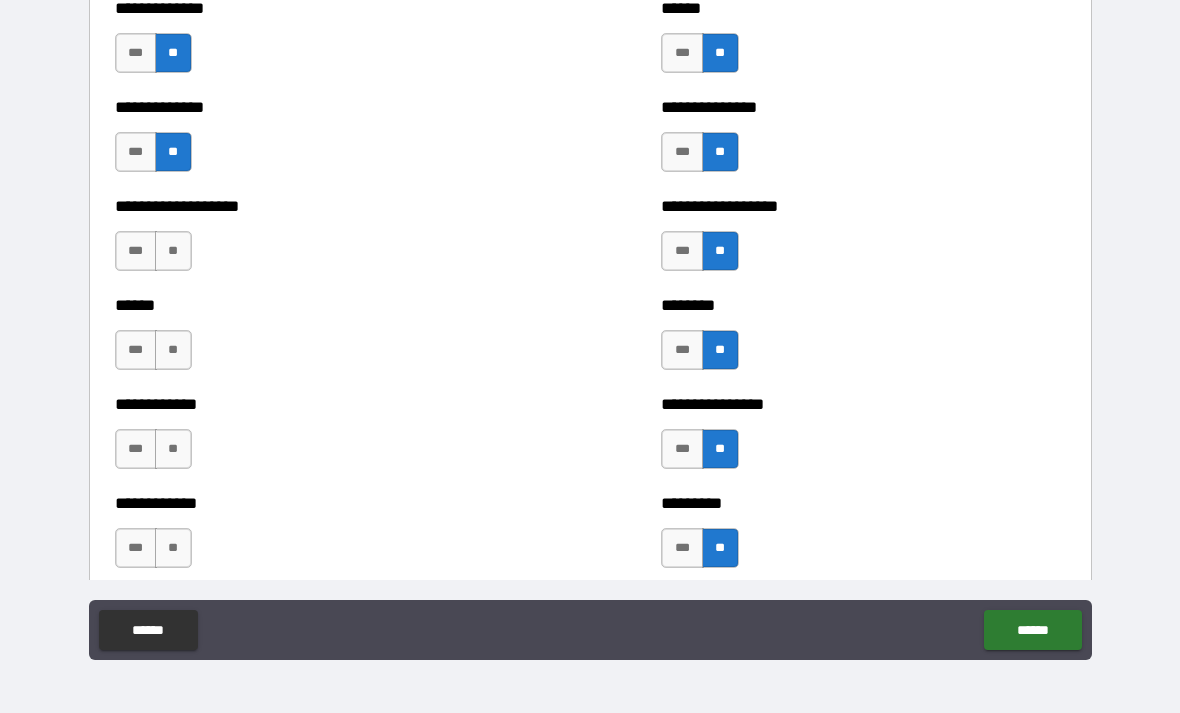 scroll, scrollTop: 4781, scrollLeft: 0, axis: vertical 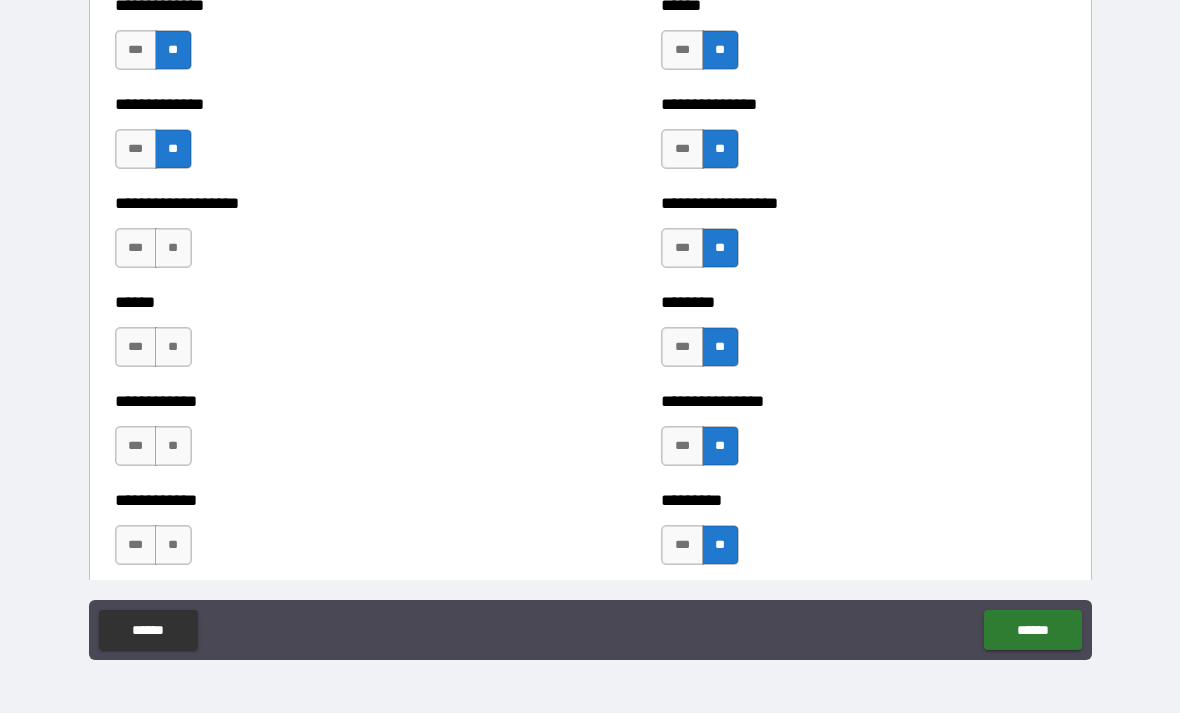 click on "***" at bounding box center (136, 248) 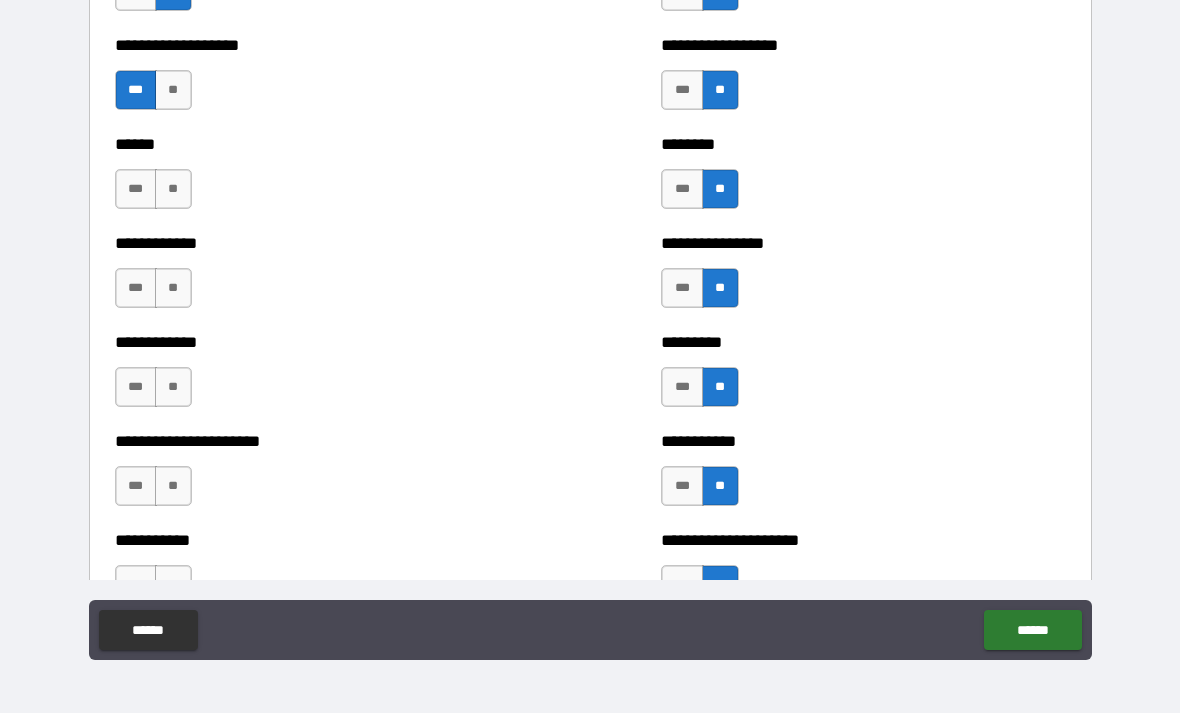 scroll, scrollTop: 4957, scrollLeft: 0, axis: vertical 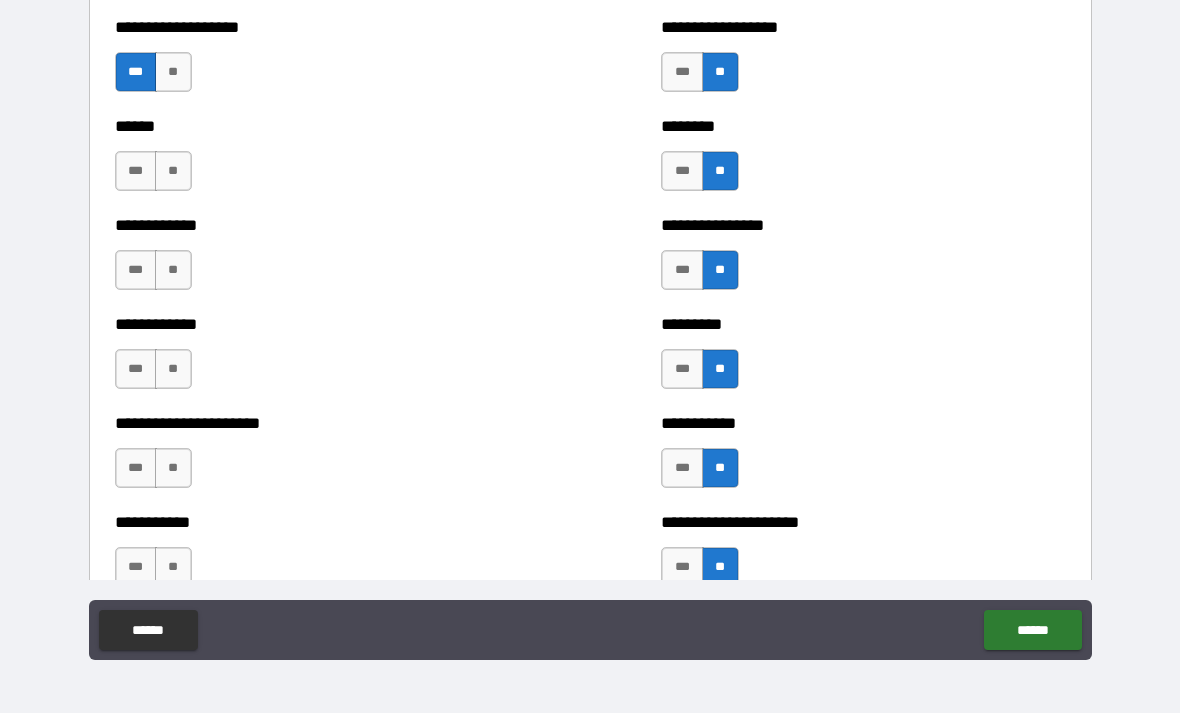 click on "**" at bounding box center (173, 171) 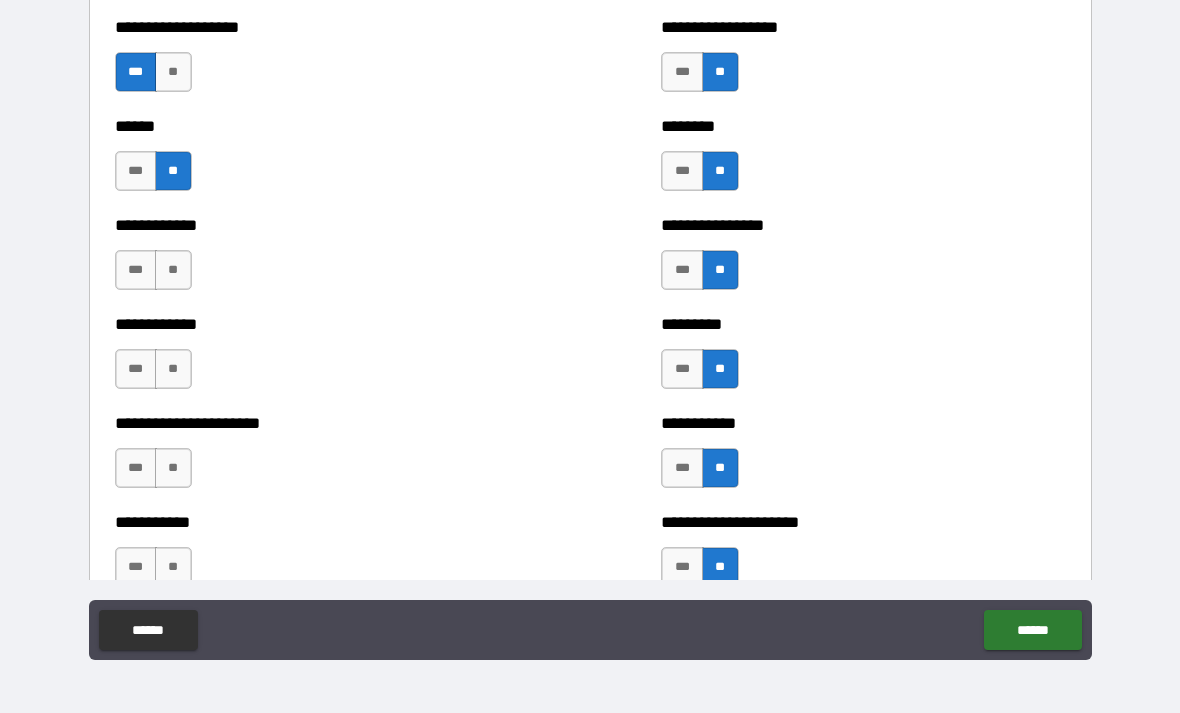 click on "**" at bounding box center [173, 270] 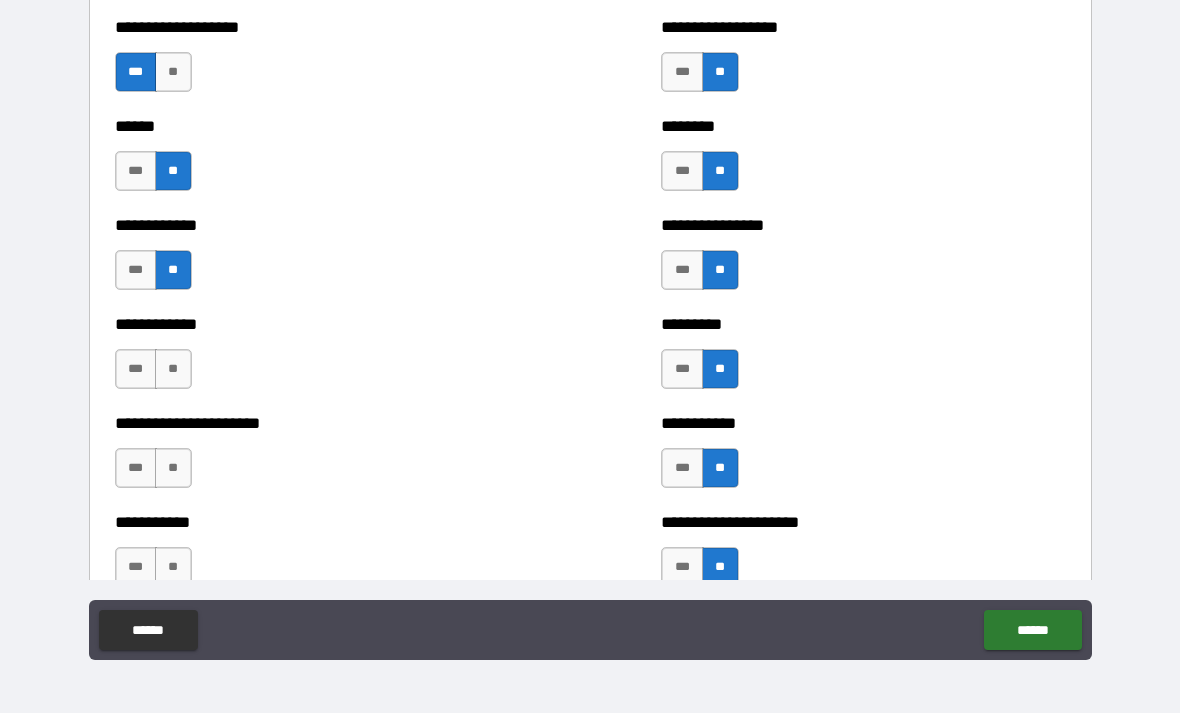 click on "**" at bounding box center (173, 369) 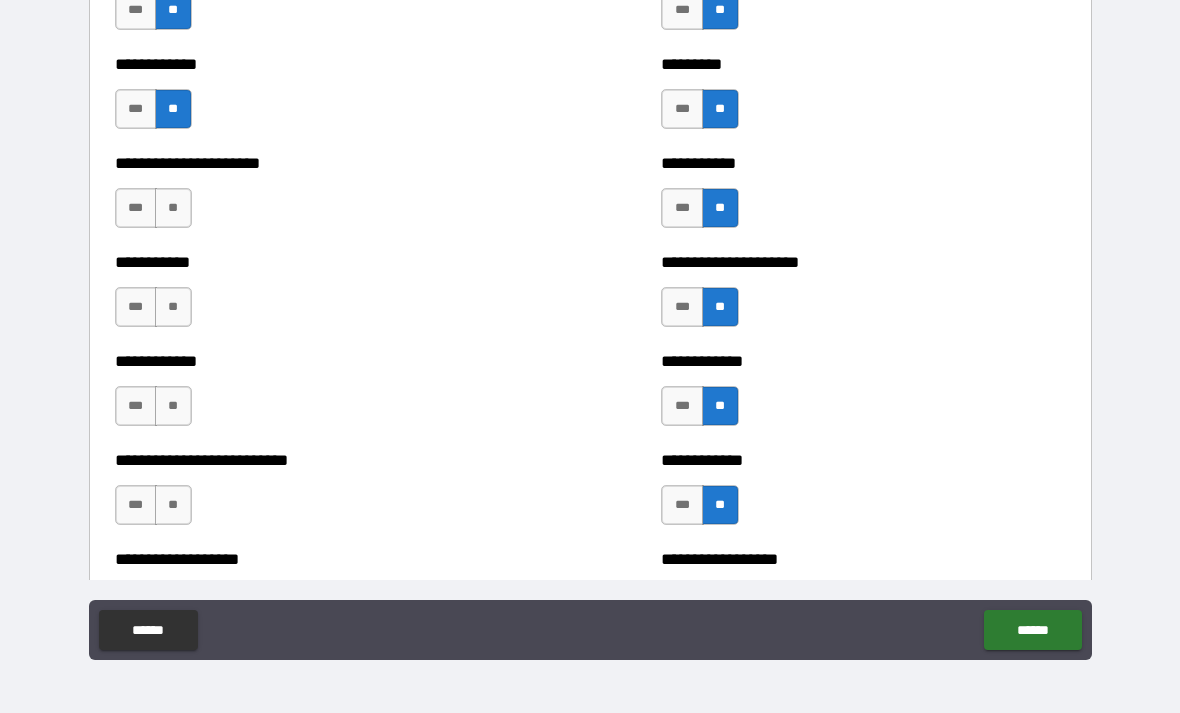 scroll, scrollTop: 5239, scrollLeft: 0, axis: vertical 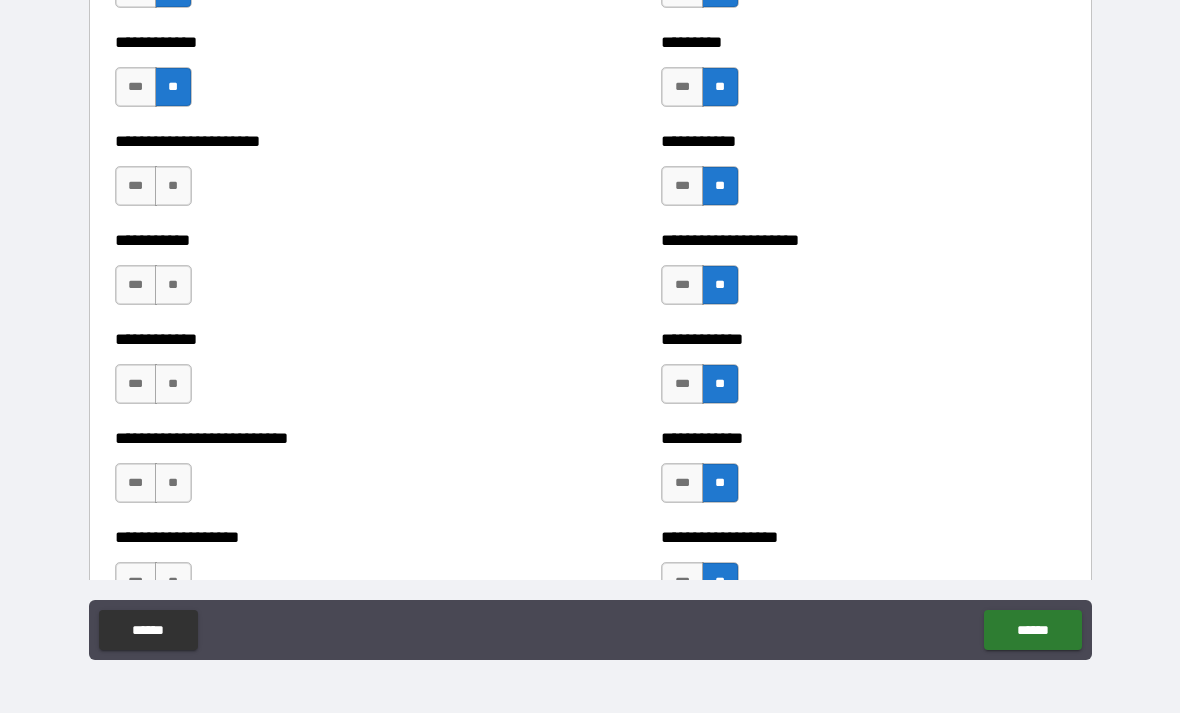 click on "**" at bounding box center (173, 186) 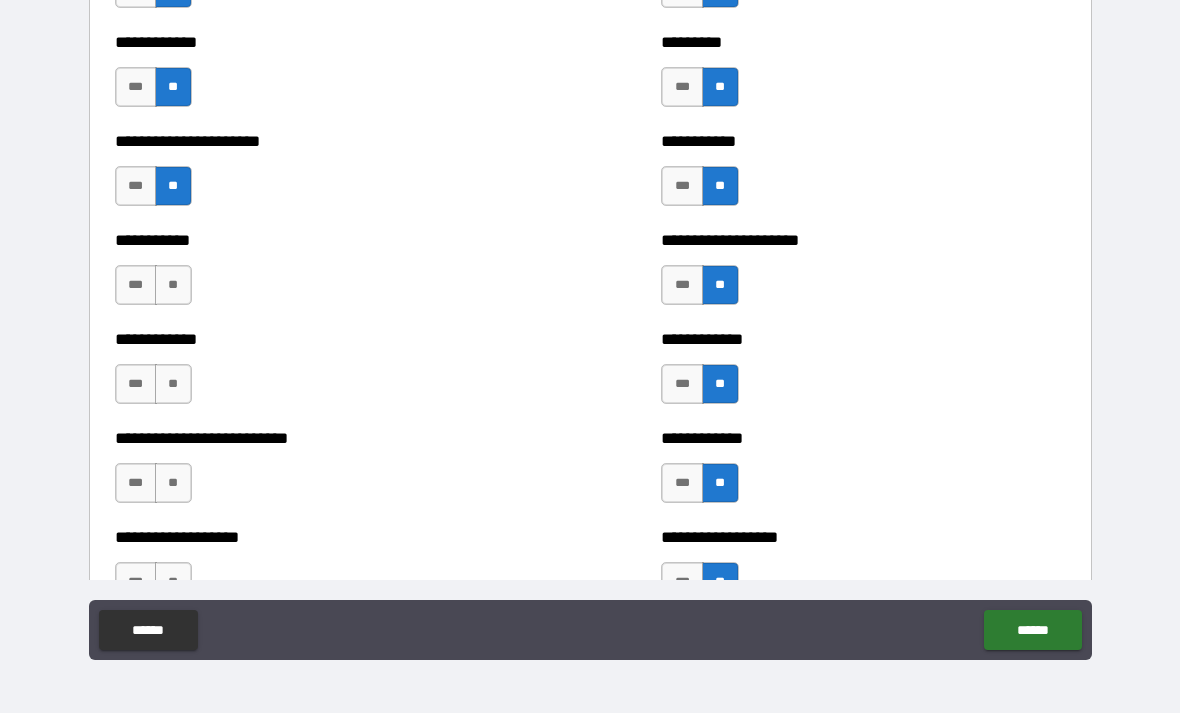 click on "**" at bounding box center [173, 285] 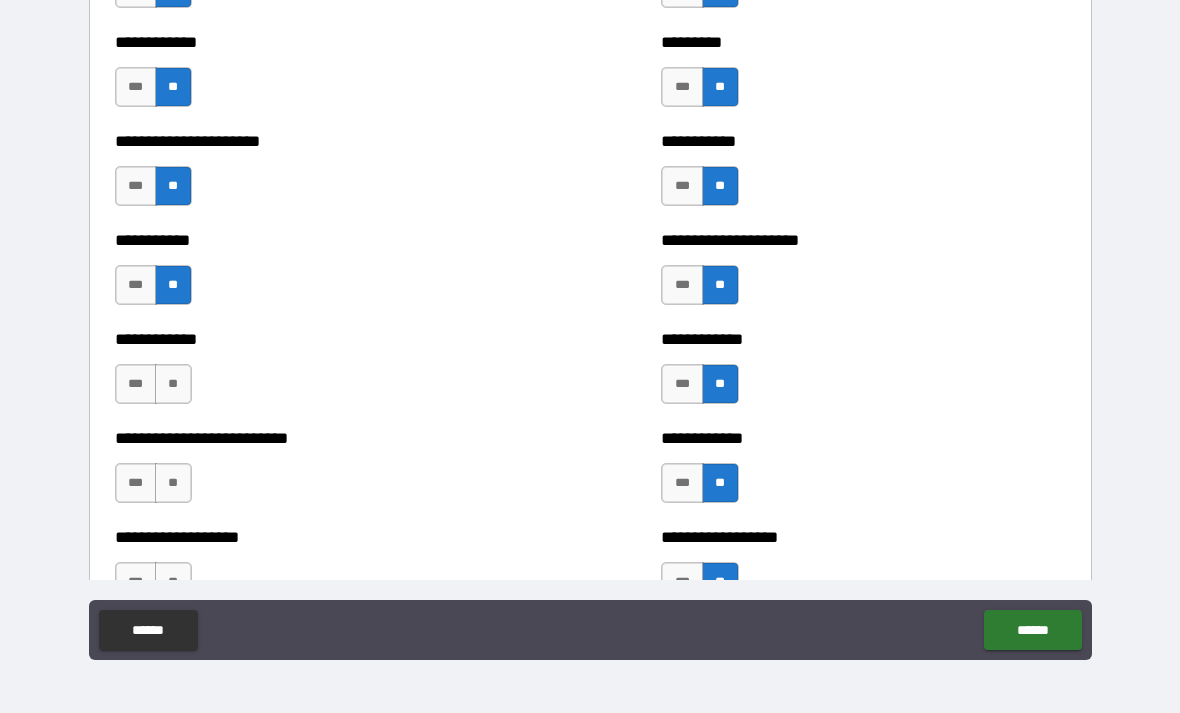 click on "**" at bounding box center (173, 384) 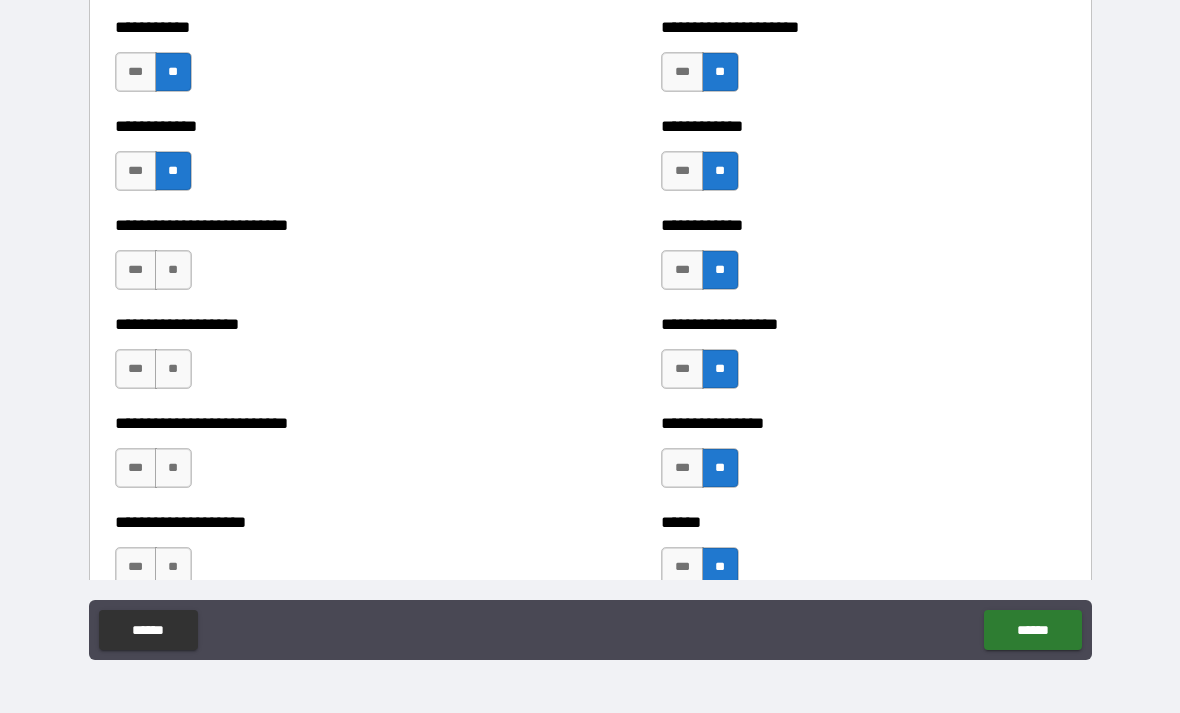 scroll, scrollTop: 5484, scrollLeft: 0, axis: vertical 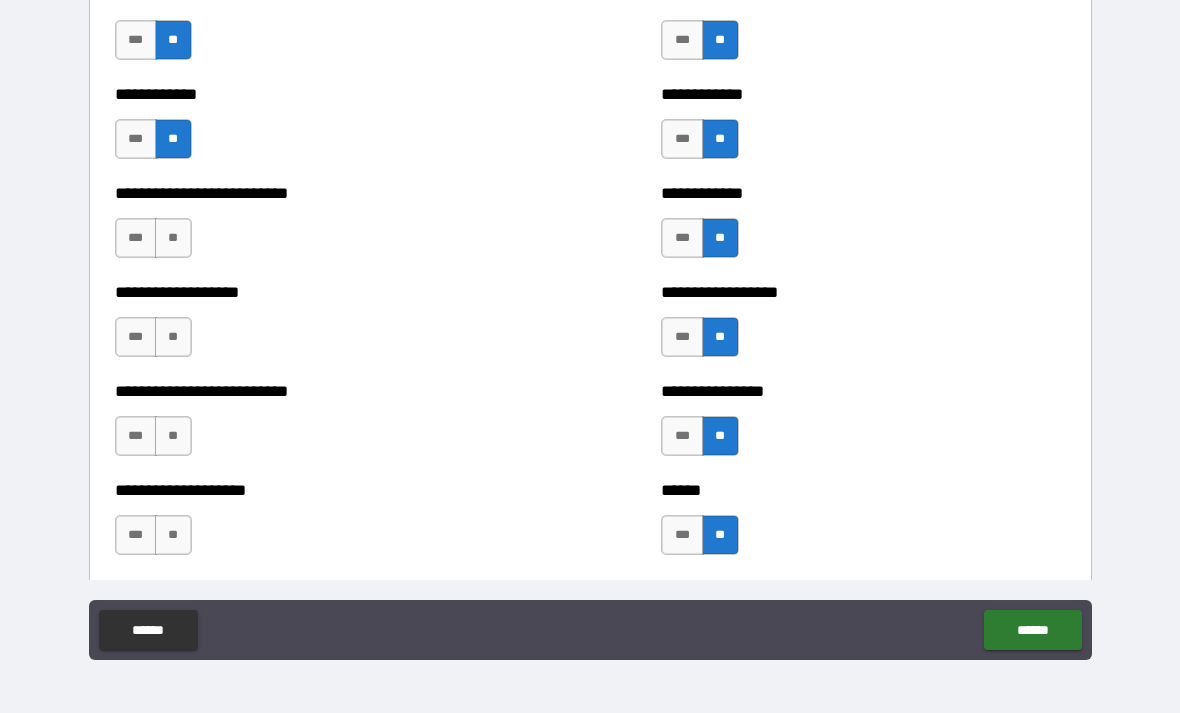 click on "**" at bounding box center [173, 238] 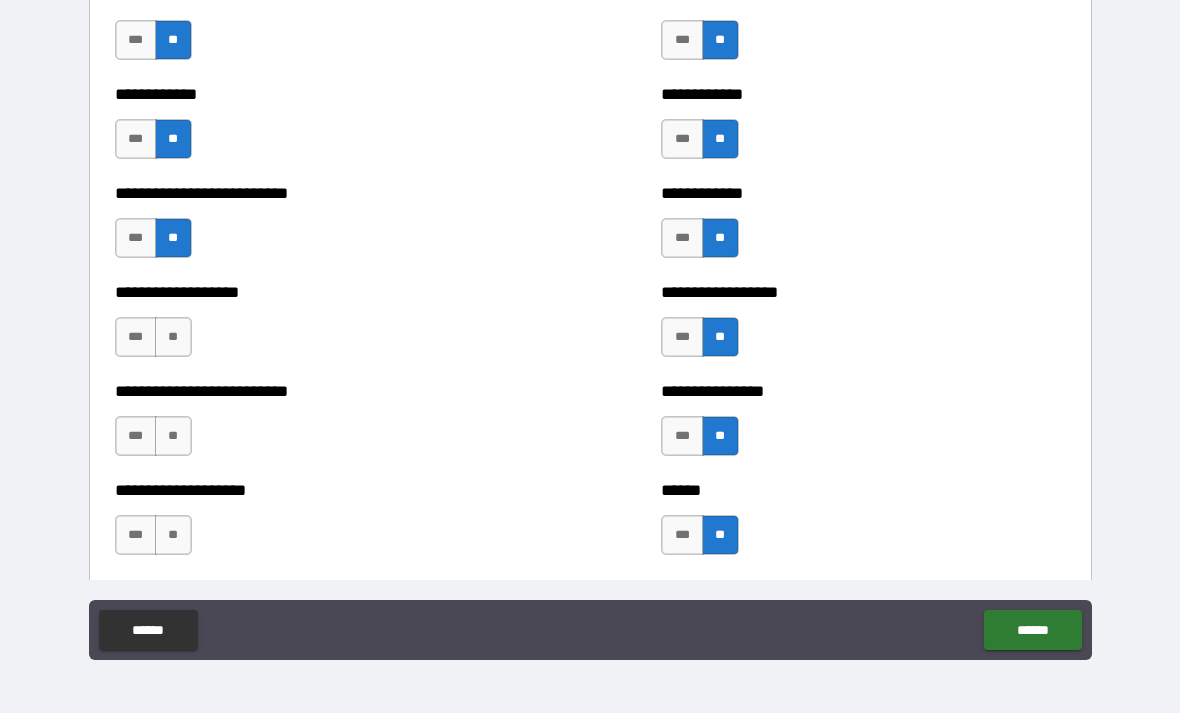 click on "**" at bounding box center [173, 337] 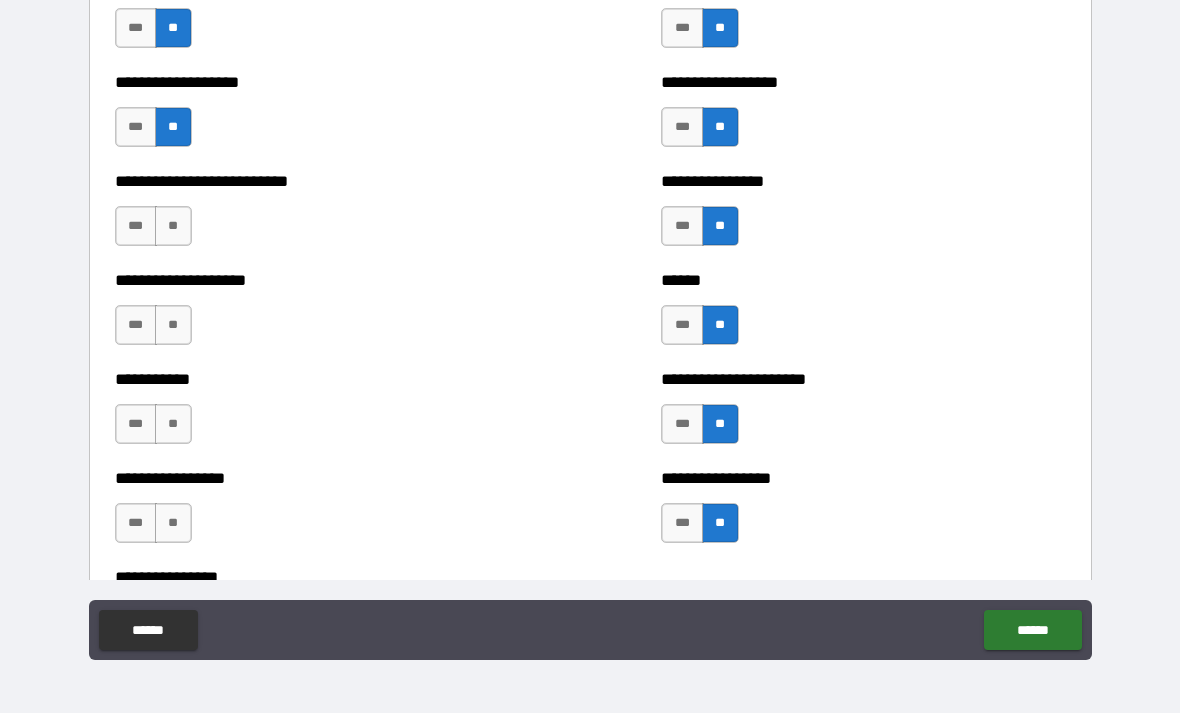 scroll, scrollTop: 5702, scrollLeft: 0, axis: vertical 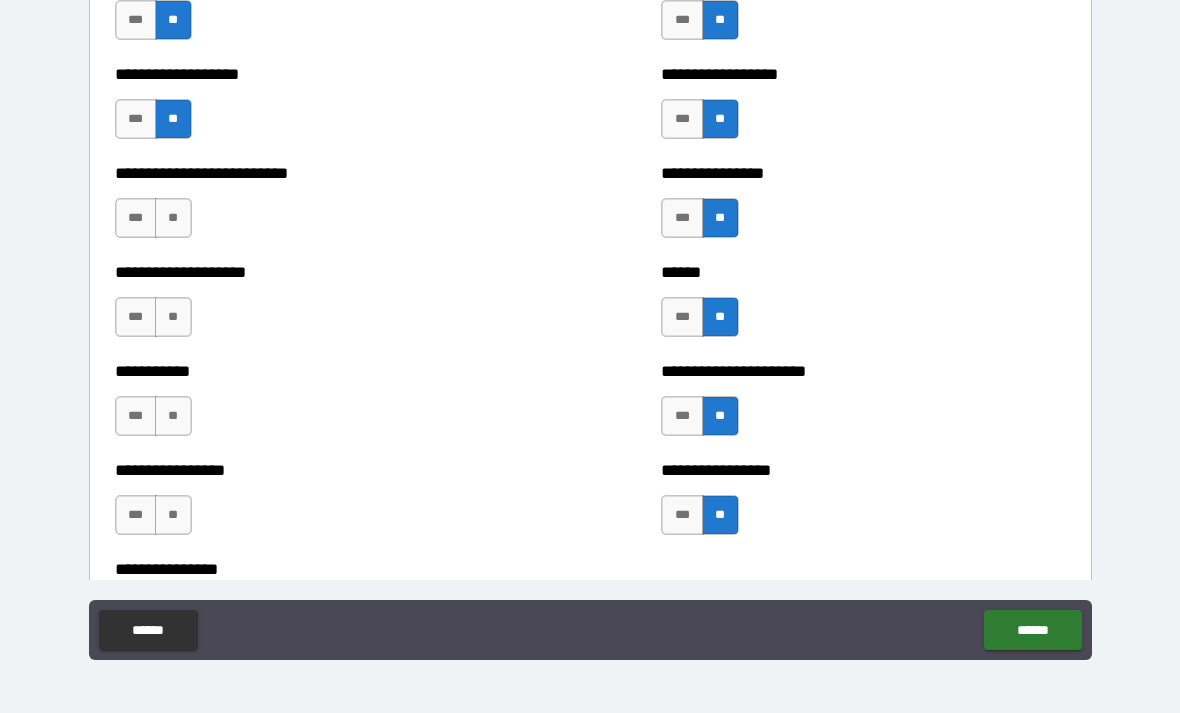click on "**" at bounding box center [173, 218] 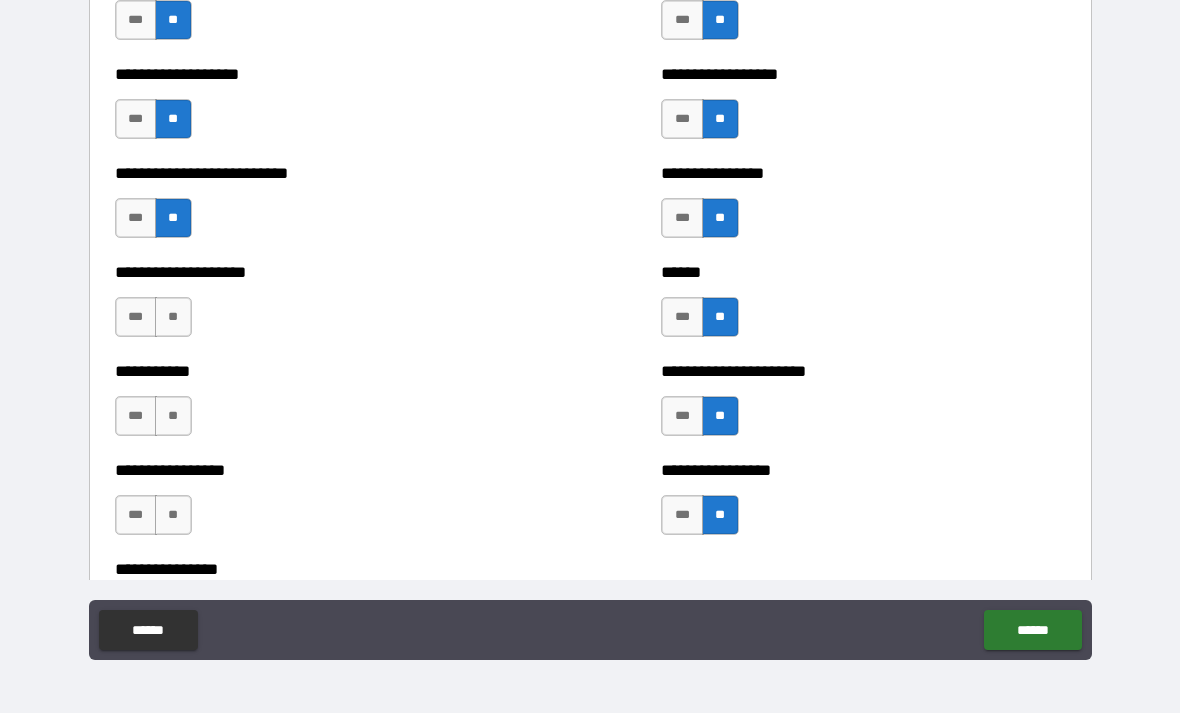 click on "**" at bounding box center [173, 317] 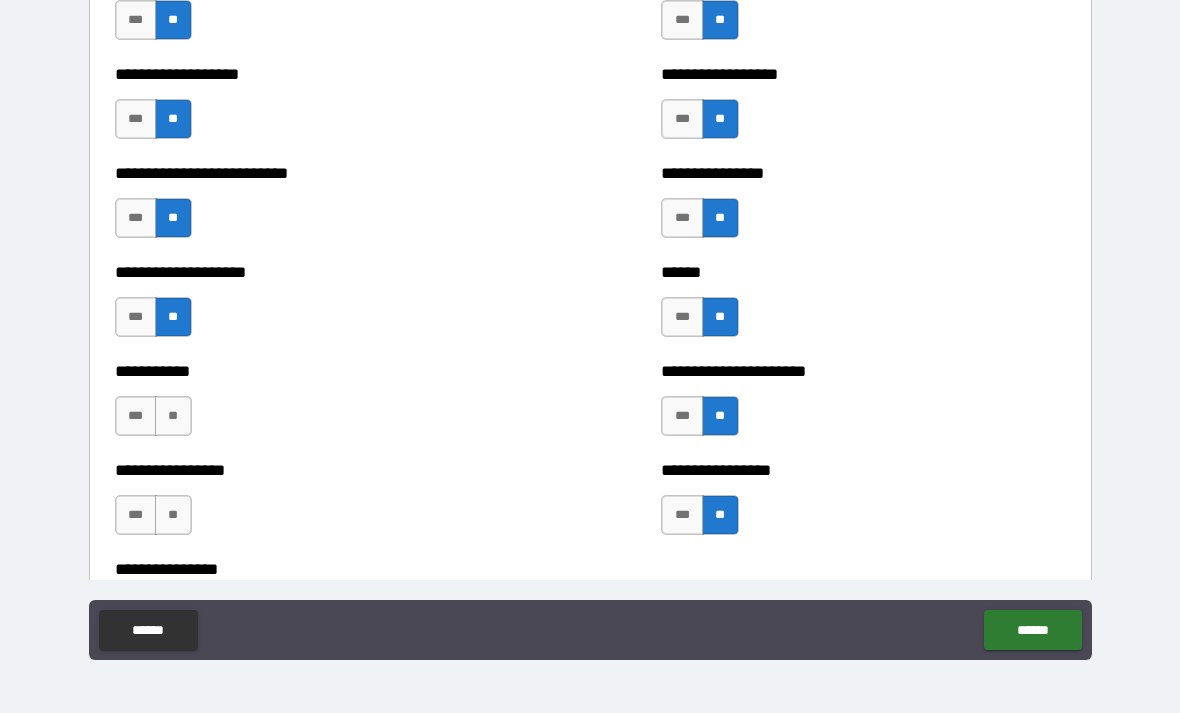 click on "**" at bounding box center (173, 416) 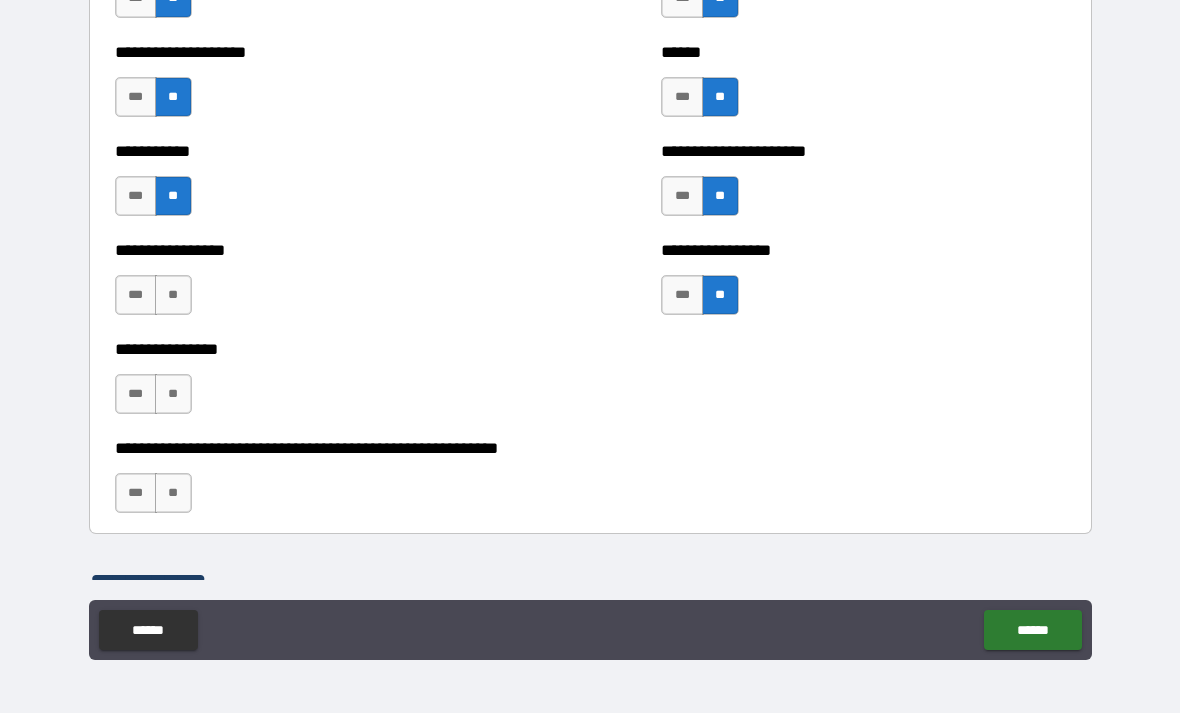 scroll, scrollTop: 5932, scrollLeft: 0, axis: vertical 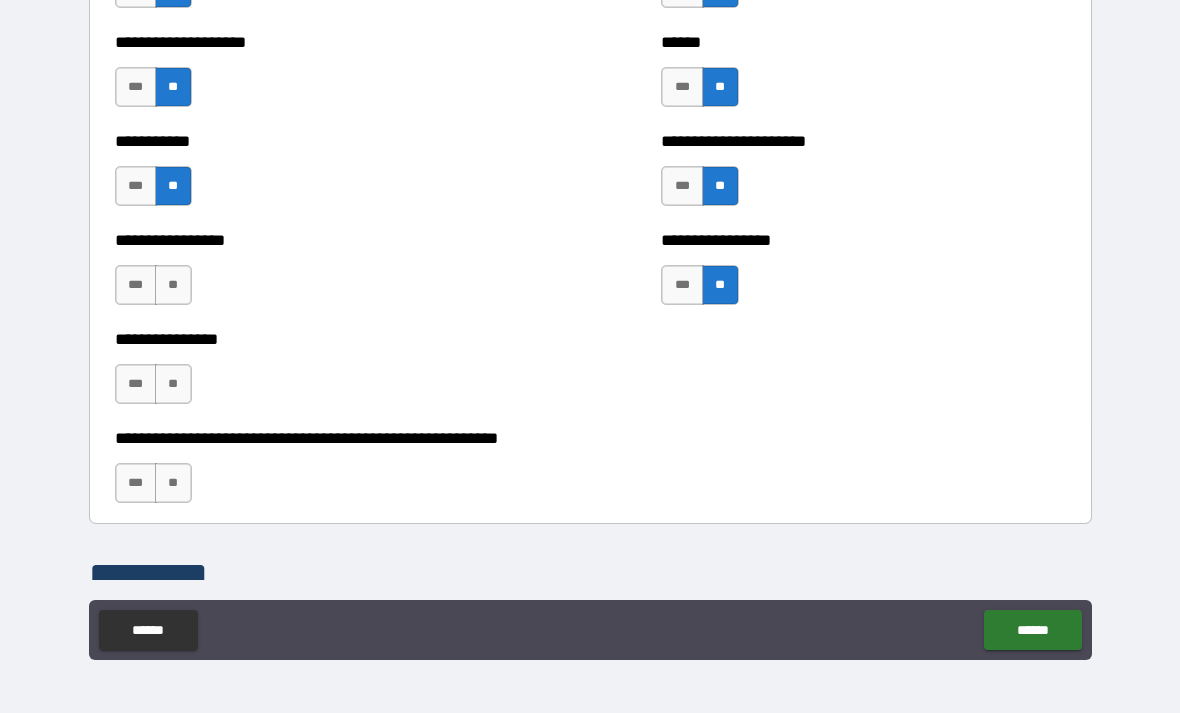 click on "**" at bounding box center [173, 285] 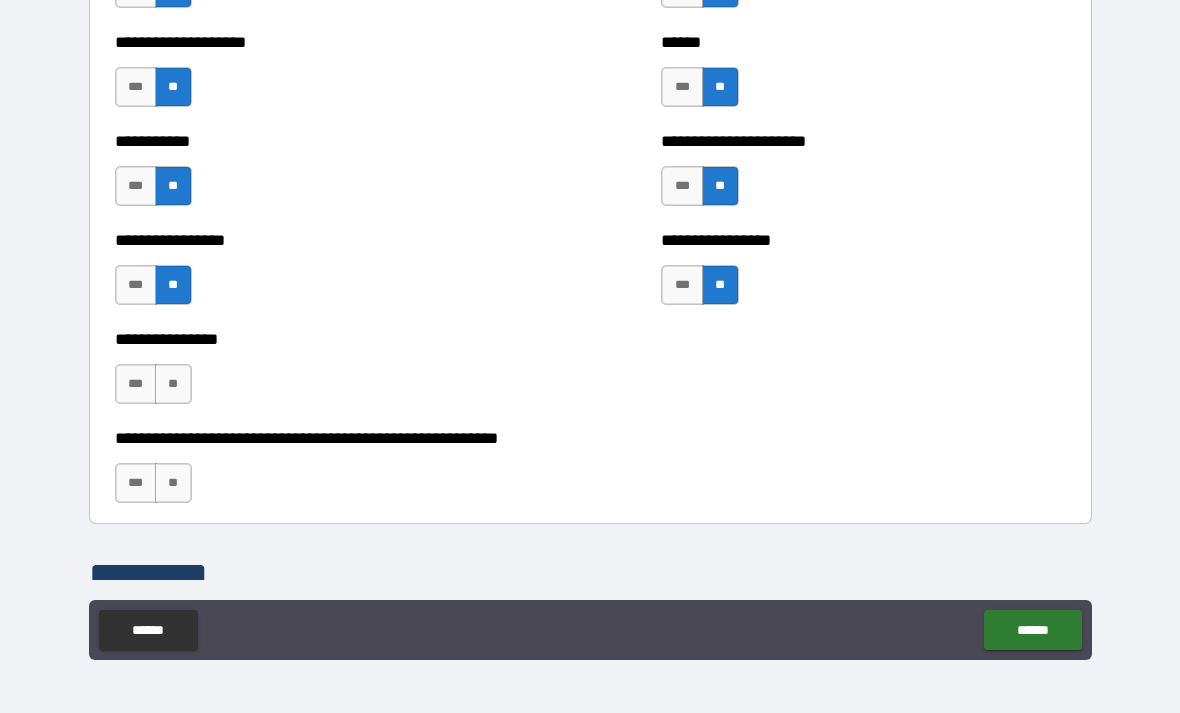 click on "**" at bounding box center [173, 384] 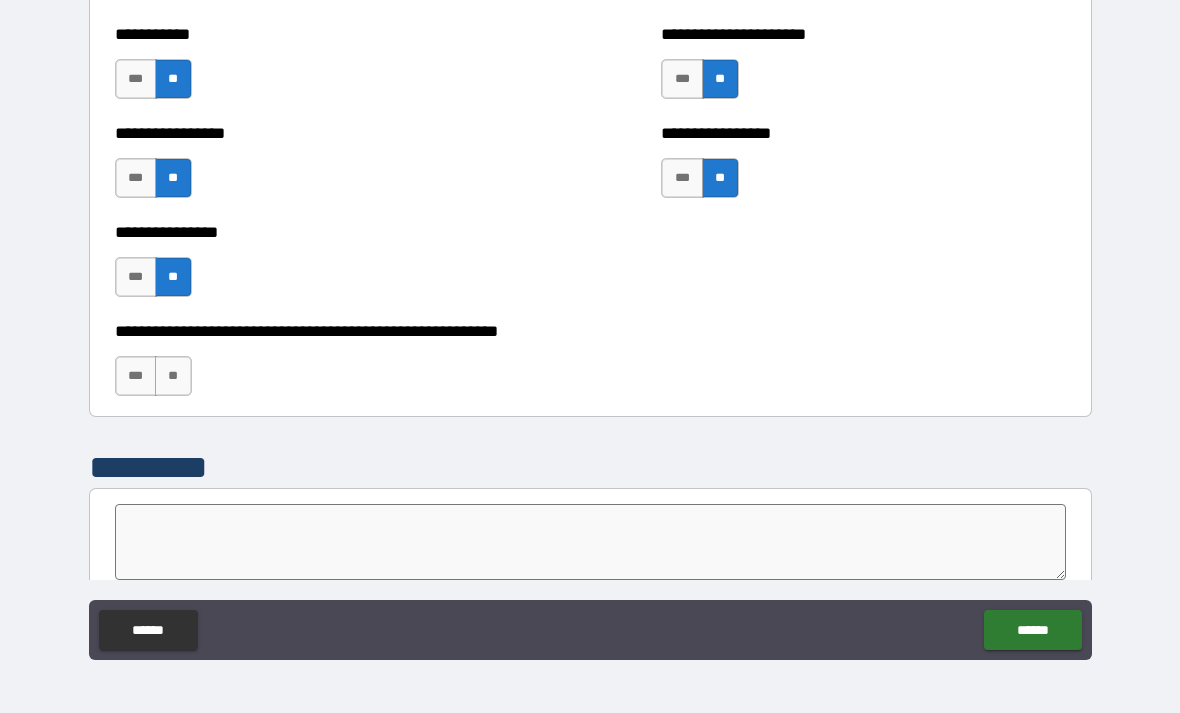 scroll, scrollTop: 6043, scrollLeft: 0, axis: vertical 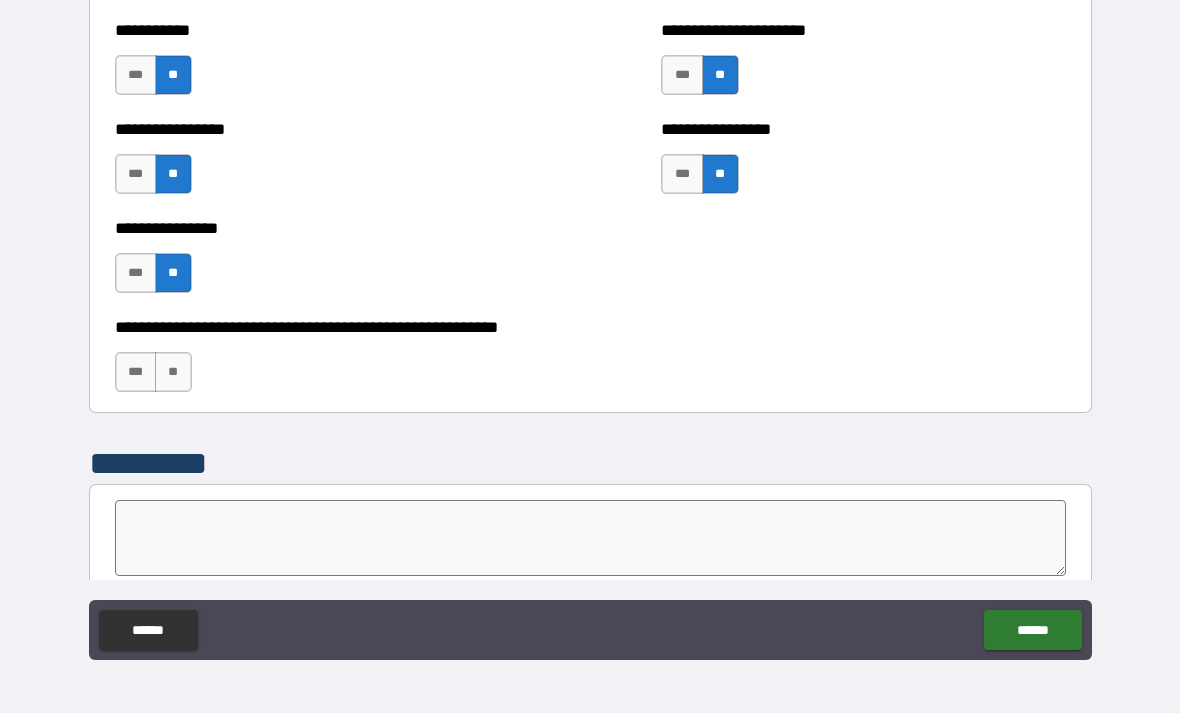 click at bounding box center (591, 538) 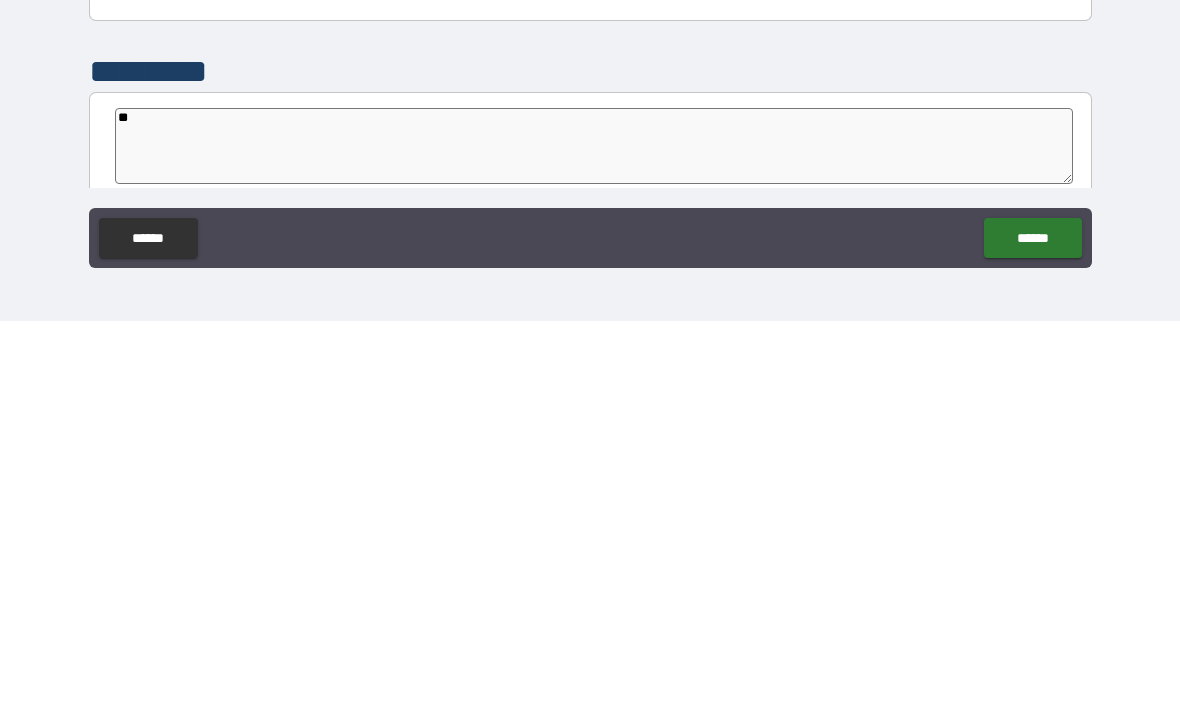 type on "*" 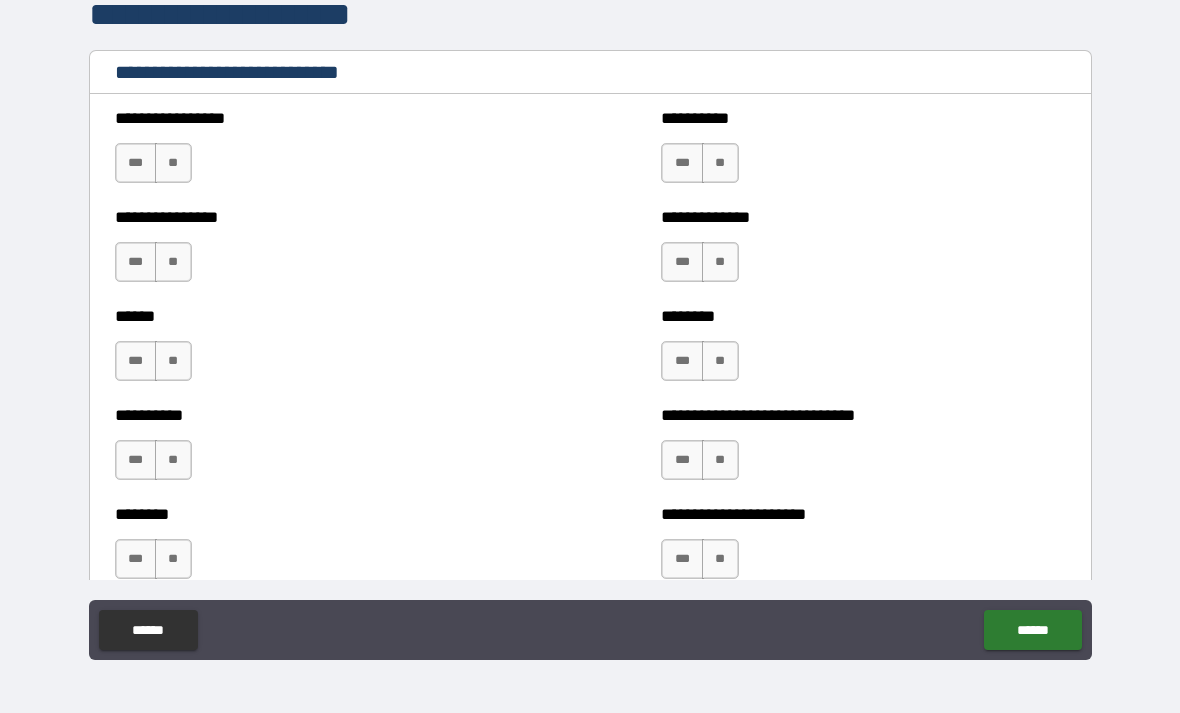 scroll, scrollTop: 6669, scrollLeft: 0, axis: vertical 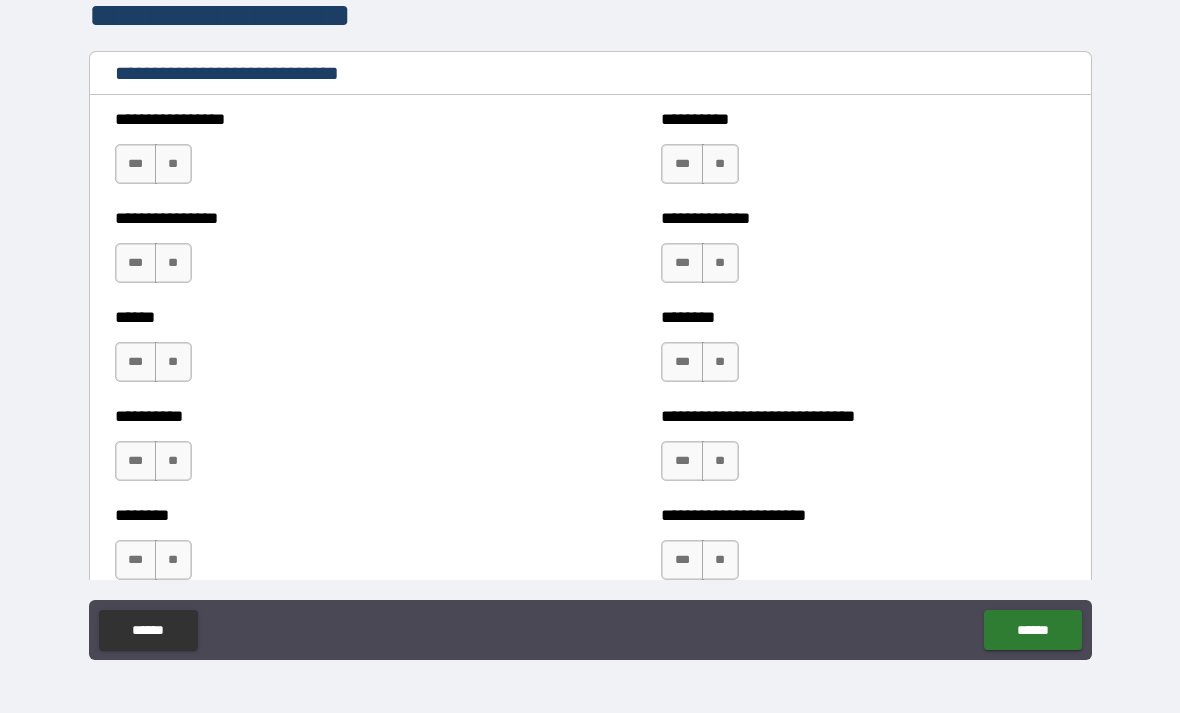 click on "**" at bounding box center [173, 164] 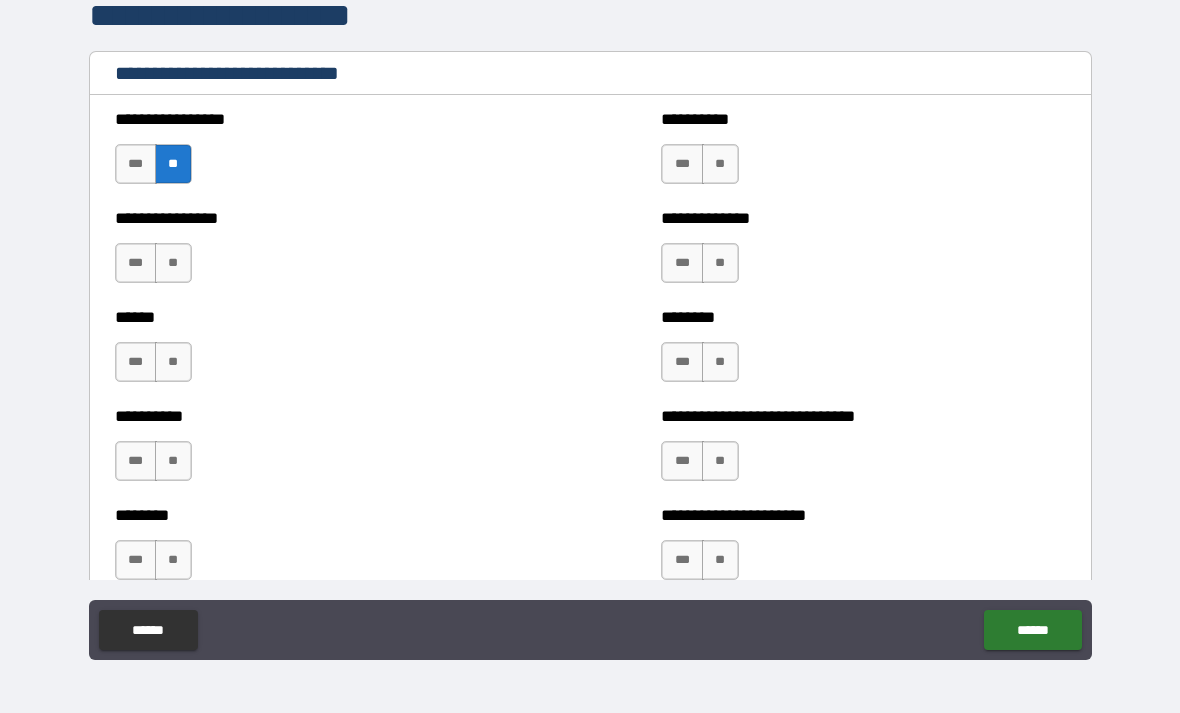 click on "**" at bounding box center [173, 263] 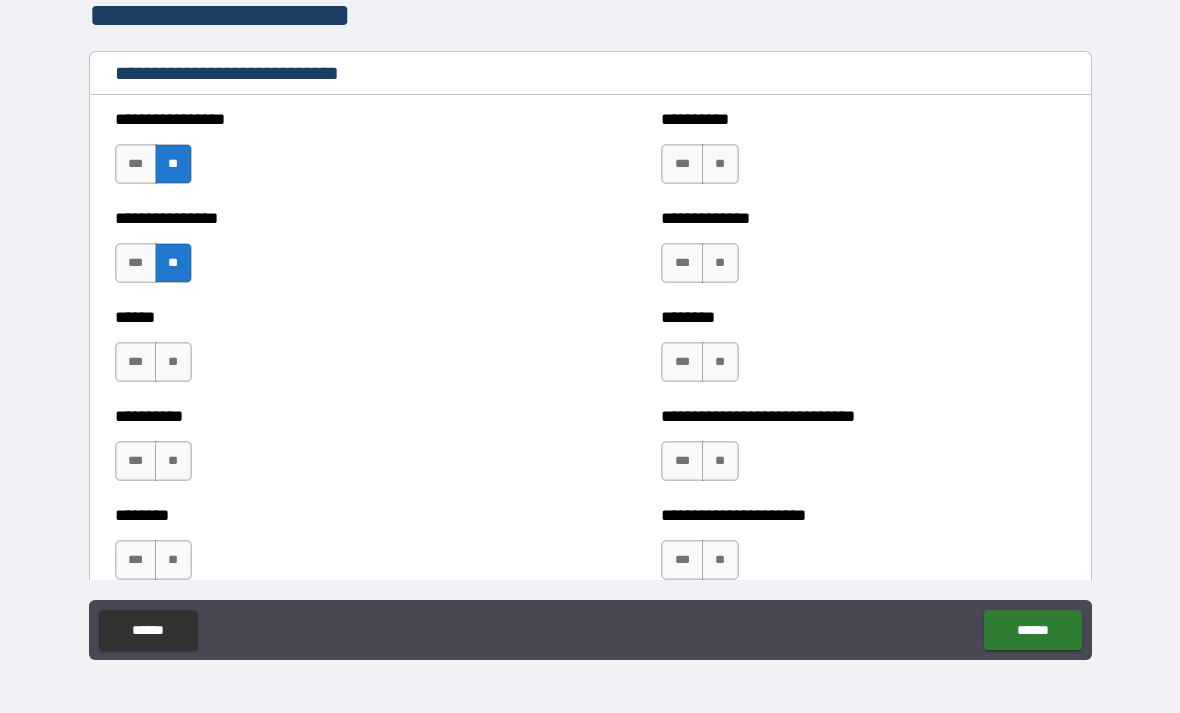 click on "**" at bounding box center (173, 362) 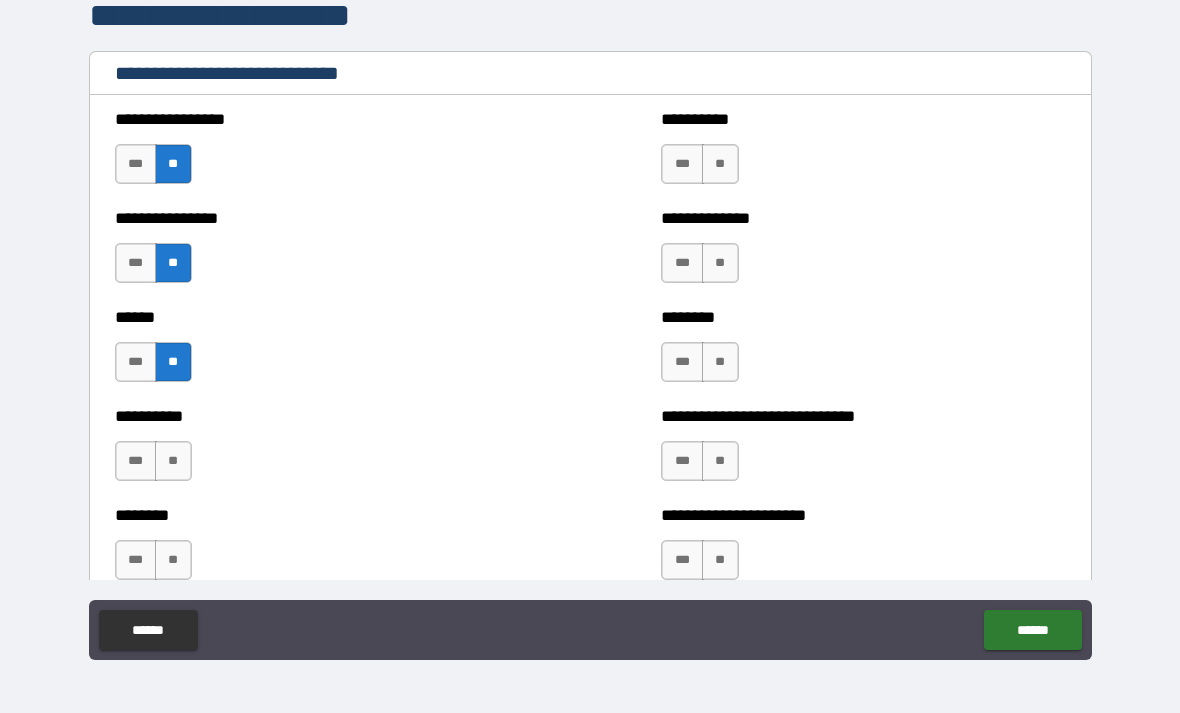 click on "**" at bounding box center [173, 461] 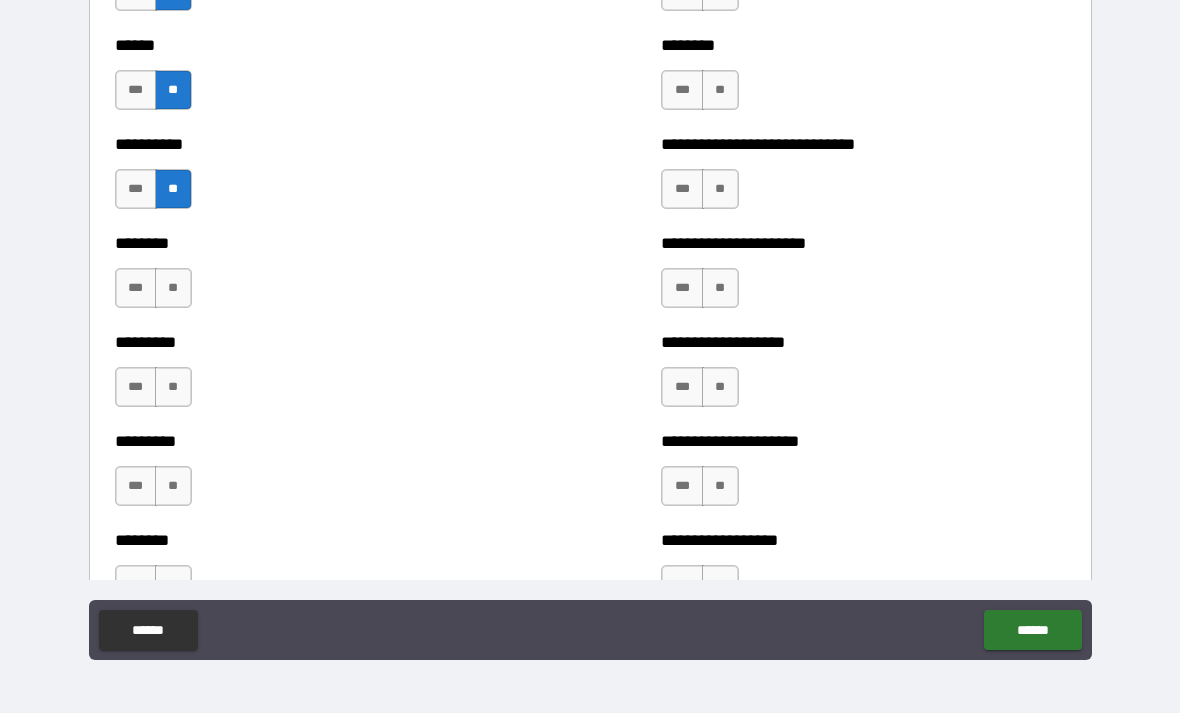 scroll, scrollTop: 6946, scrollLeft: 0, axis: vertical 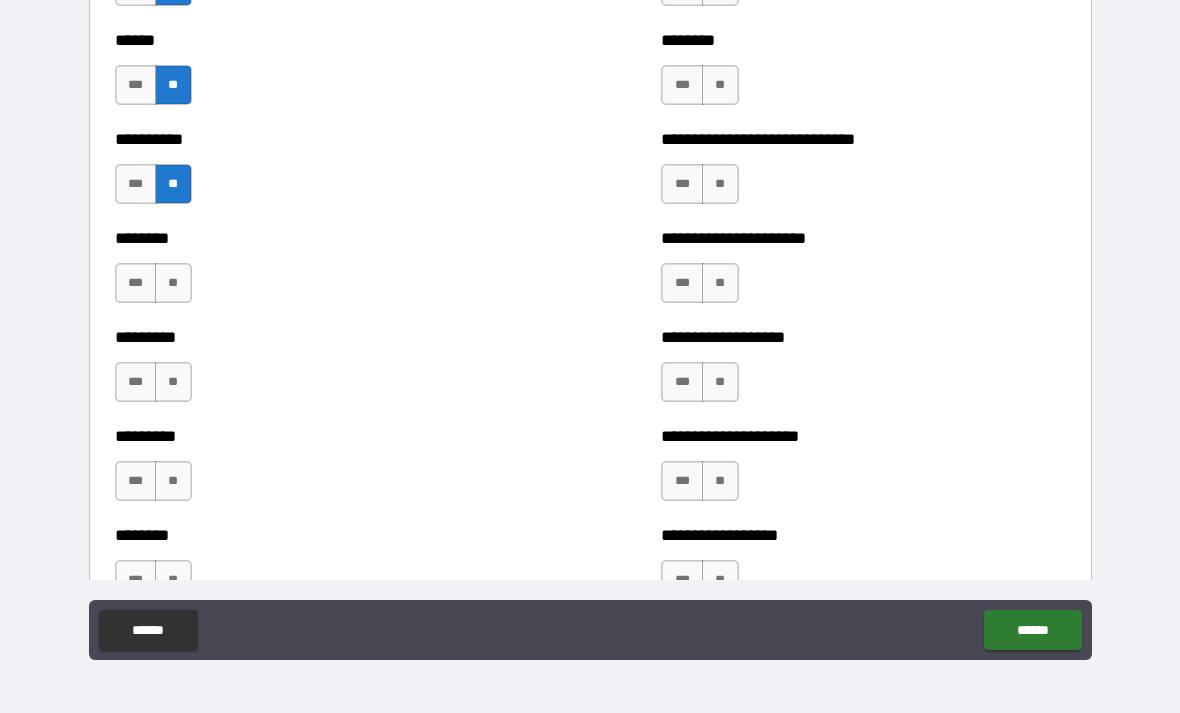 click on "**" at bounding box center (173, 283) 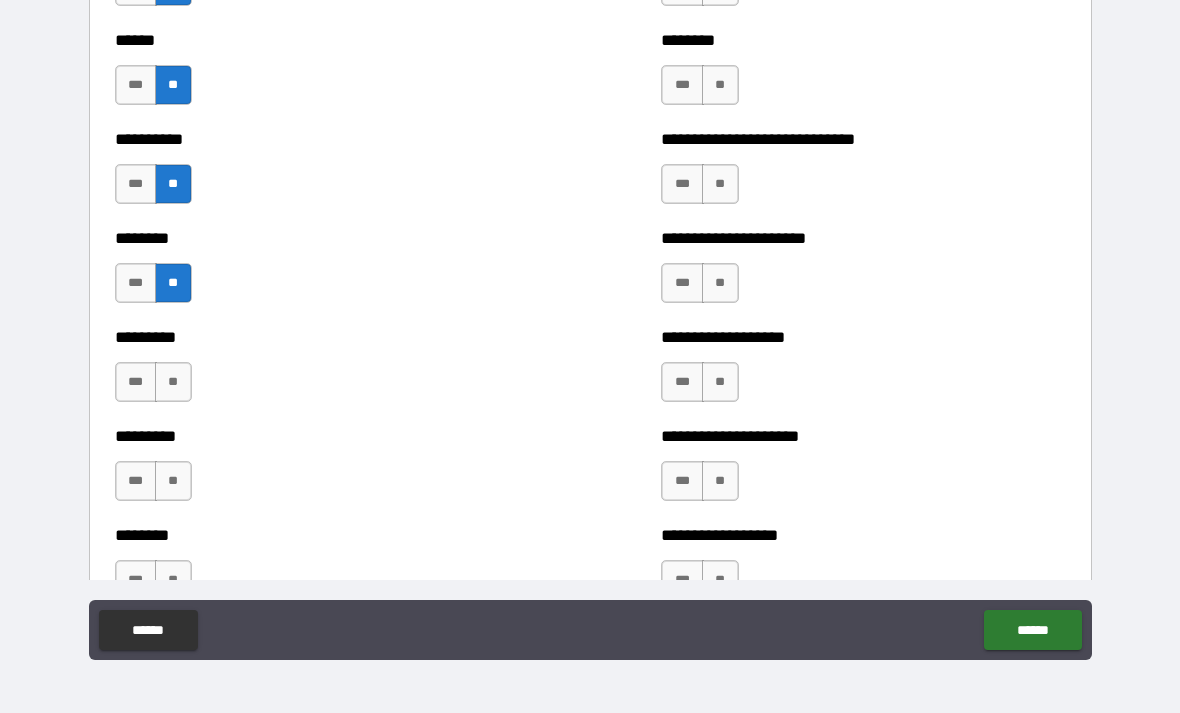 click on "**" at bounding box center [173, 382] 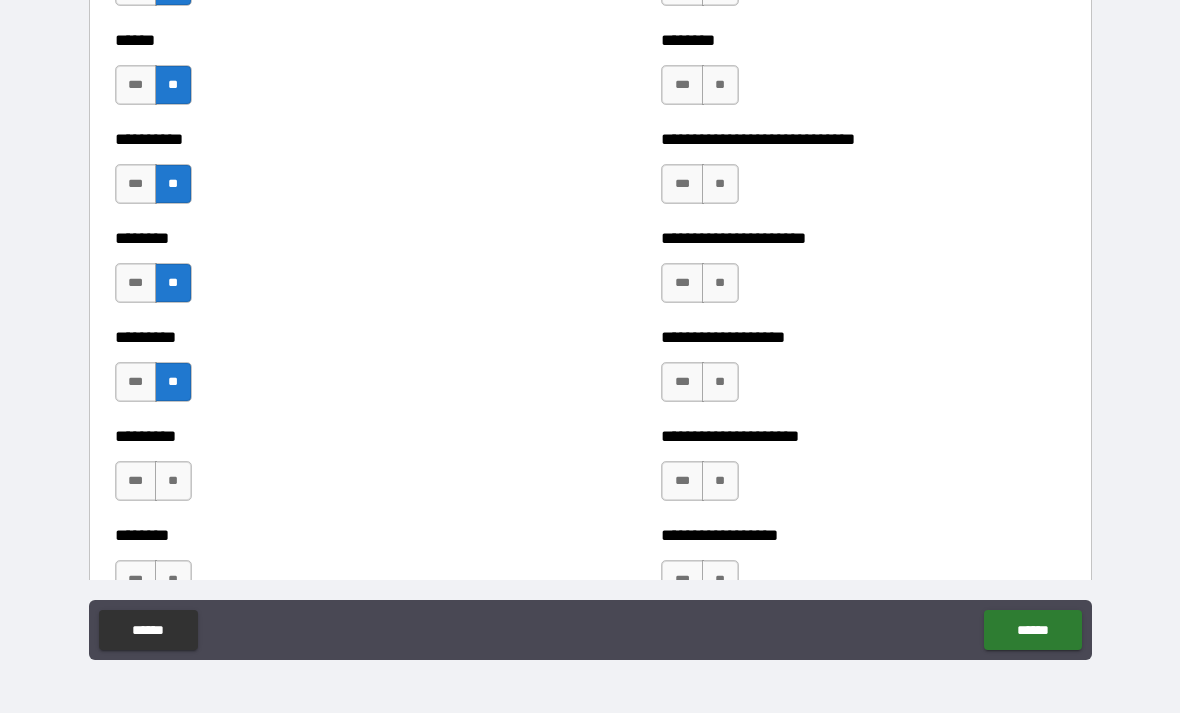 click on "**" at bounding box center [173, 481] 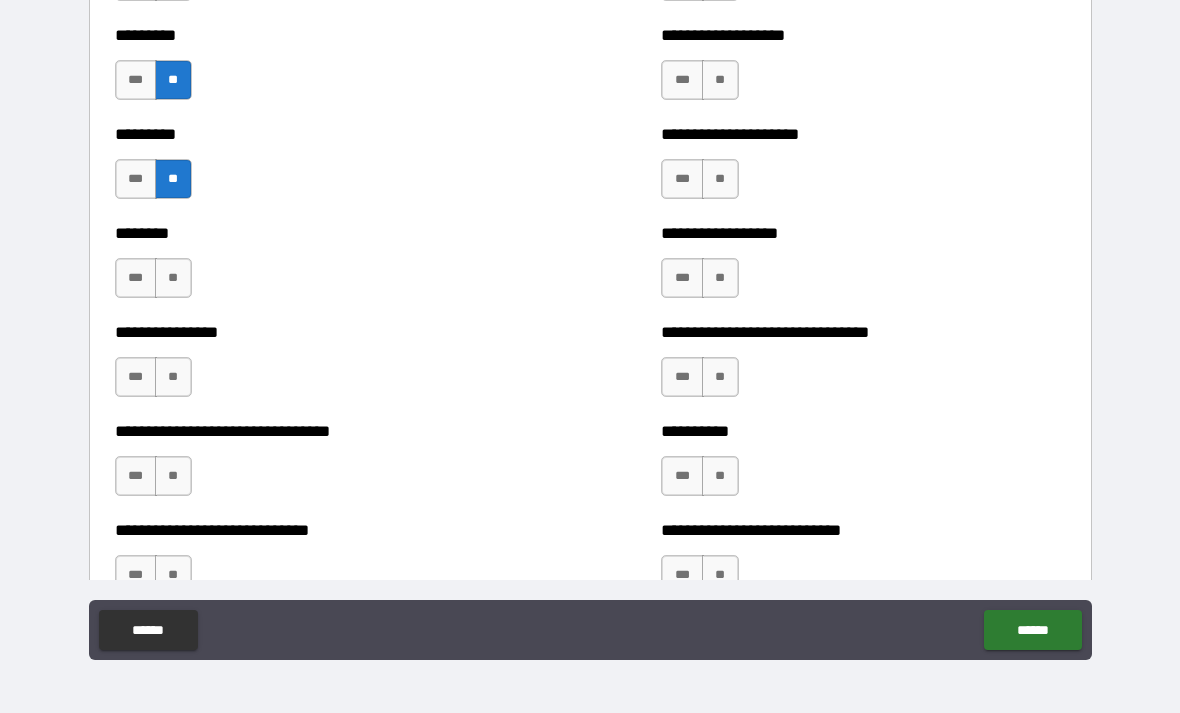 scroll, scrollTop: 7249, scrollLeft: 0, axis: vertical 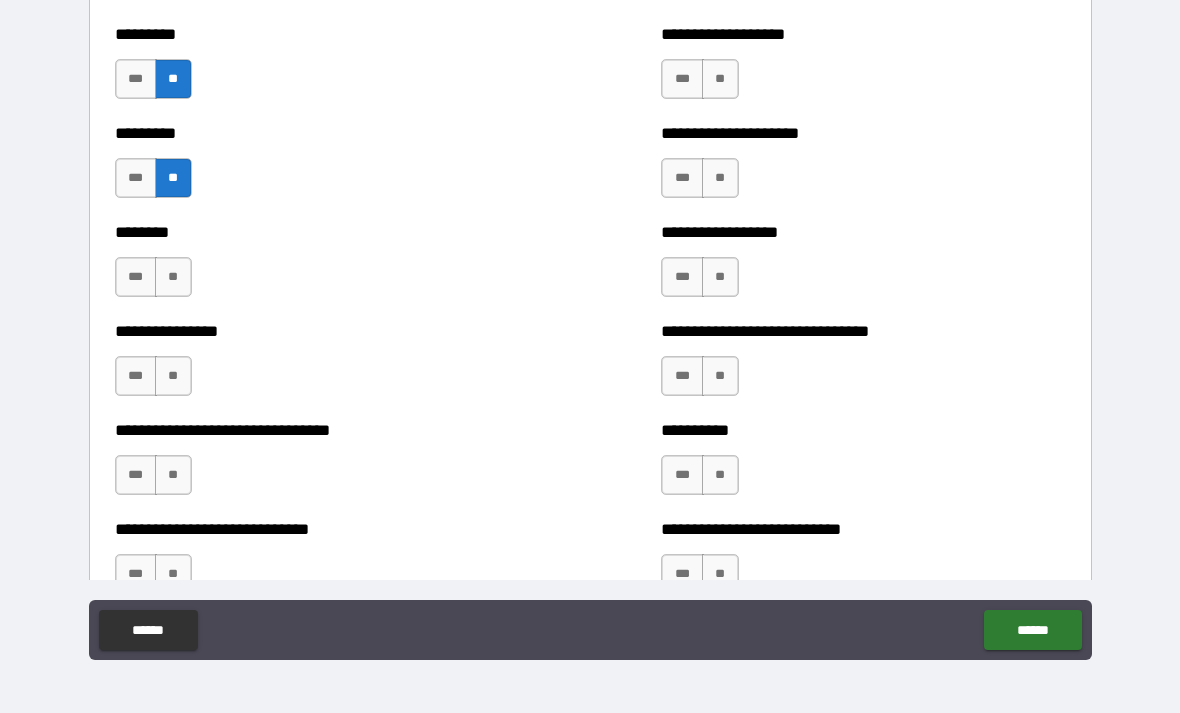 click on "**" at bounding box center (173, 277) 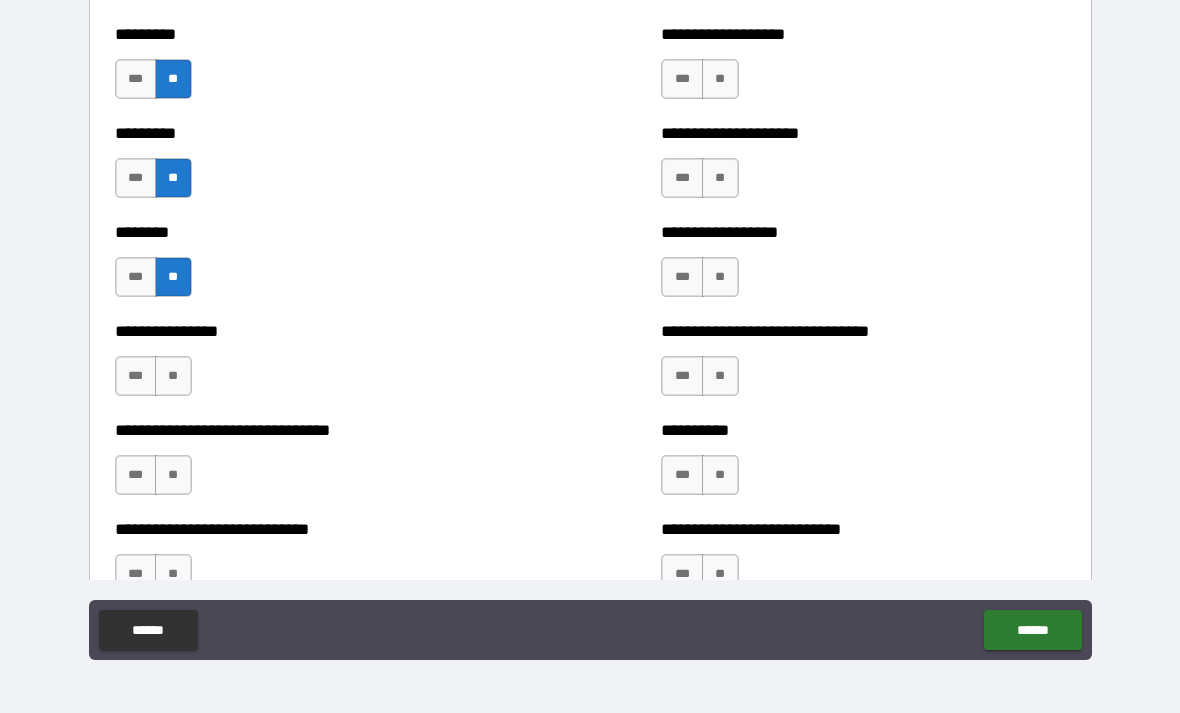 click on "**" at bounding box center (173, 376) 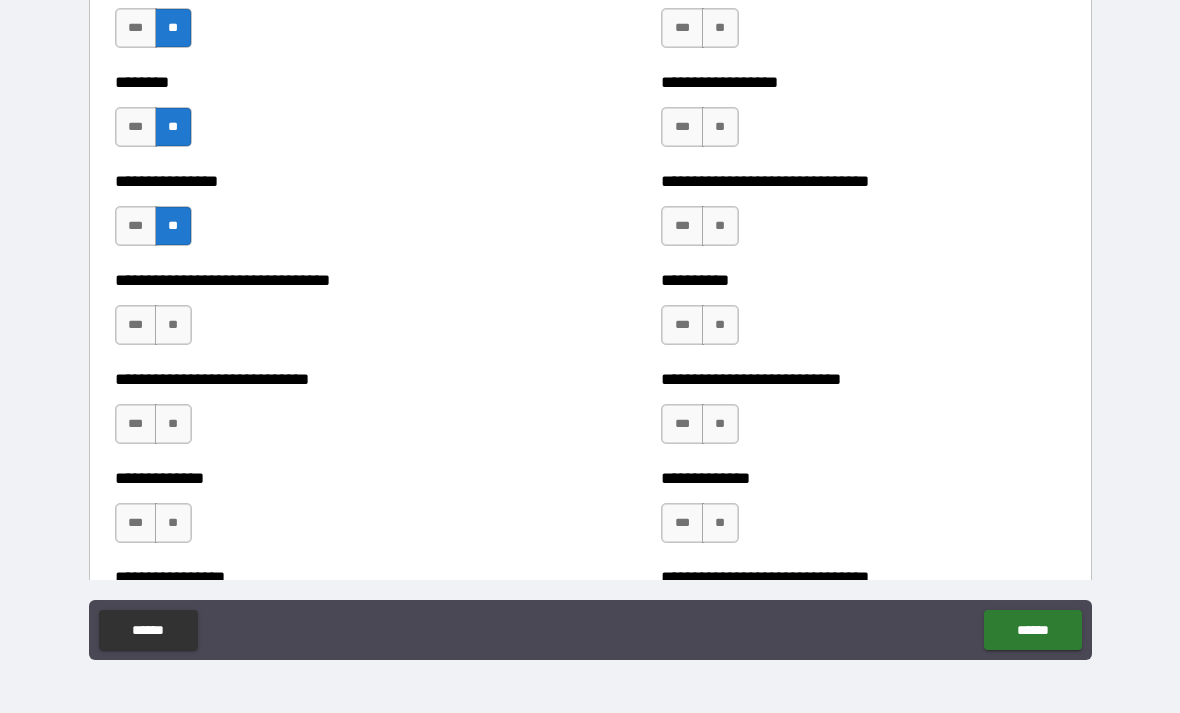 scroll, scrollTop: 7425, scrollLeft: 0, axis: vertical 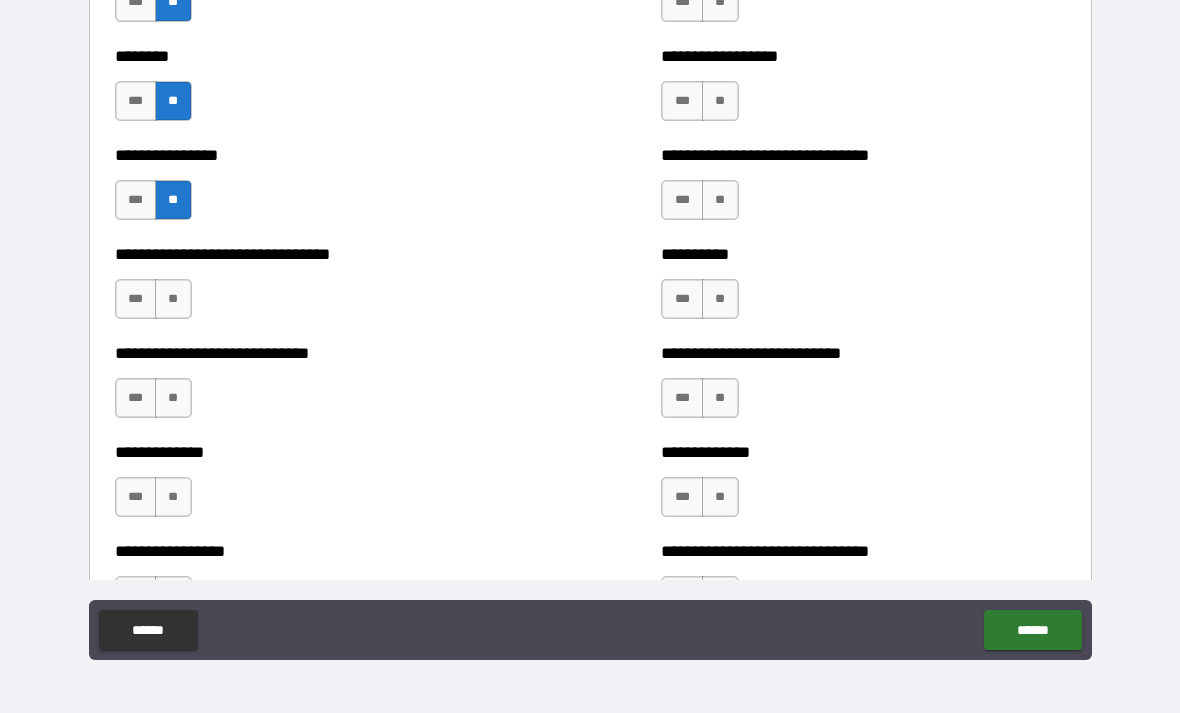 click on "**" at bounding box center (173, 299) 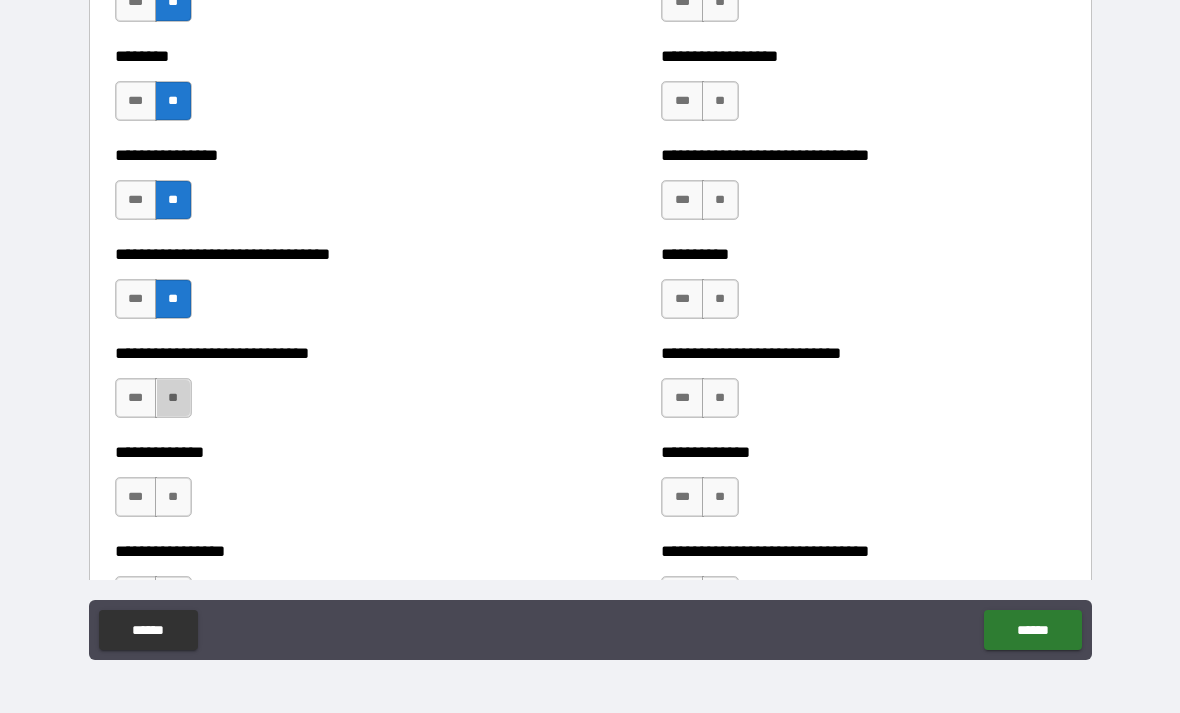 click on "**" at bounding box center [173, 398] 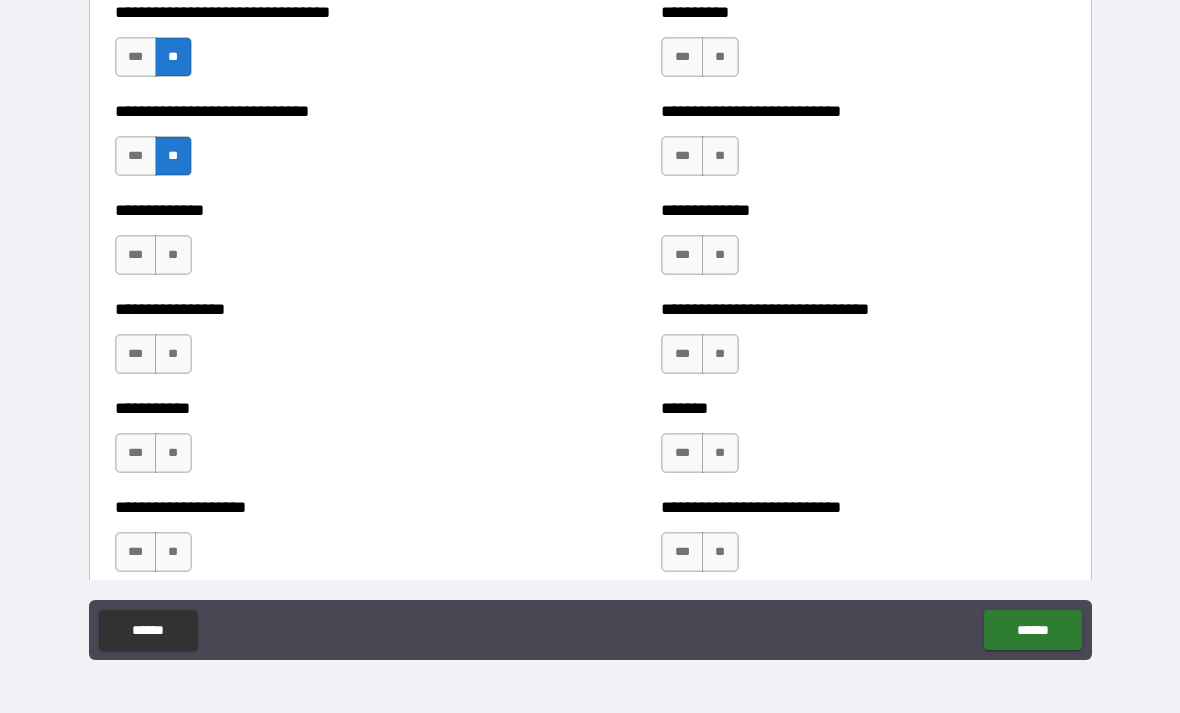 scroll, scrollTop: 7693, scrollLeft: 0, axis: vertical 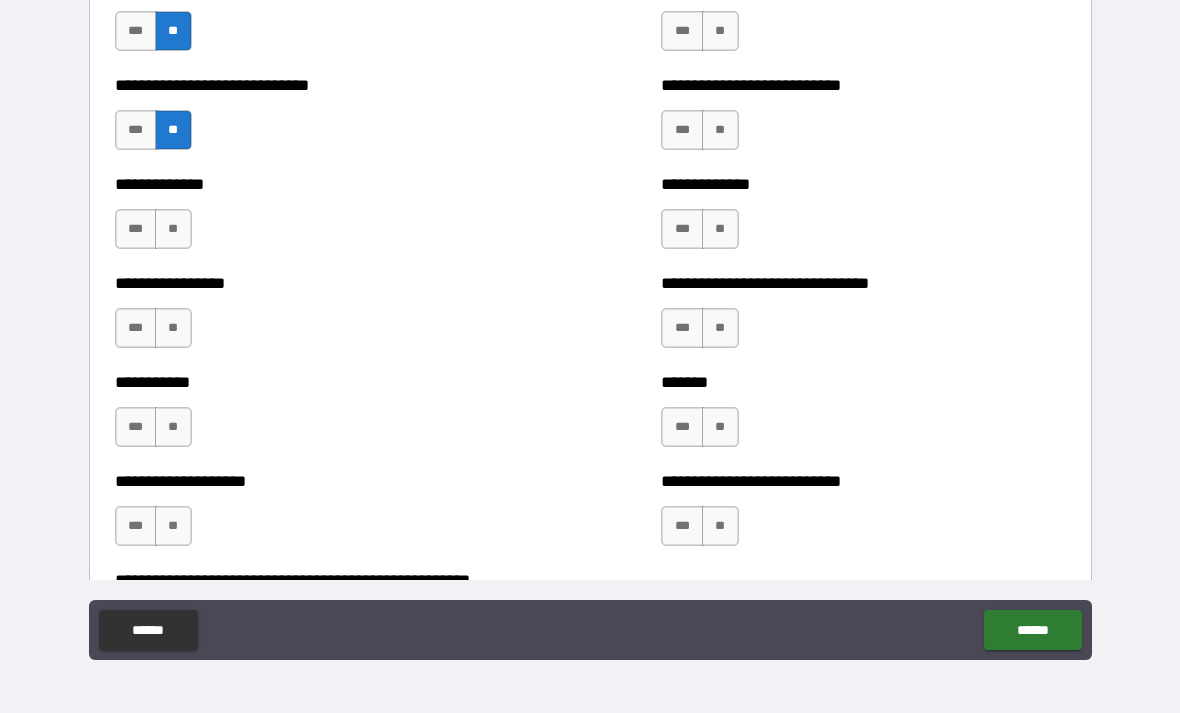 click on "**" at bounding box center [173, 229] 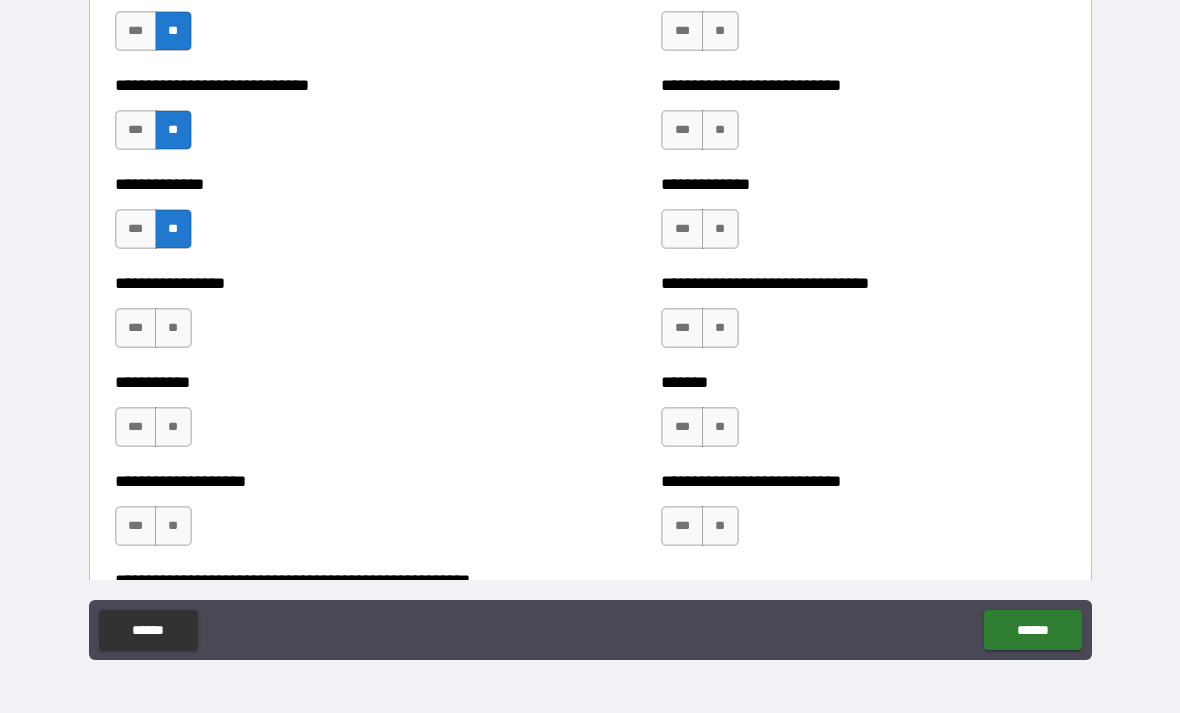 click on "**" at bounding box center [173, 328] 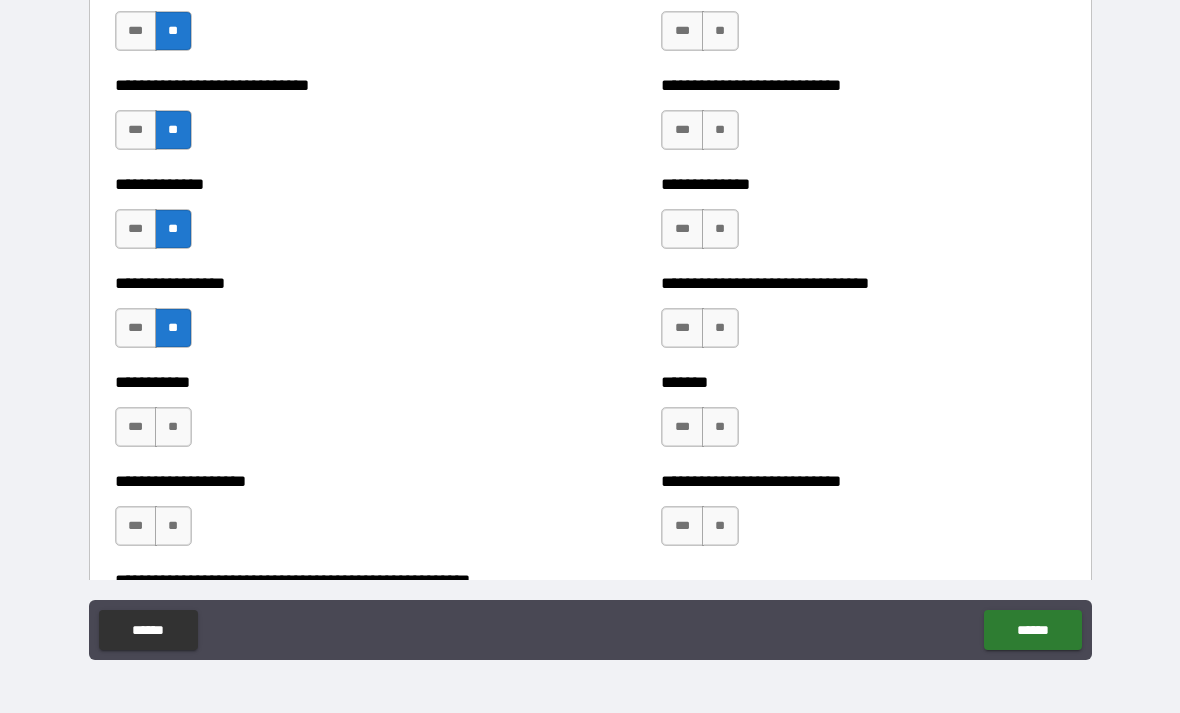 click on "**" at bounding box center (173, 427) 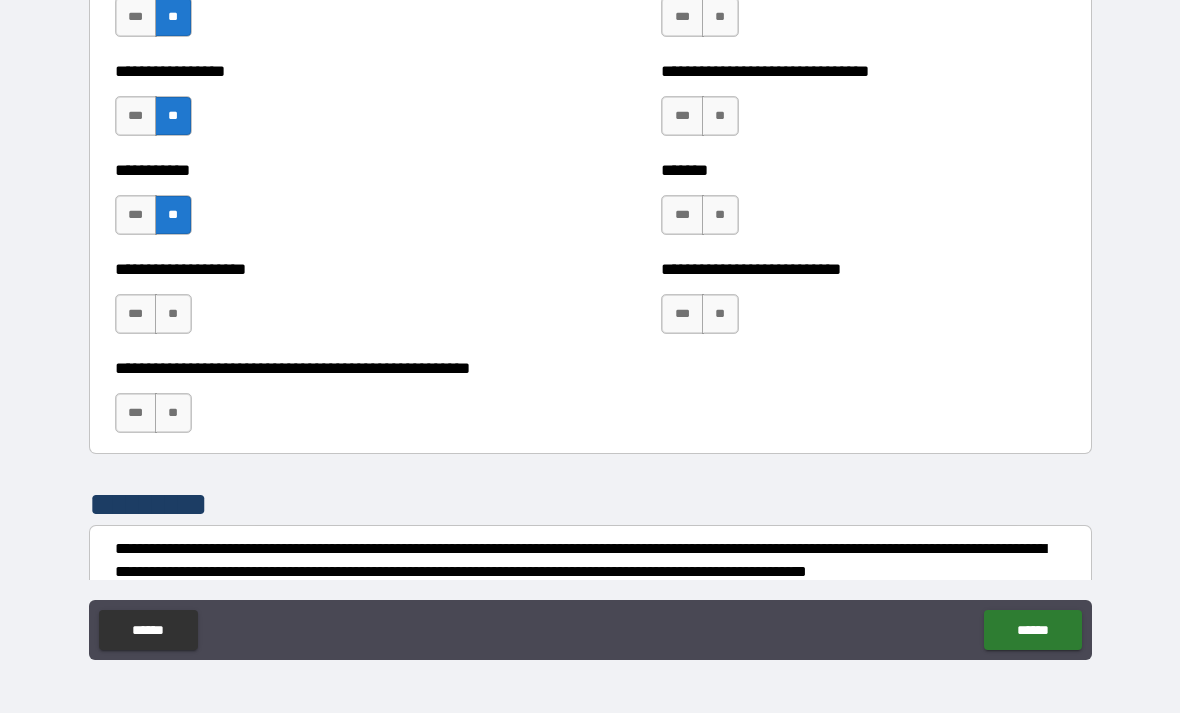 scroll, scrollTop: 7922, scrollLeft: 0, axis: vertical 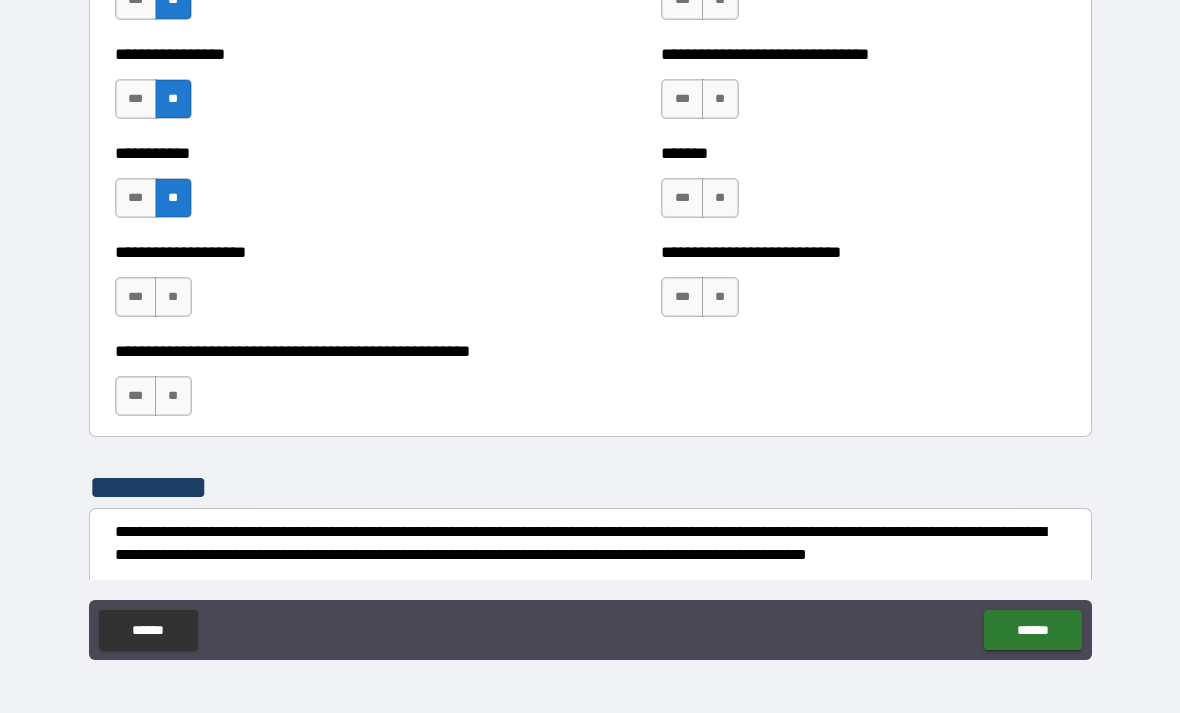 click on "**" at bounding box center [173, 297] 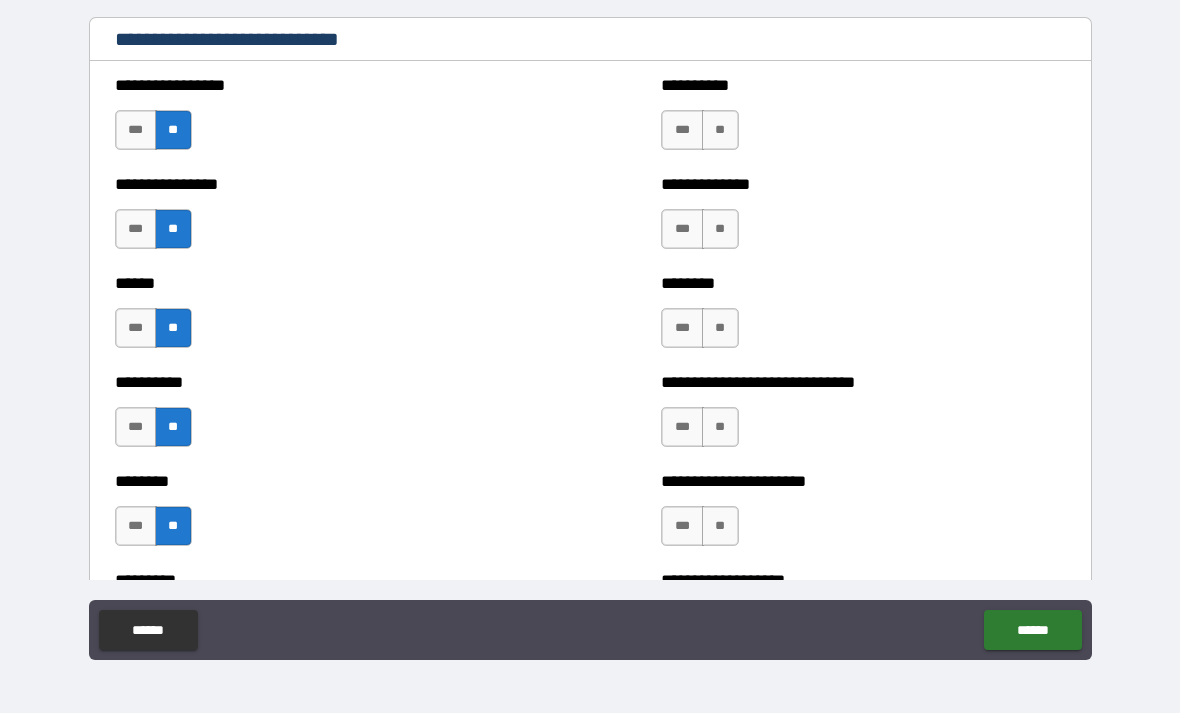 scroll, scrollTop: 6713, scrollLeft: 0, axis: vertical 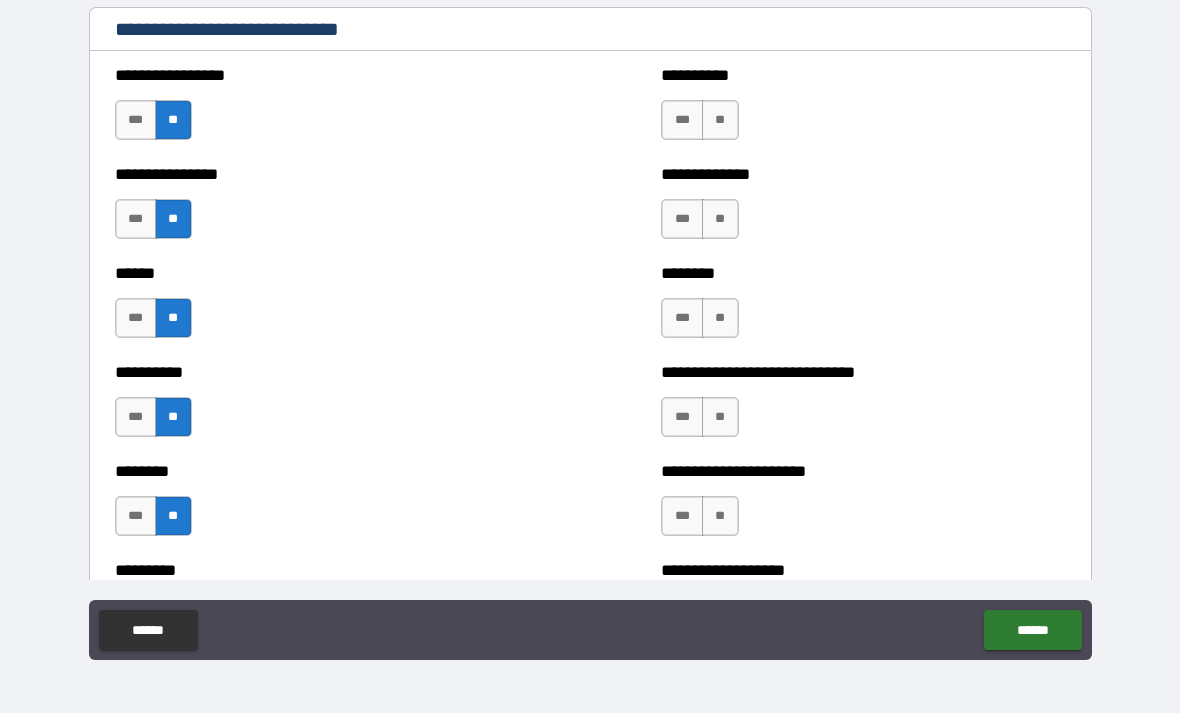 click on "**" at bounding box center [720, 120] 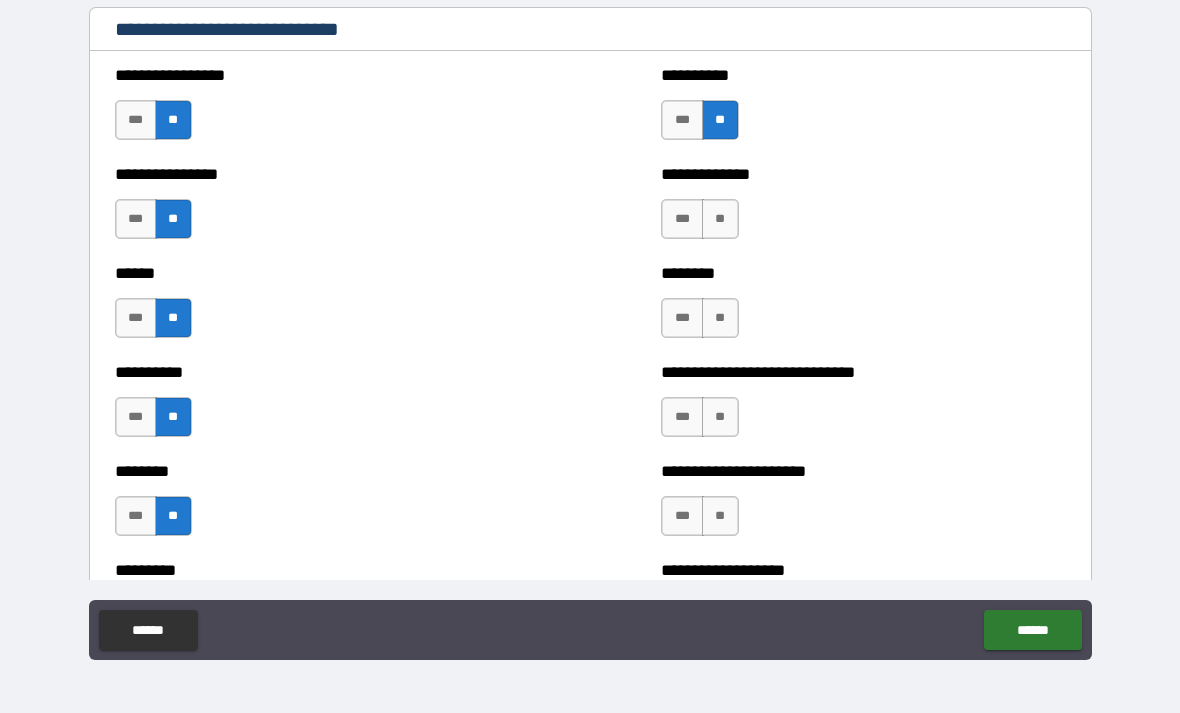 click on "***" at bounding box center [682, 219] 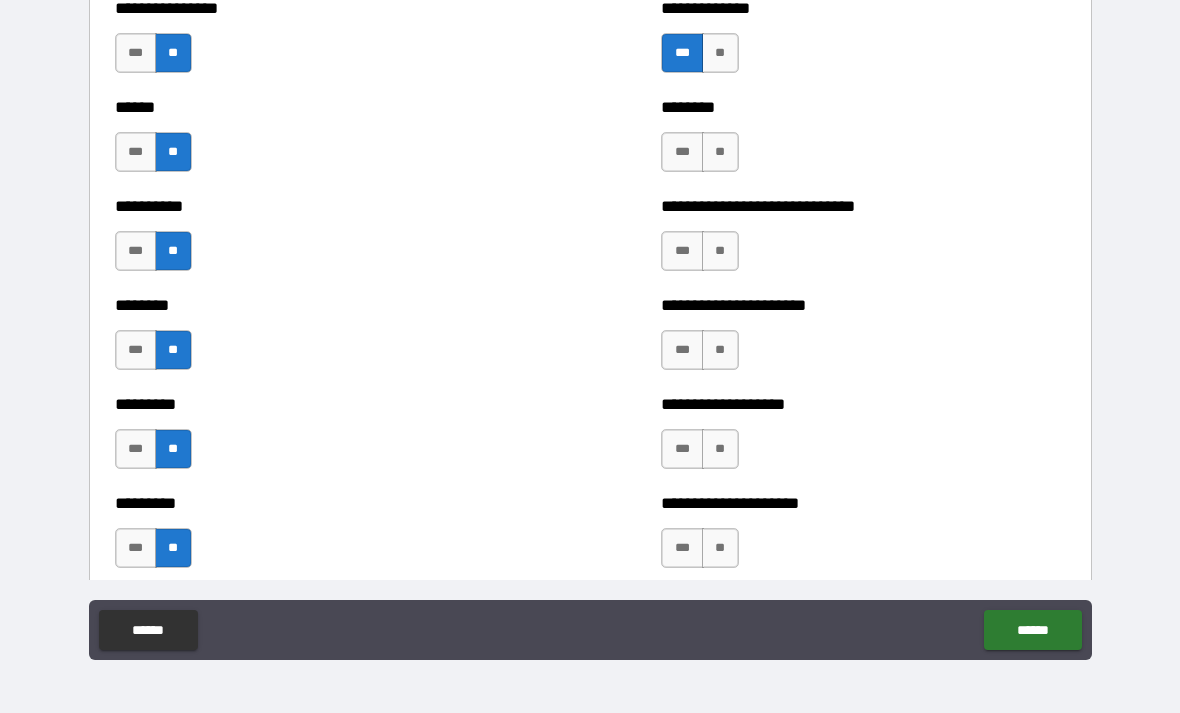 scroll, scrollTop: 6896, scrollLeft: 0, axis: vertical 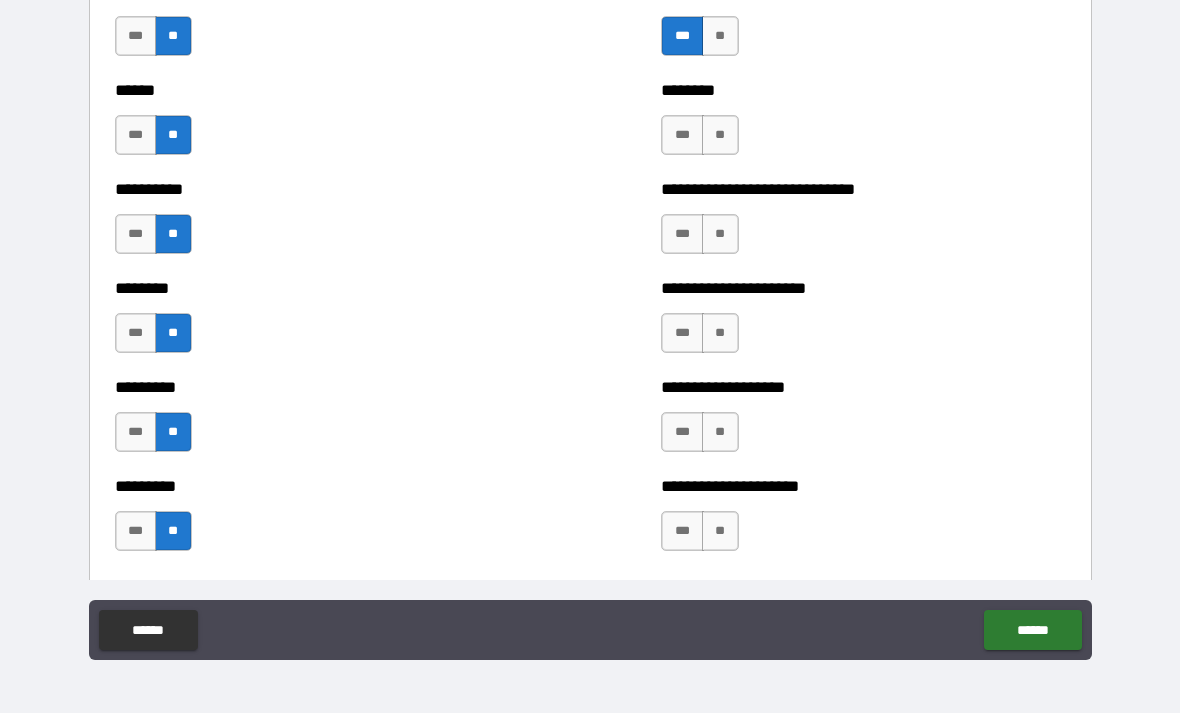 click on "**" at bounding box center (720, 135) 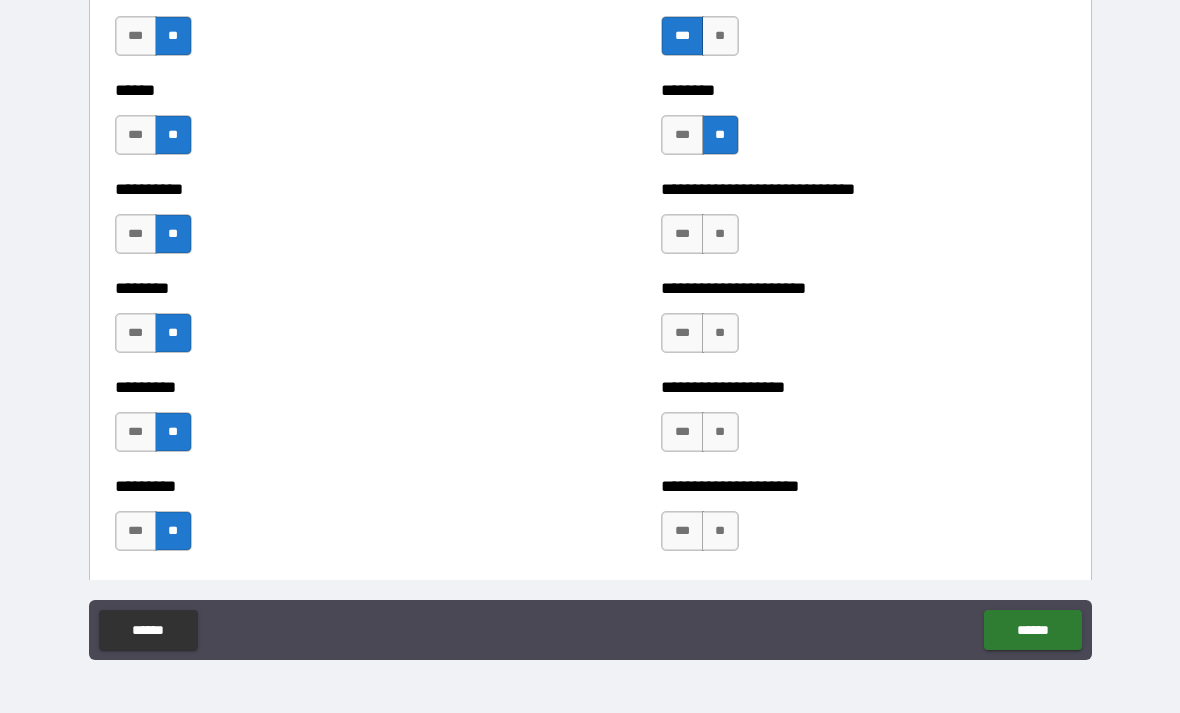 click on "***" at bounding box center [682, 234] 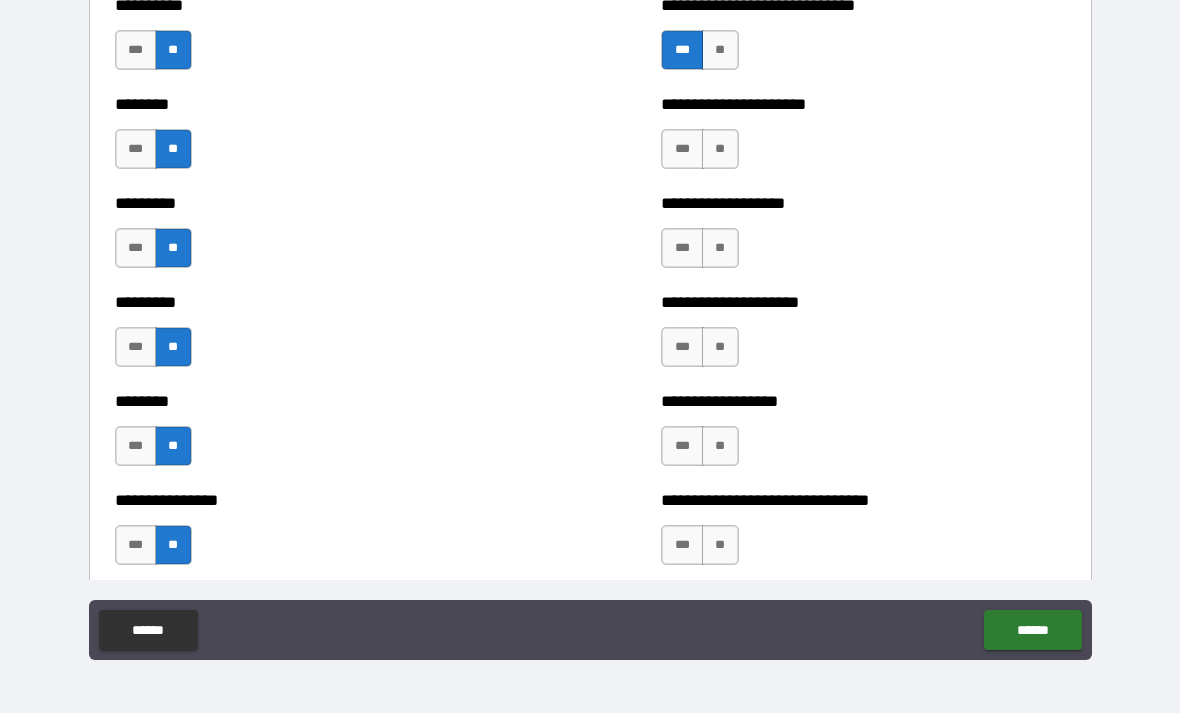 scroll, scrollTop: 7085, scrollLeft: 0, axis: vertical 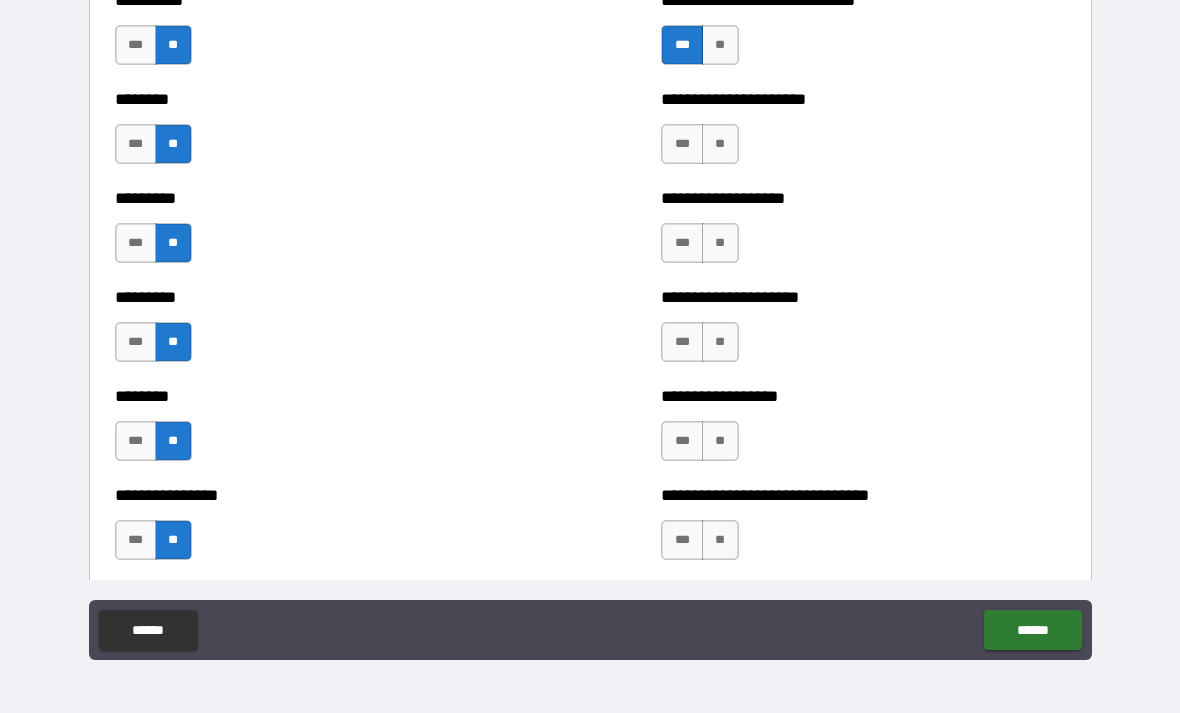 click on "***" at bounding box center (682, 243) 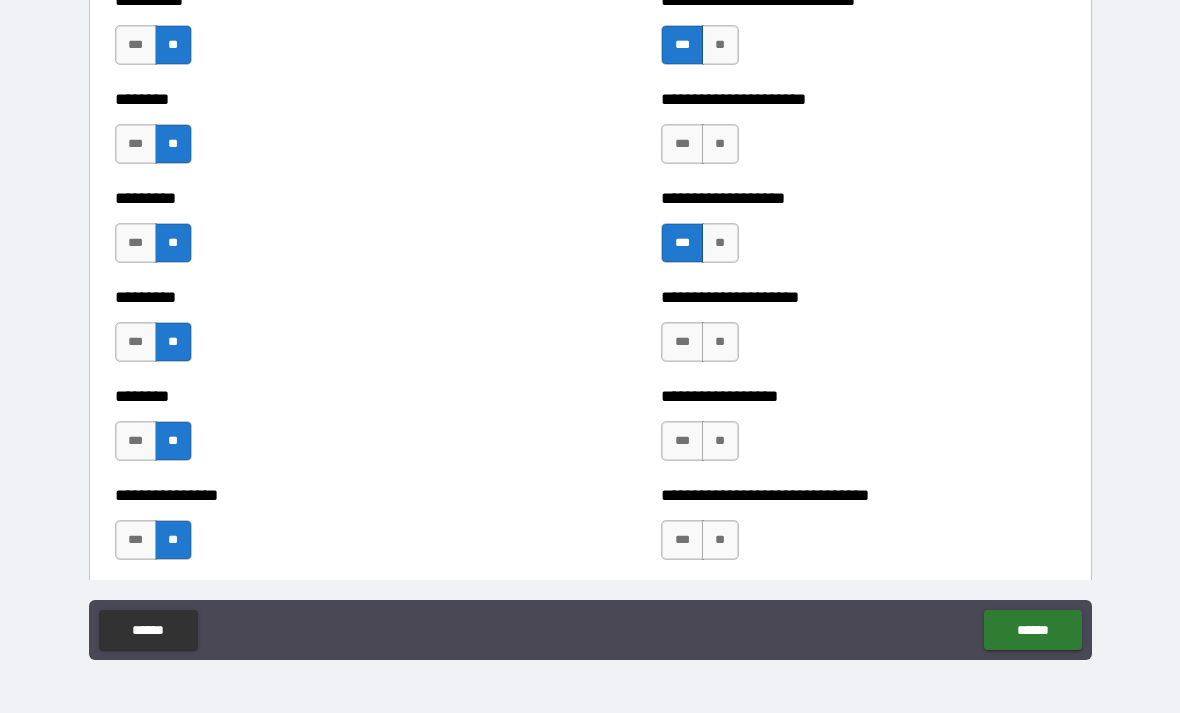 click on "**" at bounding box center (720, 144) 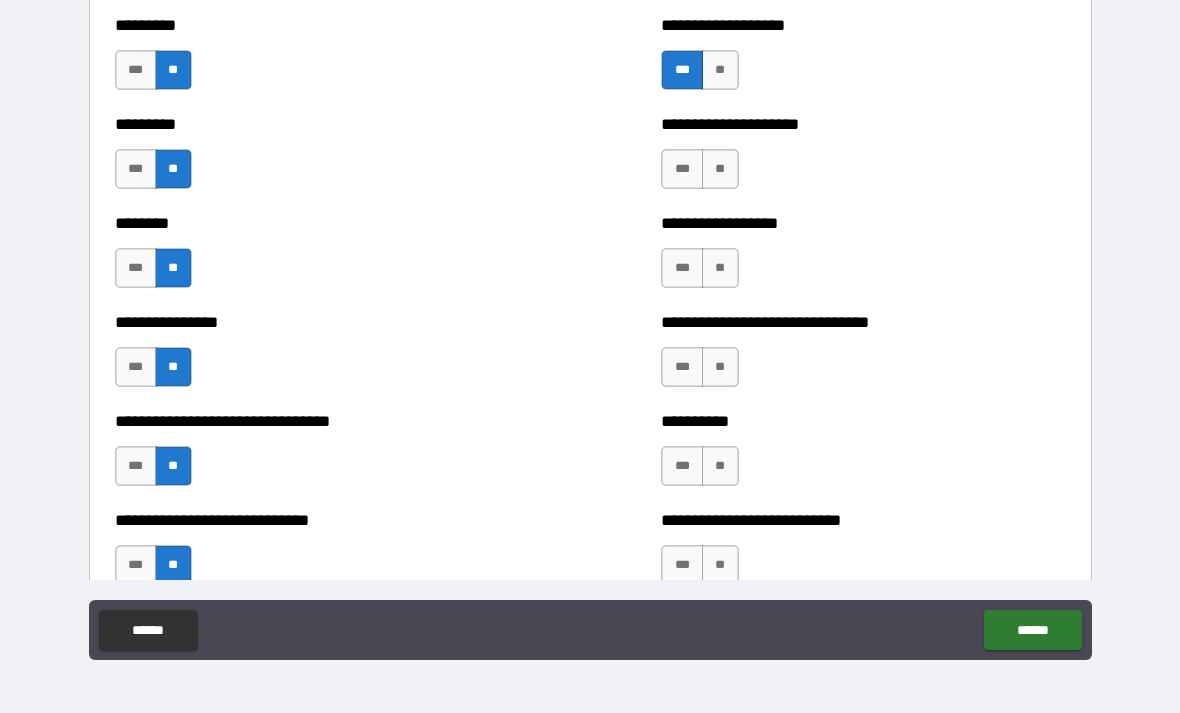 scroll, scrollTop: 7265, scrollLeft: 0, axis: vertical 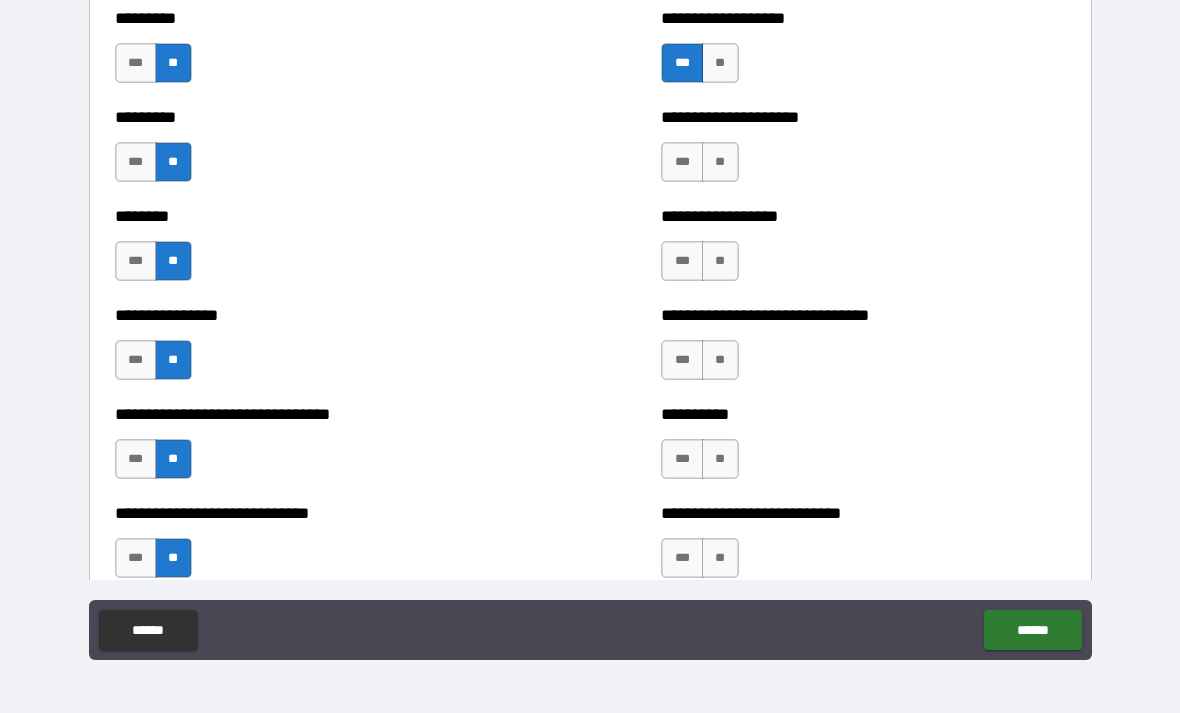 click on "**" at bounding box center (720, 162) 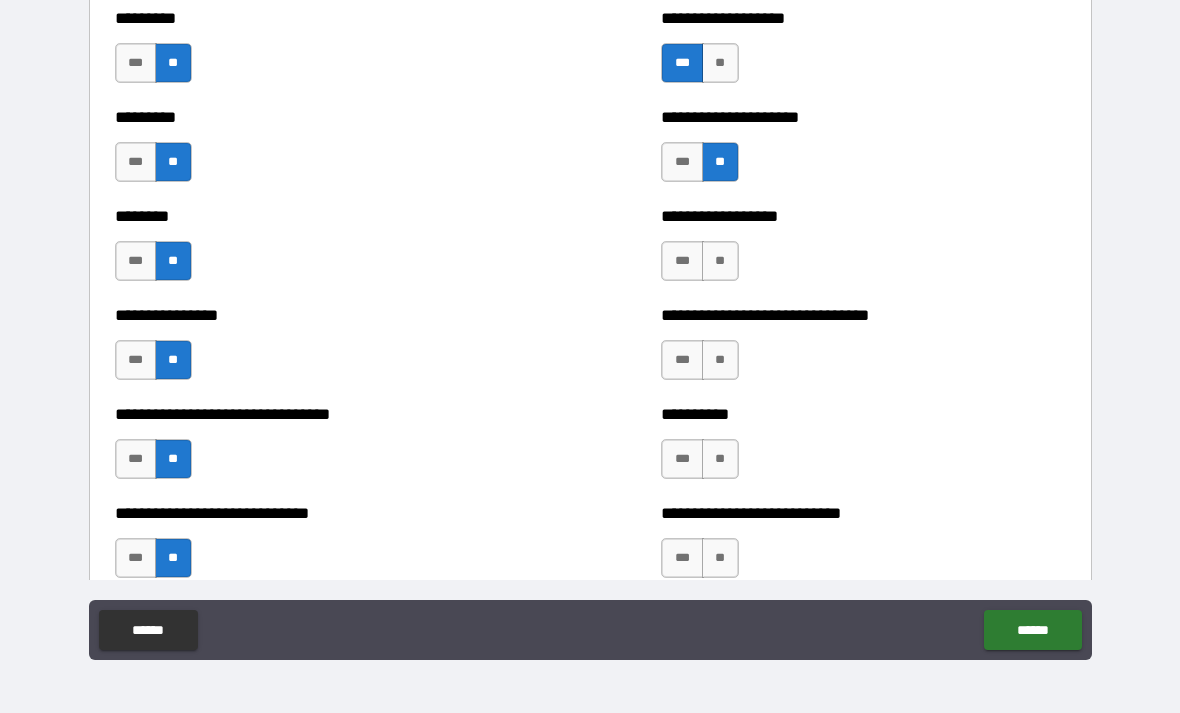 click on "**" at bounding box center (720, 261) 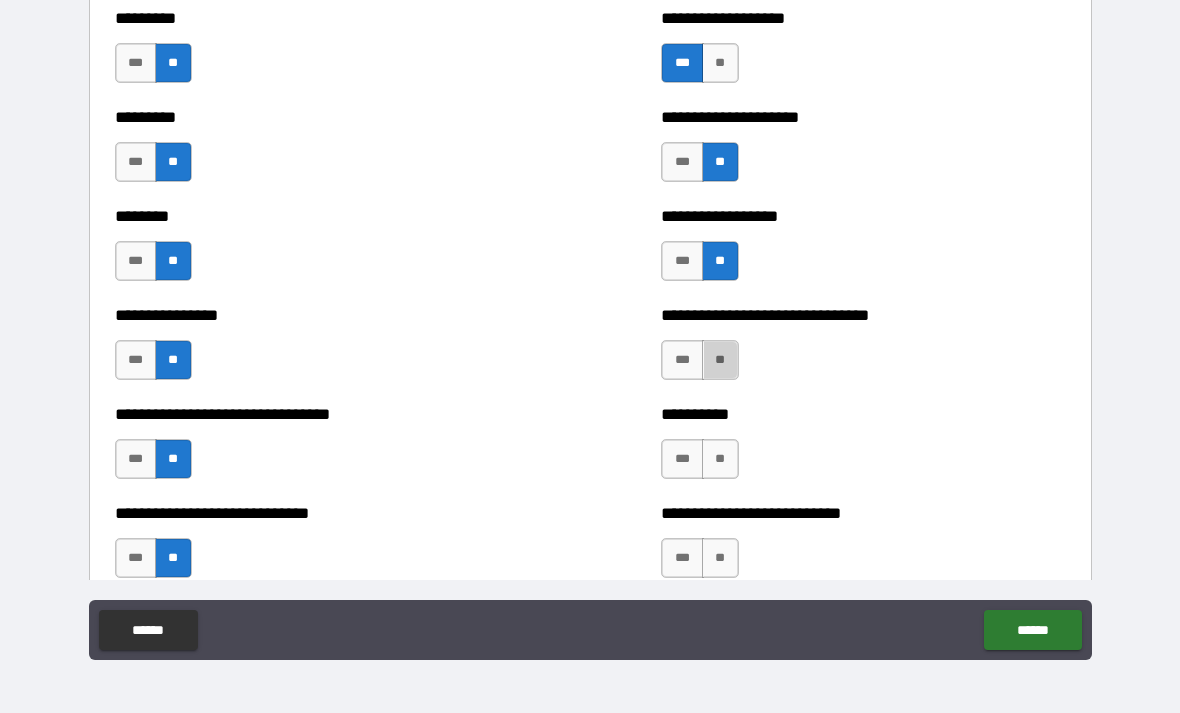 click on "**" at bounding box center (720, 360) 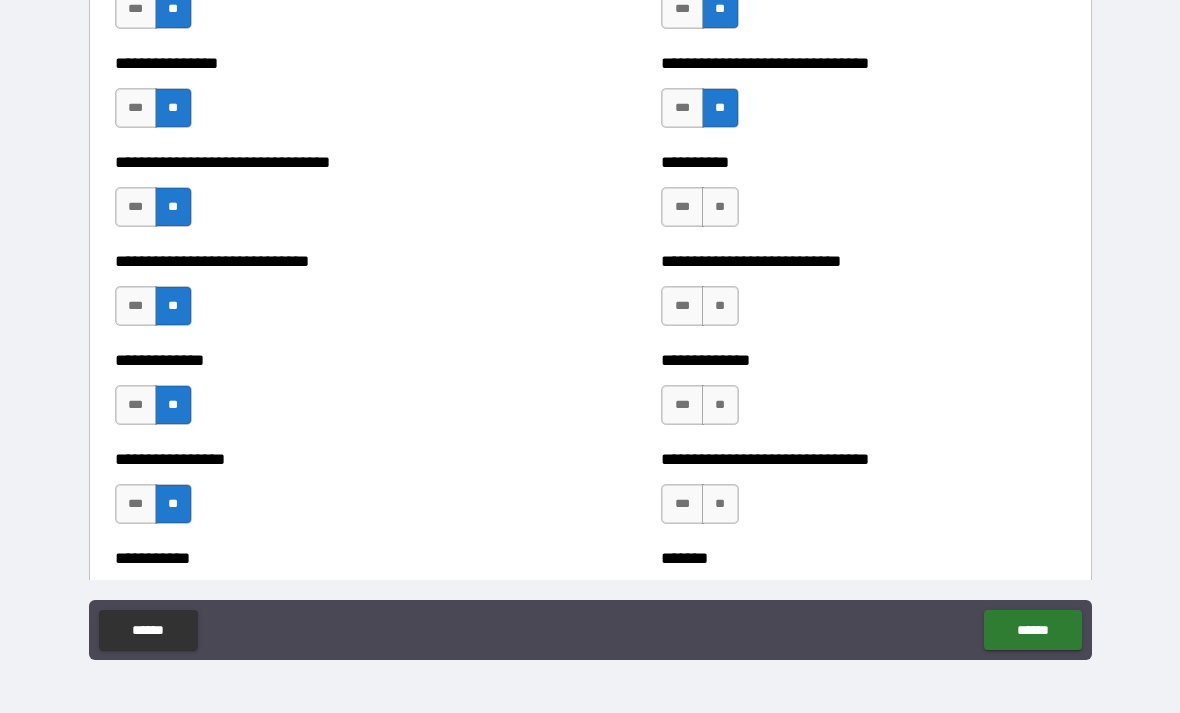 scroll, scrollTop: 7525, scrollLeft: 0, axis: vertical 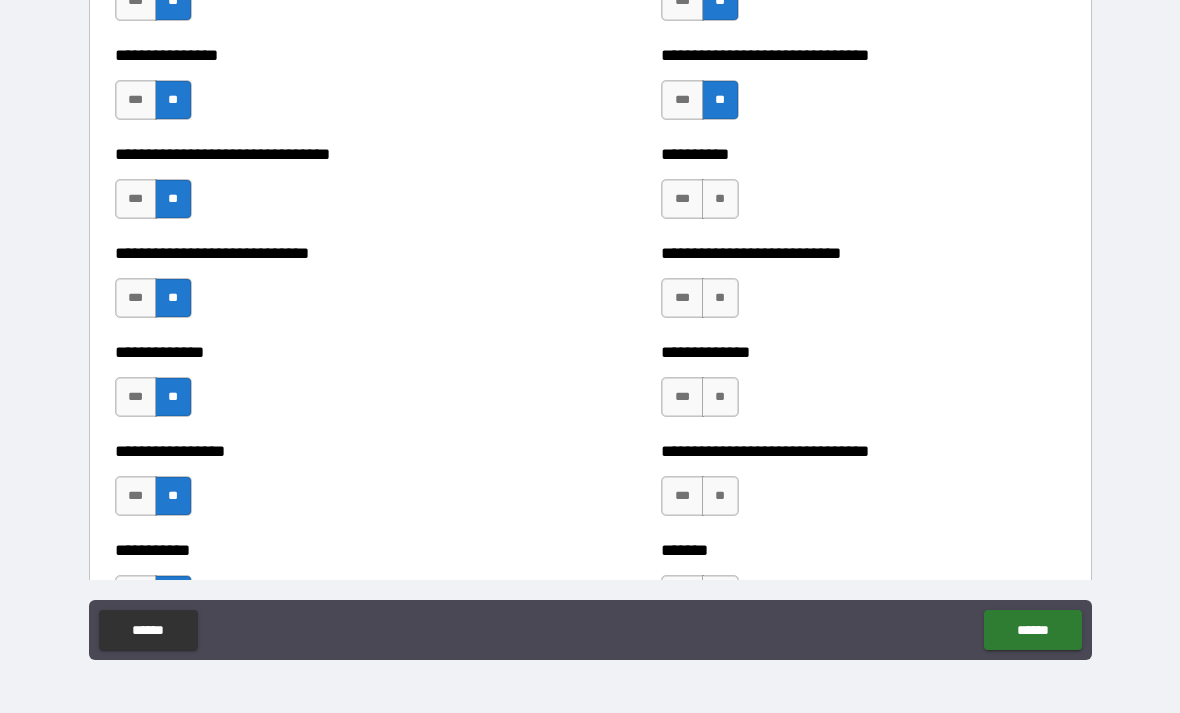 click on "**" at bounding box center [720, 199] 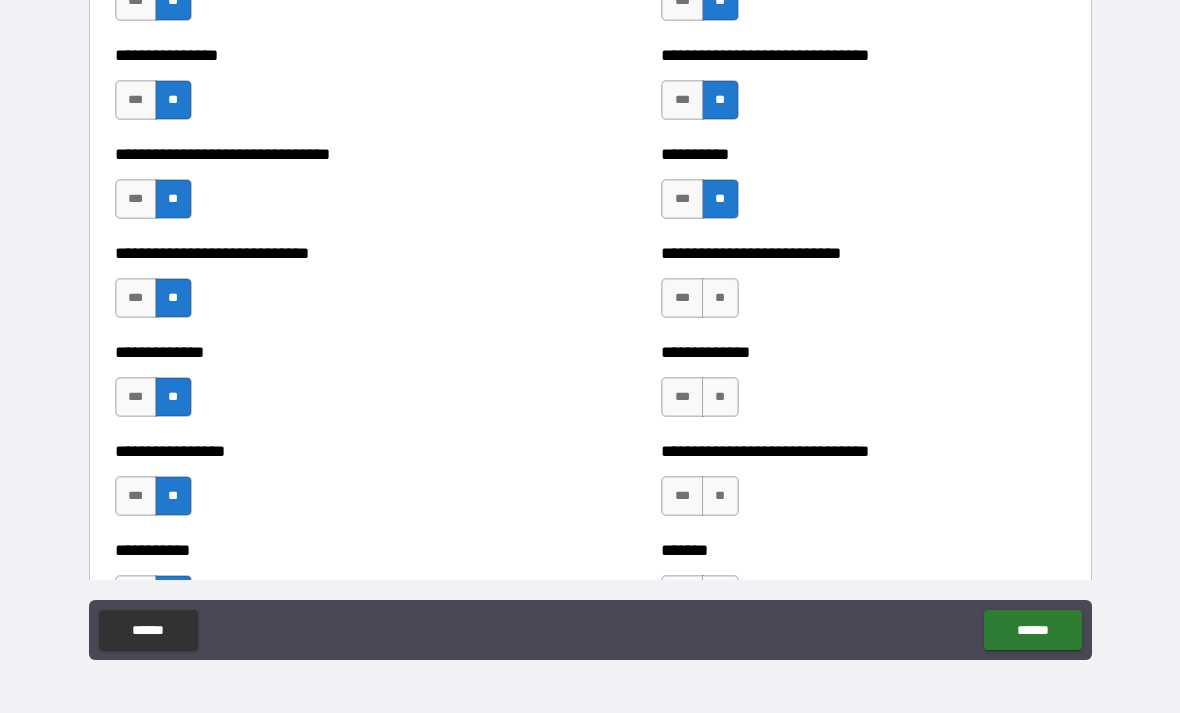 click on "**" at bounding box center [720, 298] 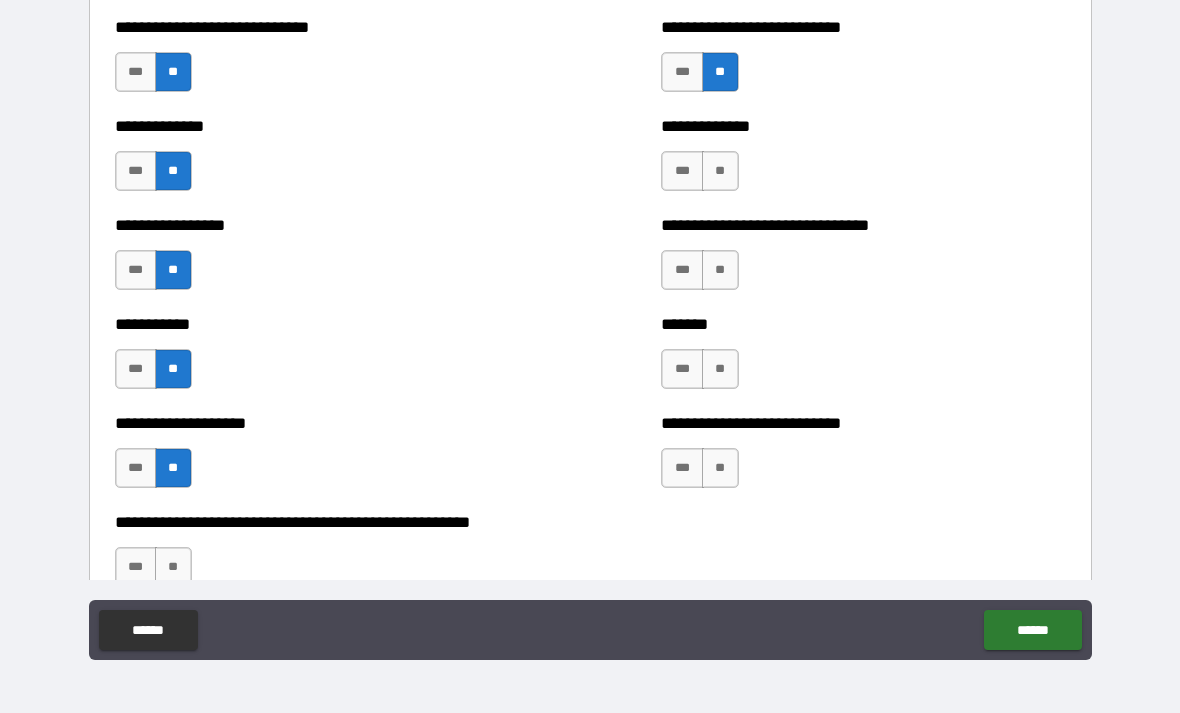 scroll, scrollTop: 7755, scrollLeft: 0, axis: vertical 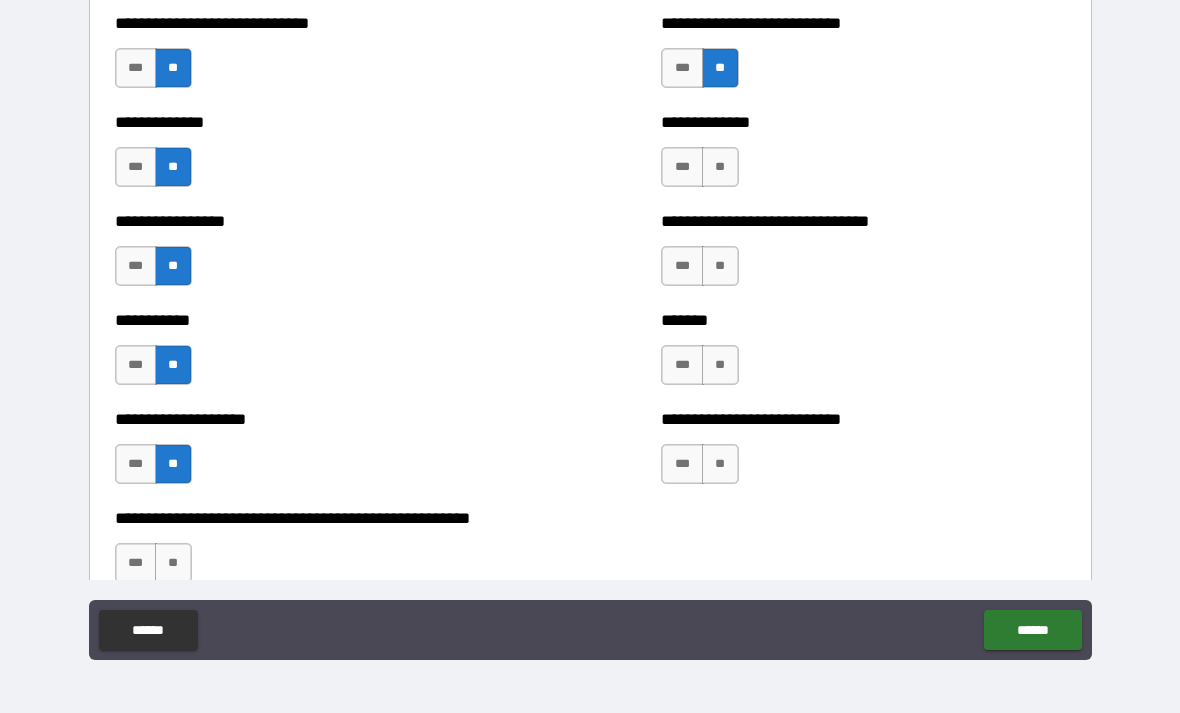 click on "**" at bounding box center (720, 167) 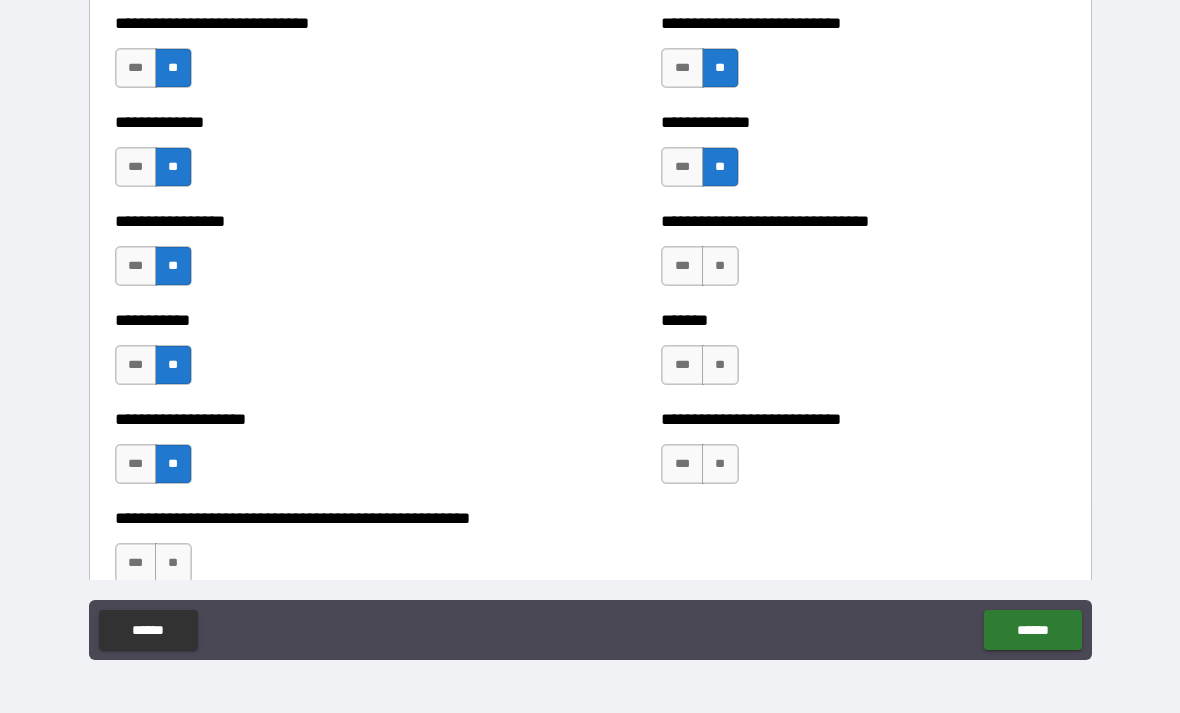 click on "**" at bounding box center [720, 266] 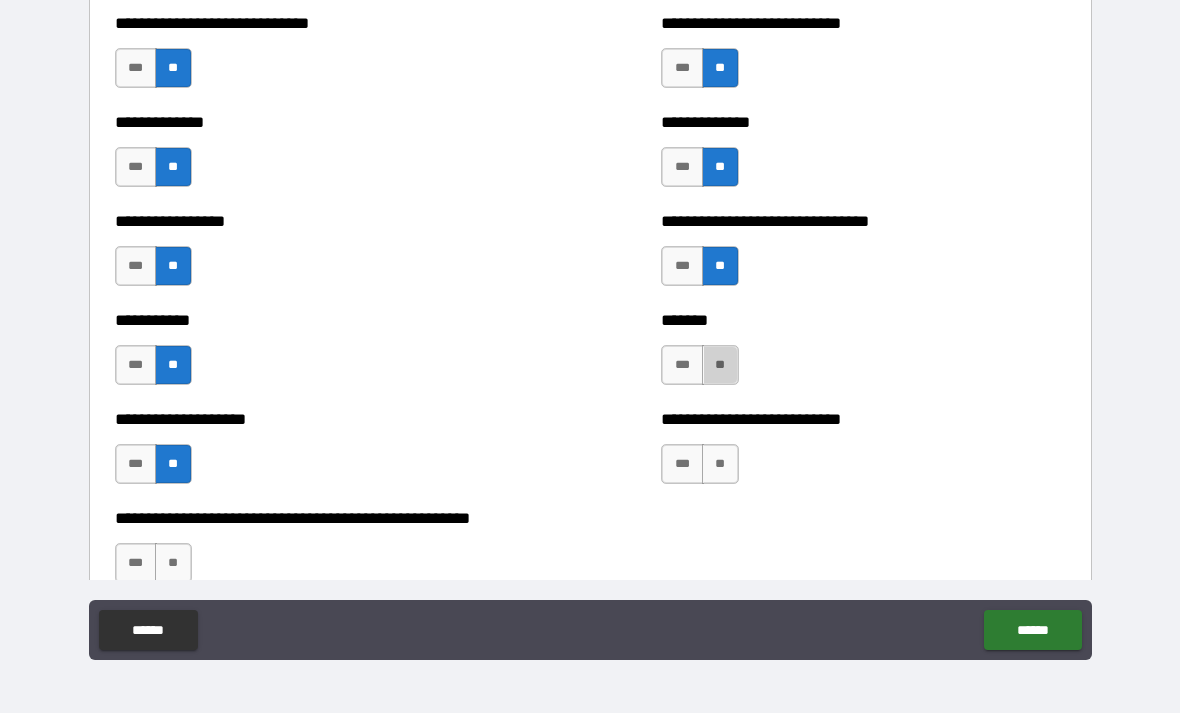 click on "**" at bounding box center [720, 365] 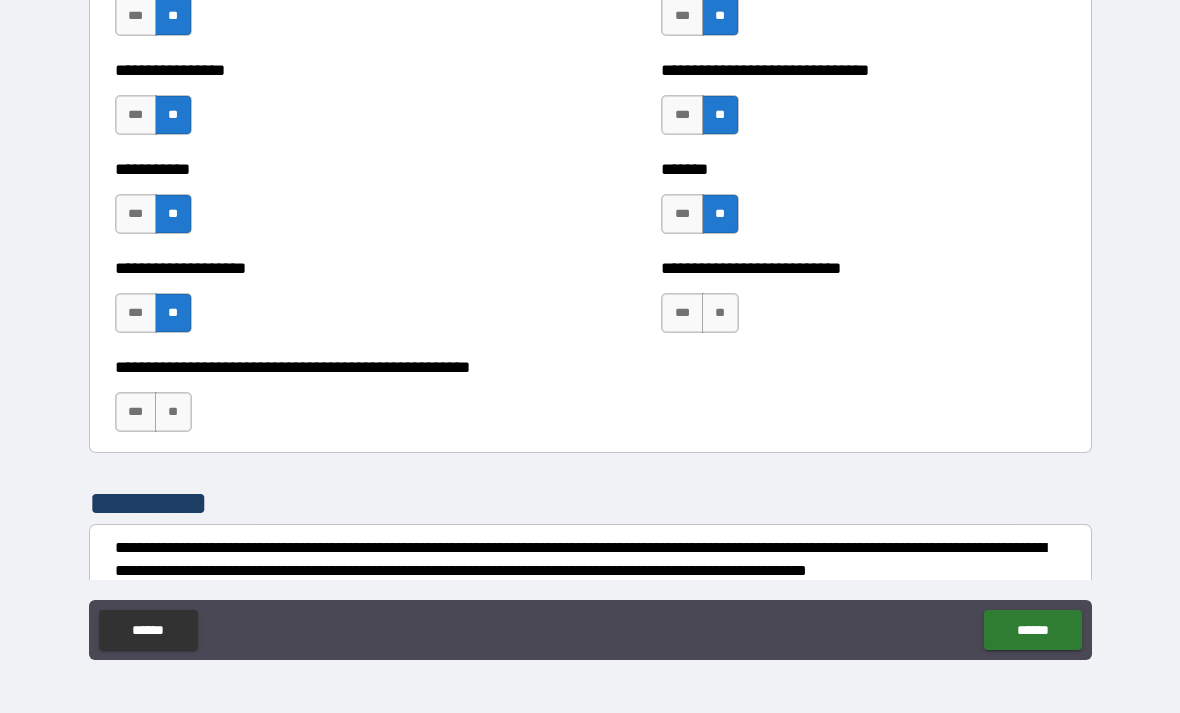 scroll, scrollTop: 7908, scrollLeft: 0, axis: vertical 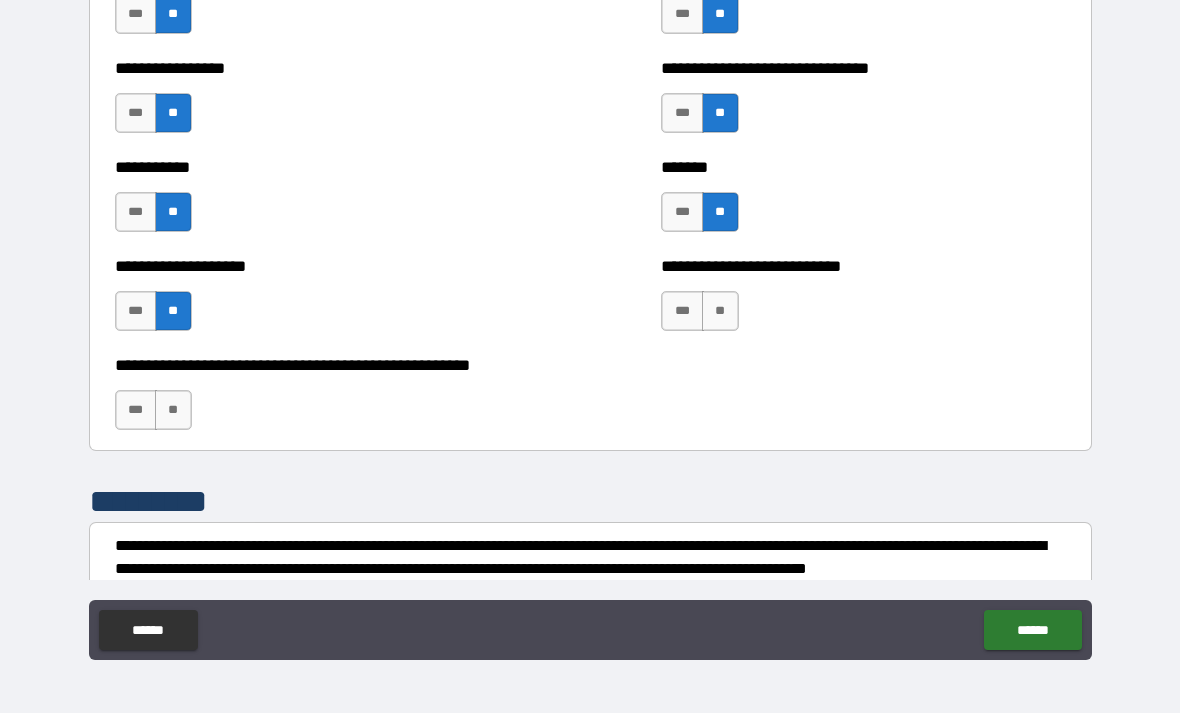 click on "**" at bounding box center (720, 311) 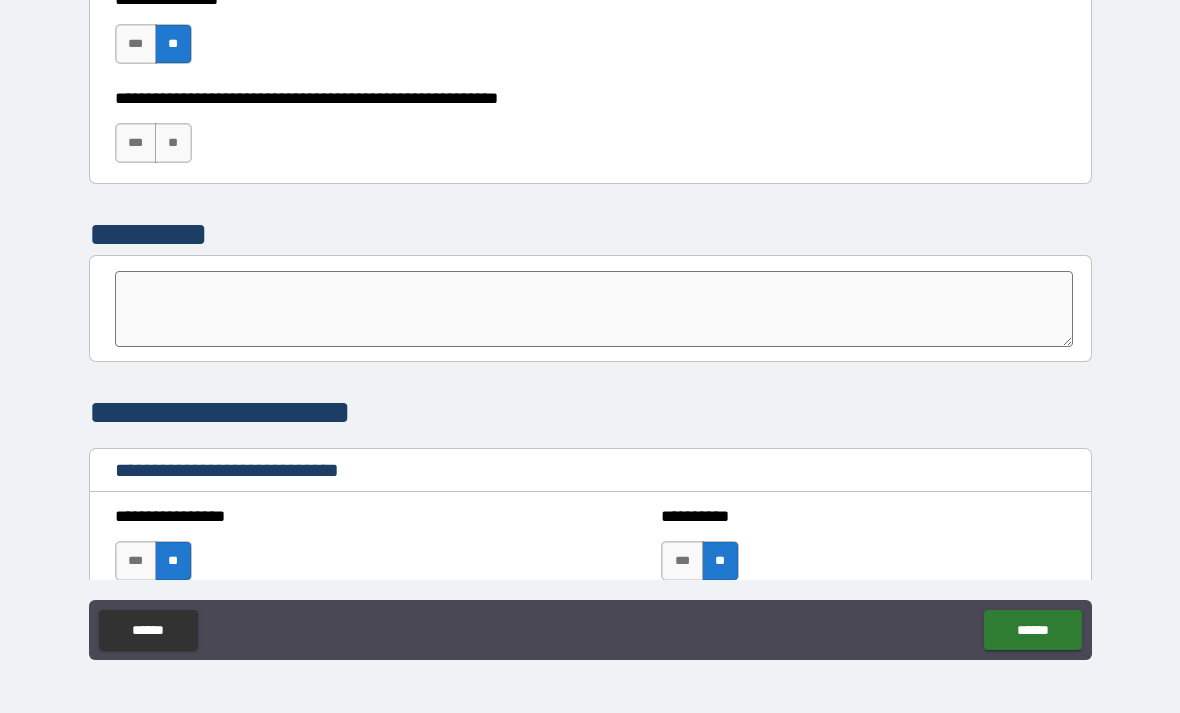 scroll, scrollTop: 6246, scrollLeft: 0, axis: vertical 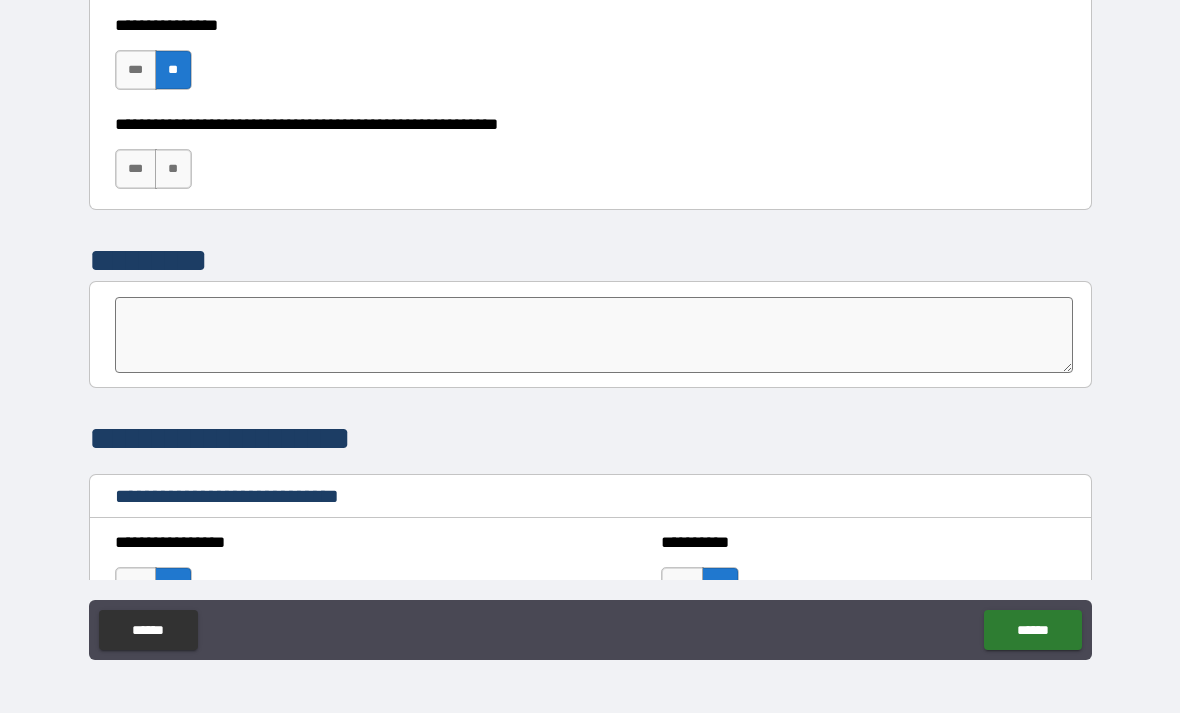 click on "**" at bounding box center [173, 169] 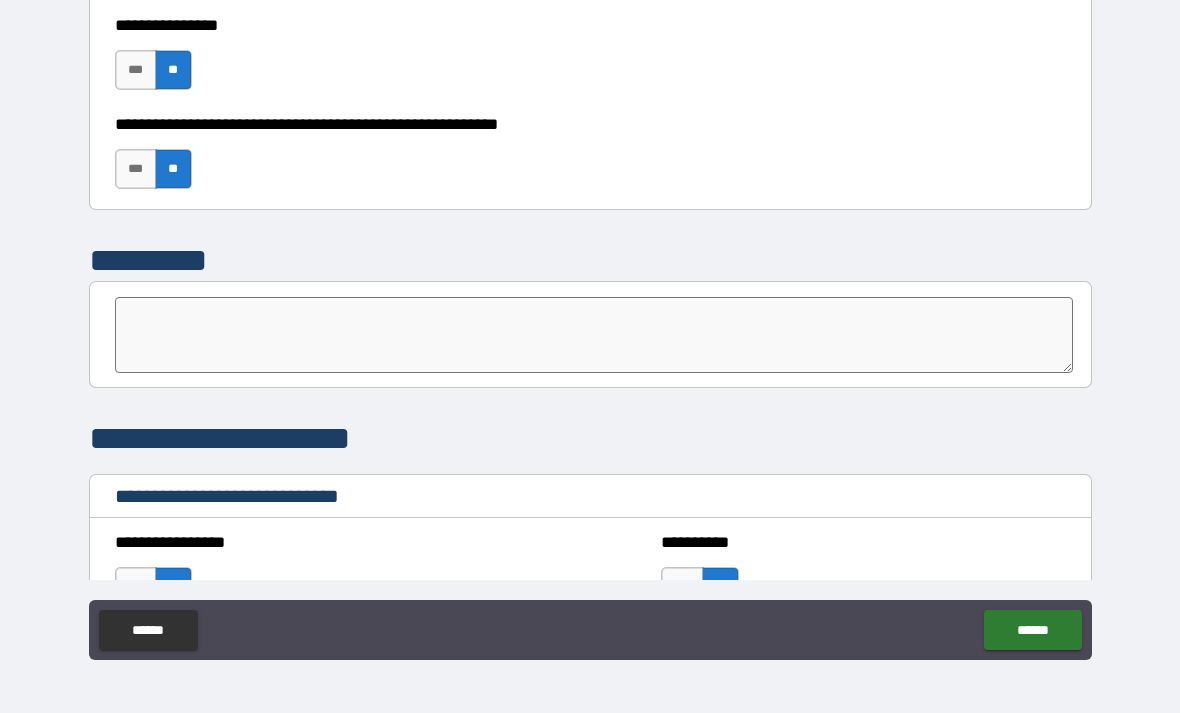 click on "***" at bounding box center (136, 169) 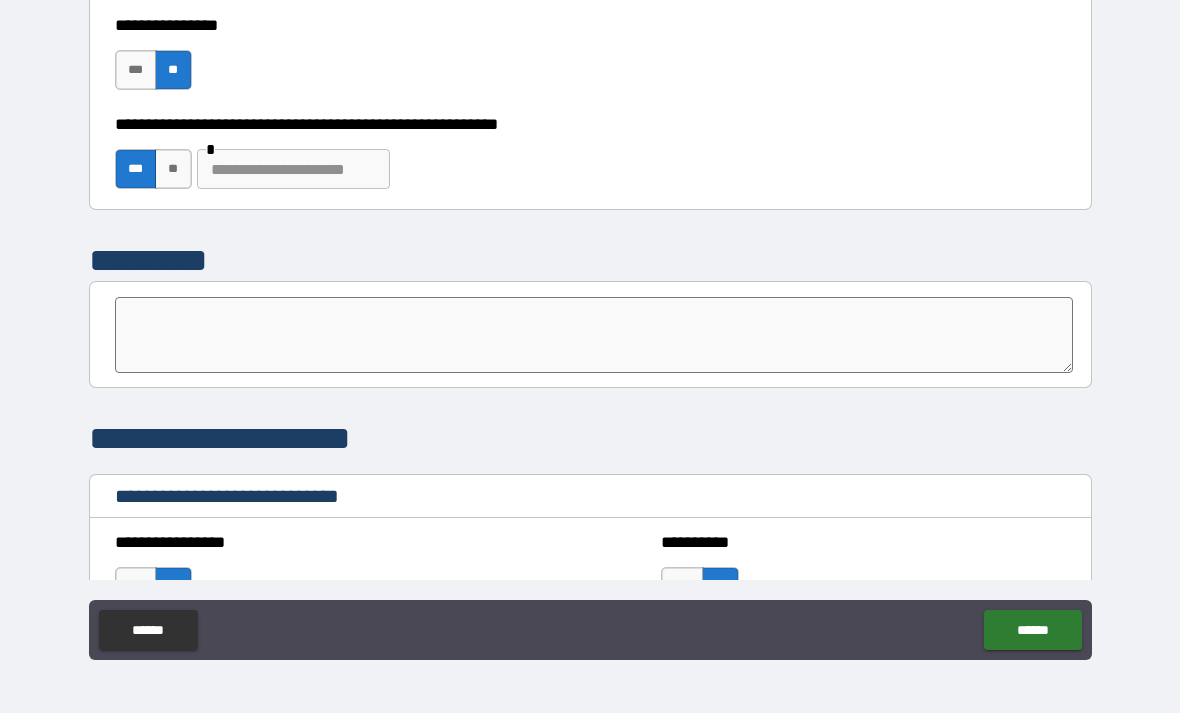 click at bounding box center (594, 335) 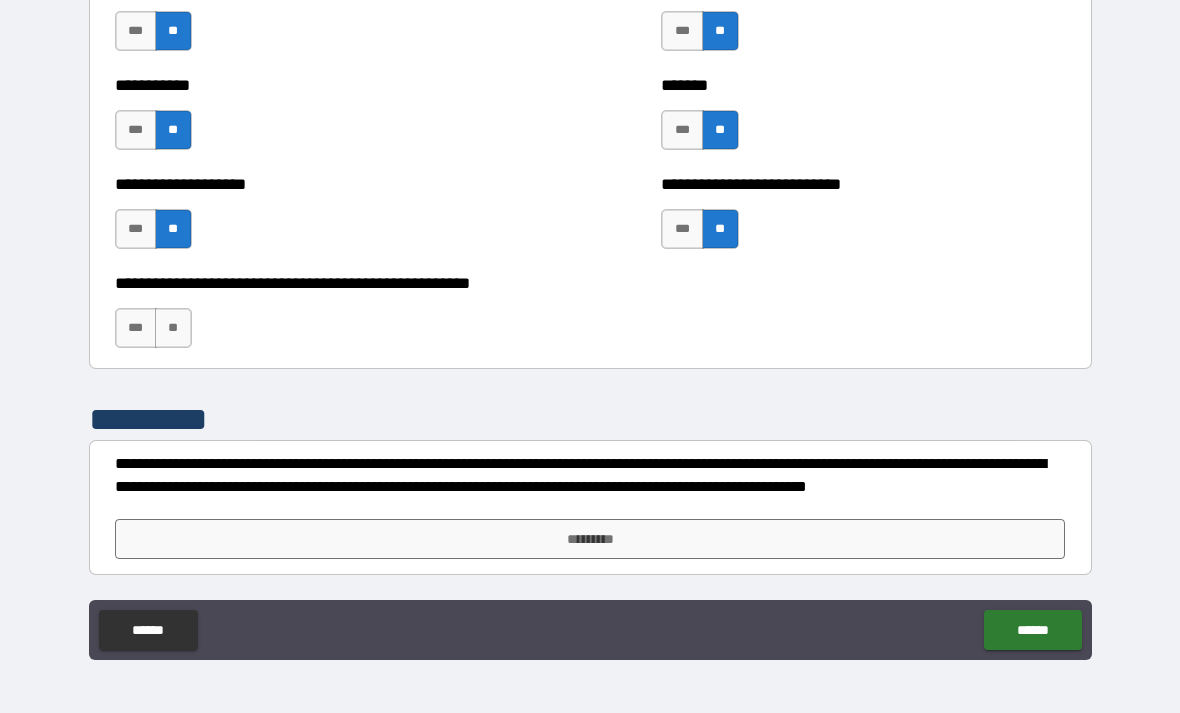 scroll, scrollTop: 7990, scrollLeft: 0, axis: vertical 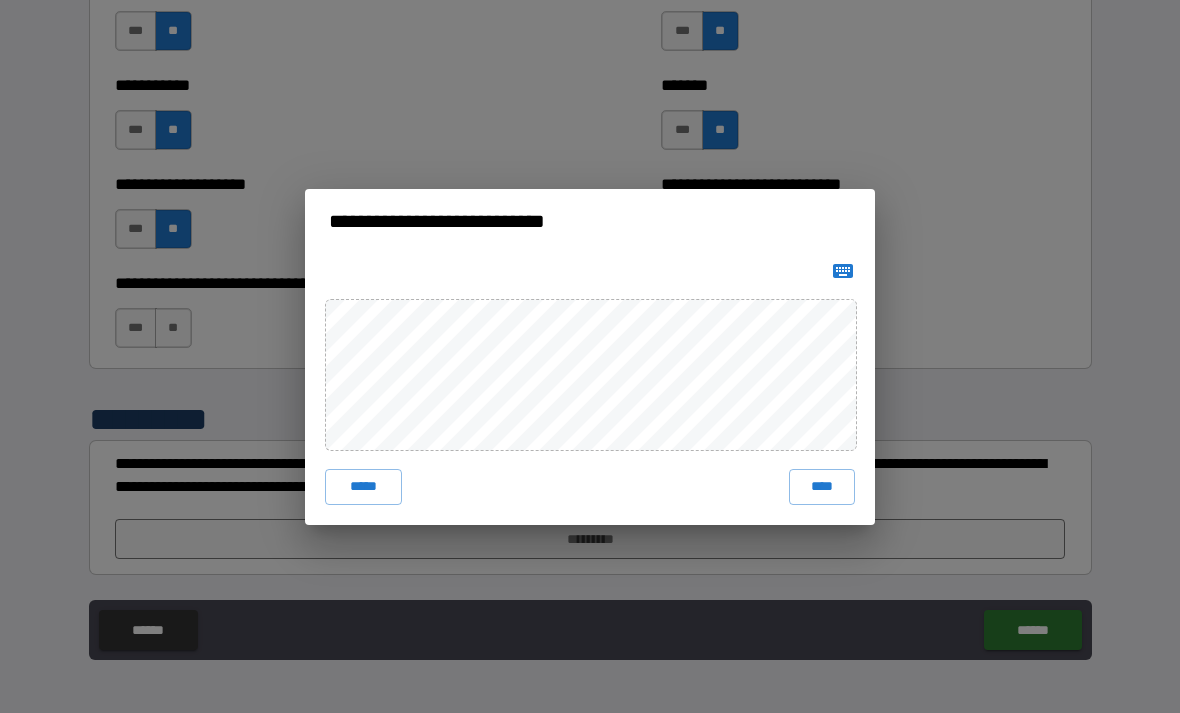 click on "****" at bounding box center [822, 487] 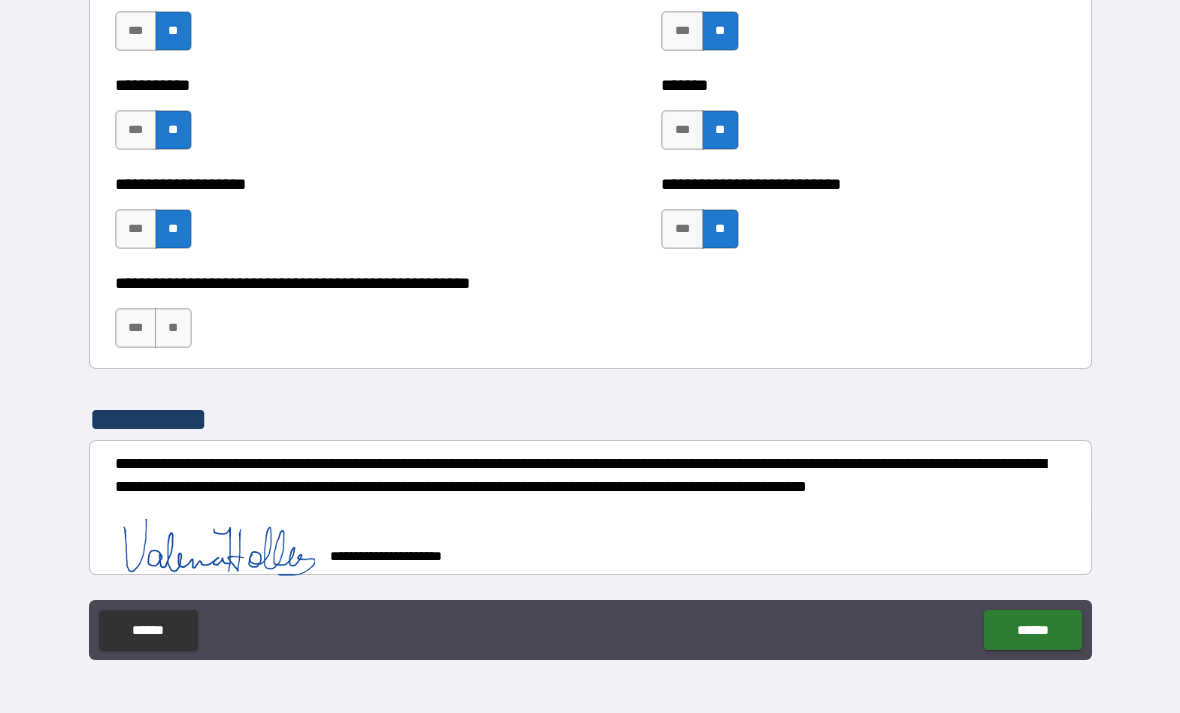 scroll, scrollTop: 7980, scrollLeft: 0, axis: vertical 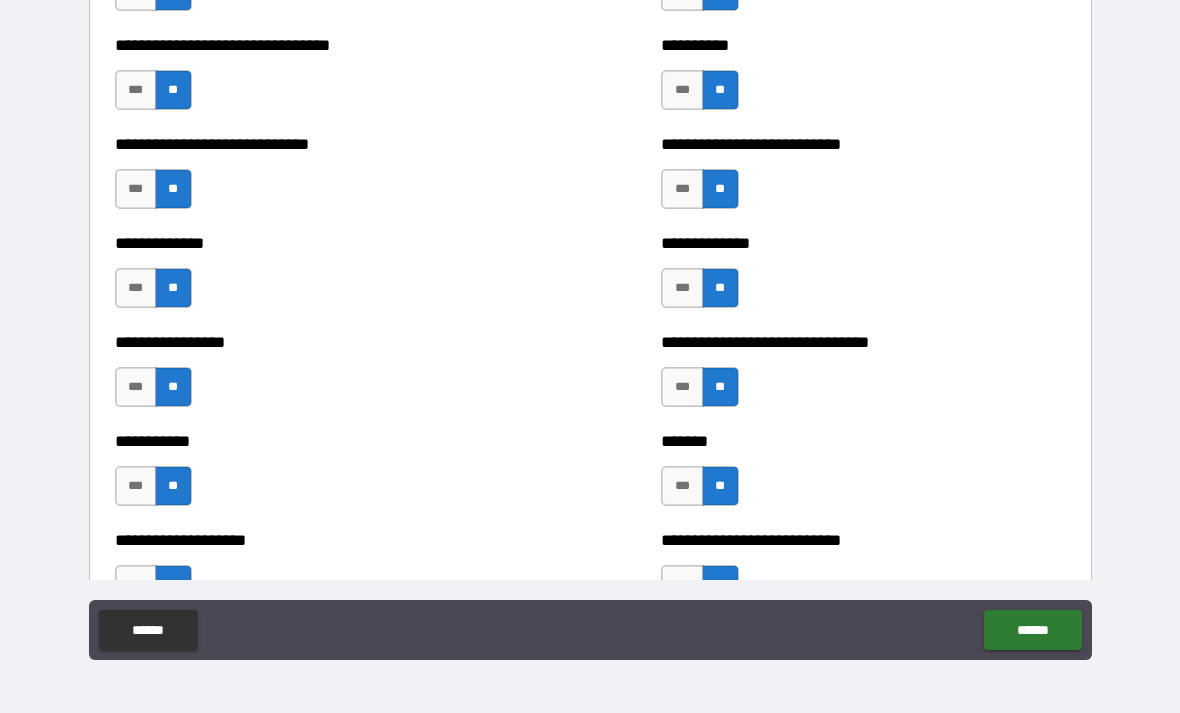 click on "**********" at bounding box center (590, 327) 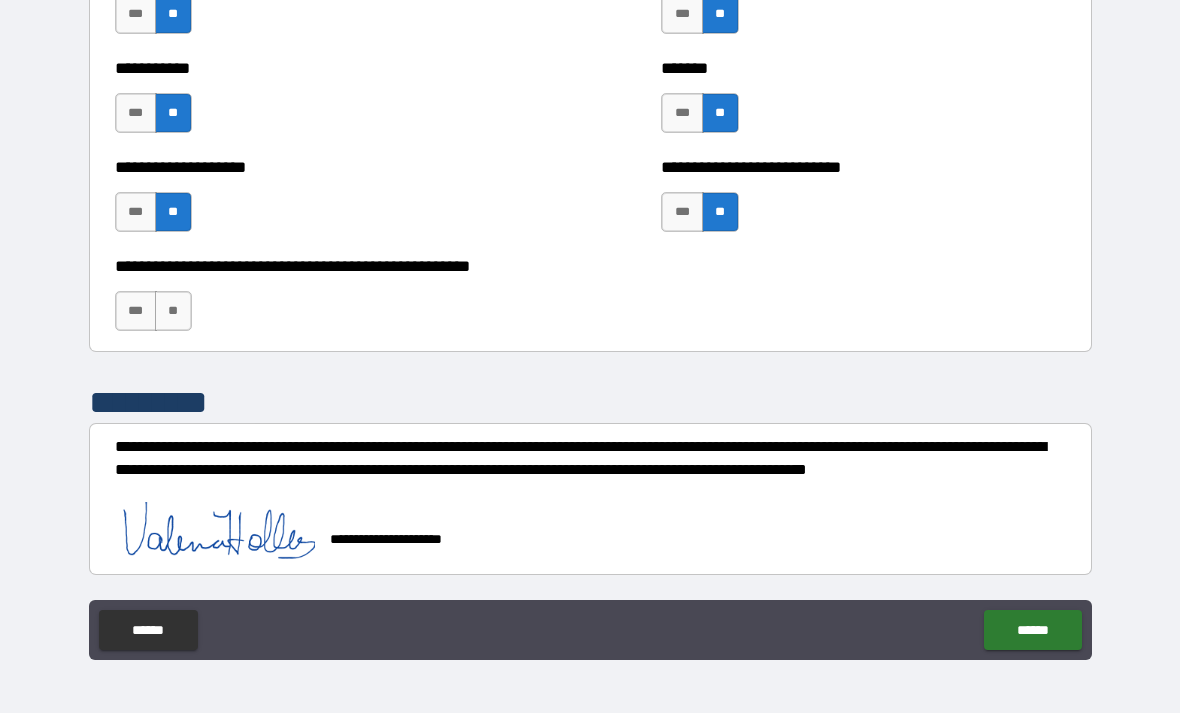 scroll, scrollTop: 8007, scrollLeft: 0, axis: vertical 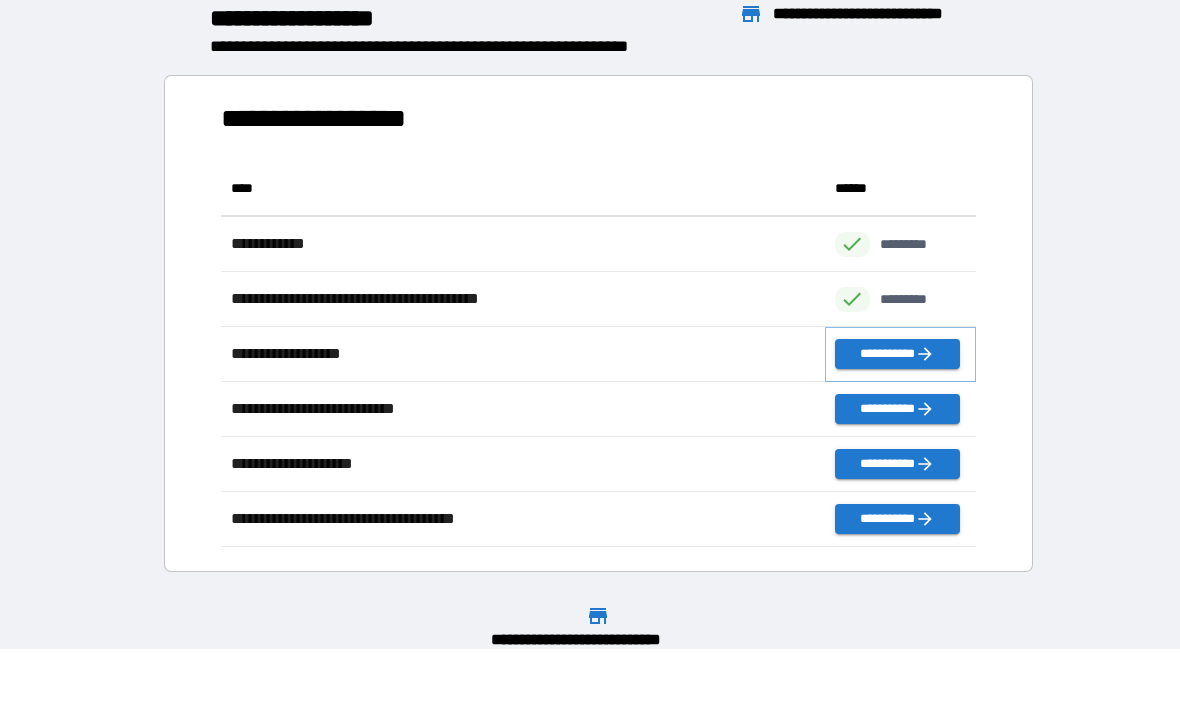 click on "**********" at bounding box center (897, 354) 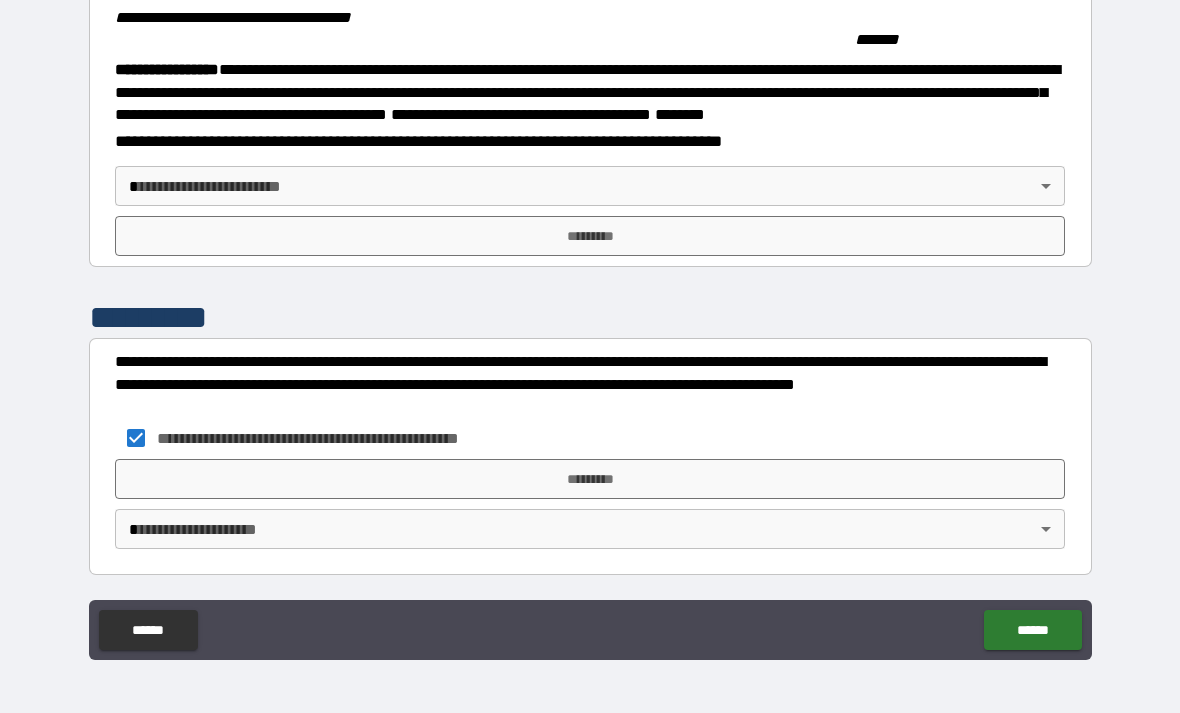 scroll, scrollTop: 2121, scrollLeft: 0, axis: vertical 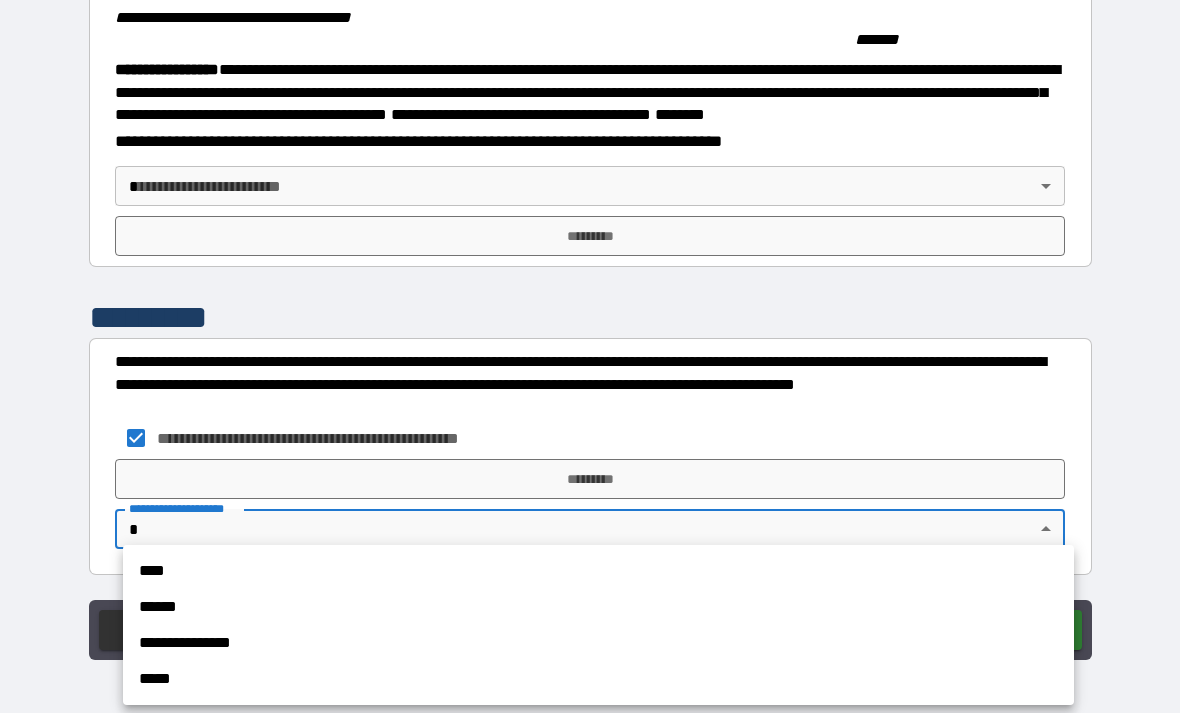 click on "****" at bounding box center (598, 571) 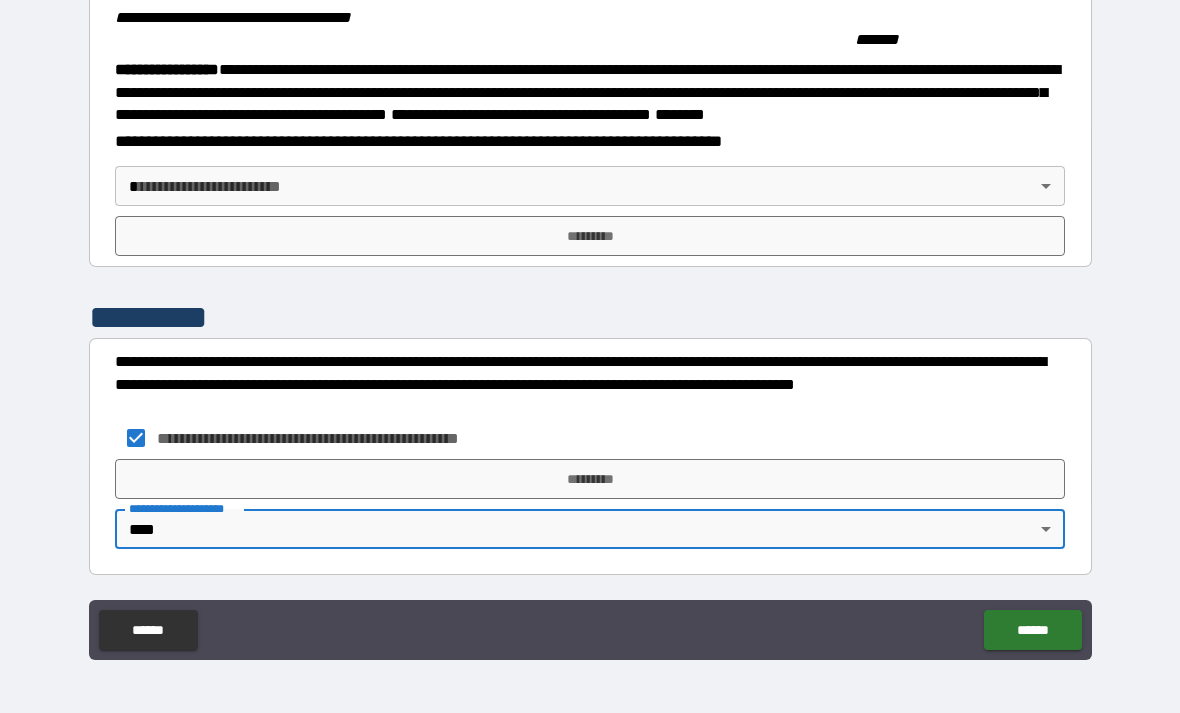 click on "**********" at bounding box center (590, 324) 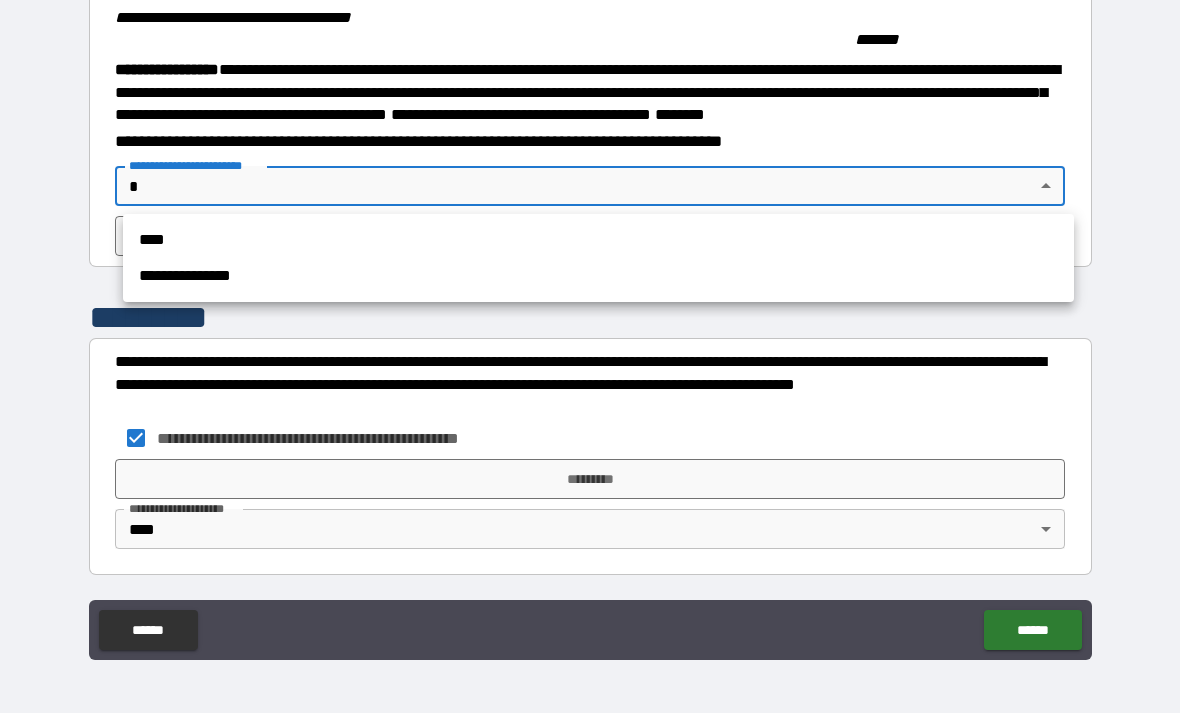click on "****" at bounding box center [598, 240] 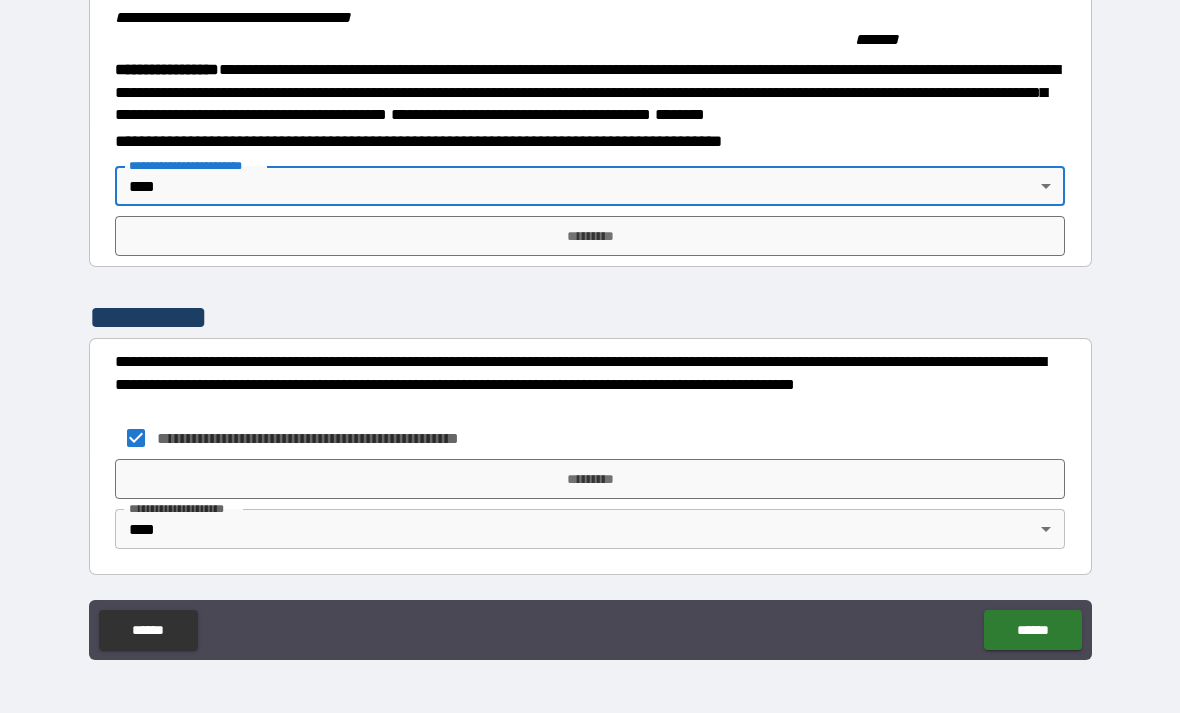 scroll, scrollTop: 2121, scrollLeft: 0, axis: vertical 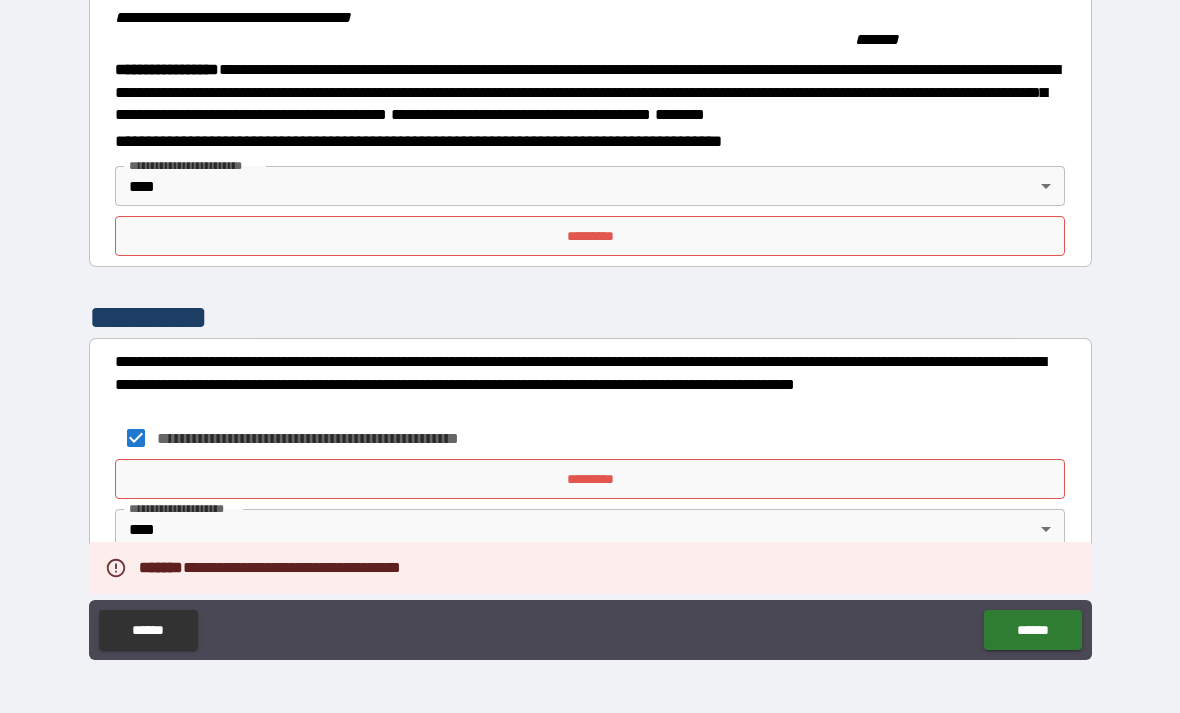 click on "*********" at bounding box center (590, 236) 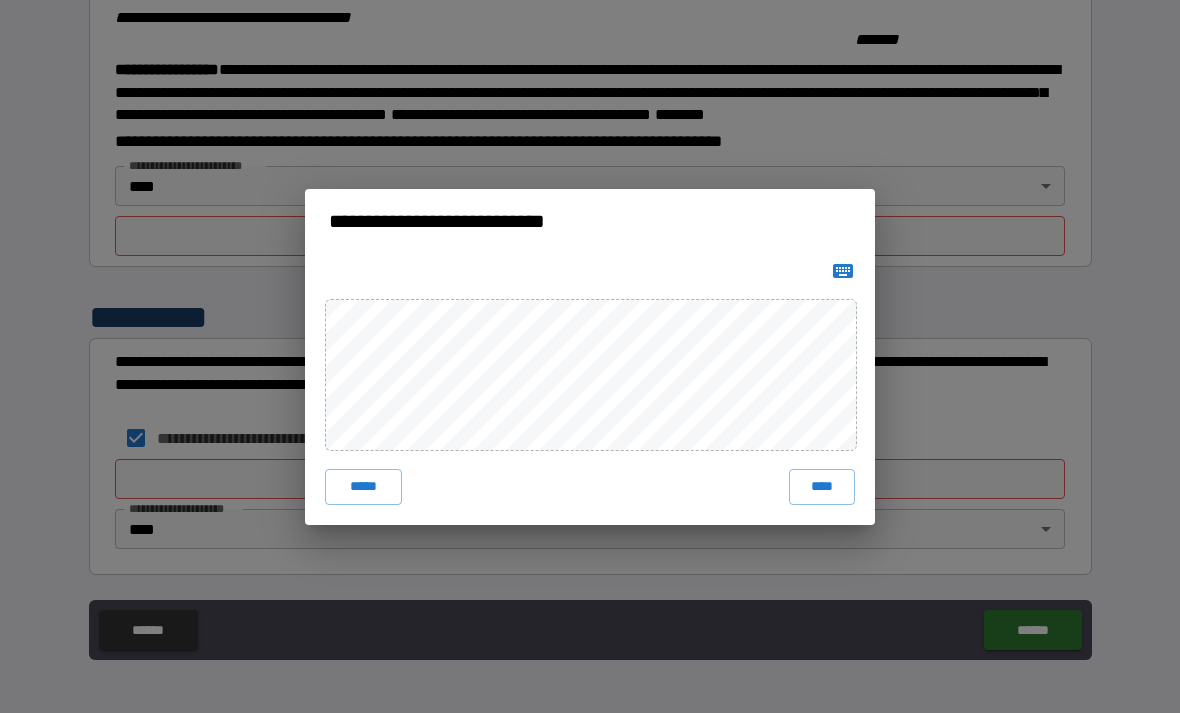 click on "****" at bounding box center [822, 487] 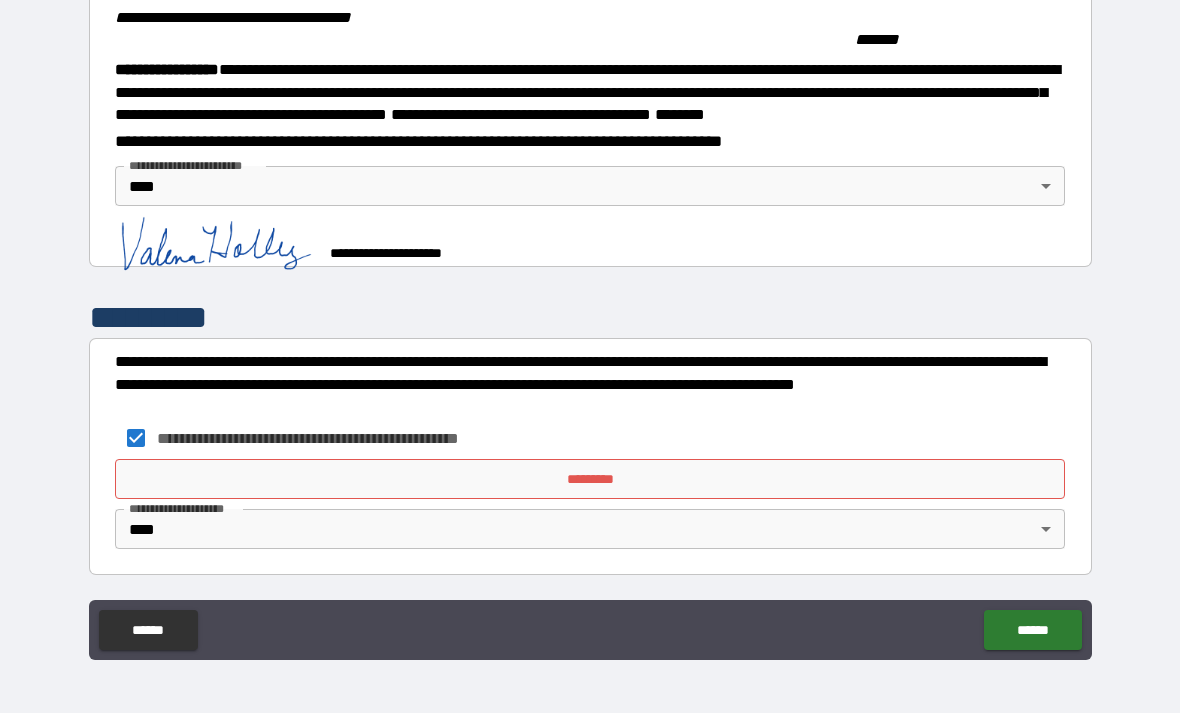 scroll, scrollTop: 2111, scrollLeft: 0, axis: vertical 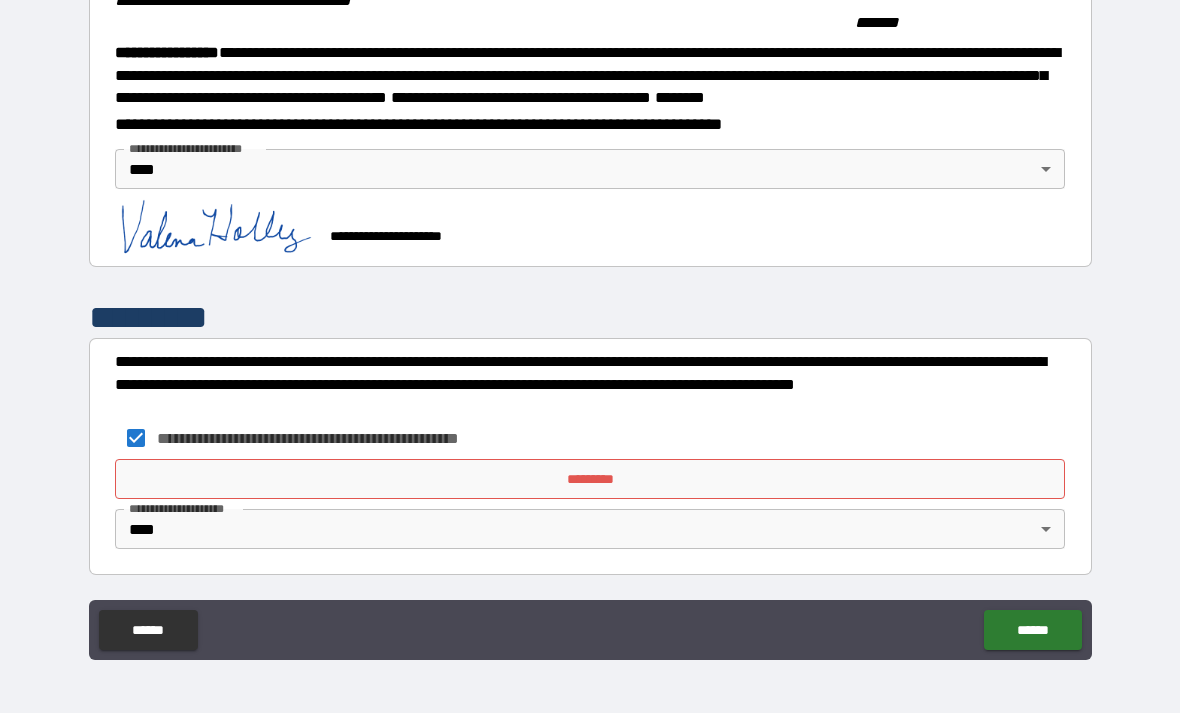 click on "*********" at bounding box center [590, 479] 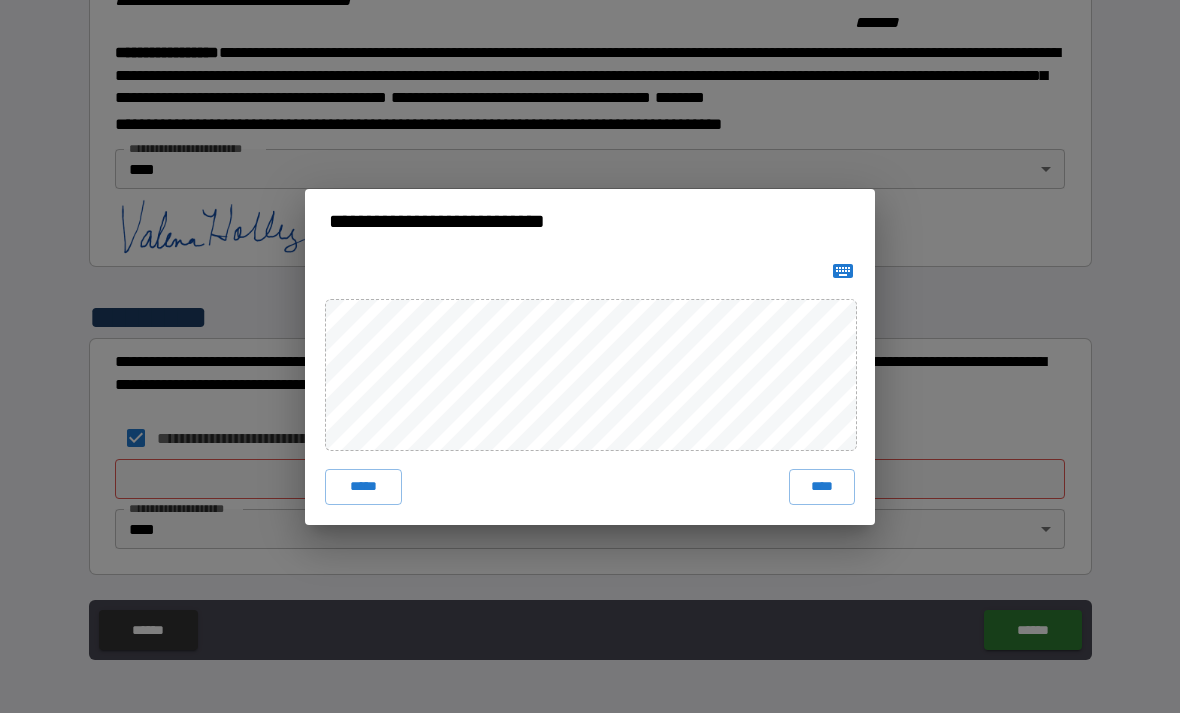 click on "****" at bounding box center (822, 487) 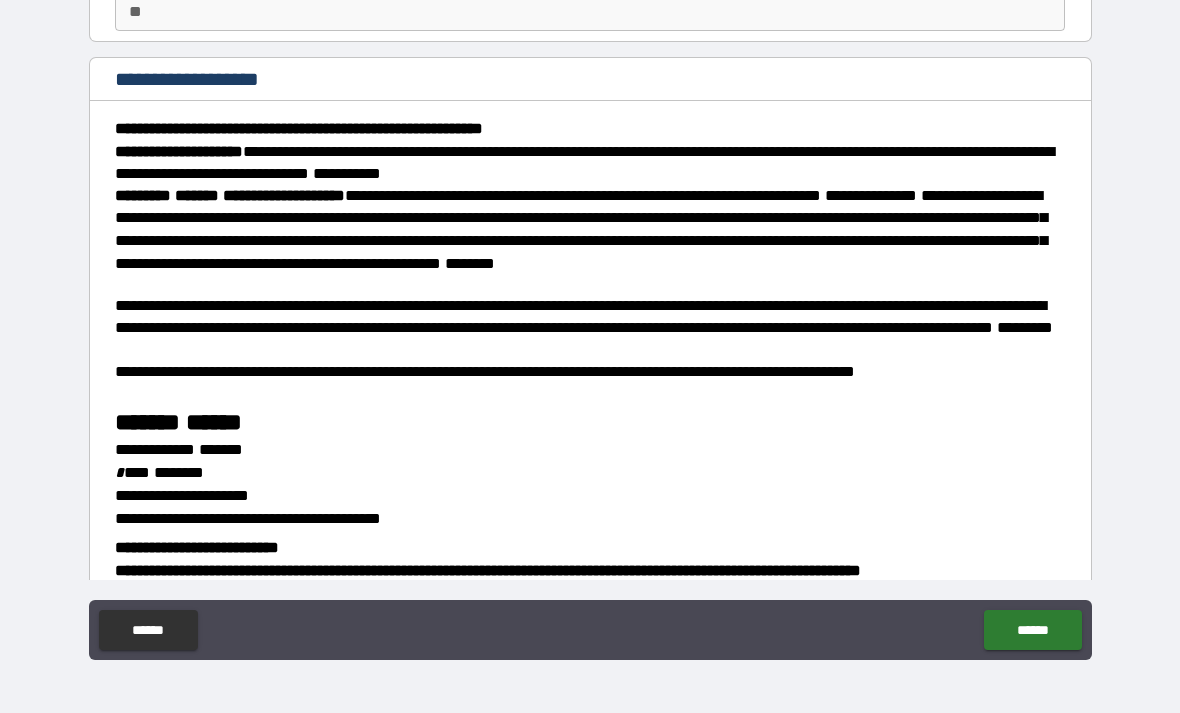 scroll, scrollTop: 203, scrollLeft: 0, axis: vertical 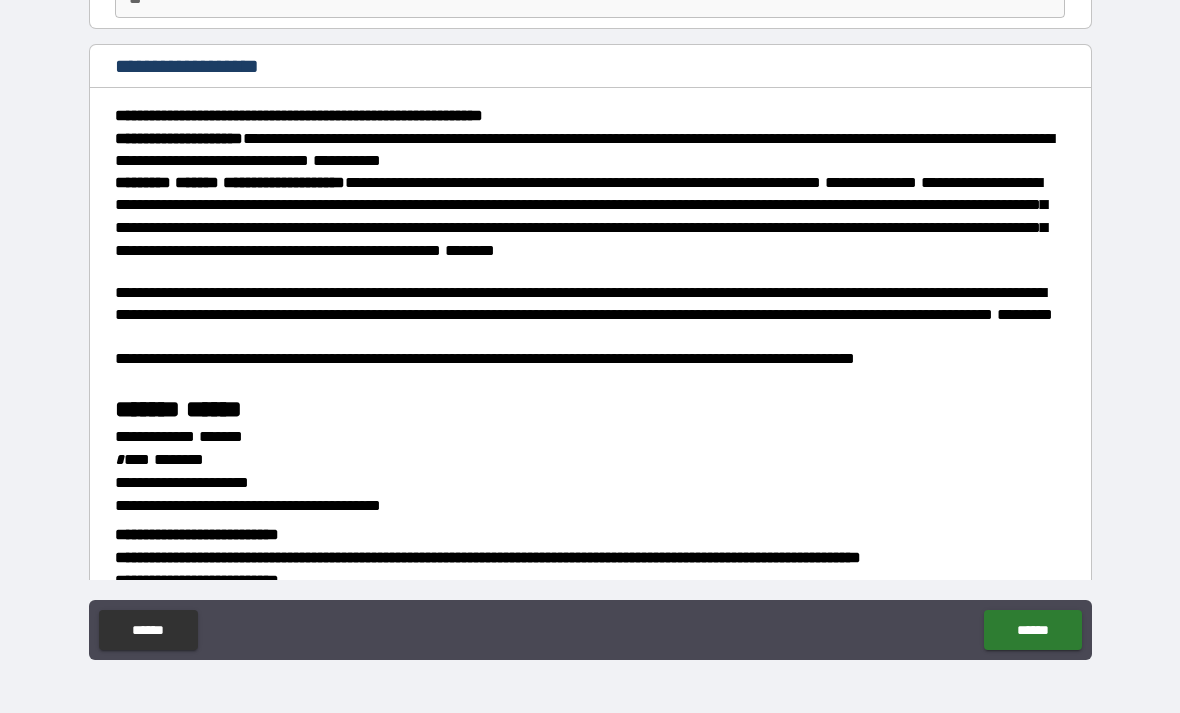 click on "******" at bounding box center [1032, 630] 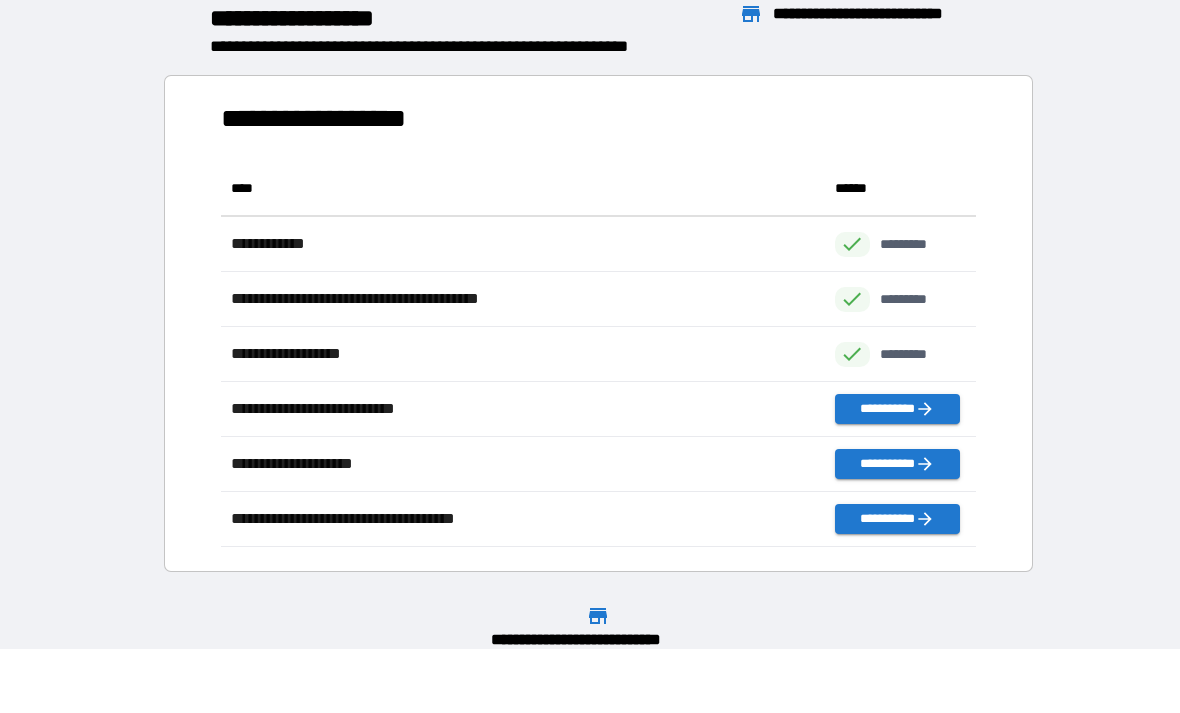 scroll, scrollTop: 386, scrollLeft: 755, axis: both 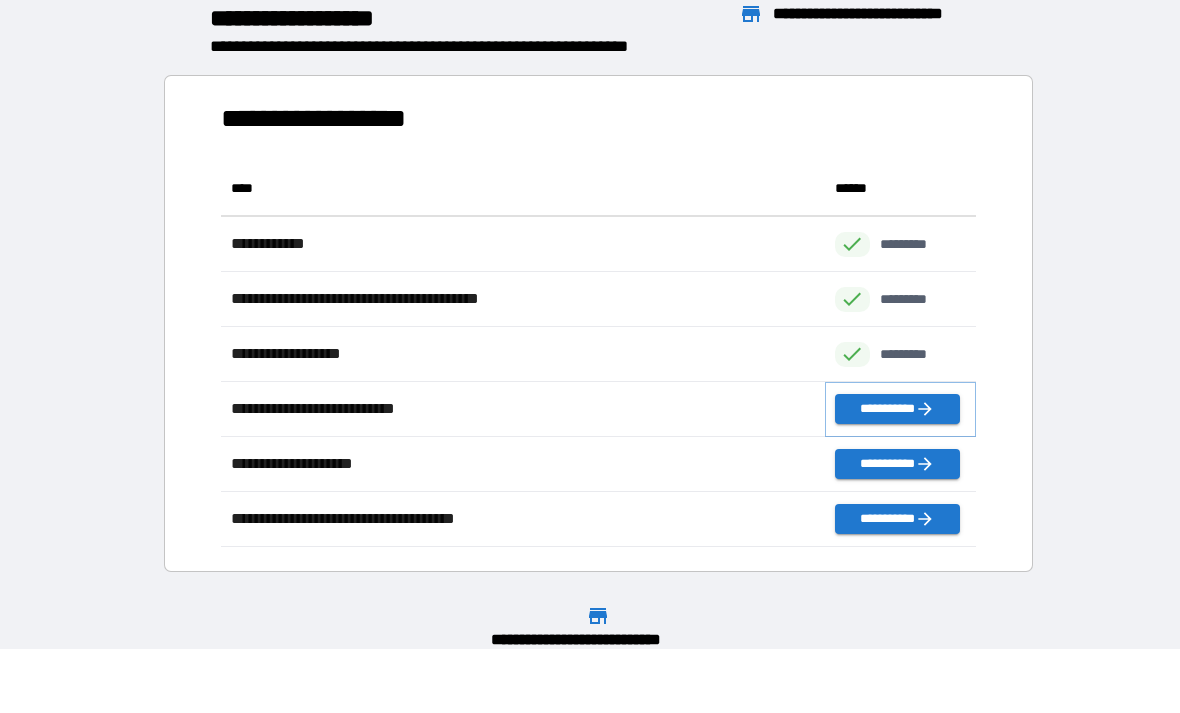 click on "**********" at bounding box center [897, 409] 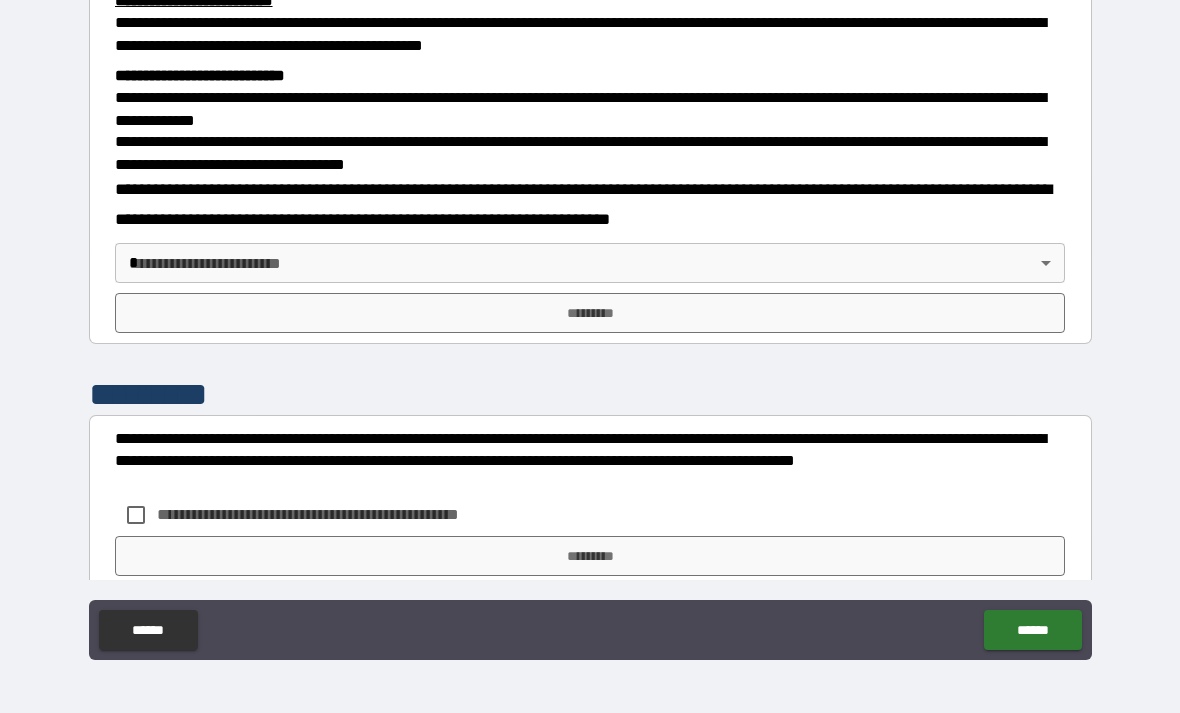 scroll, scrollTop: 584, scrollLeft: 0, axis: vertical 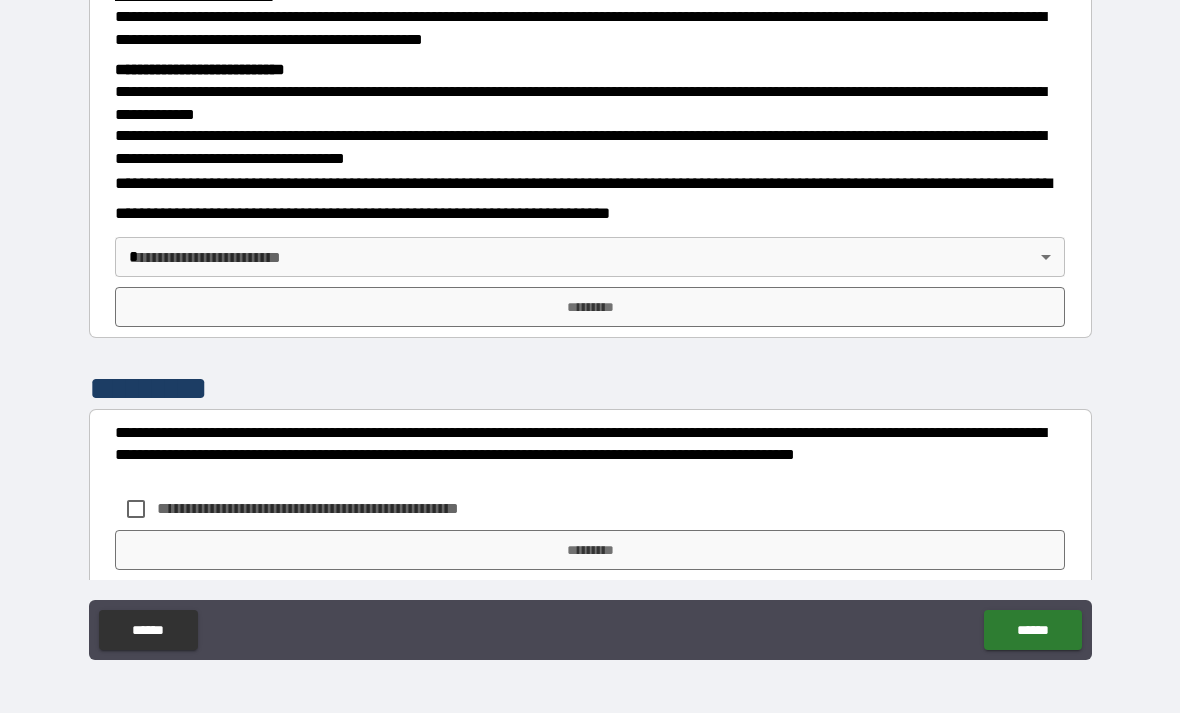 click on "**********" at bounding box center [590, 324] 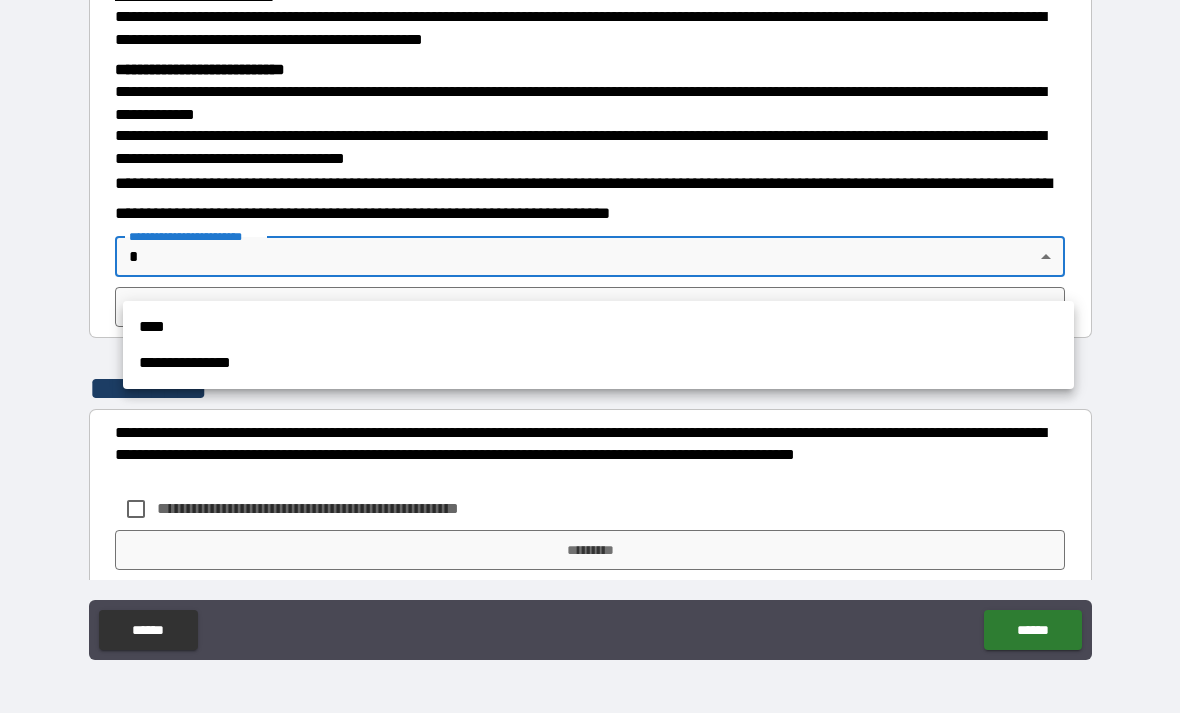 click on "****" at bounding box center (598, 327) 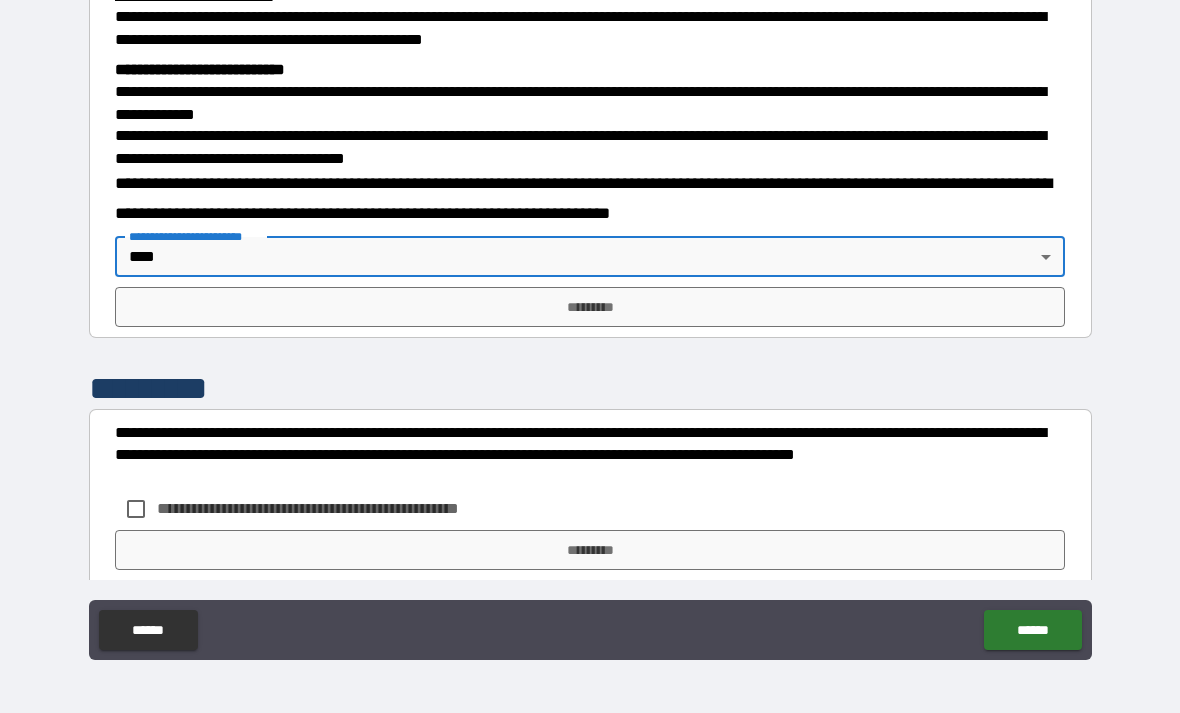 click on "*********" at bounding box center [590, 307] 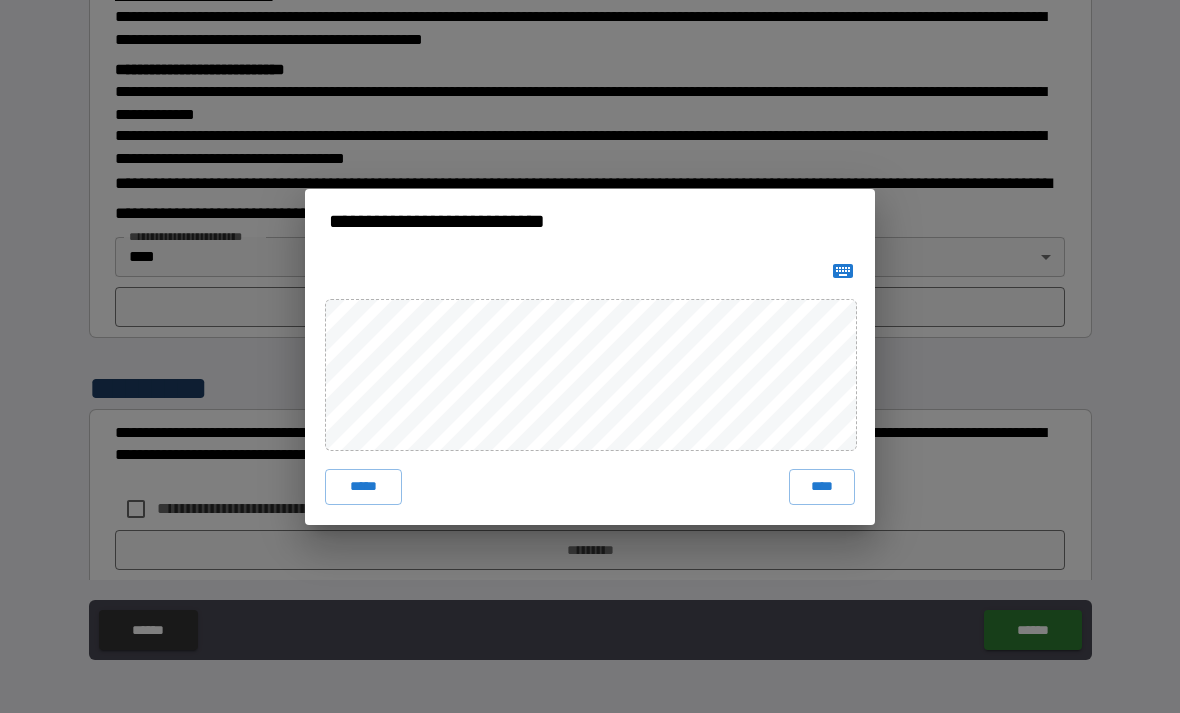 click on "****" at bounding box center (822, 487) 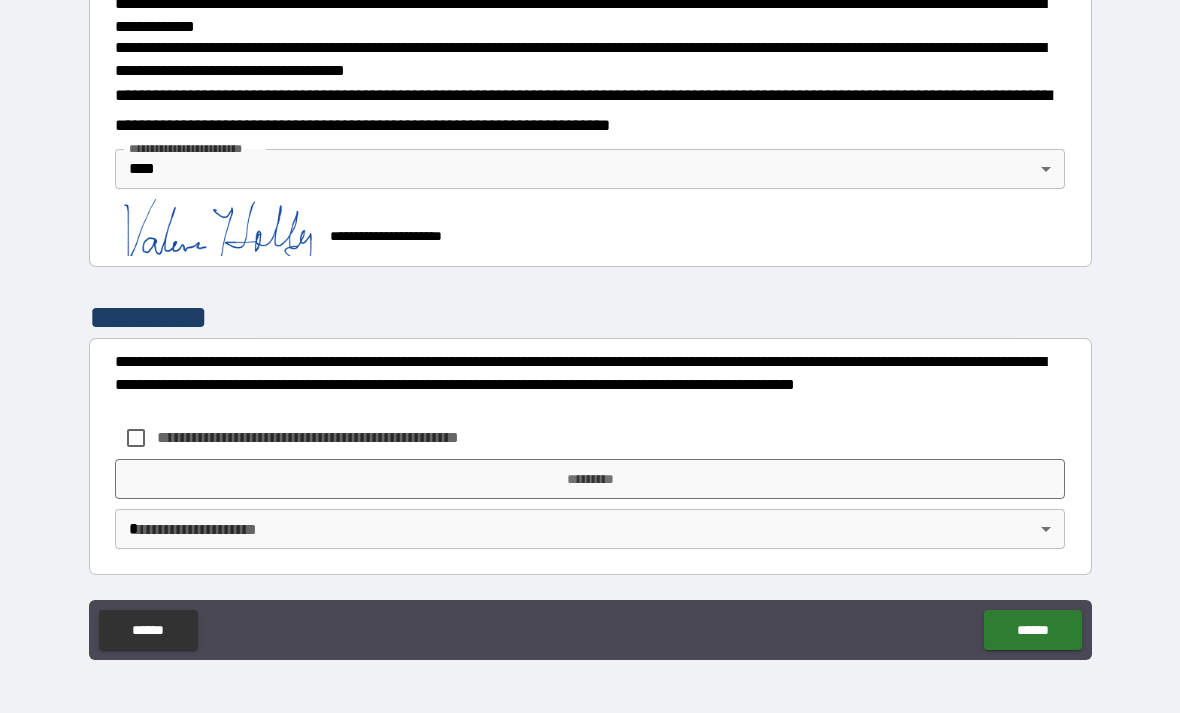 scroll, scrollTop: 688, scrollLeft: 0, axis: vertical 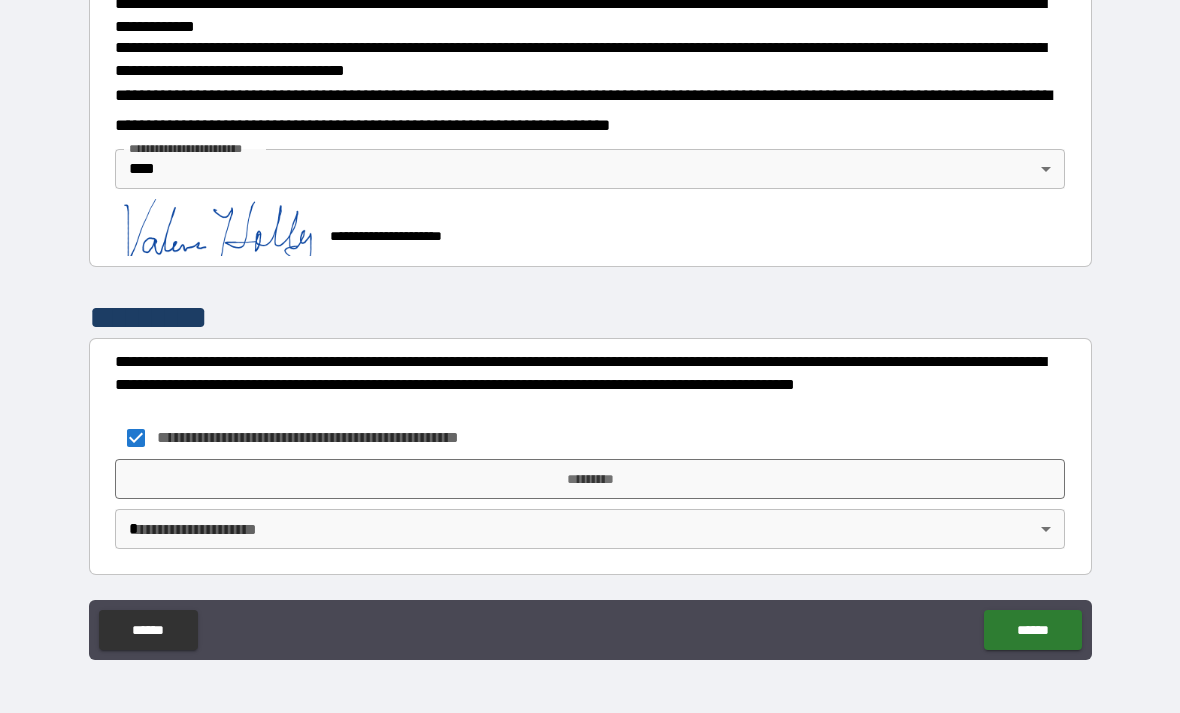 click on "**********" at bounding box center (590, 324) 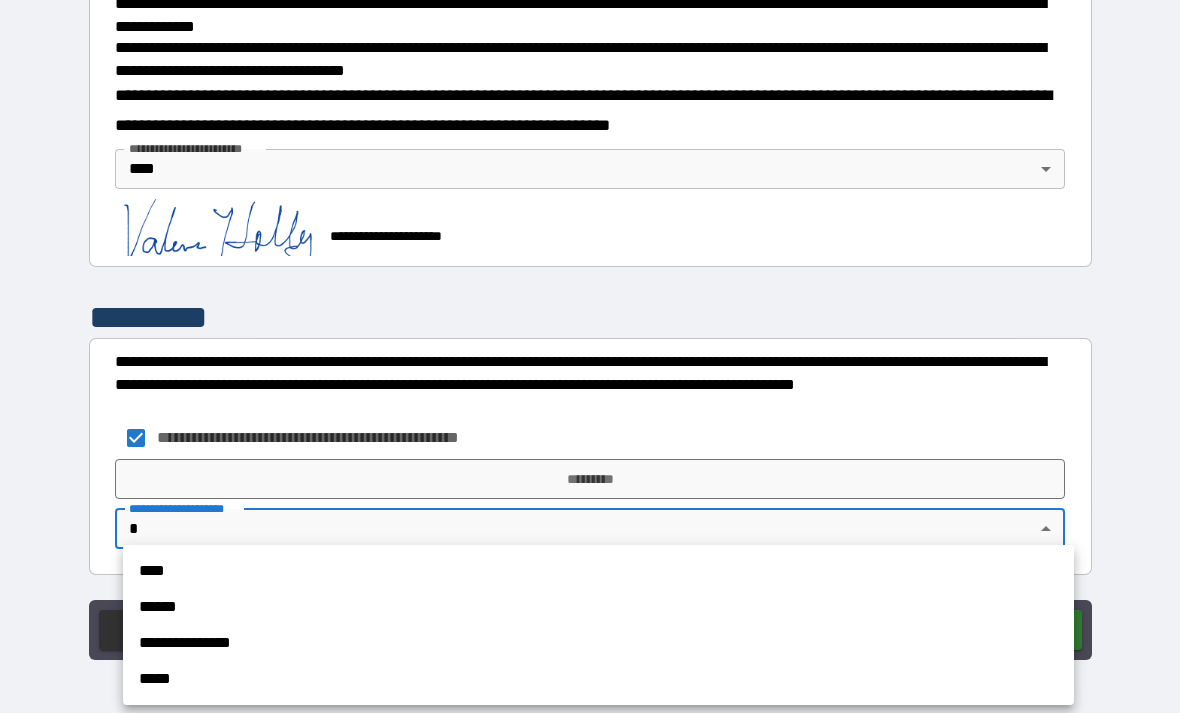 click on "****" at bounding box center (598, 571) 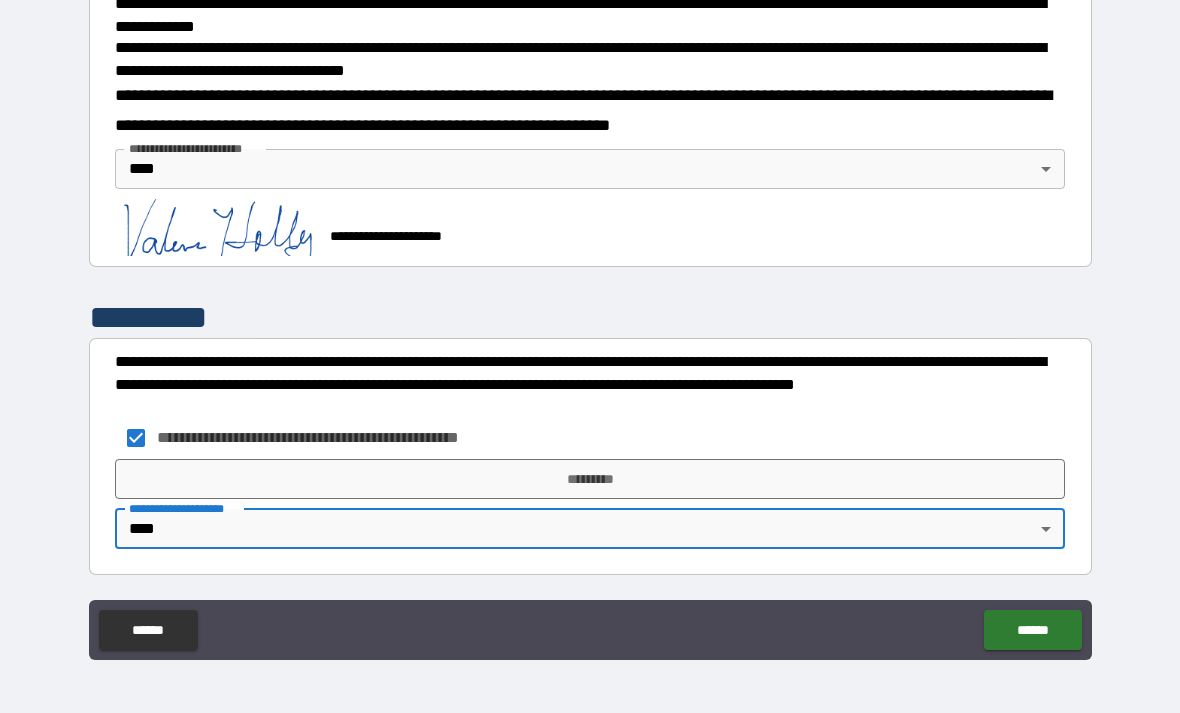 scroll, scrollTop: 688, scrollLeft: 0, axis: vertical 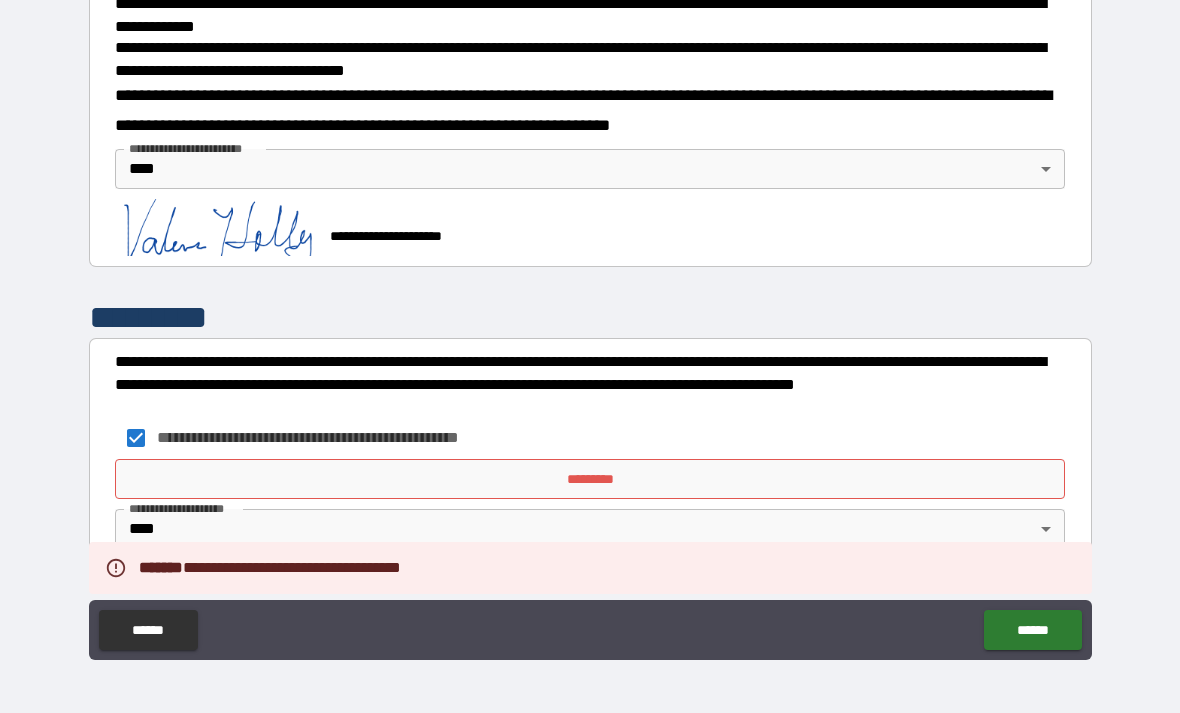 click on "*********" at bounding box center [590, 479] 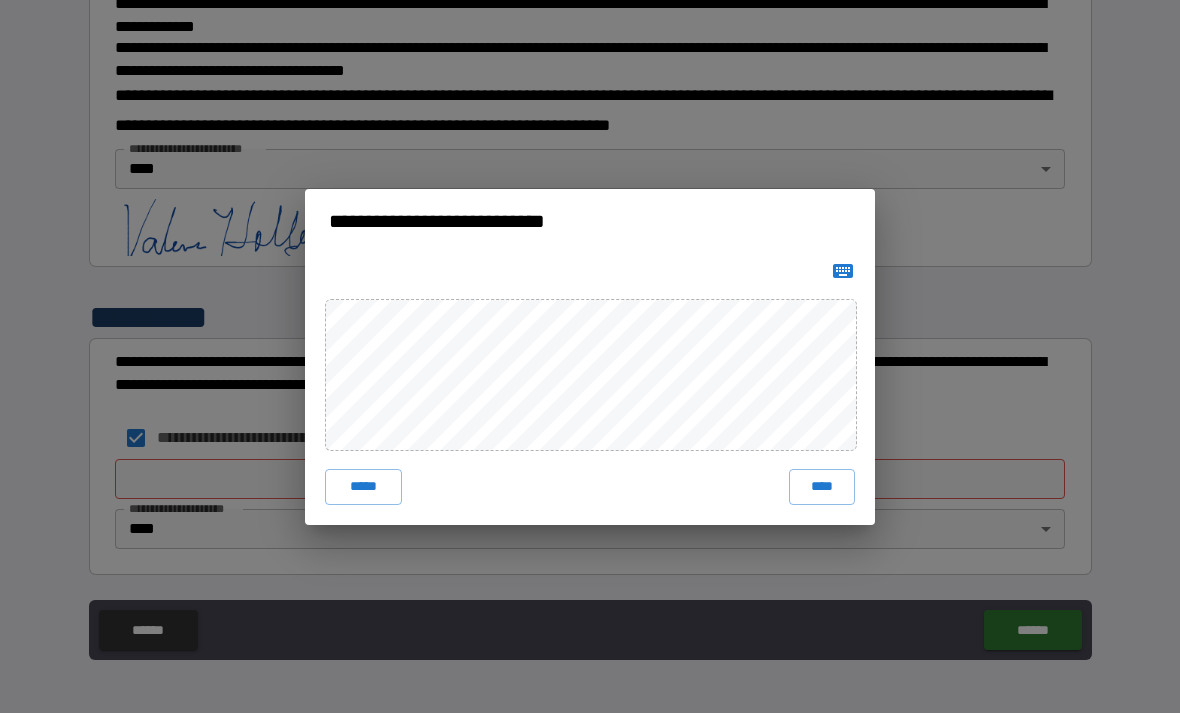 click on "****" at bounding box center [822, 487] 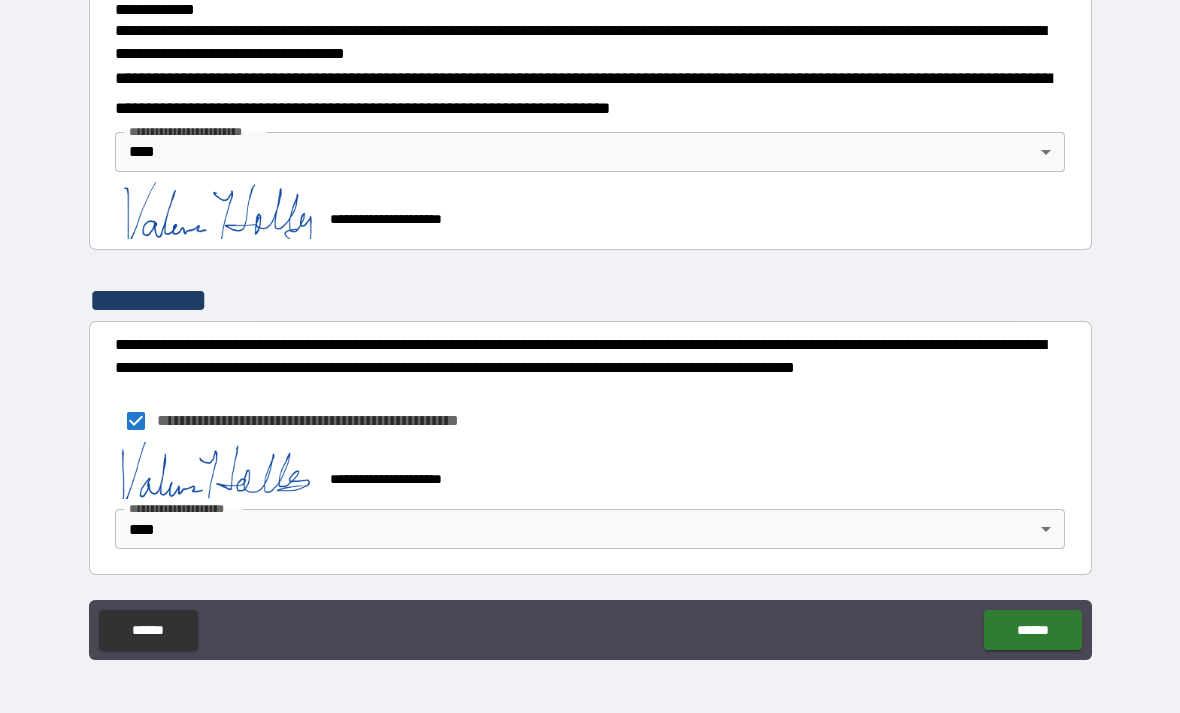 scroll, scrollTop: 705, scrollLeft: 0, axis: vertical 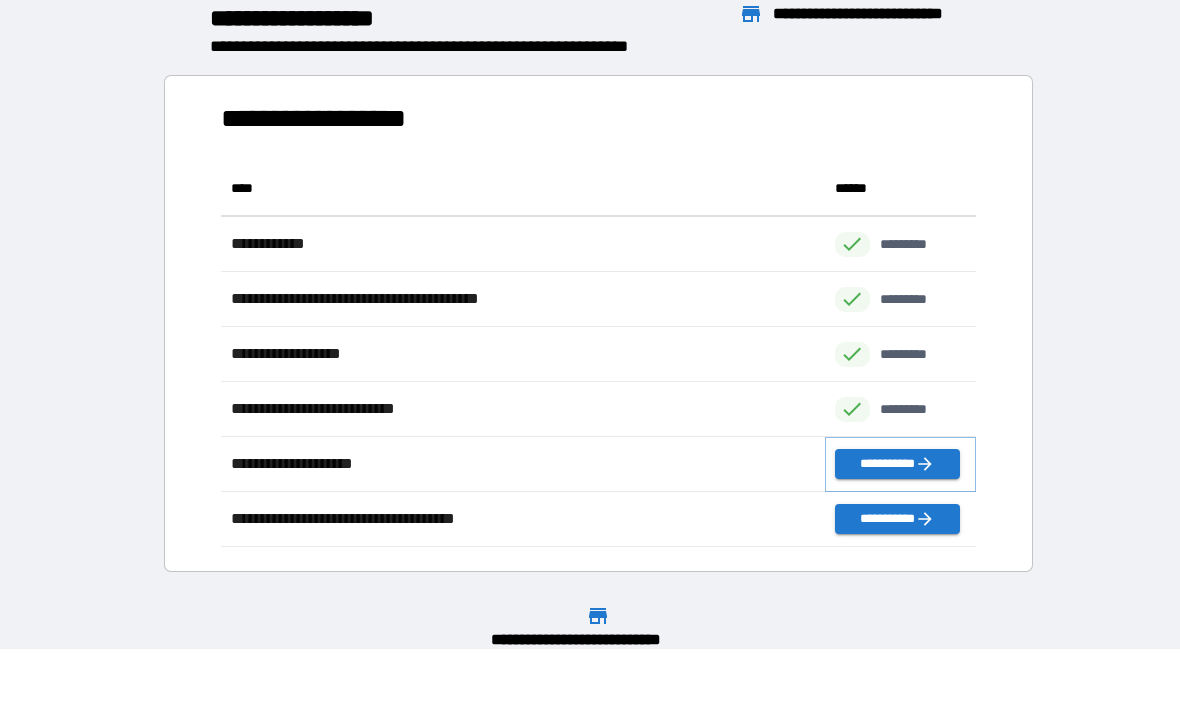 click on "**********" at bounding box center [897, 464] 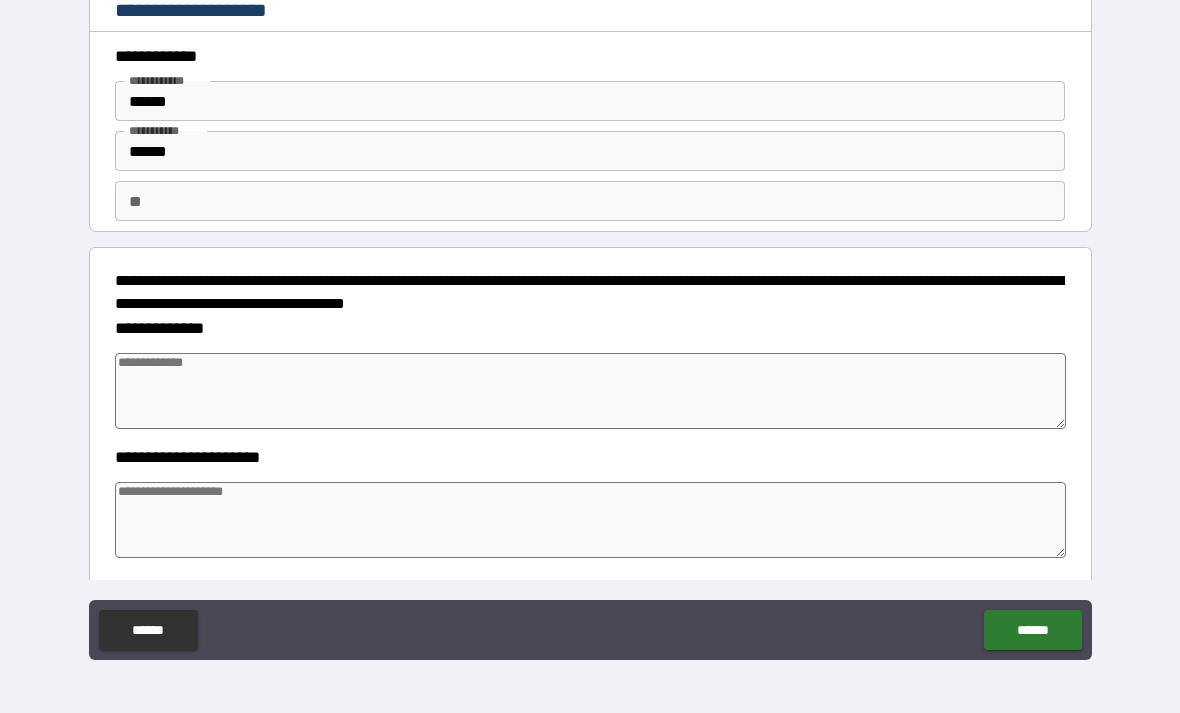 type on "*" 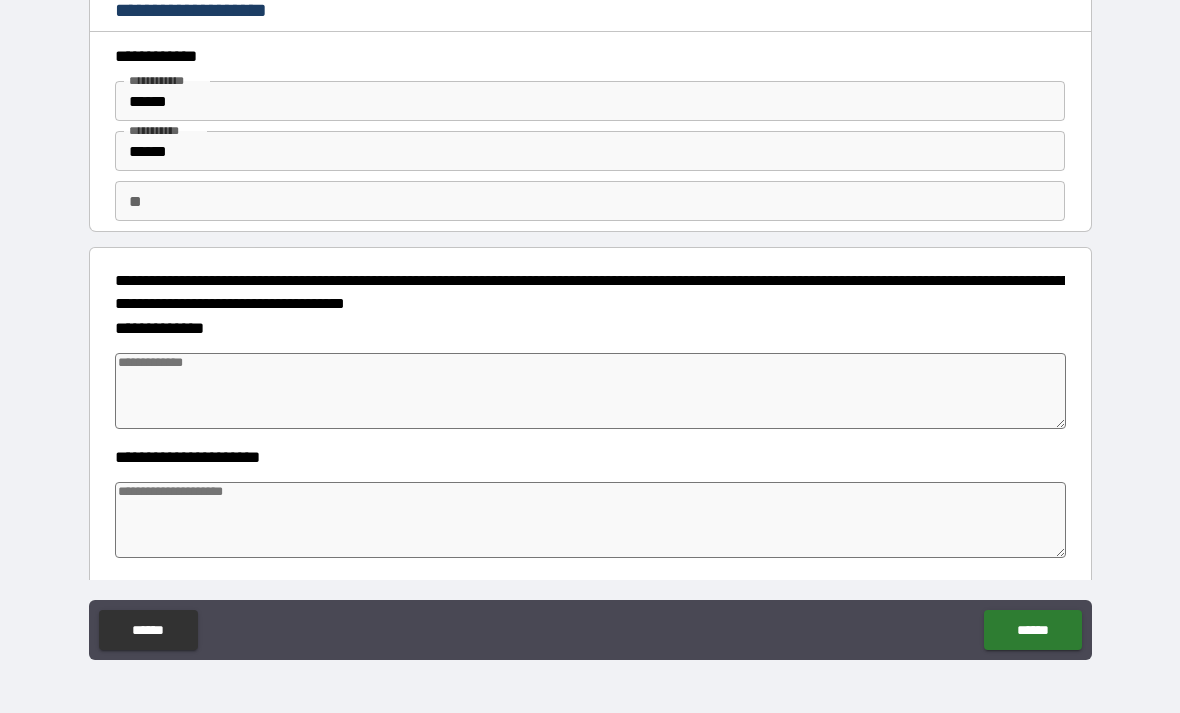 type on "*" 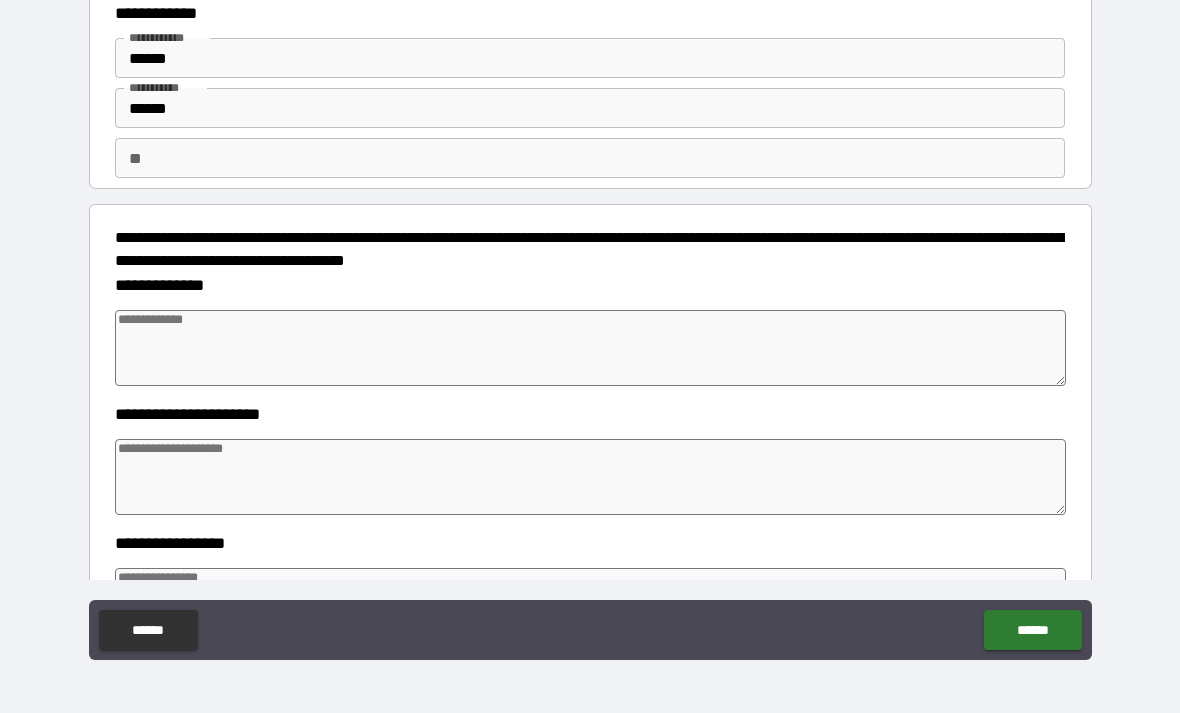 scroll, scrollTop: 18, scrollLeft: 0, axis: vertical 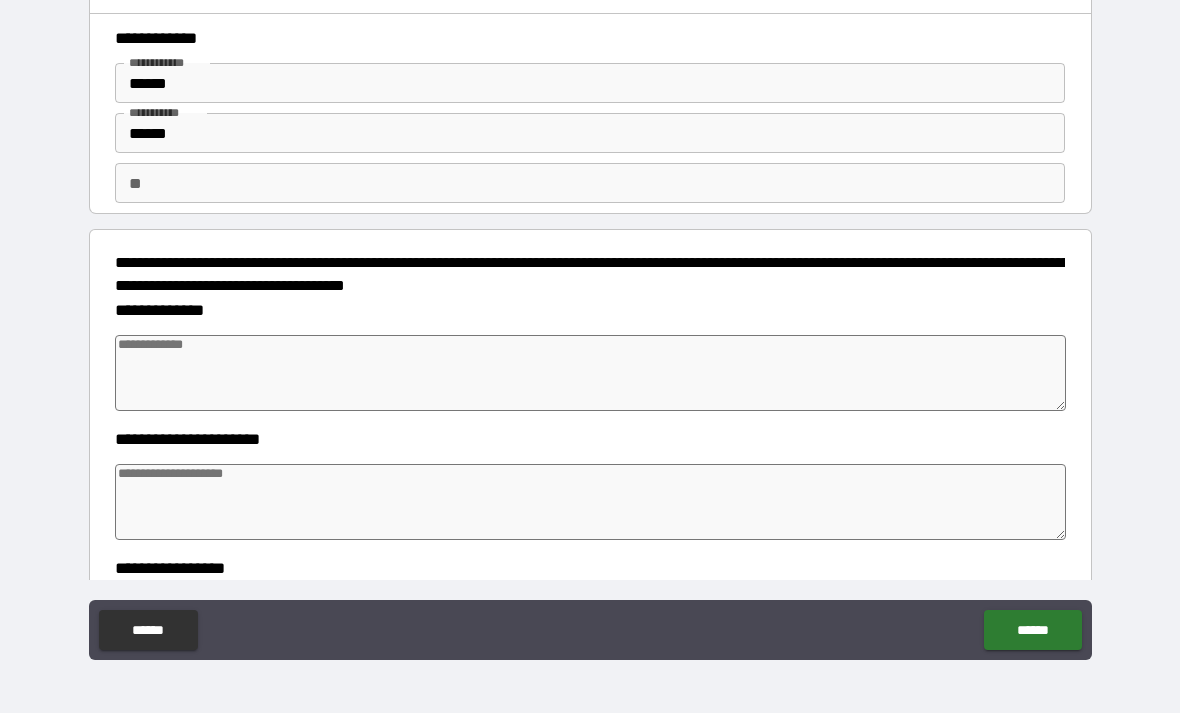 click at bounding box center [591, 373] 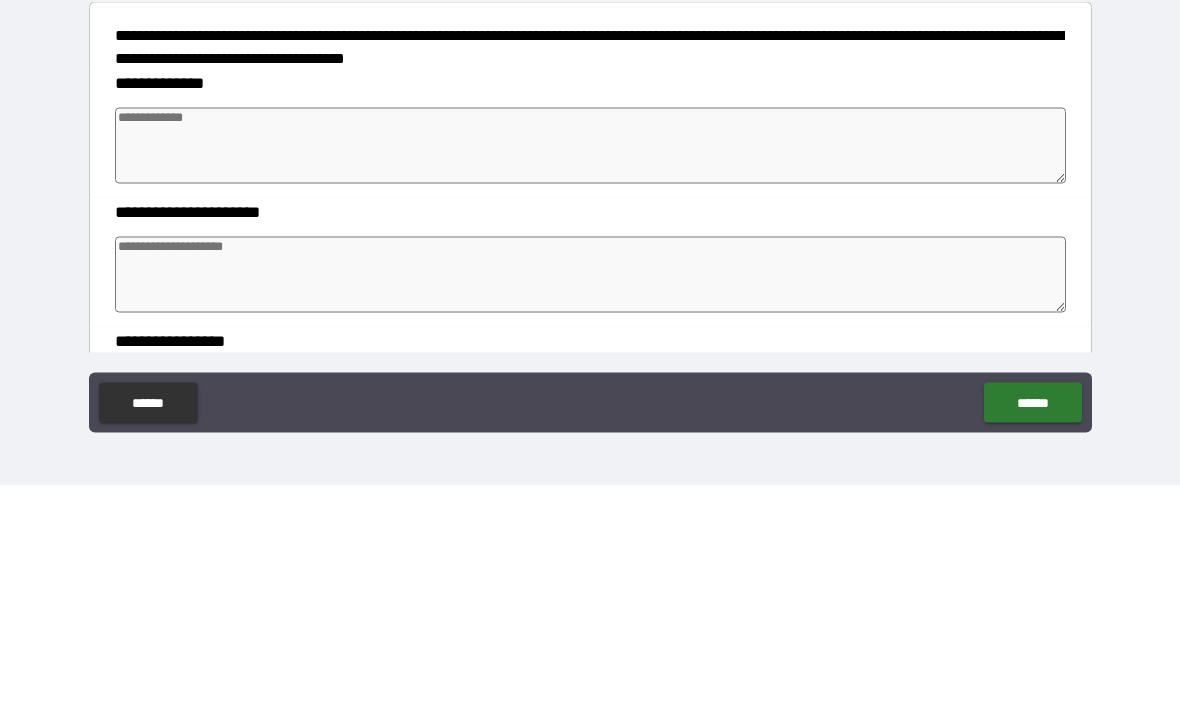 type on "*" 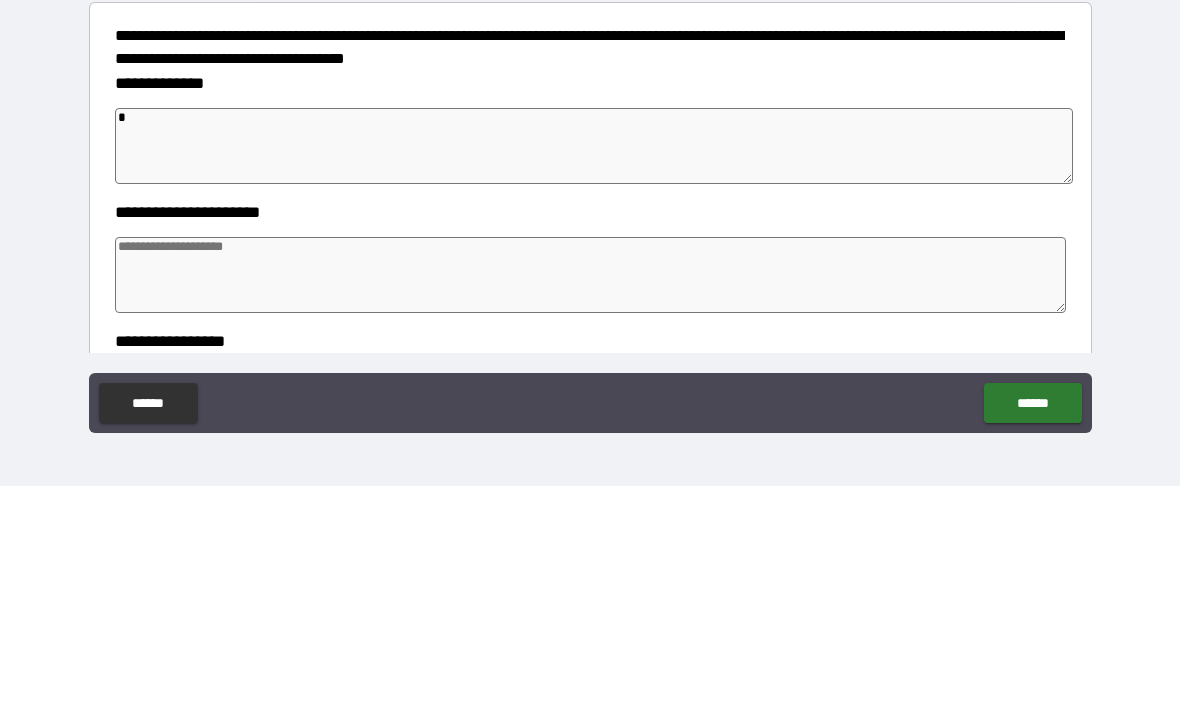 type on "*" 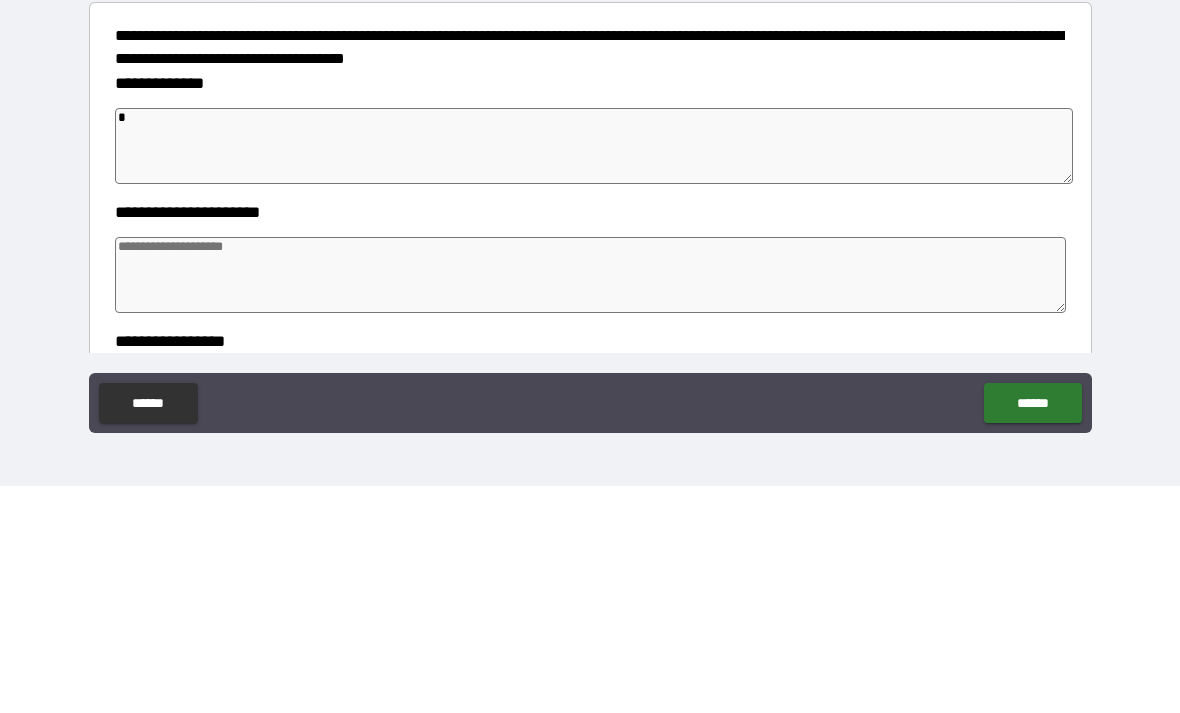 type on "*" 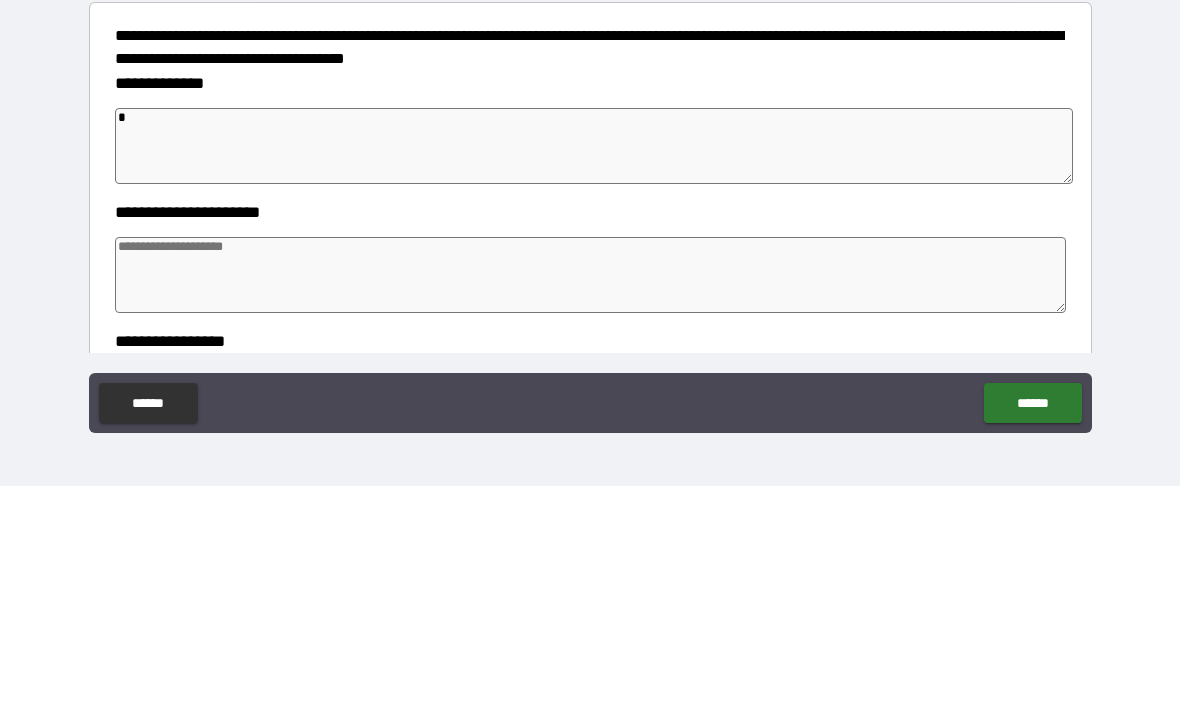 type on "**" 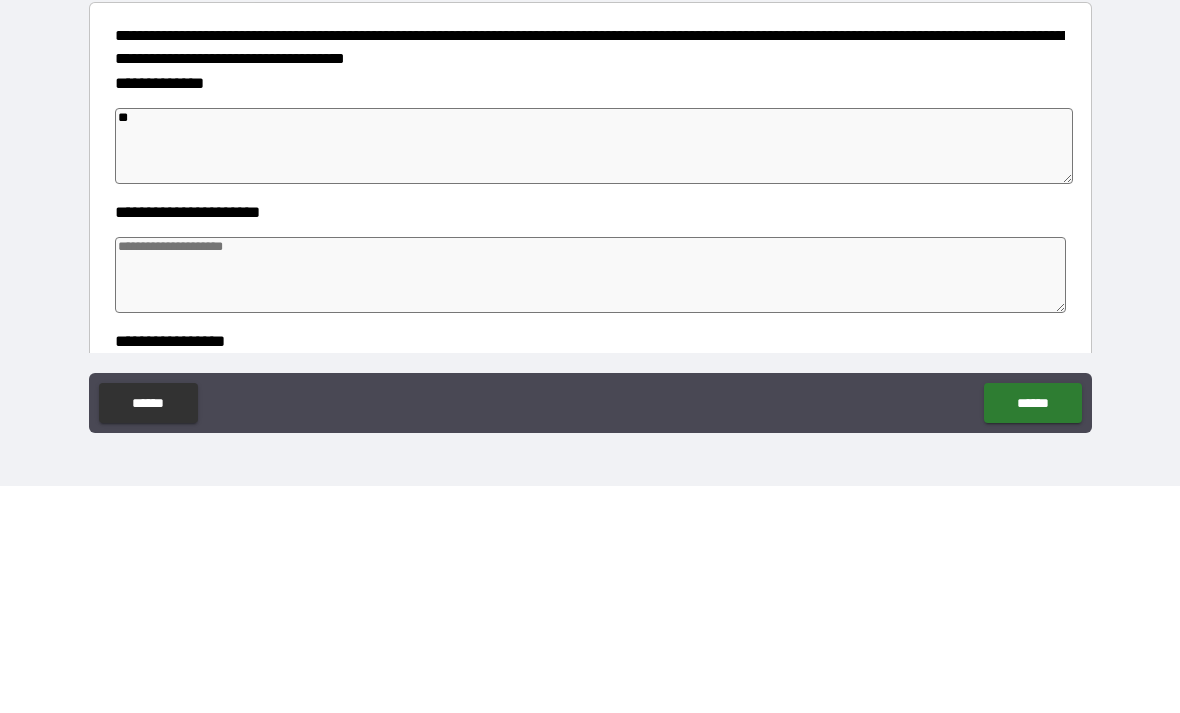 type on "*" 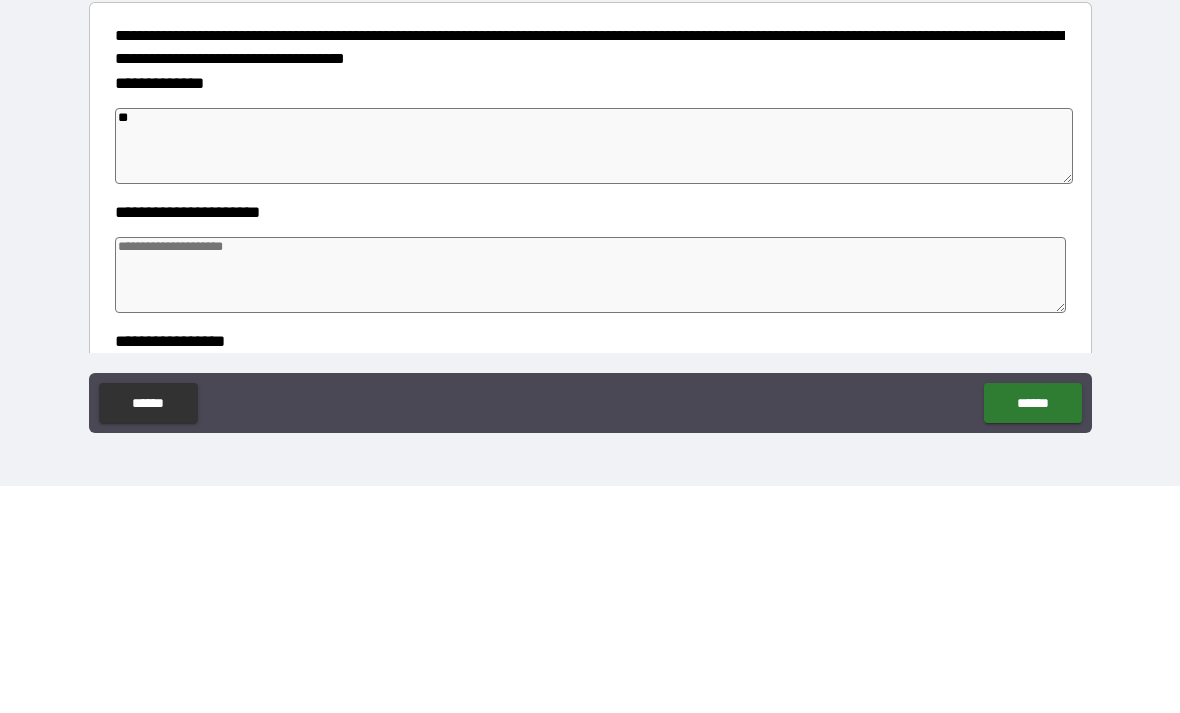 type on "*" 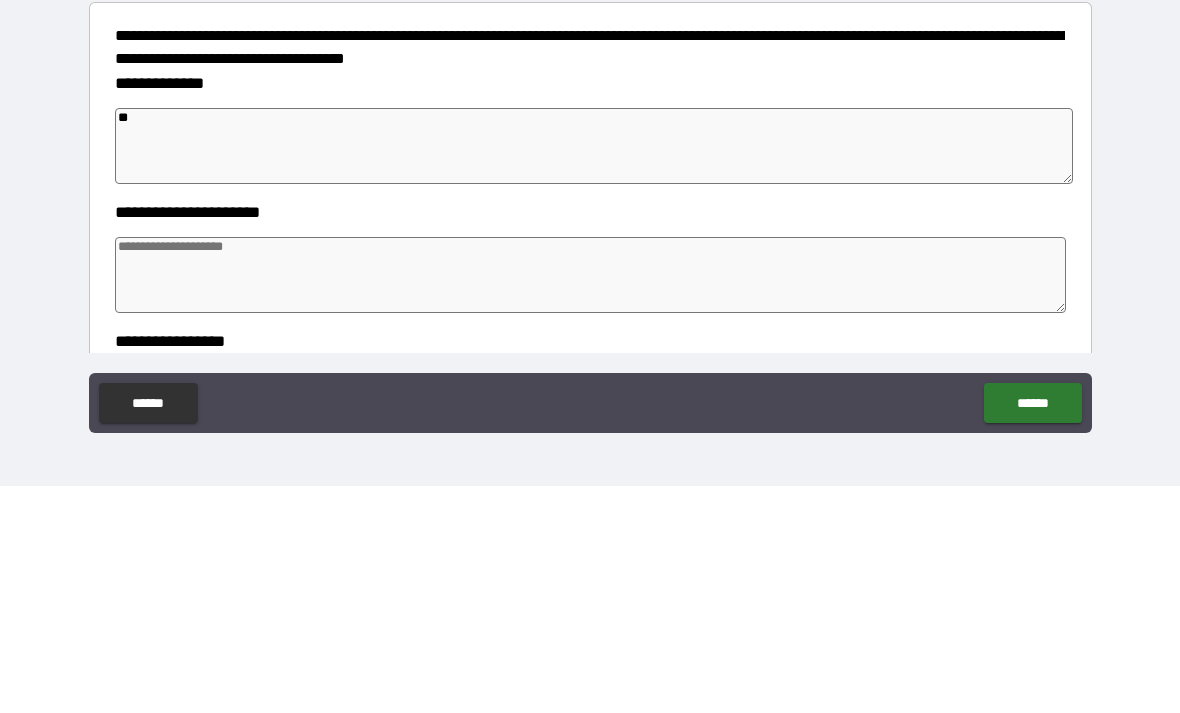 type on "*" 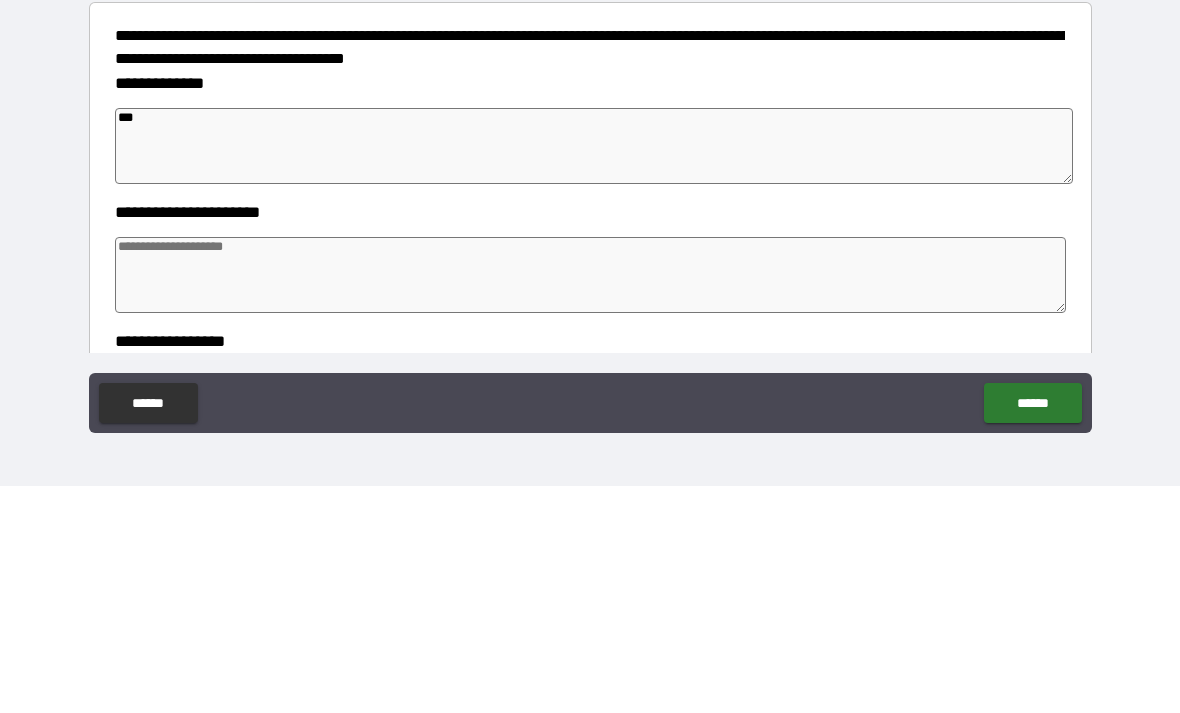 type on "*" 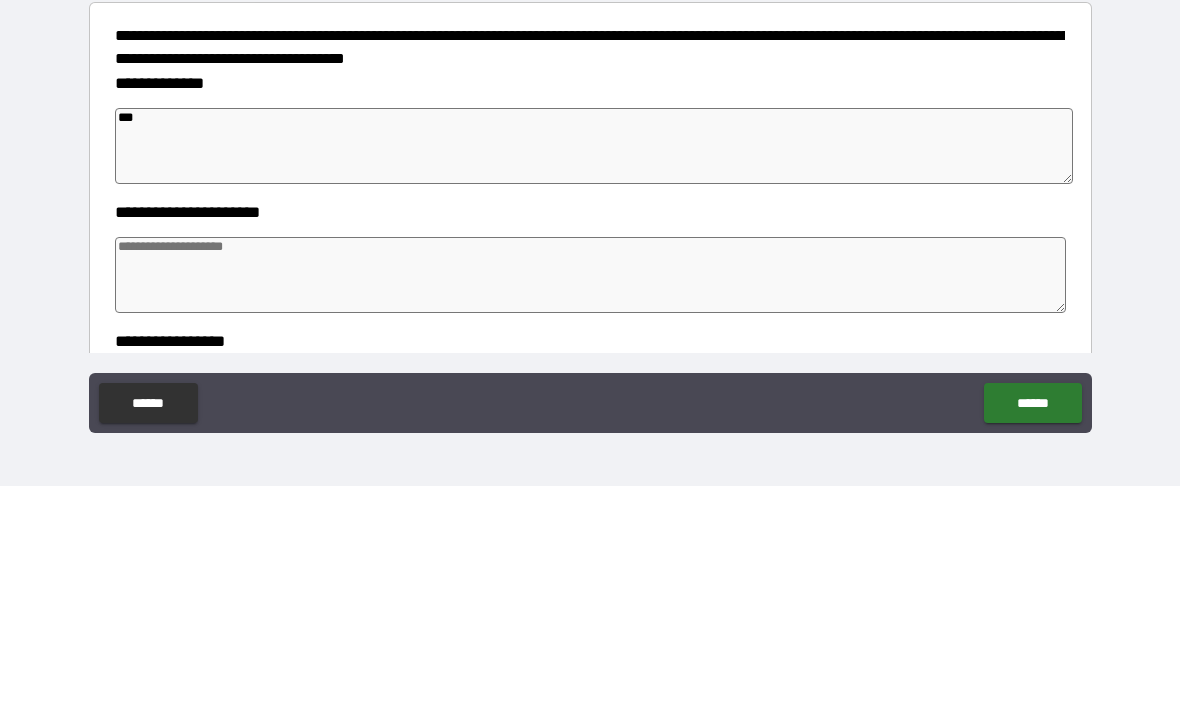 type on "****" 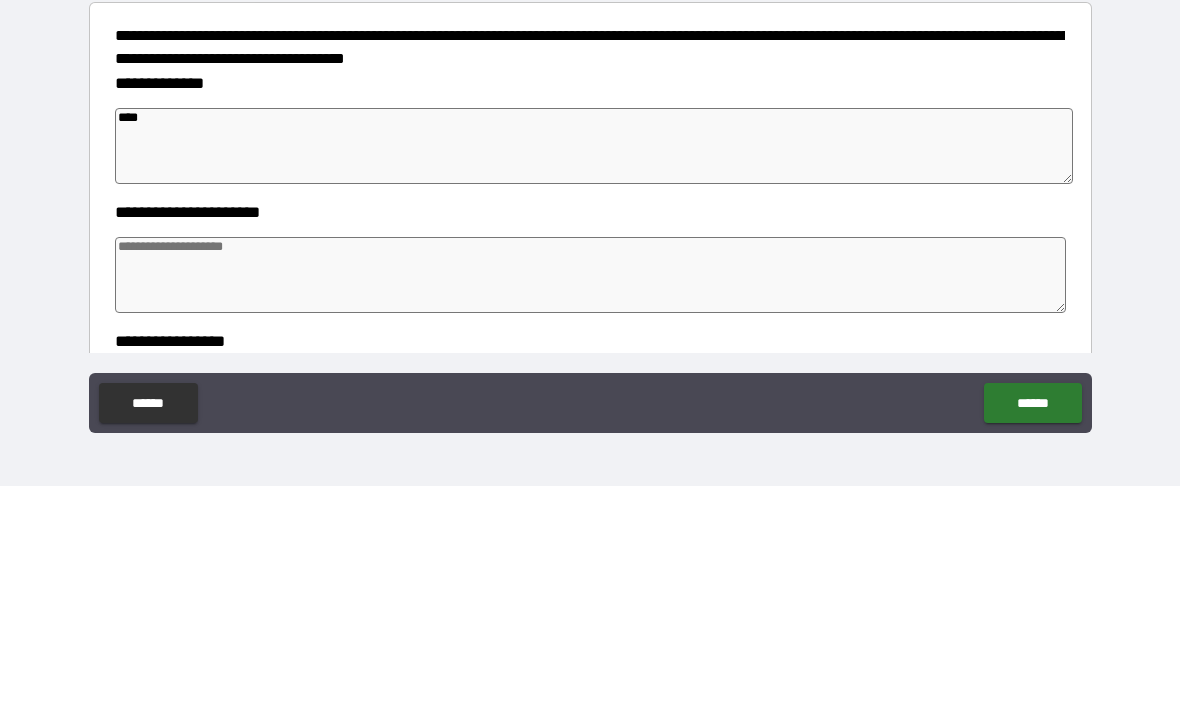 type on "*" 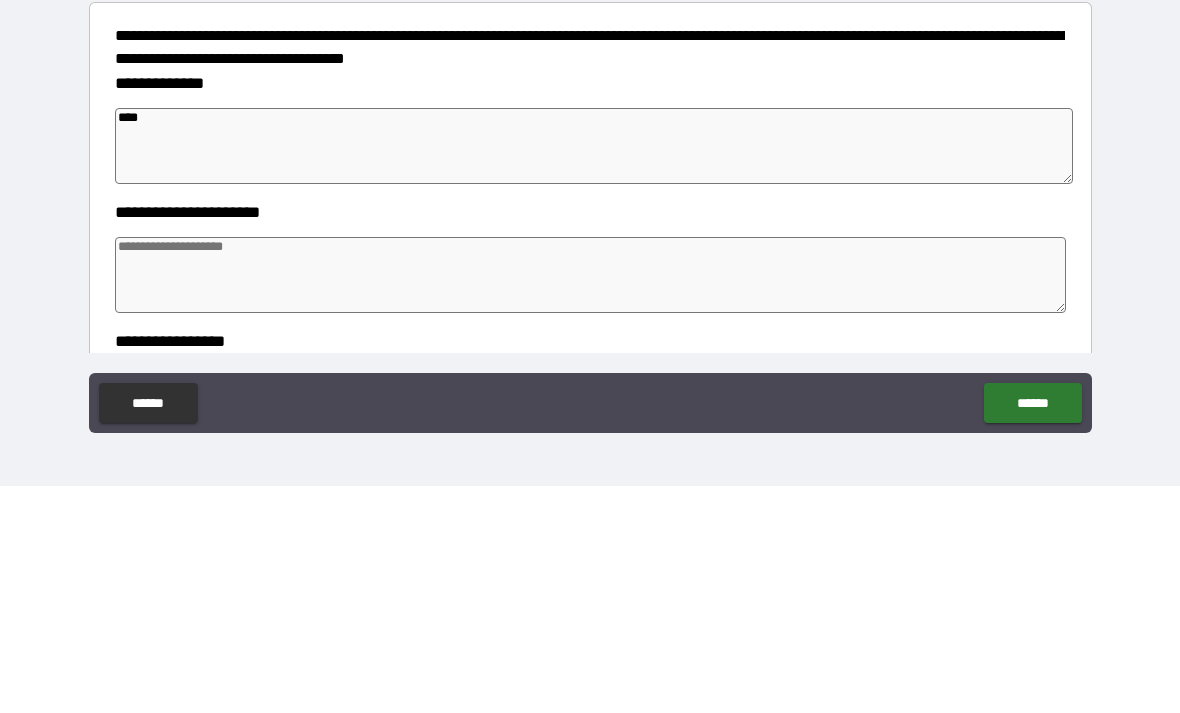 type on "*" 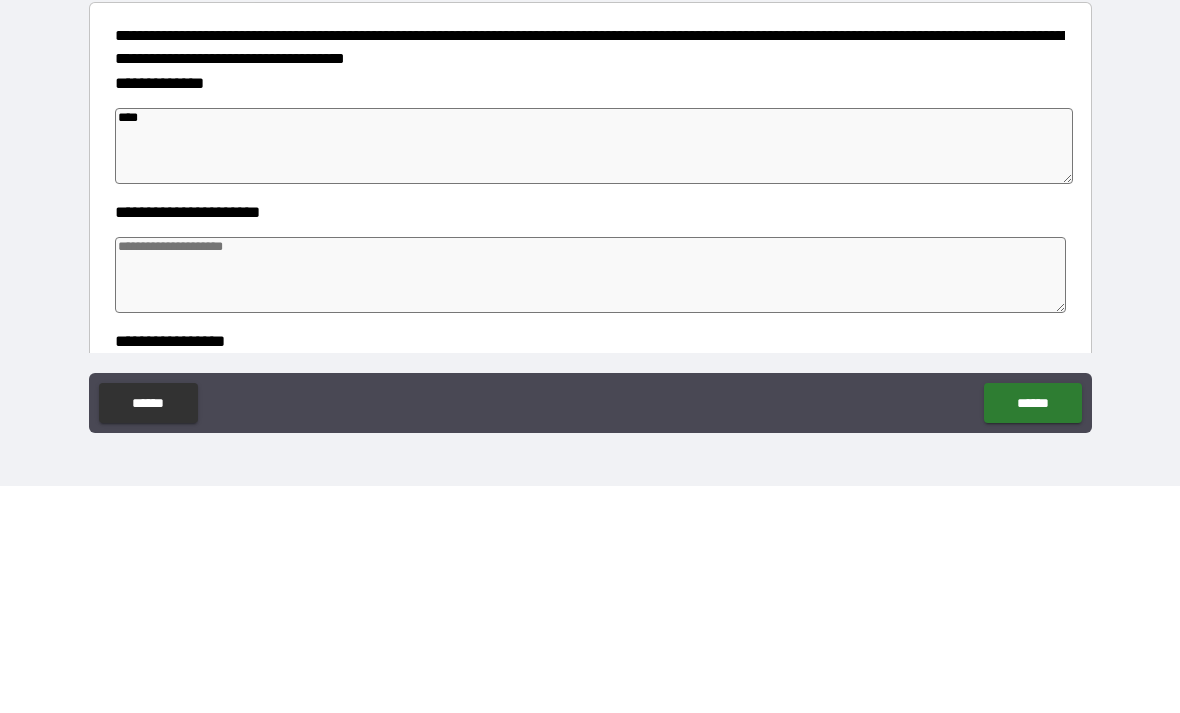 type on "*" 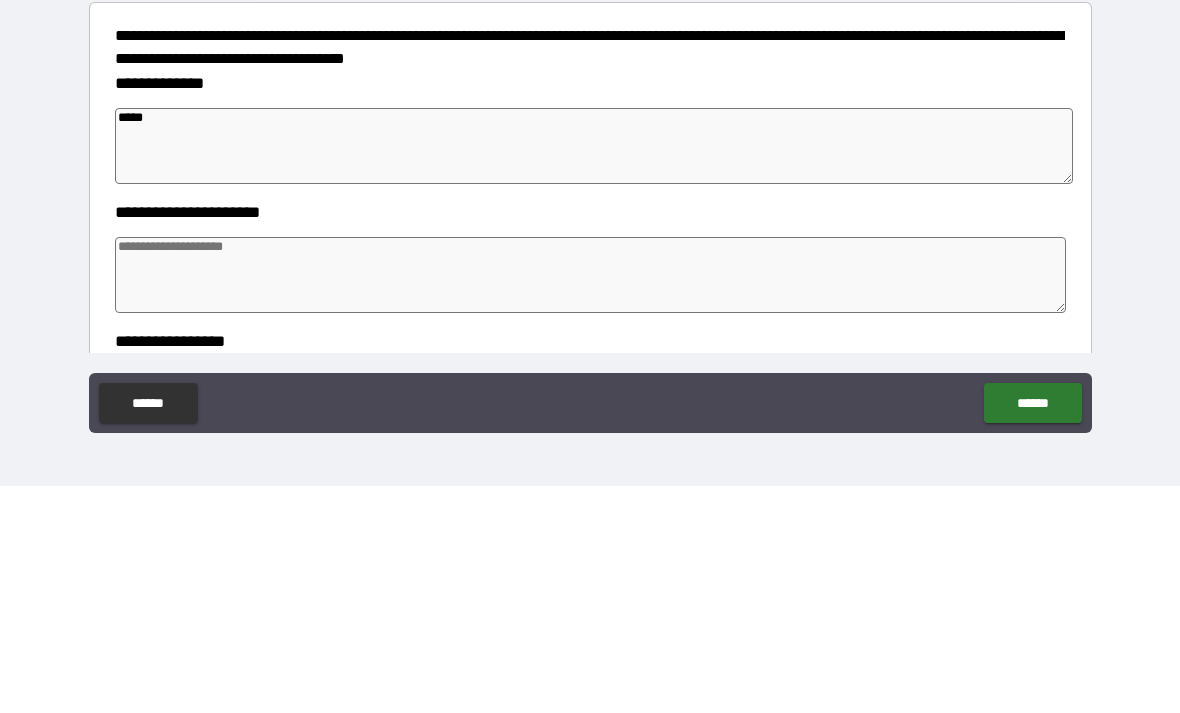 type on "*" 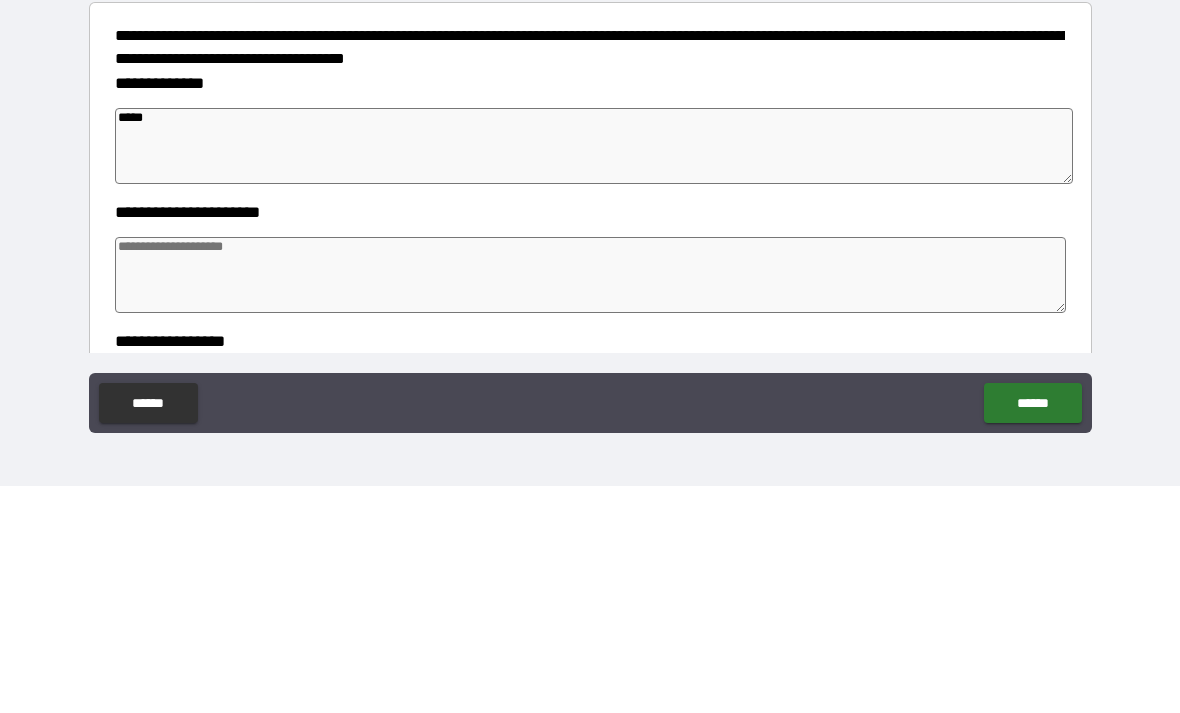 type on "*" 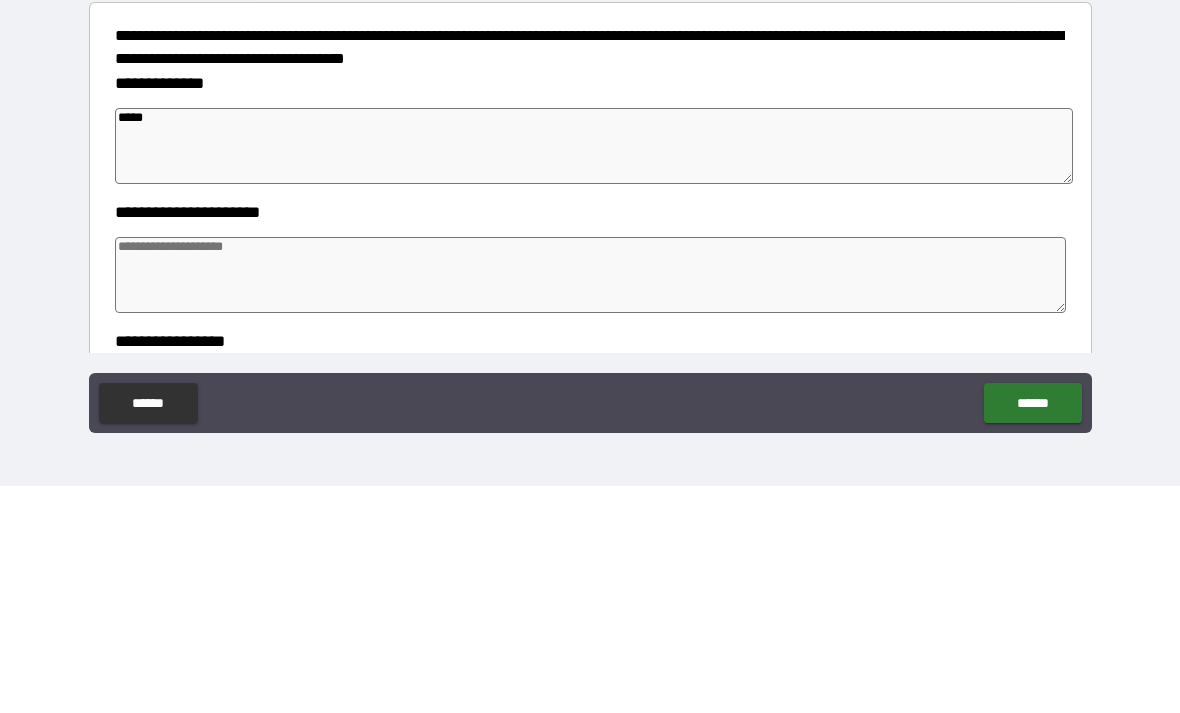 type on "*" 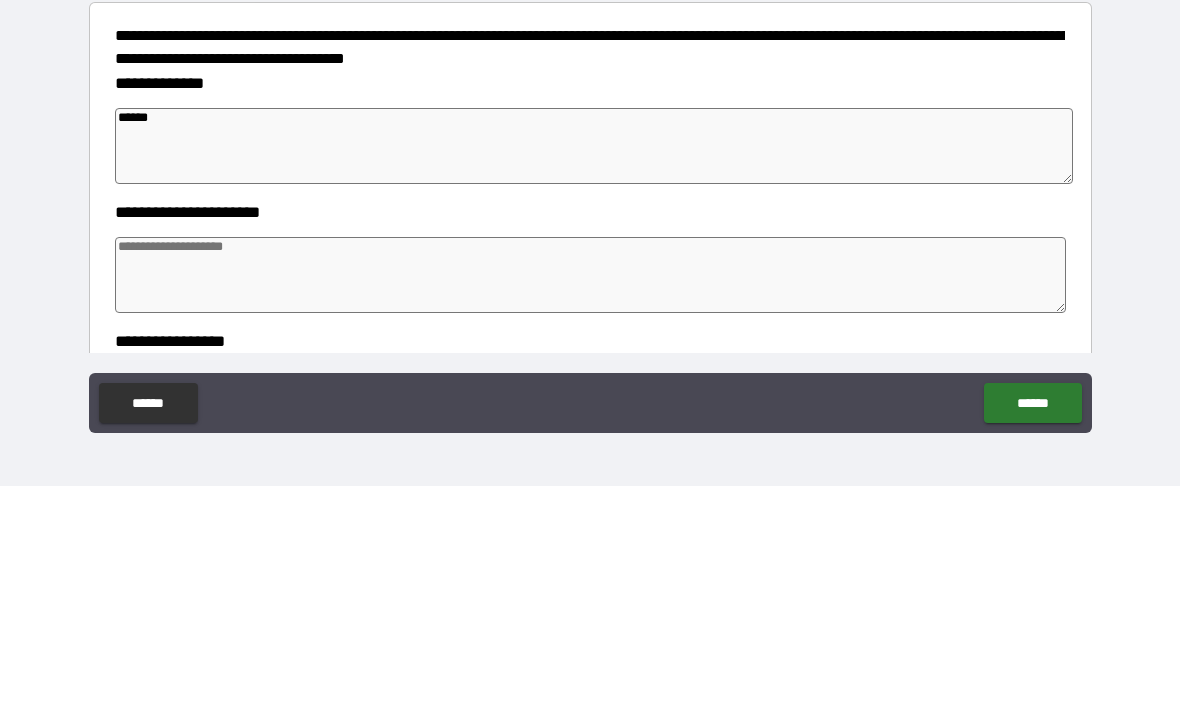 type on "*" 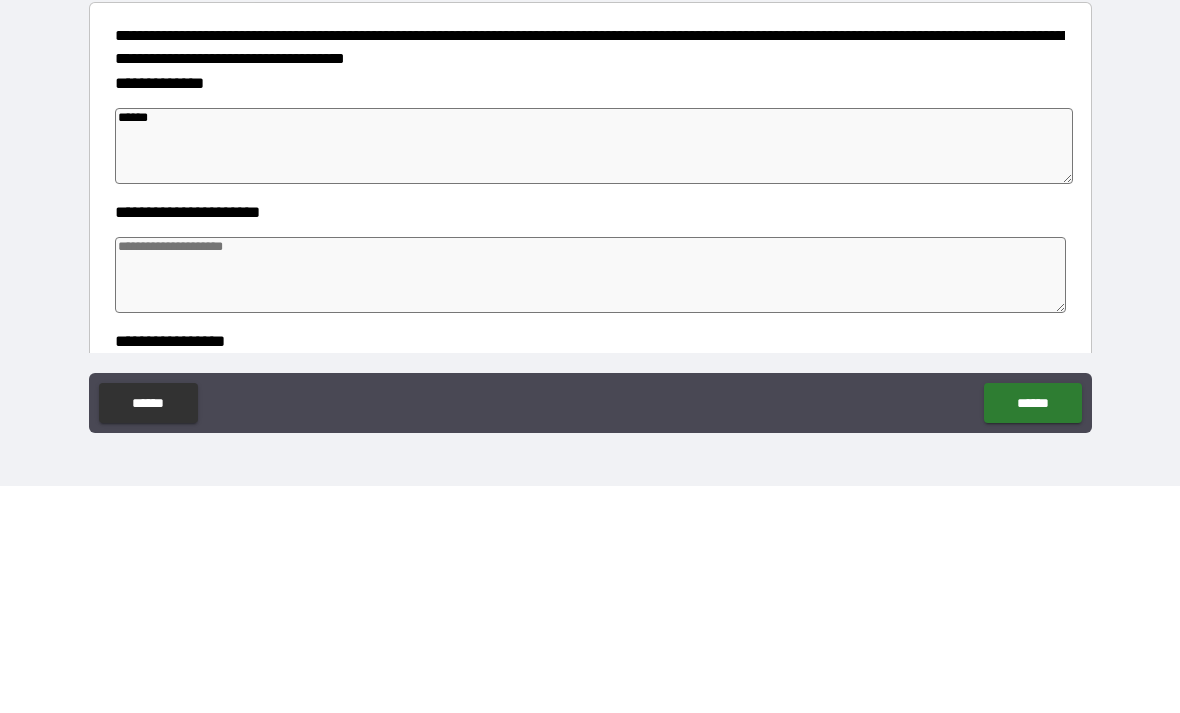 type on "*" 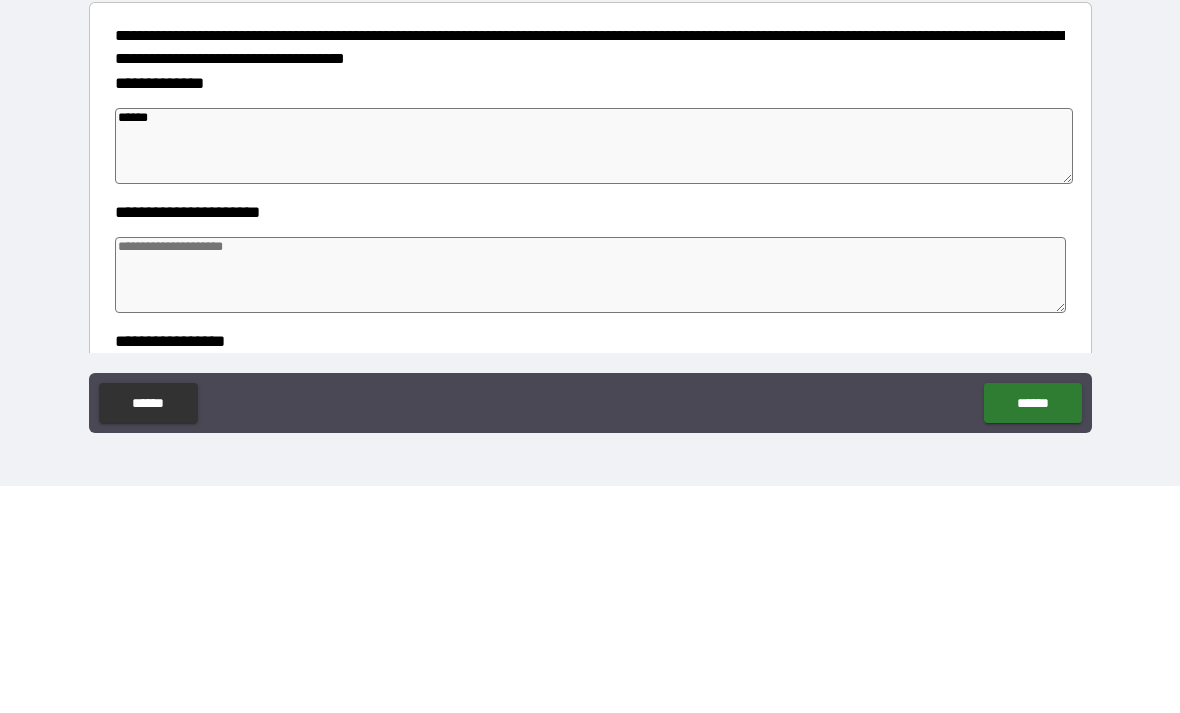 type on "*" 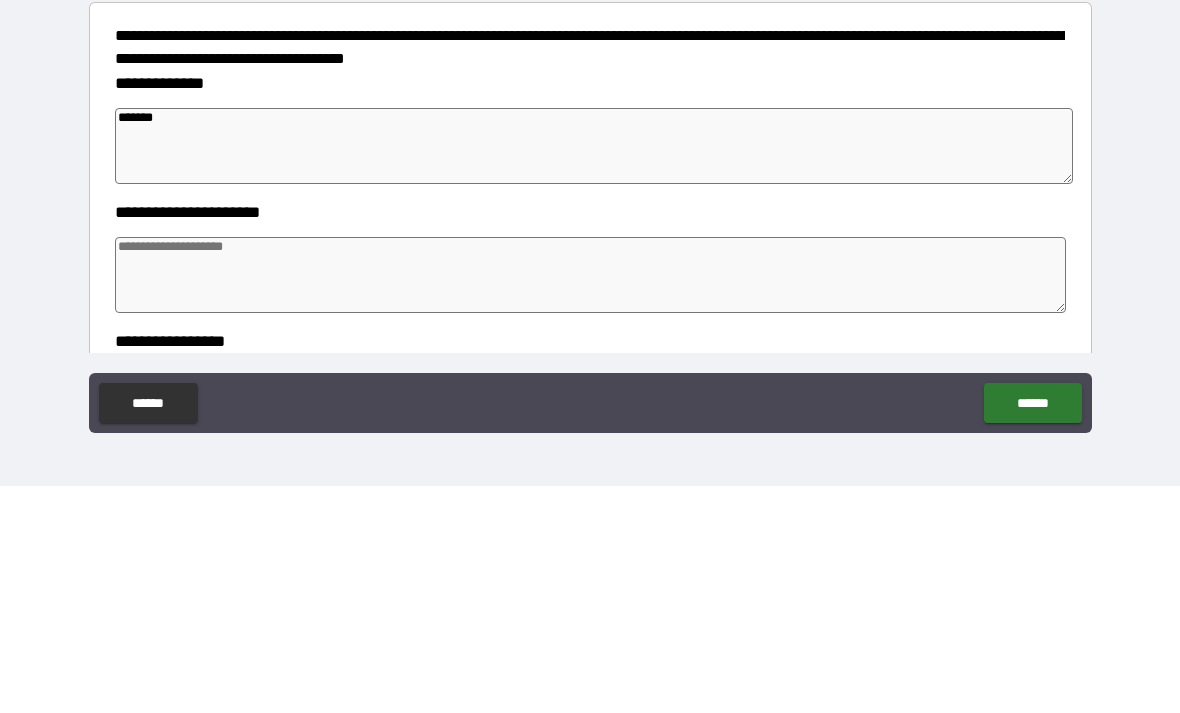 type on "*" 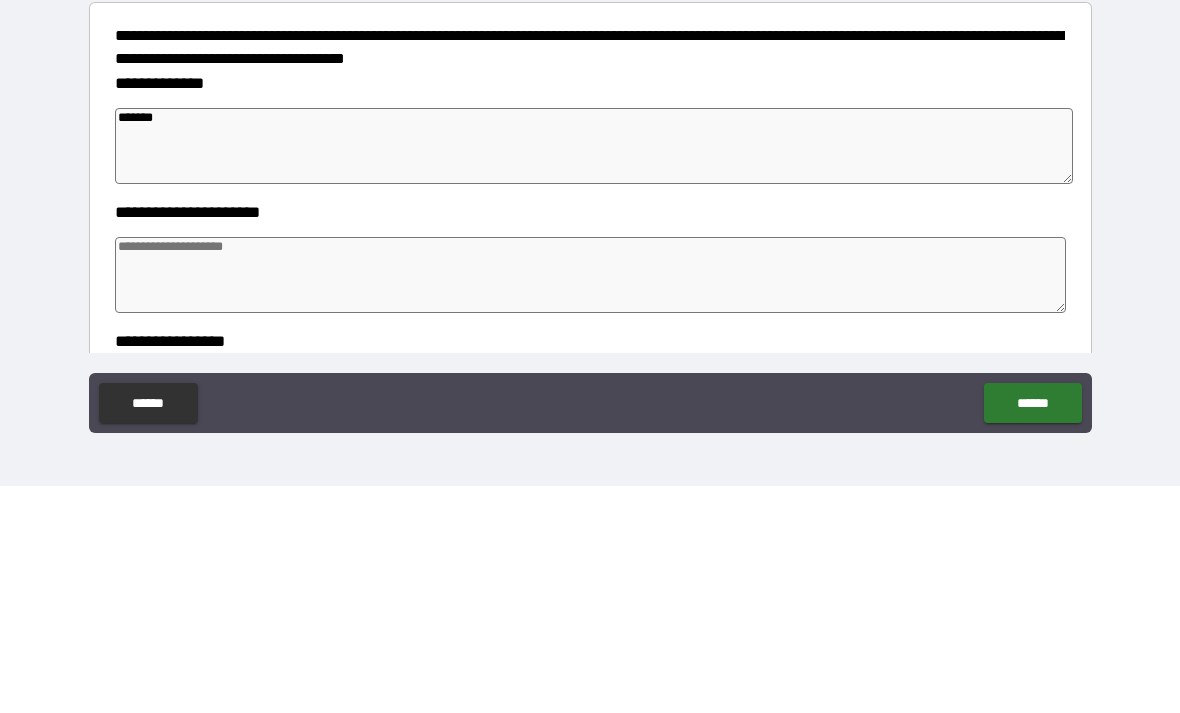type on "********" 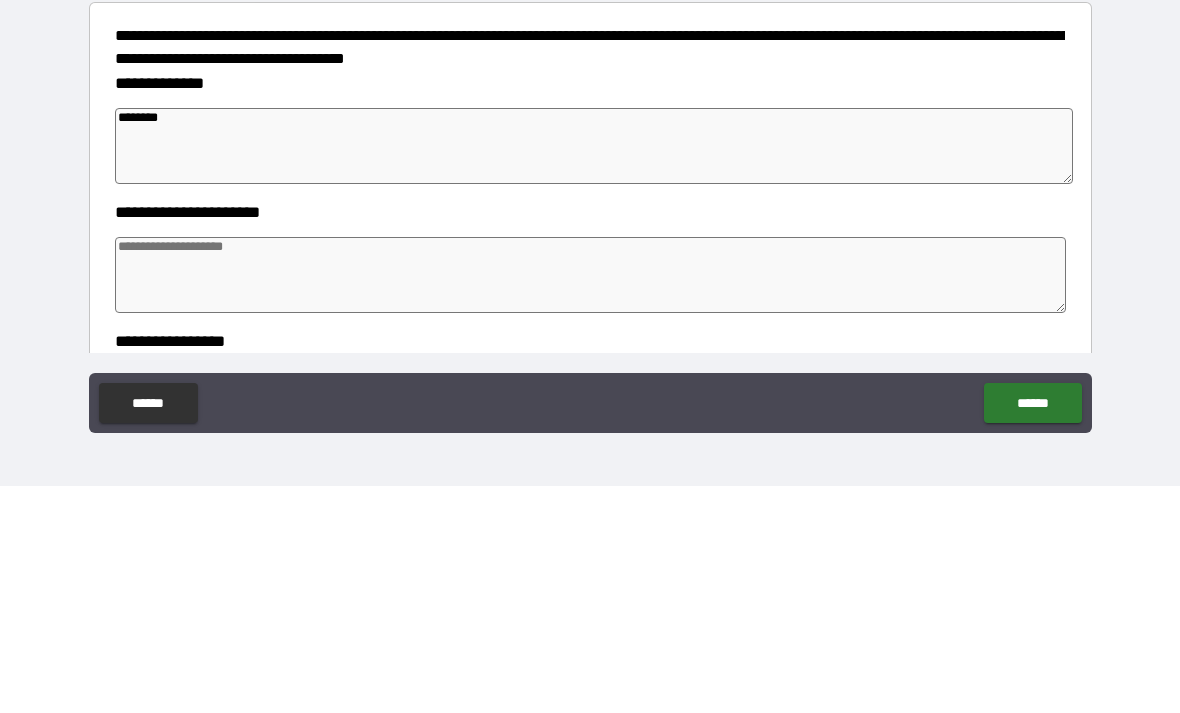 type on "*" 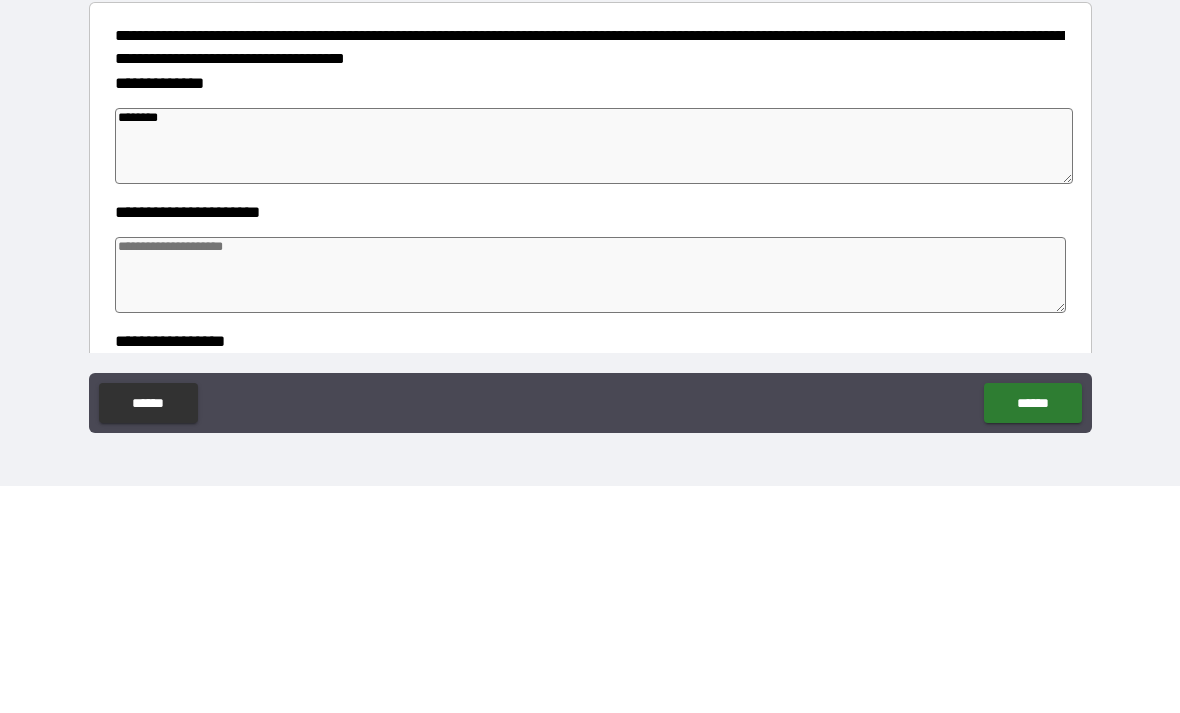 type on "*" 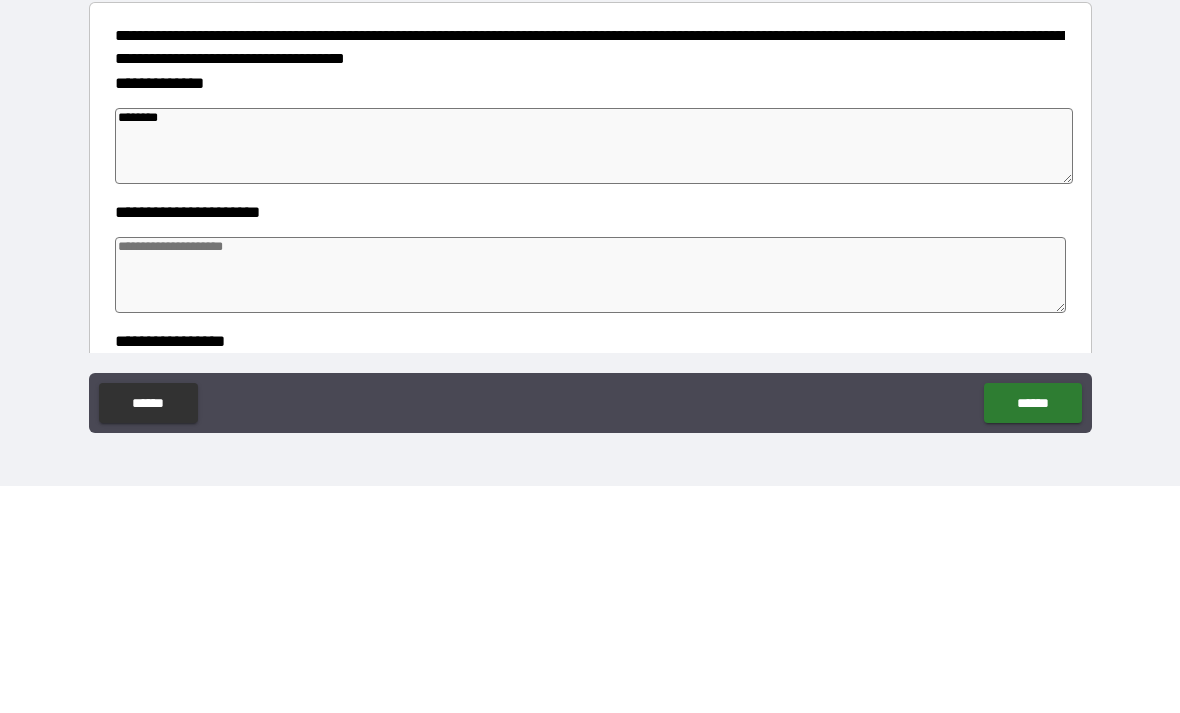 type on "*" 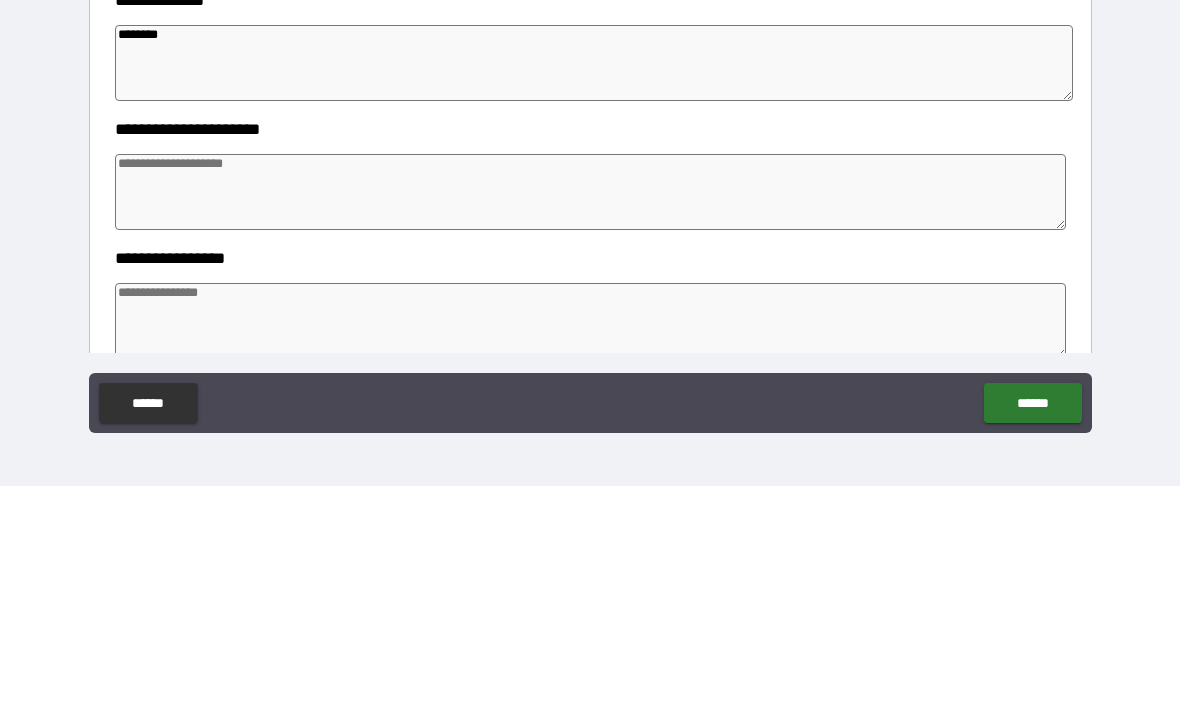 scroll, scrollTop: 100, scrollLeft: 0, axis: vertical 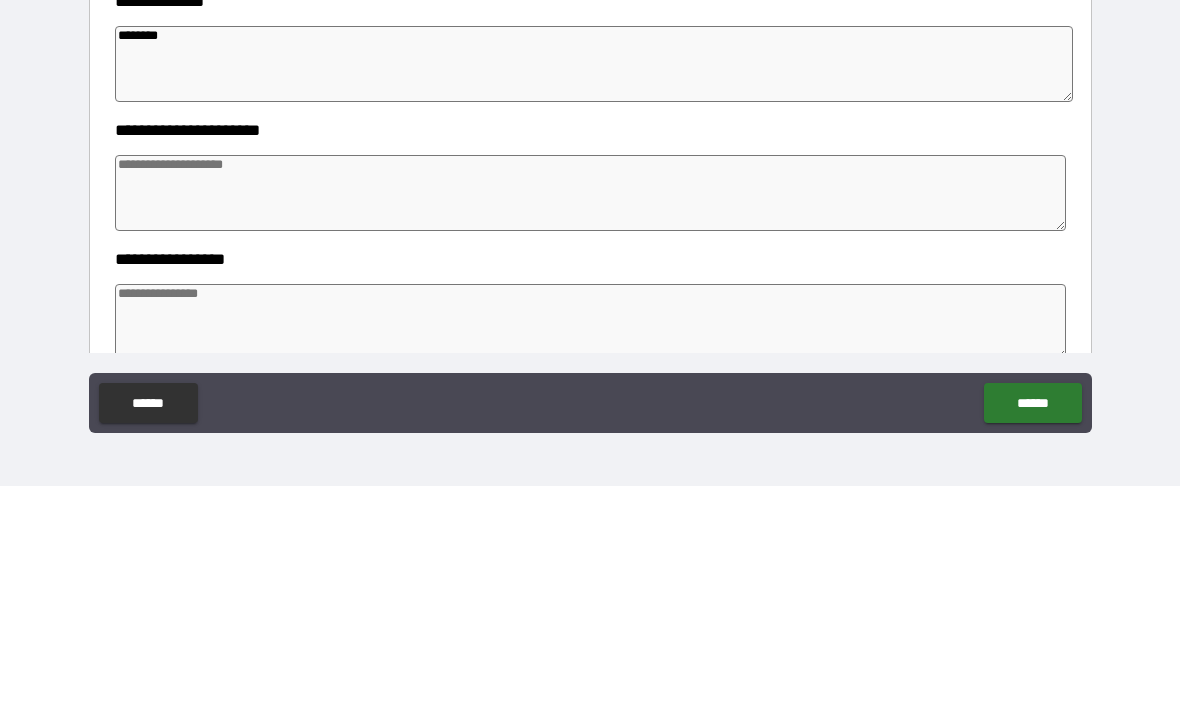 type on "********" 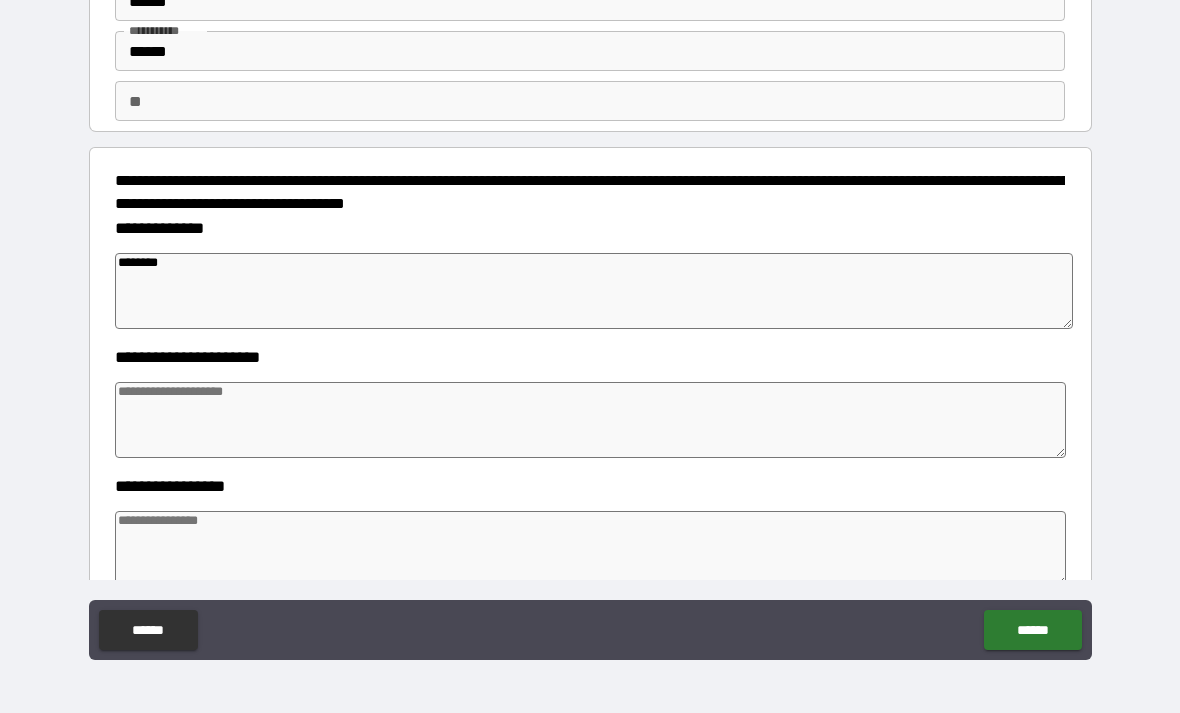 click at bounding box center (591, 420) 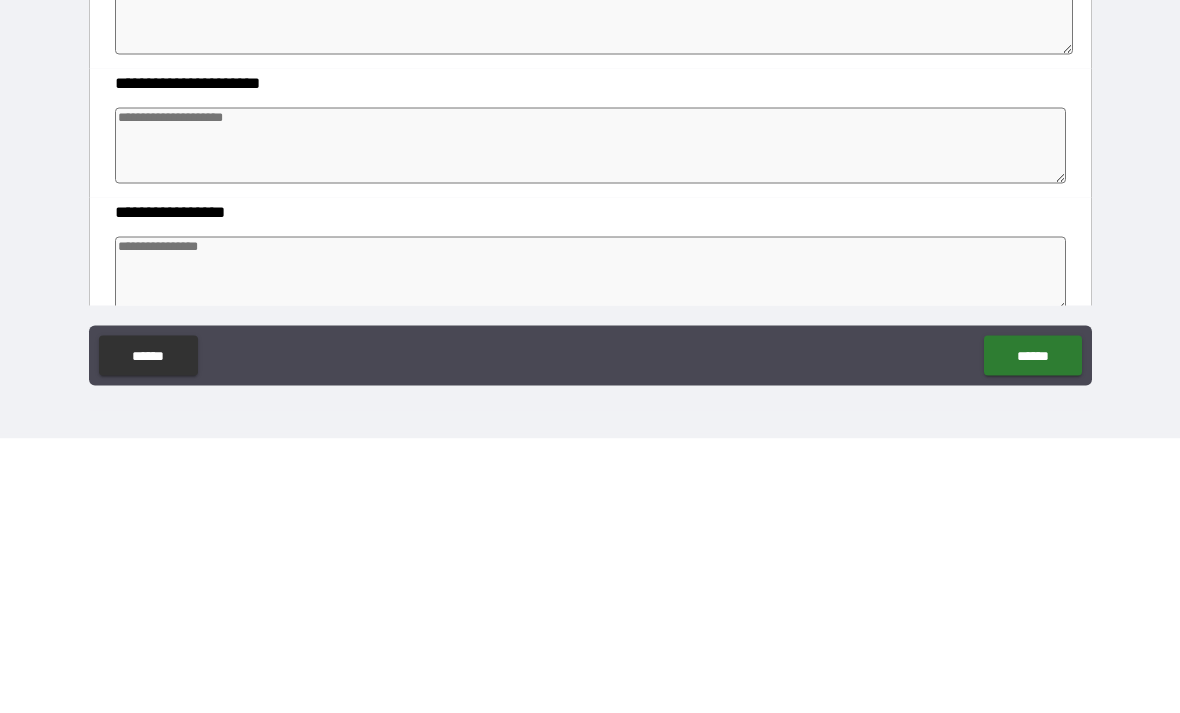 type on "*" 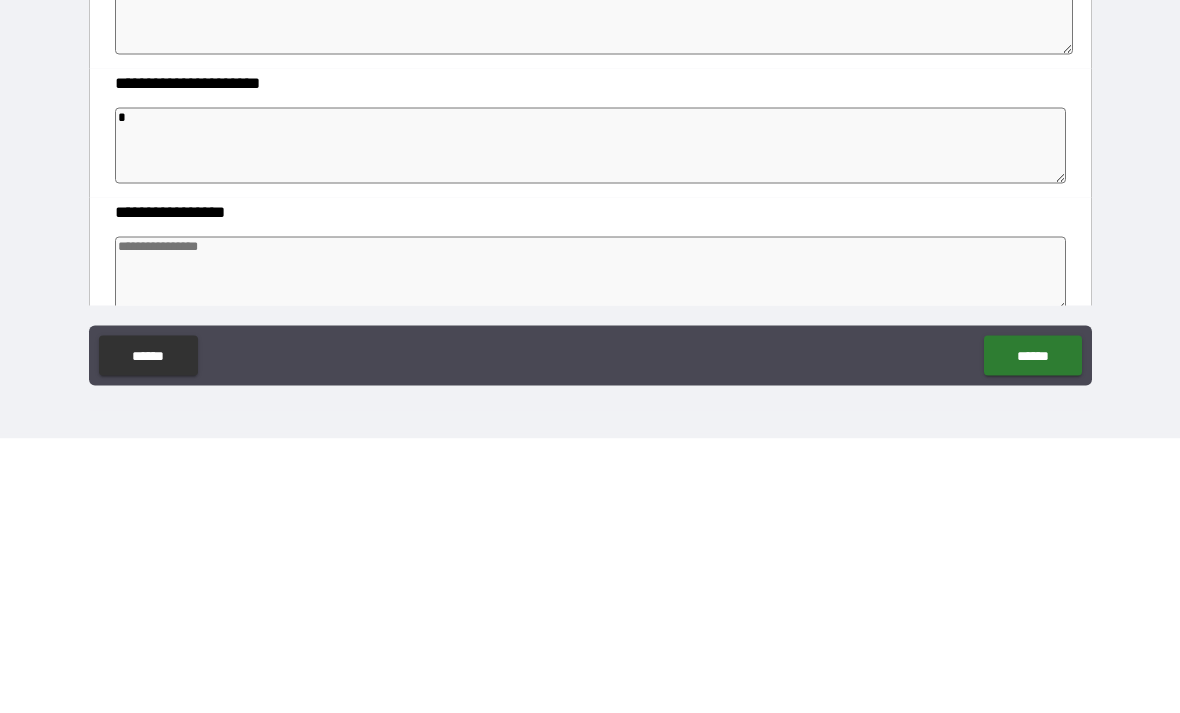 type on "*" 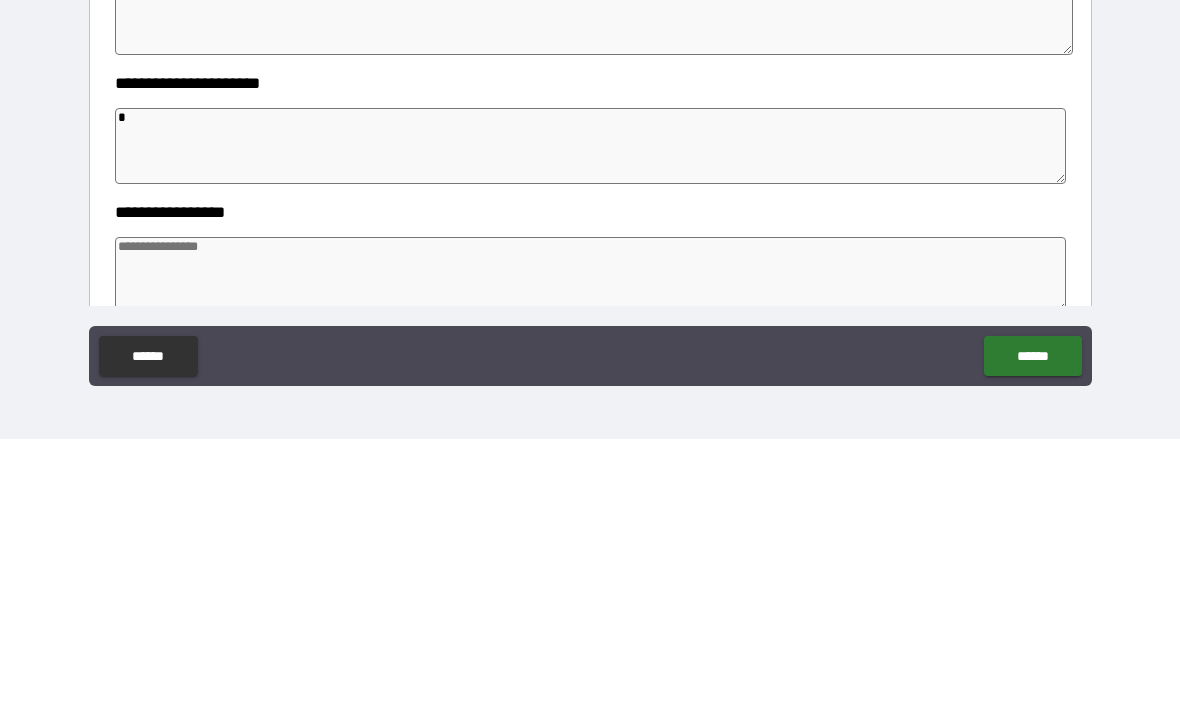 type on "*" 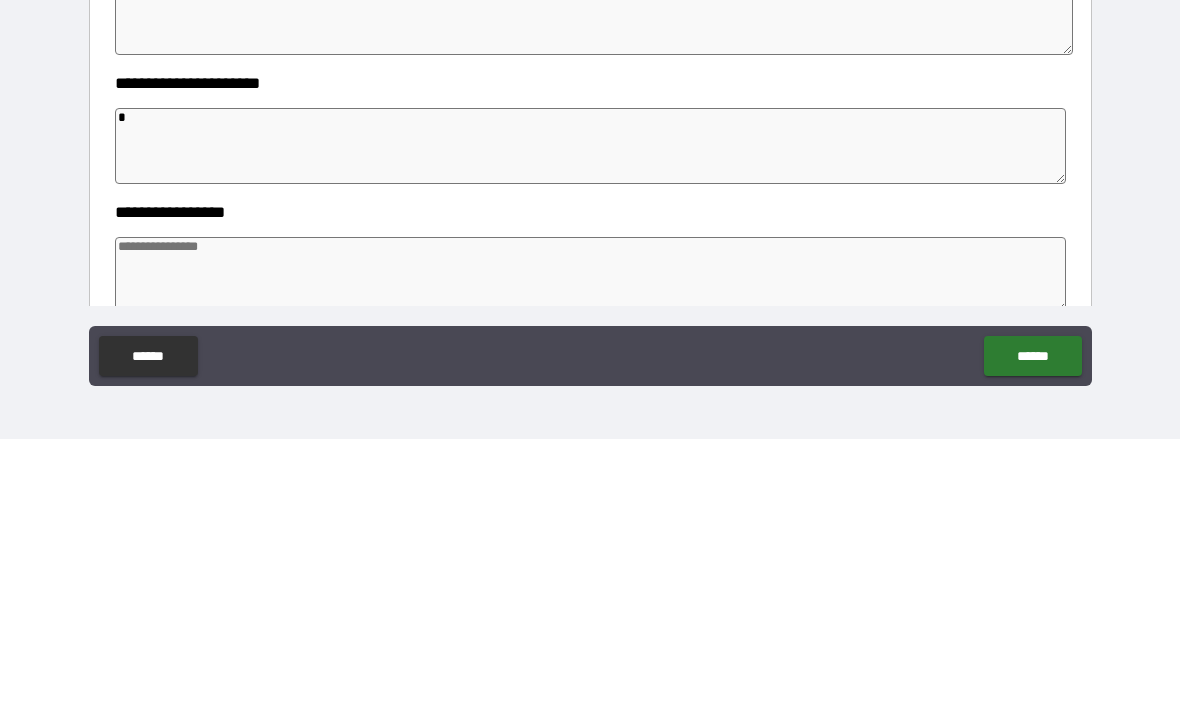 type on "*" 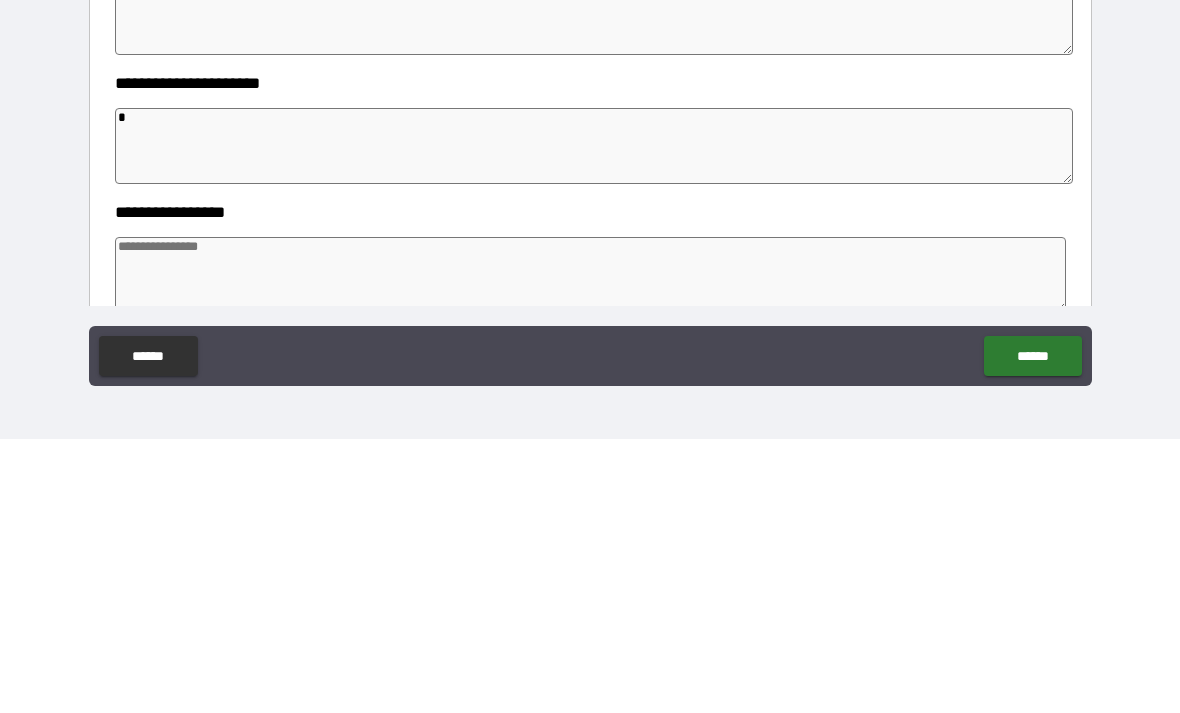 type on "**" 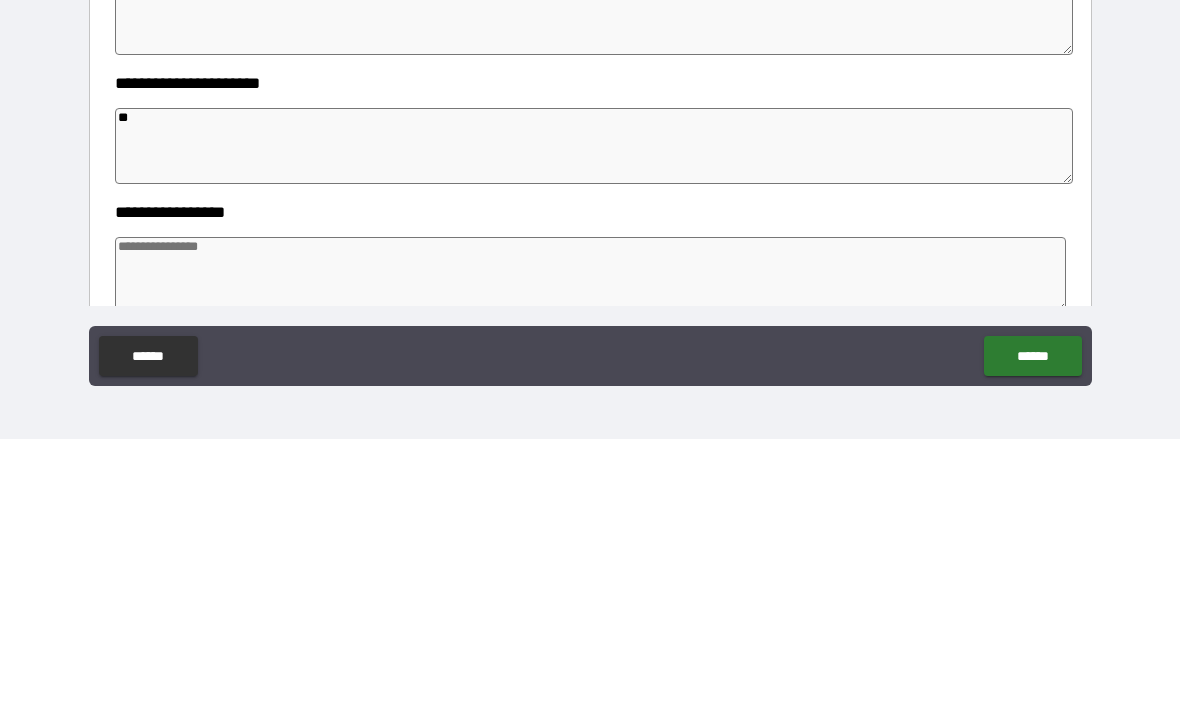 type on "*" 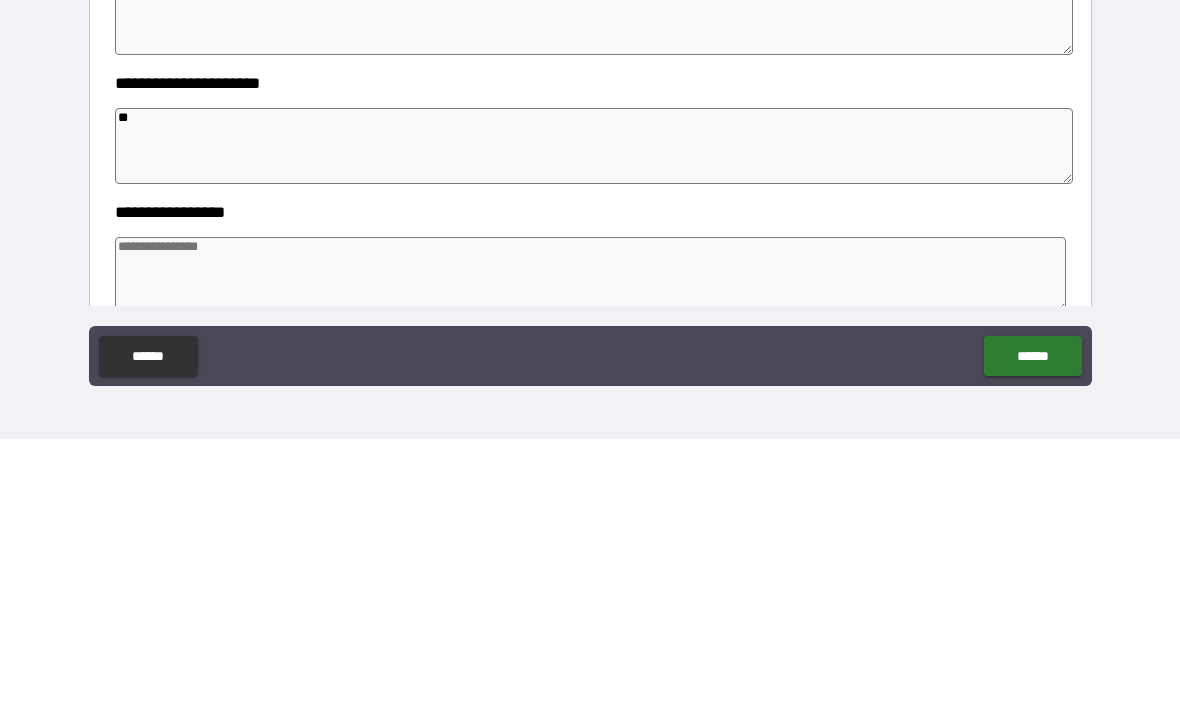 type on "*" 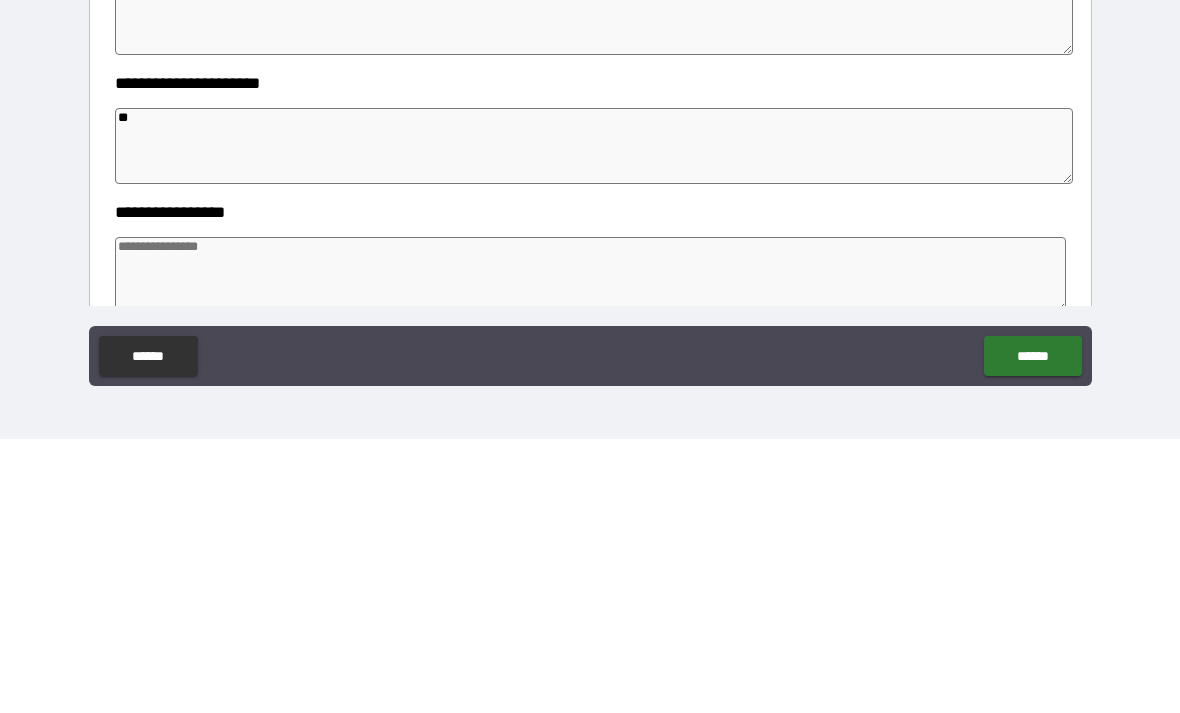 type on "*" 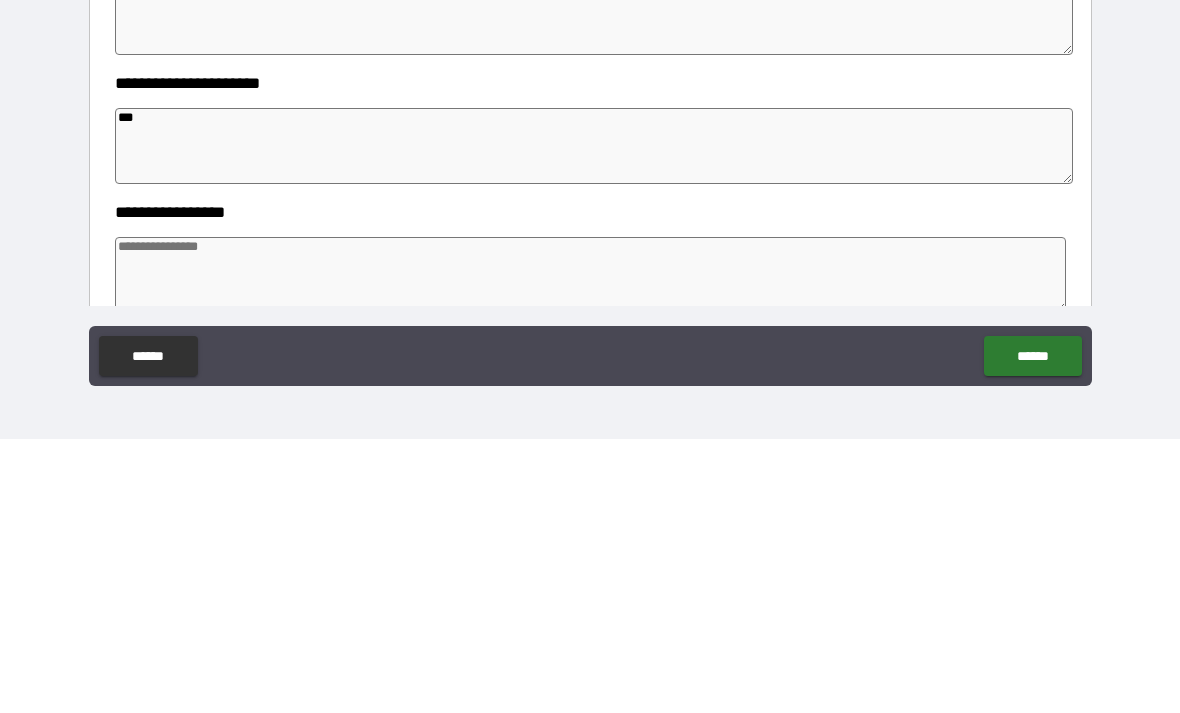 type on "*" 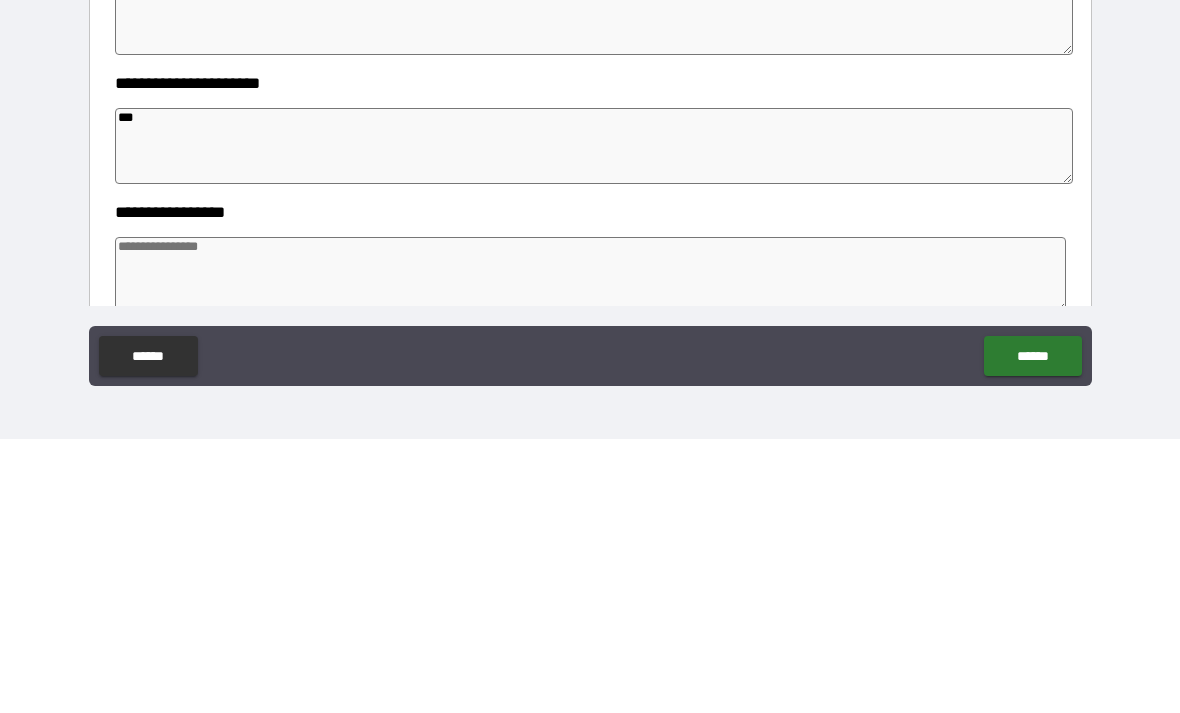 type on "*" 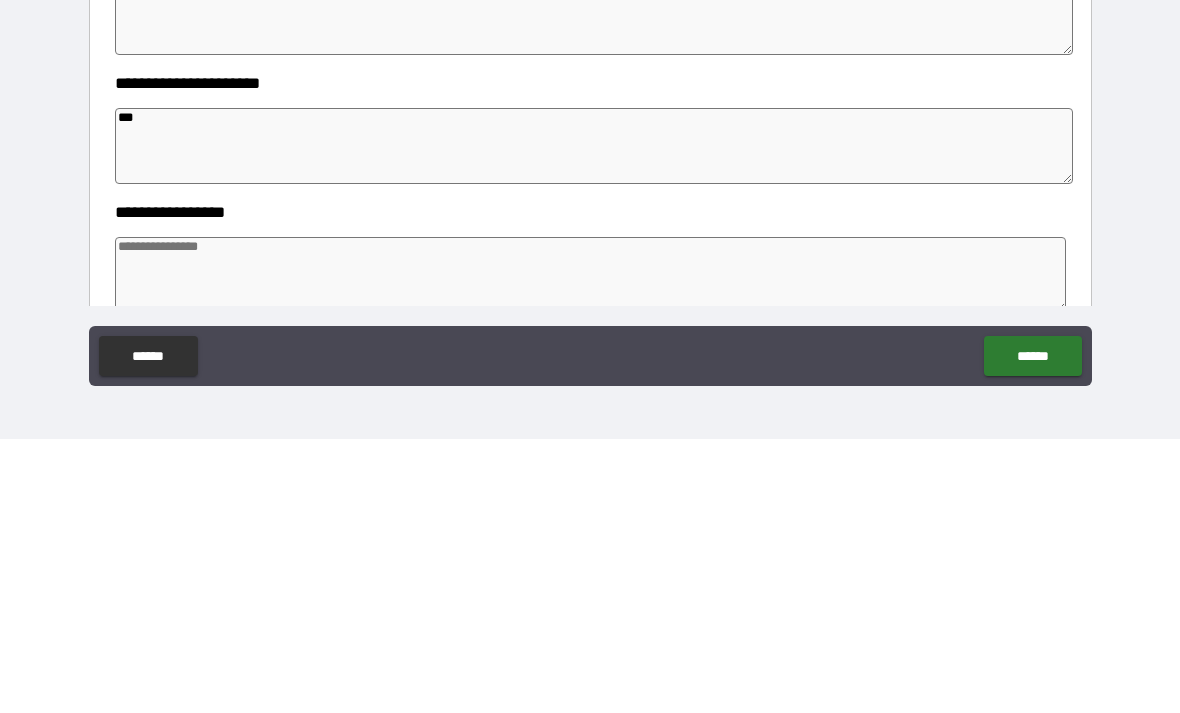 type on "*" 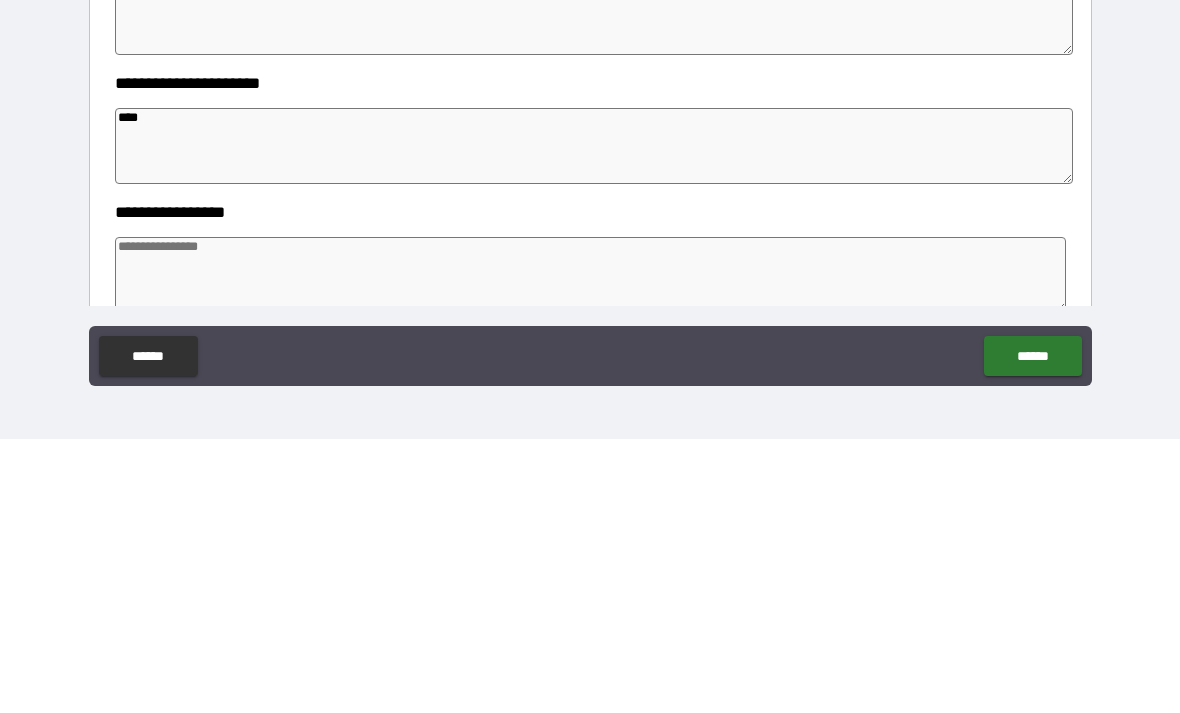 type on "*" 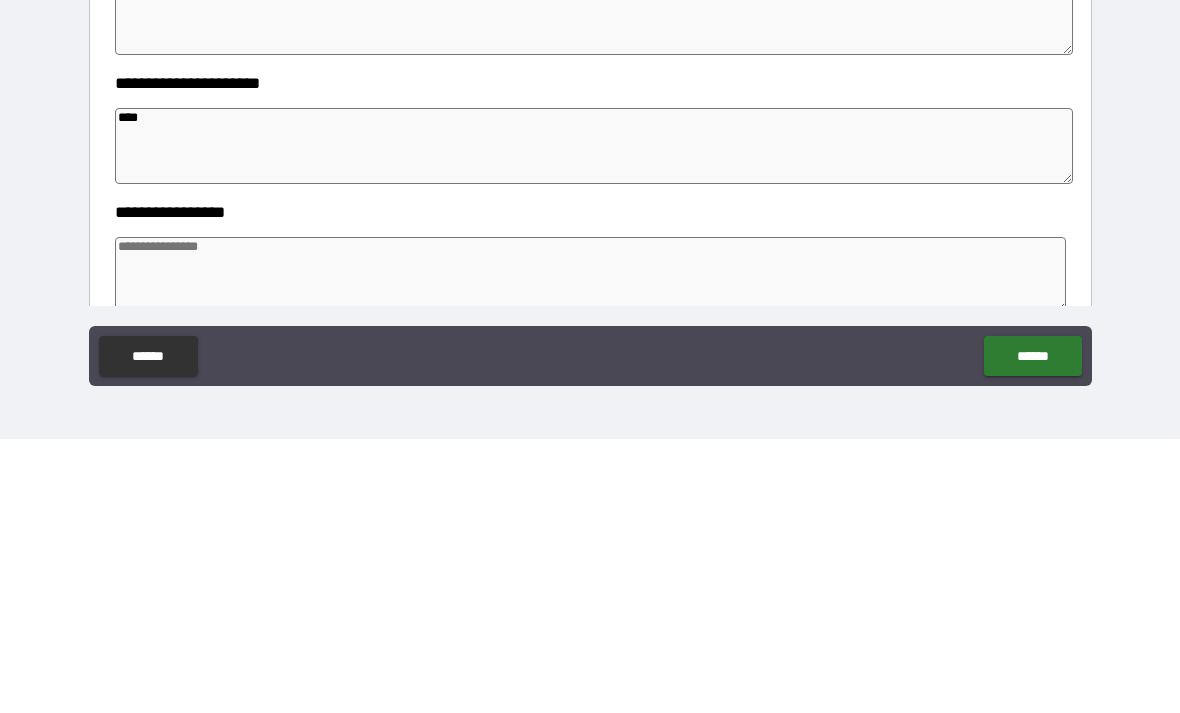 type on "*" 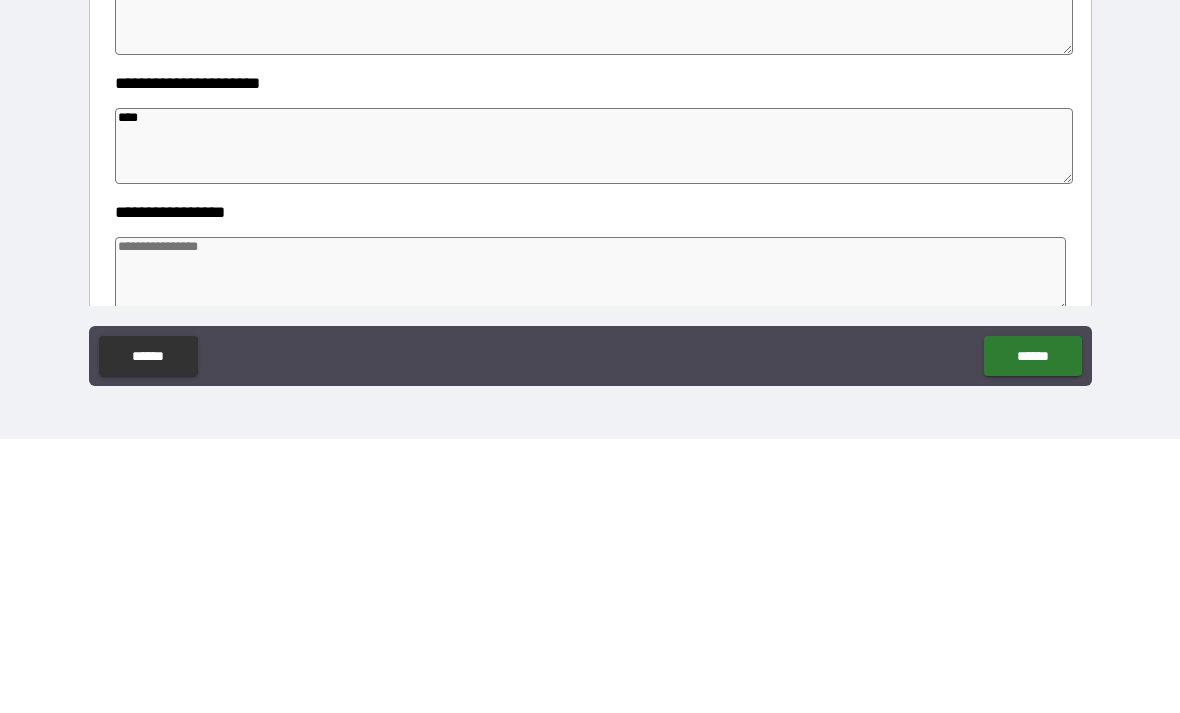 type on "*" 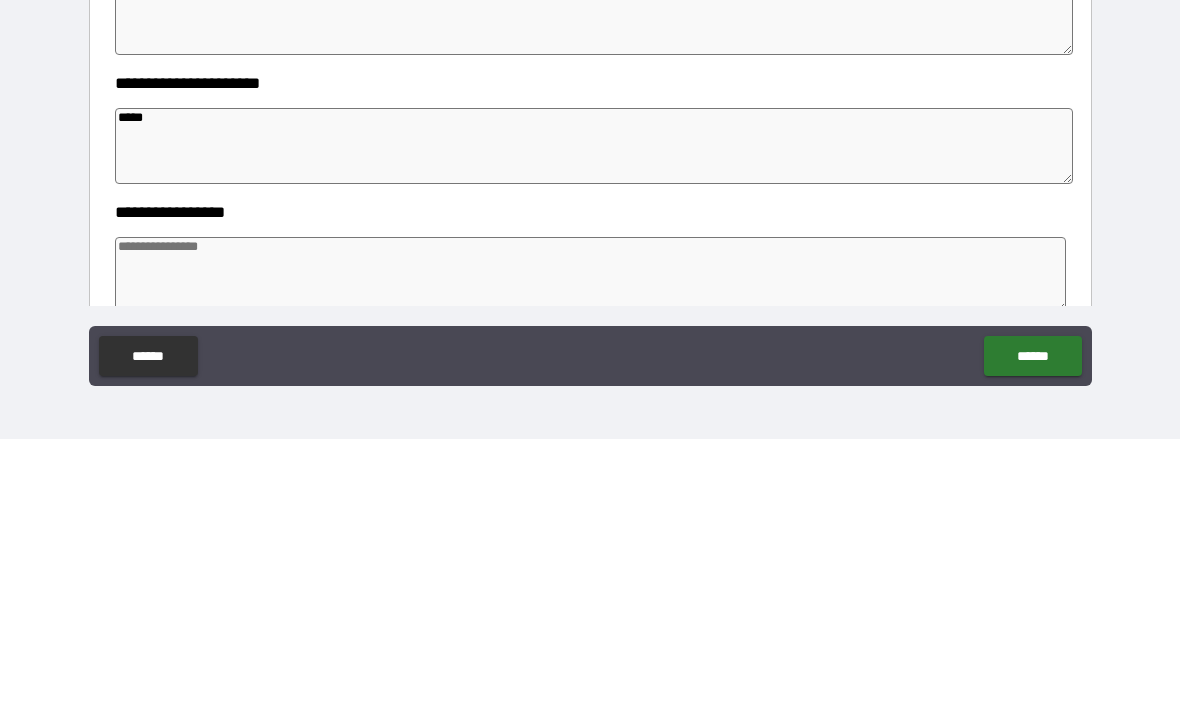 type on "*" 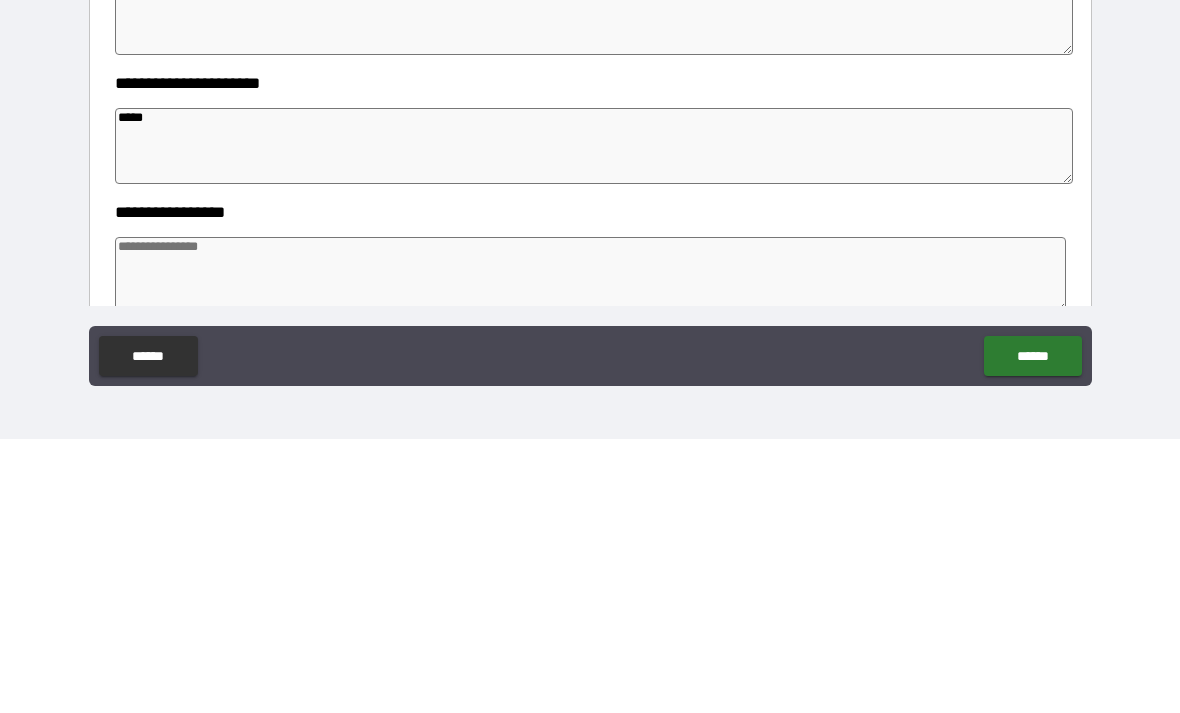 type on "*" 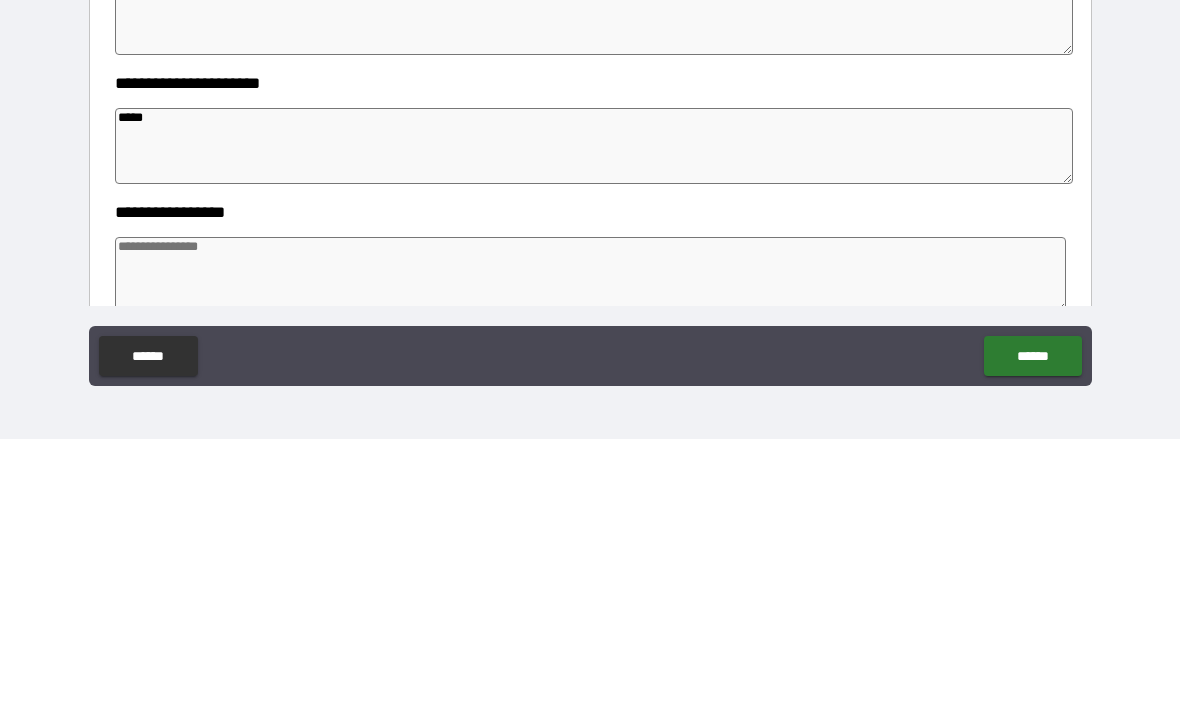 type on "****" 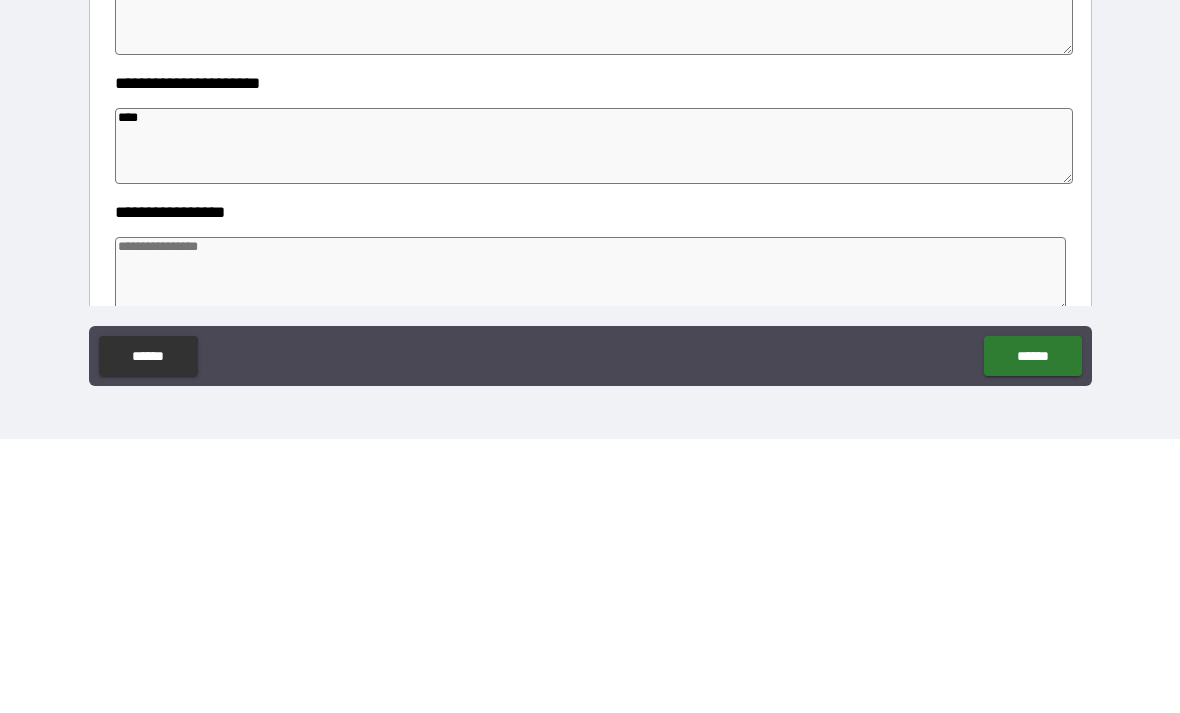 type on "*" 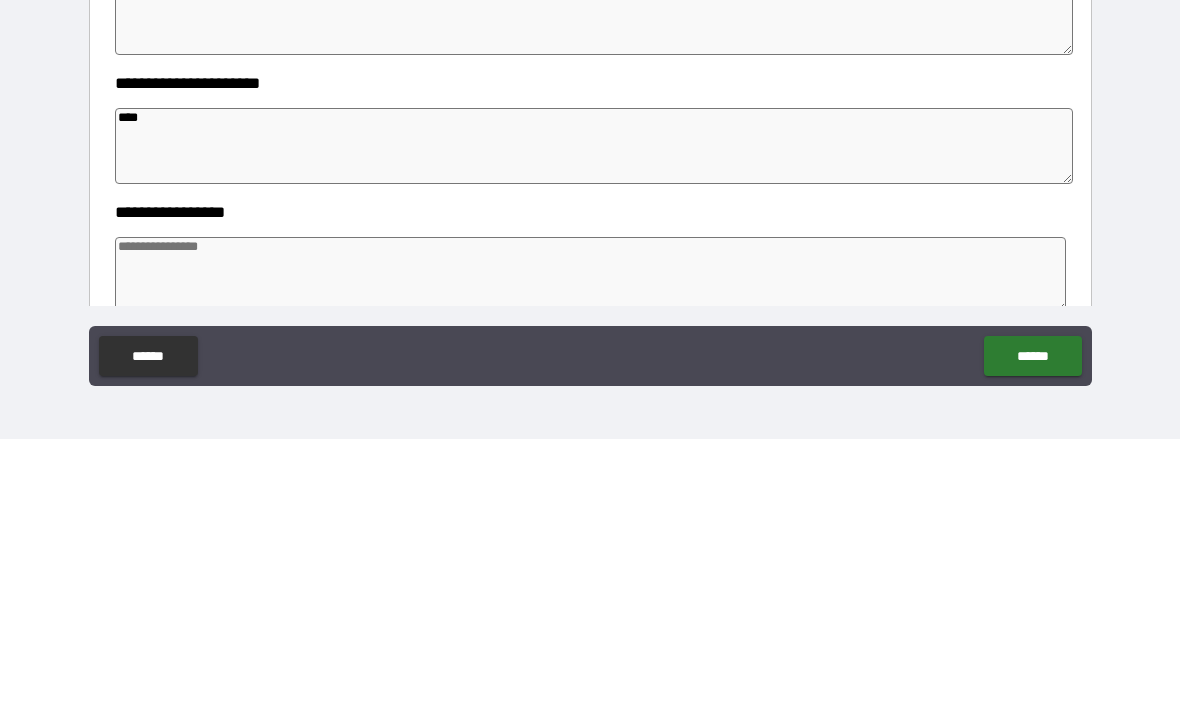type on "***" 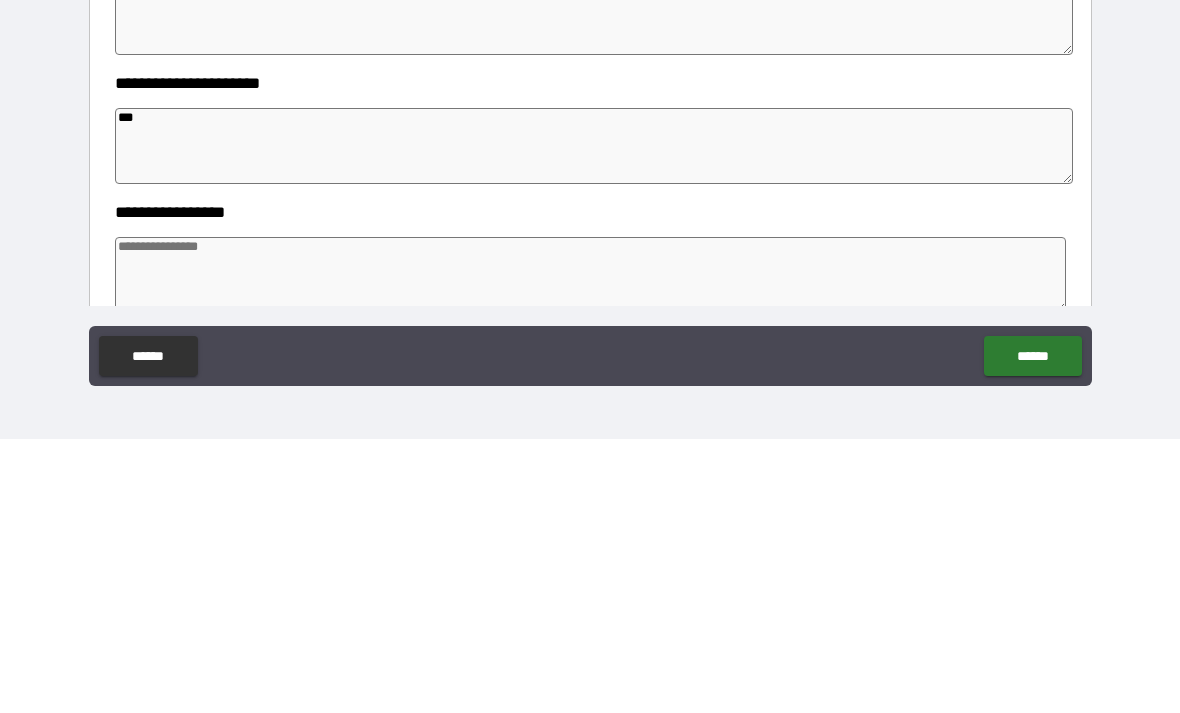 type on "*" 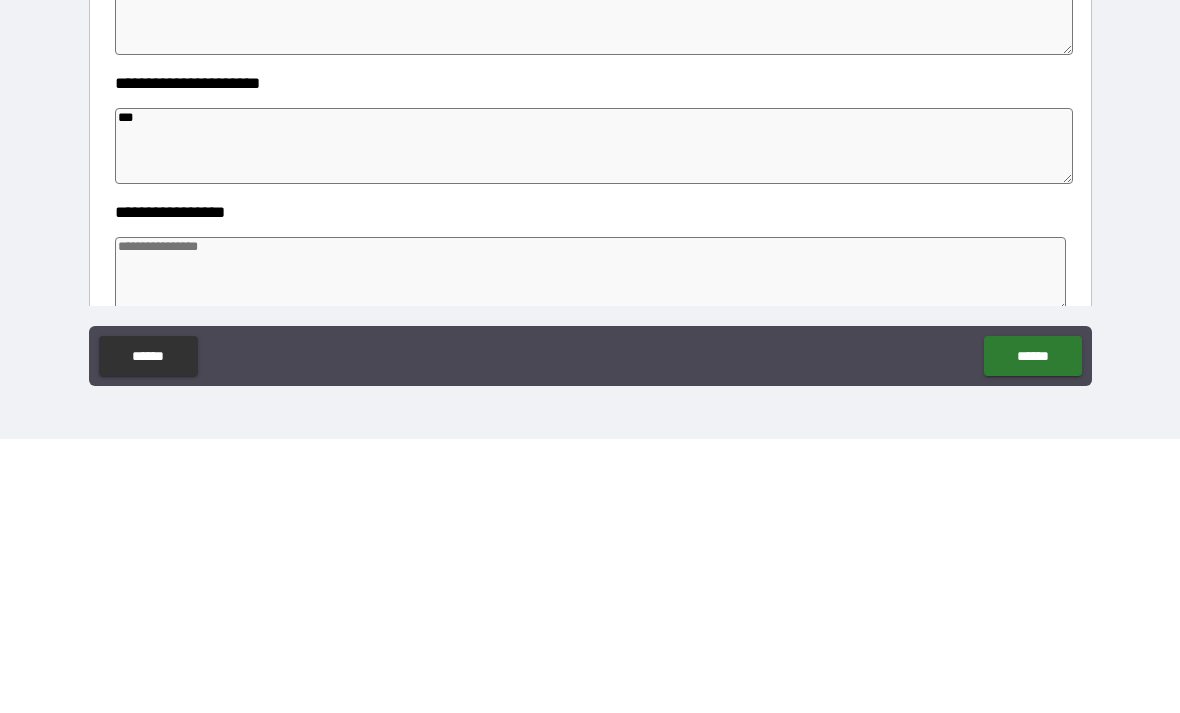 type on "*" 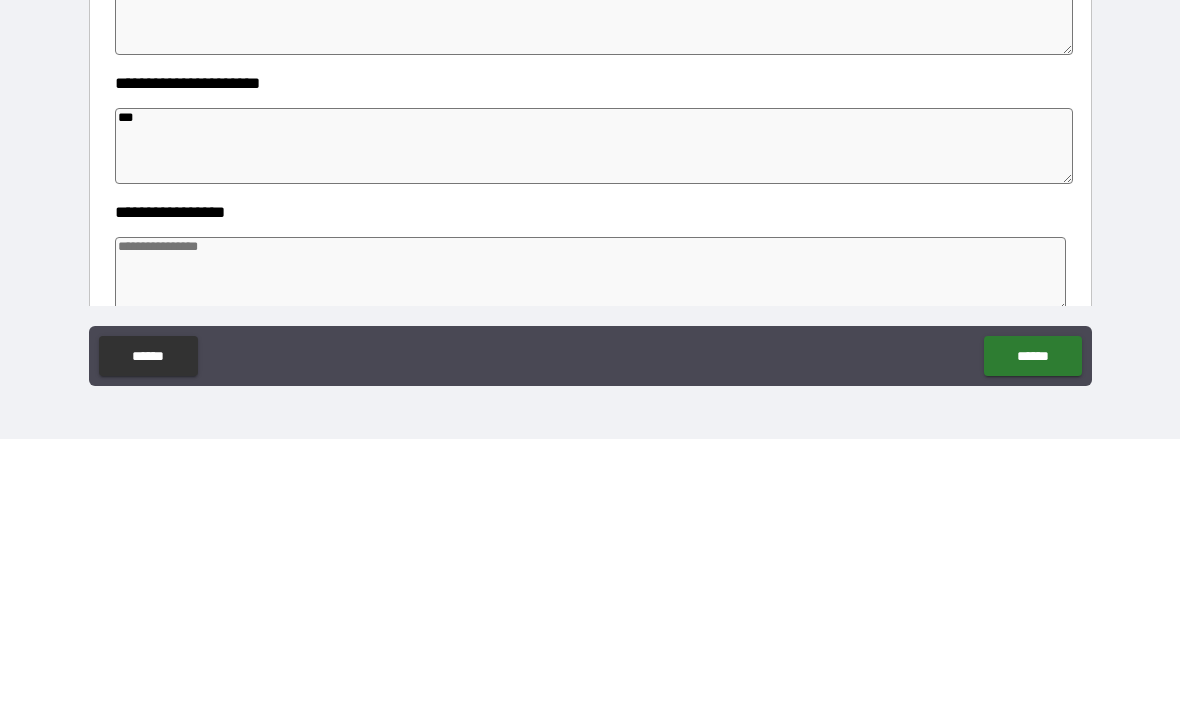 type on "*" 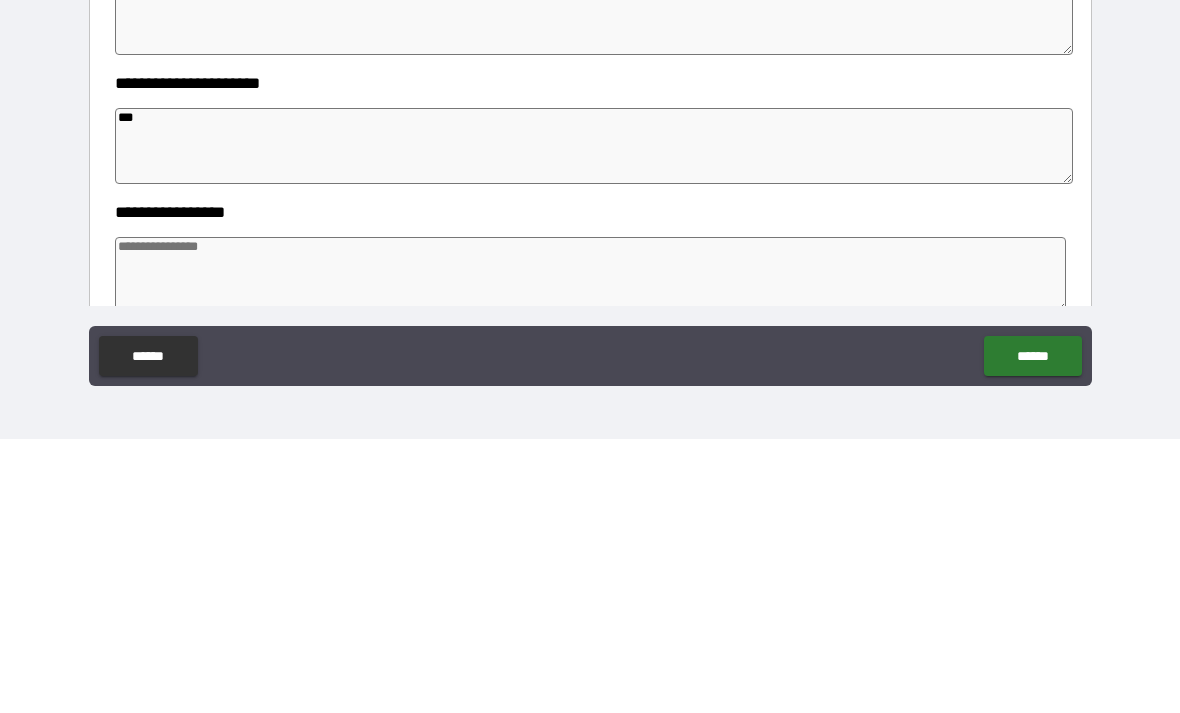 type on "****" 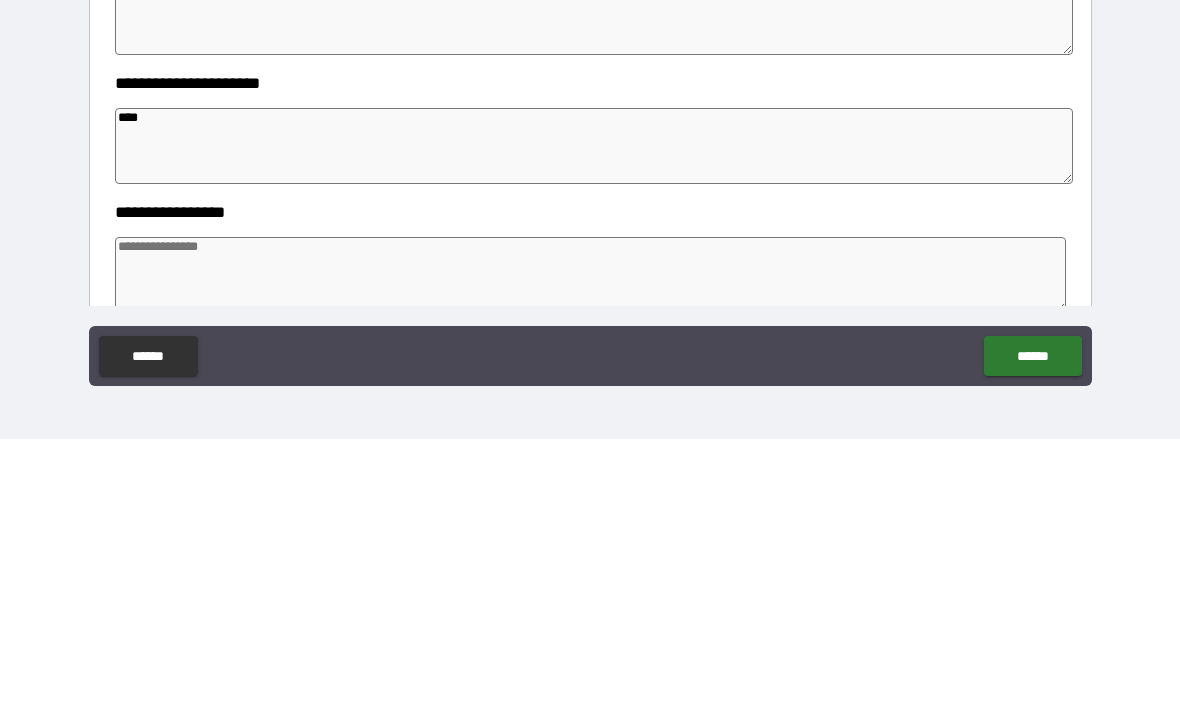 type on "*" 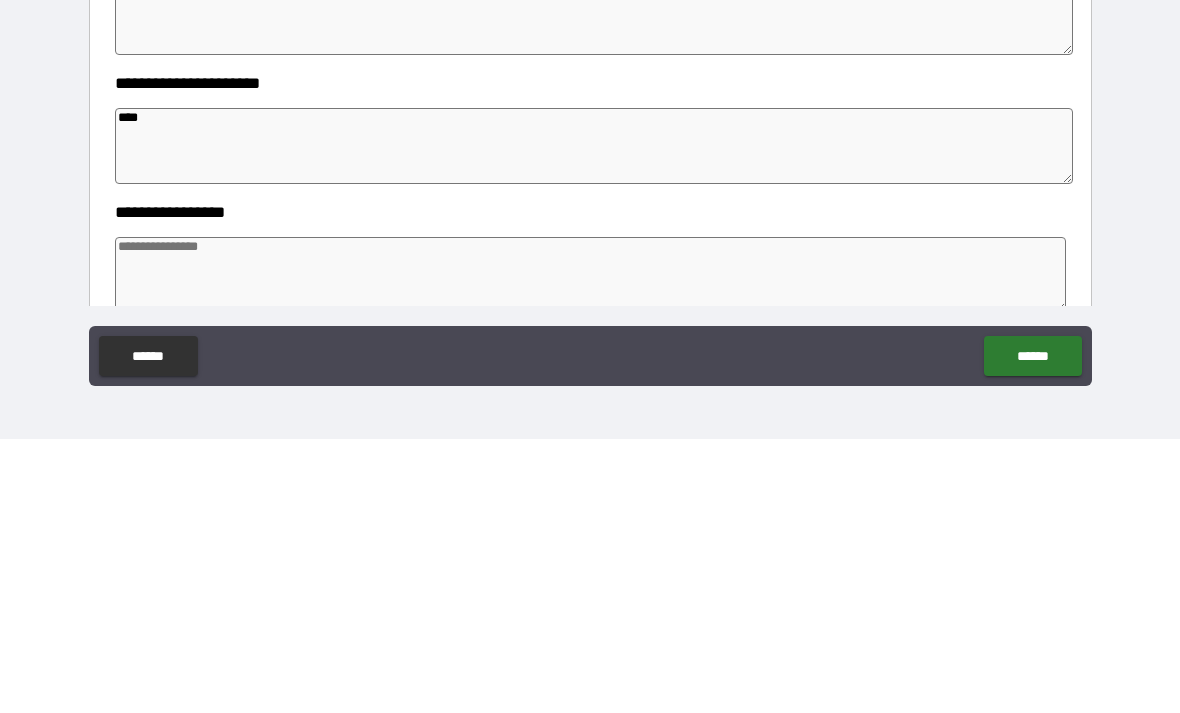 type on "*" 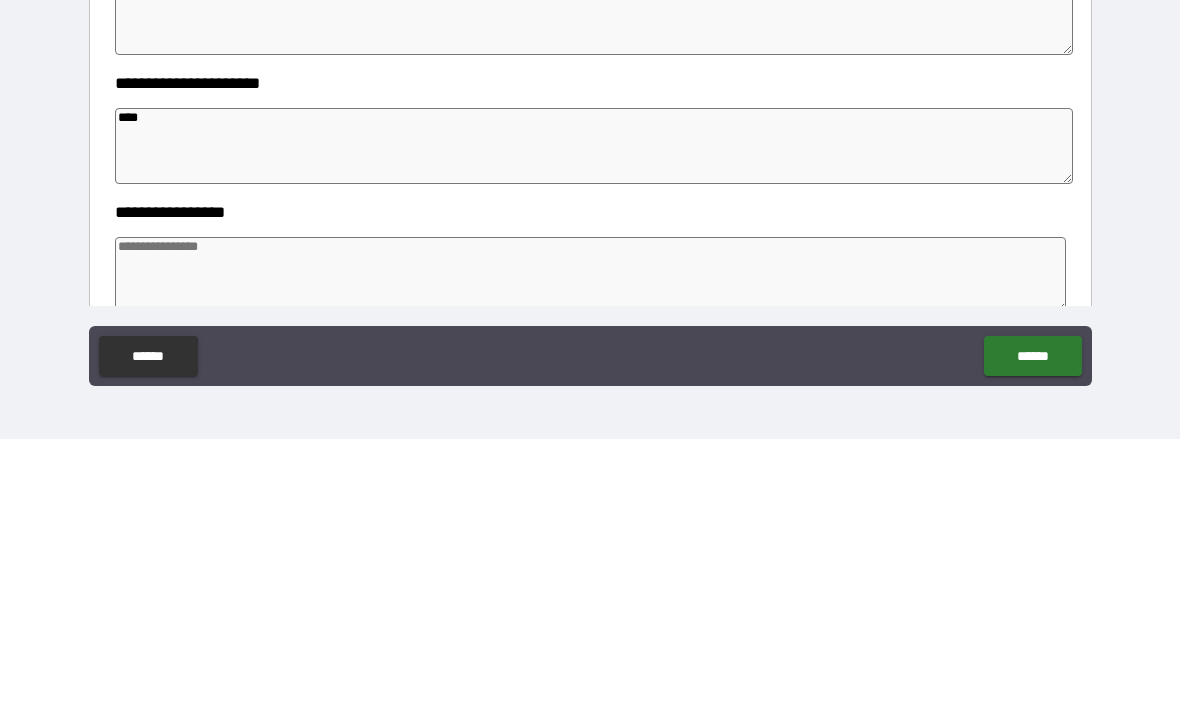 type on "*" 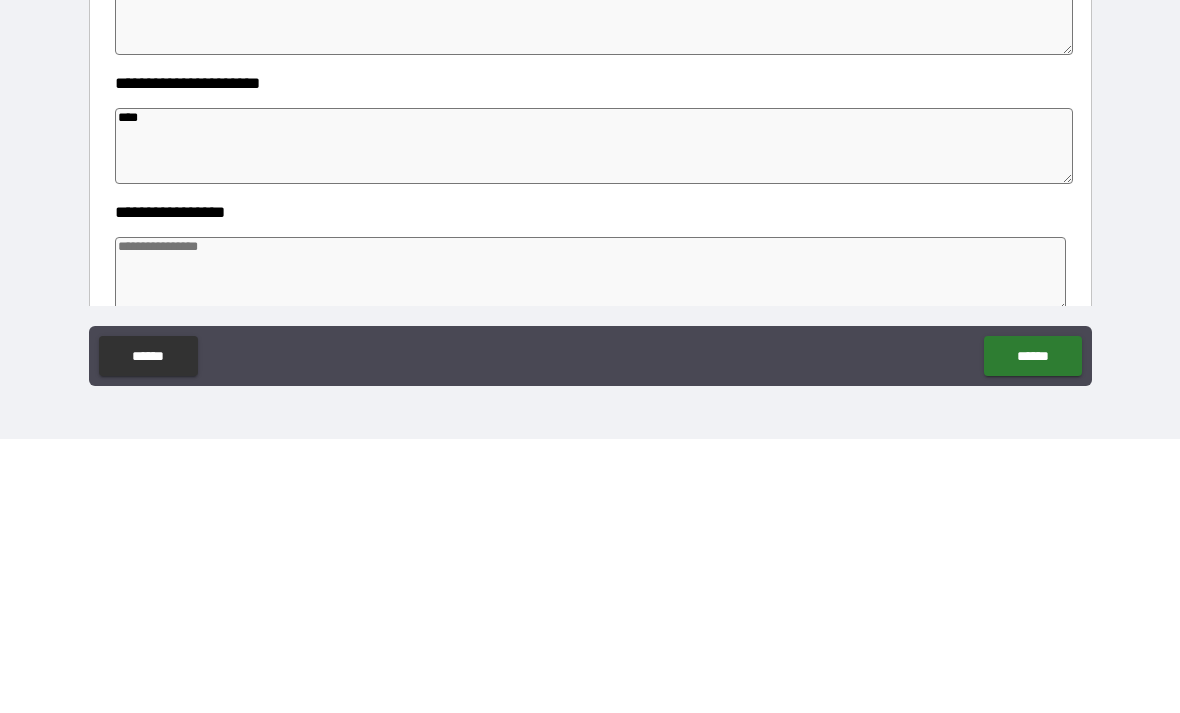 type on "*****" 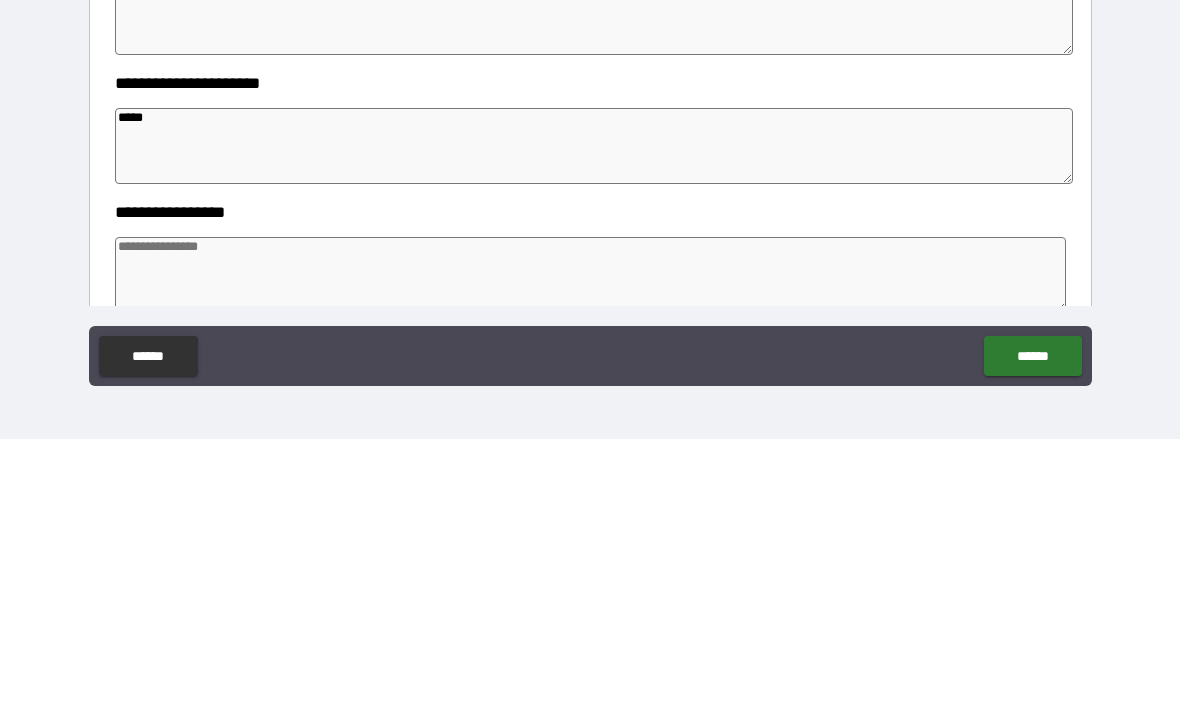 type on "*" 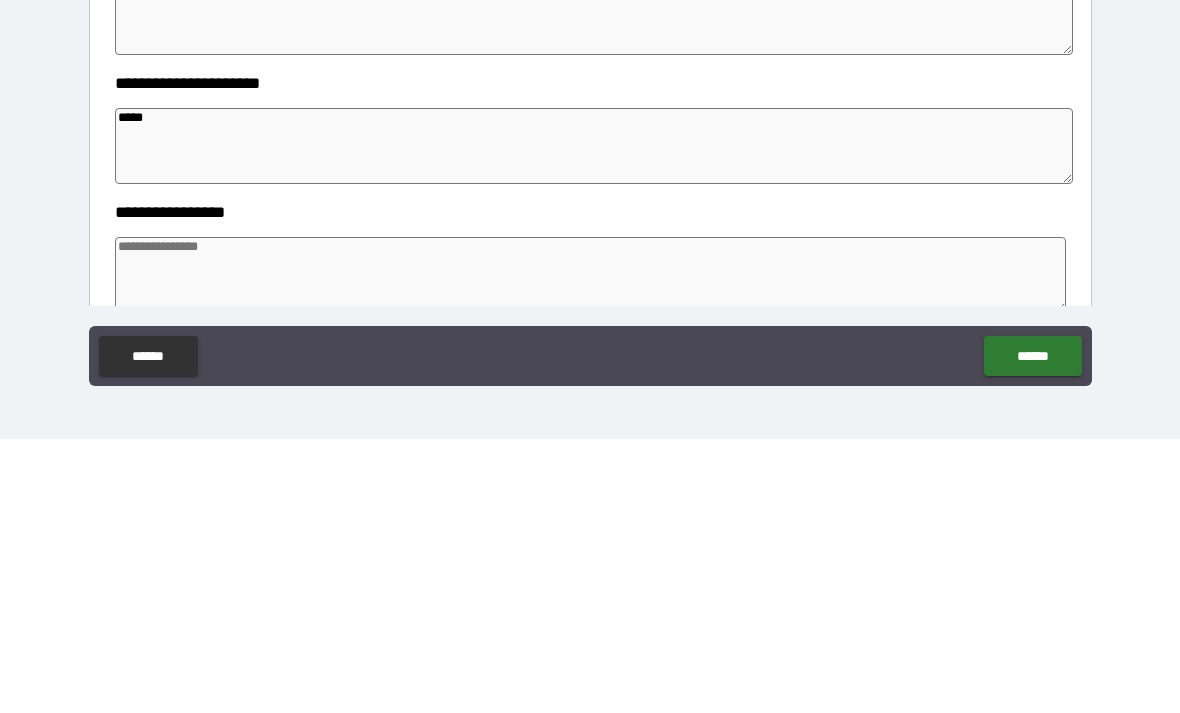 type on "*" 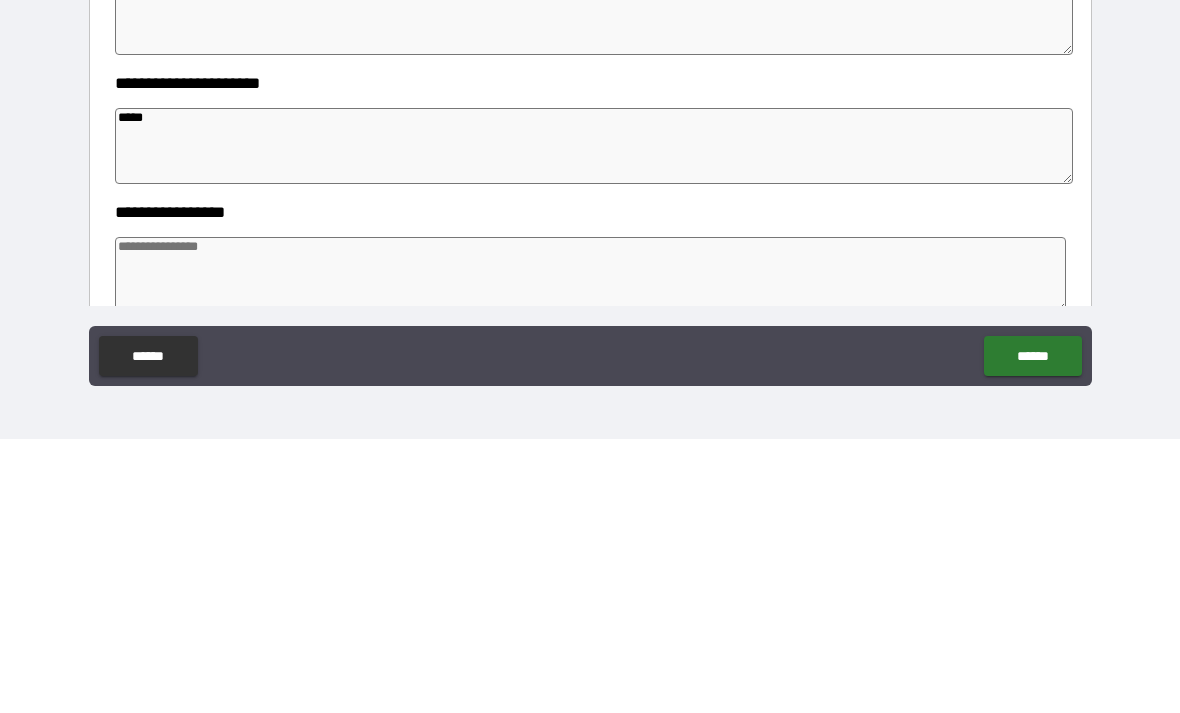 type on "*" 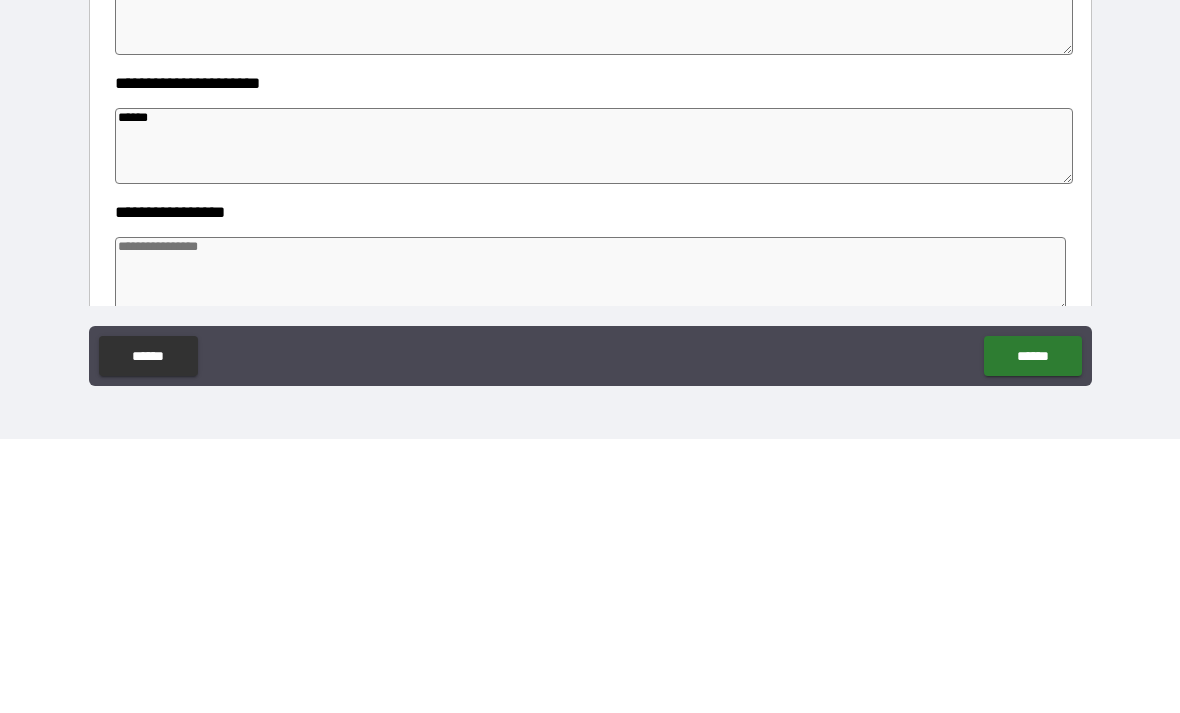 type on "*" 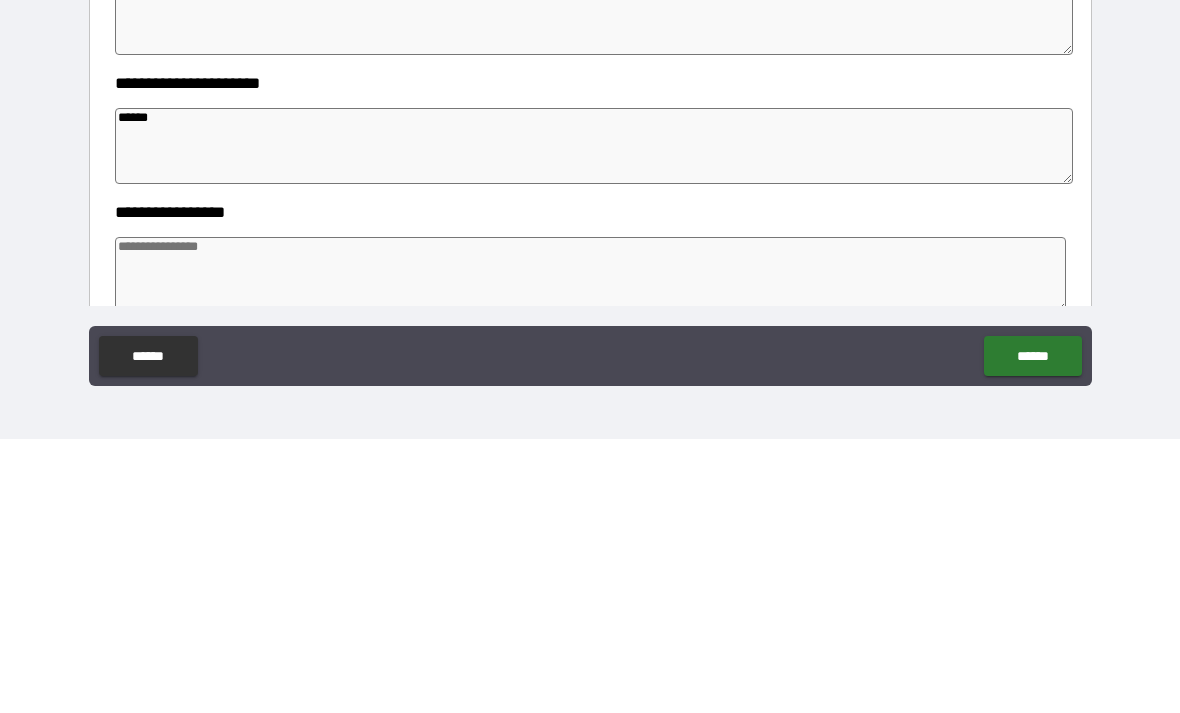 type on "*" 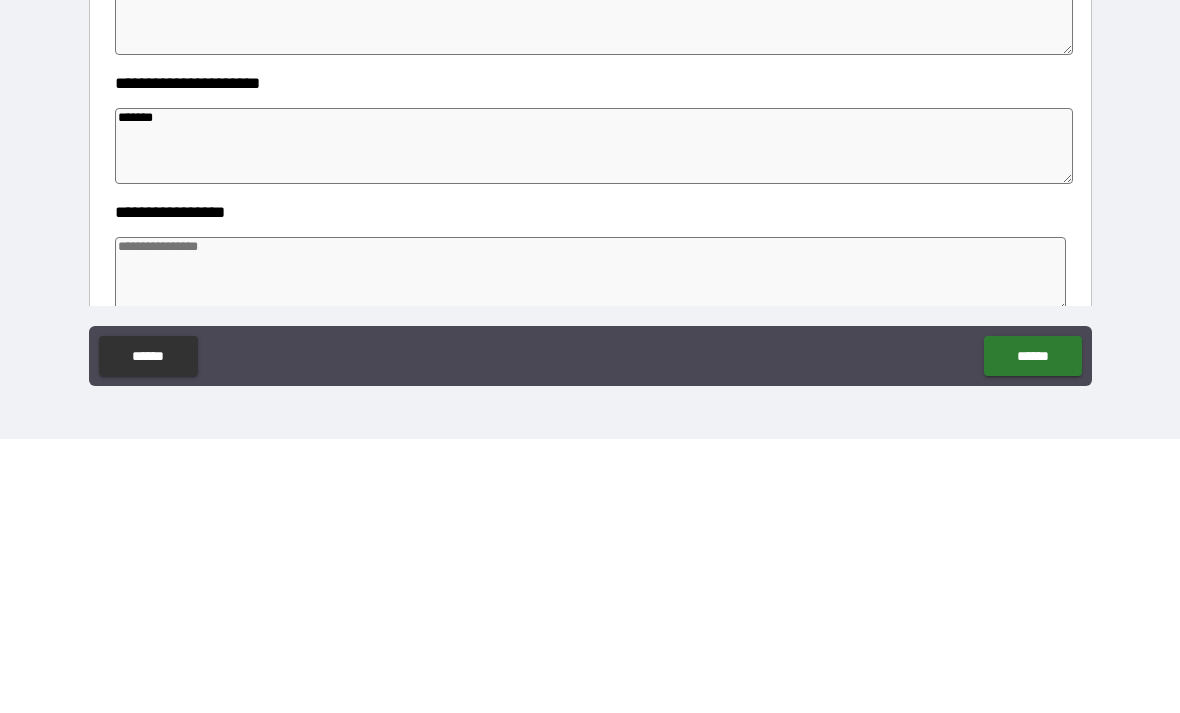 type on "*" 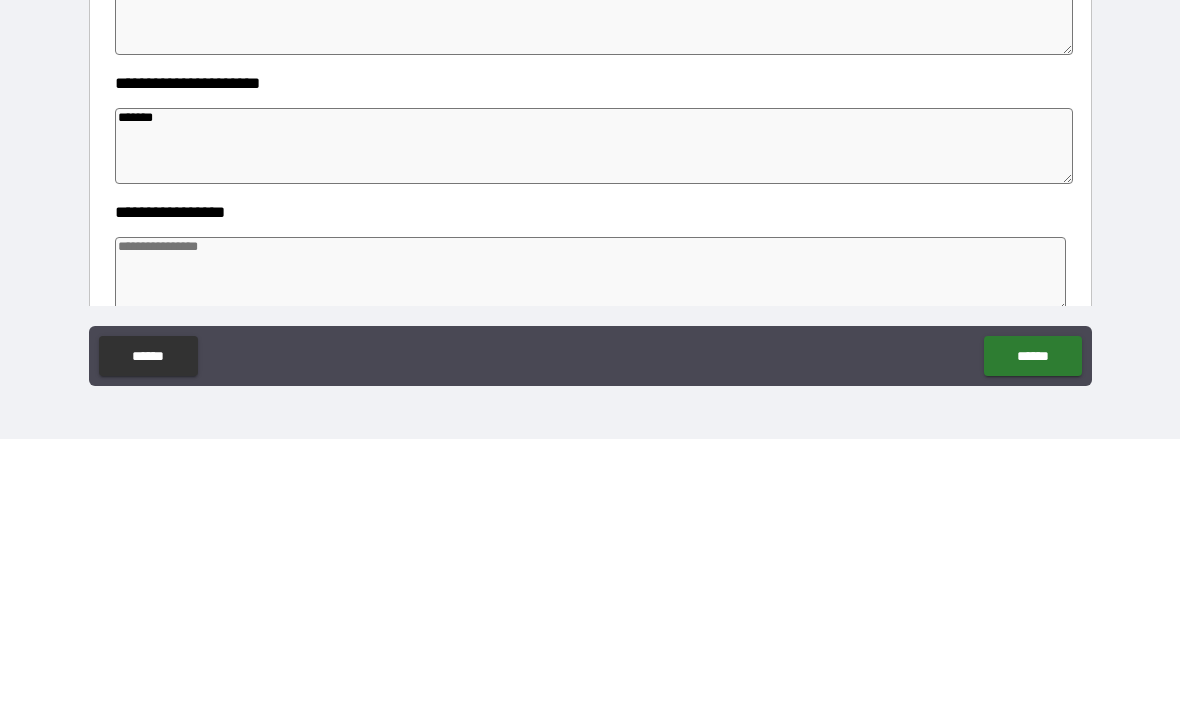 type on "*" 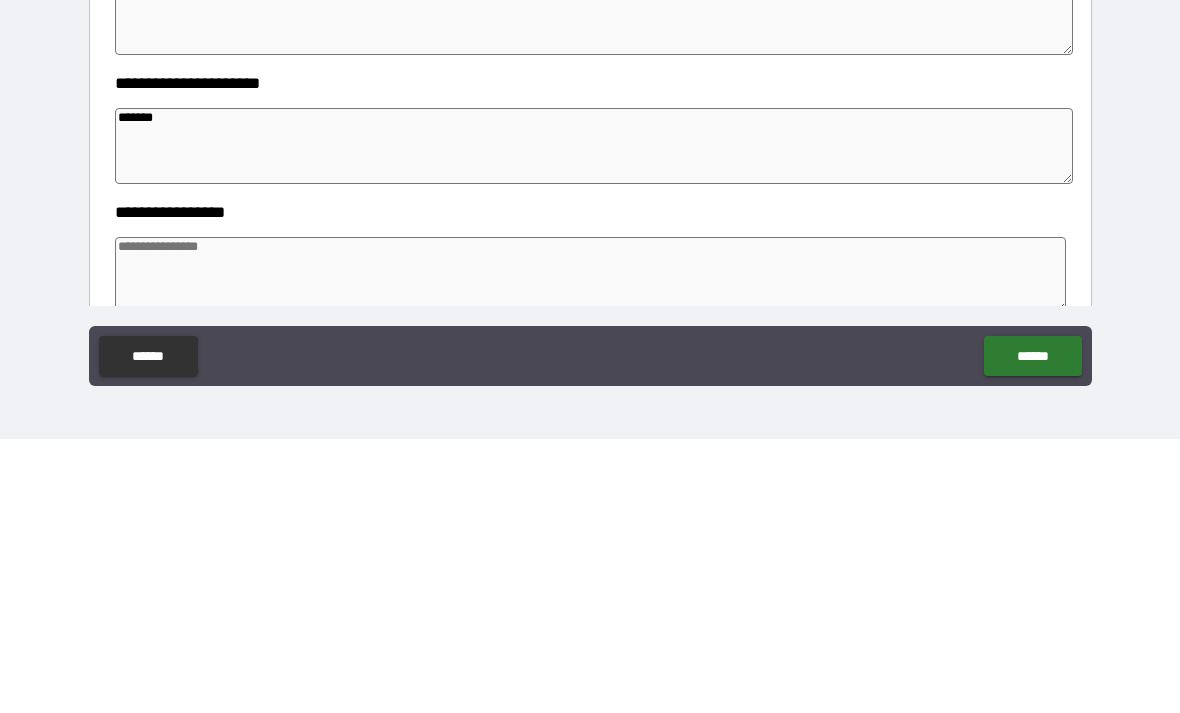 type on "*" 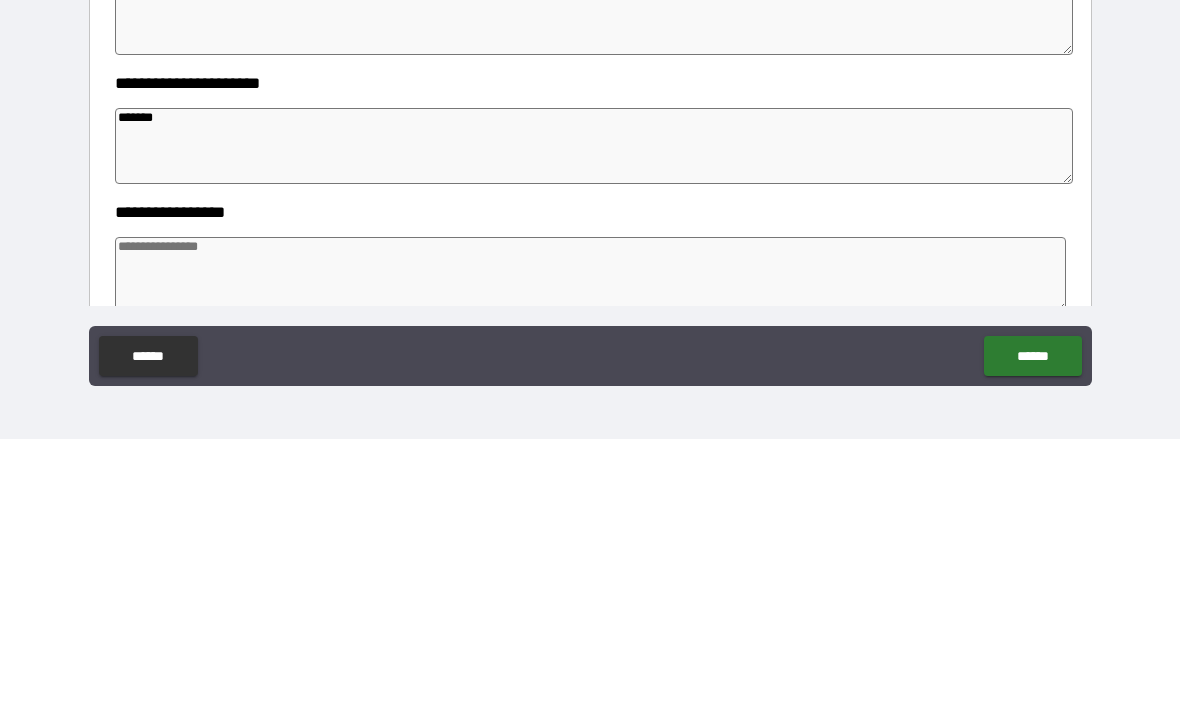 type on "********" 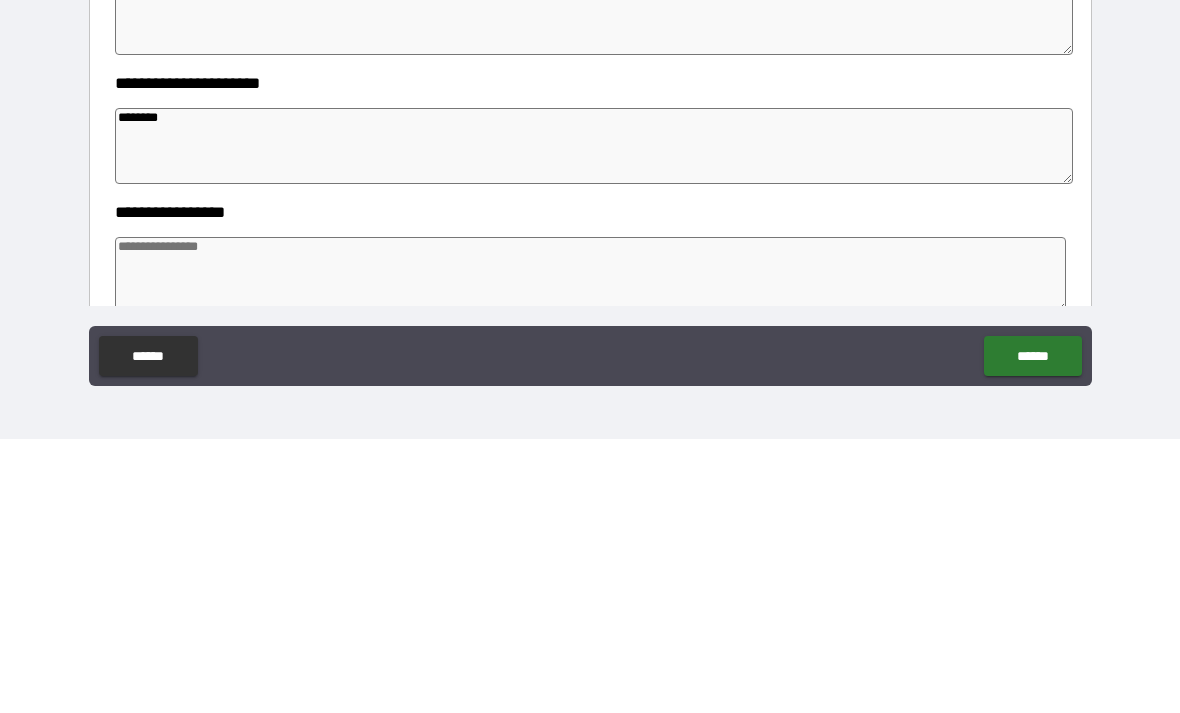 type on "*" 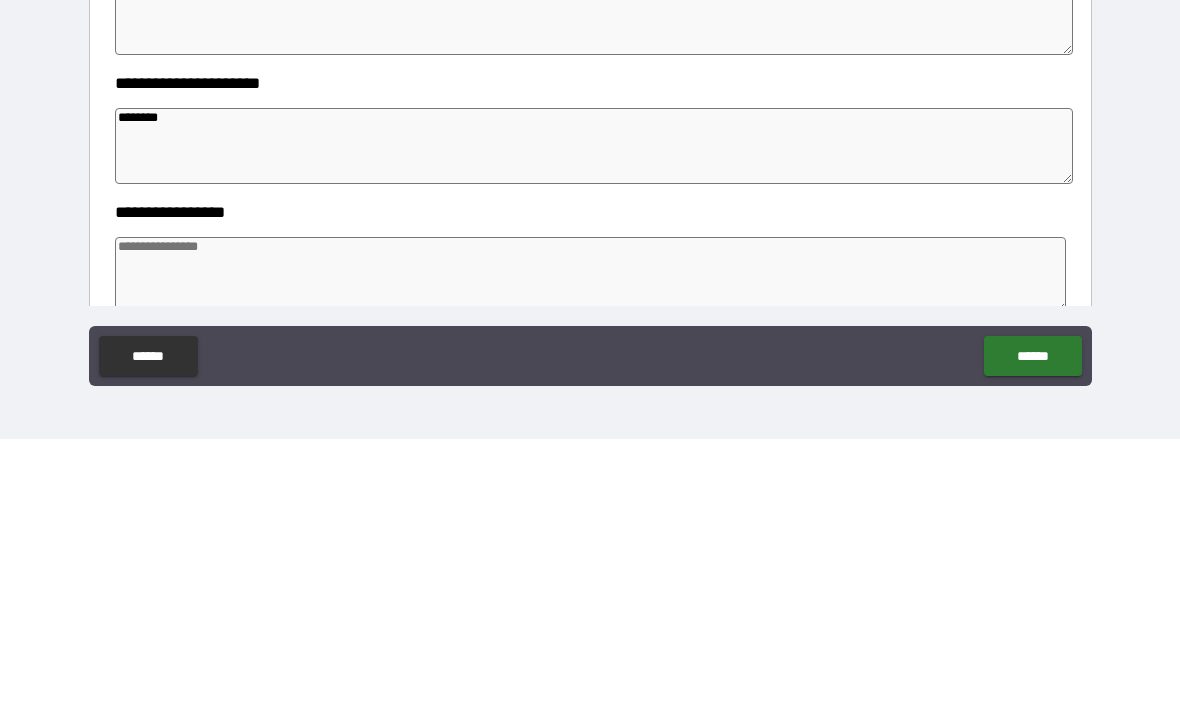 type on "*" 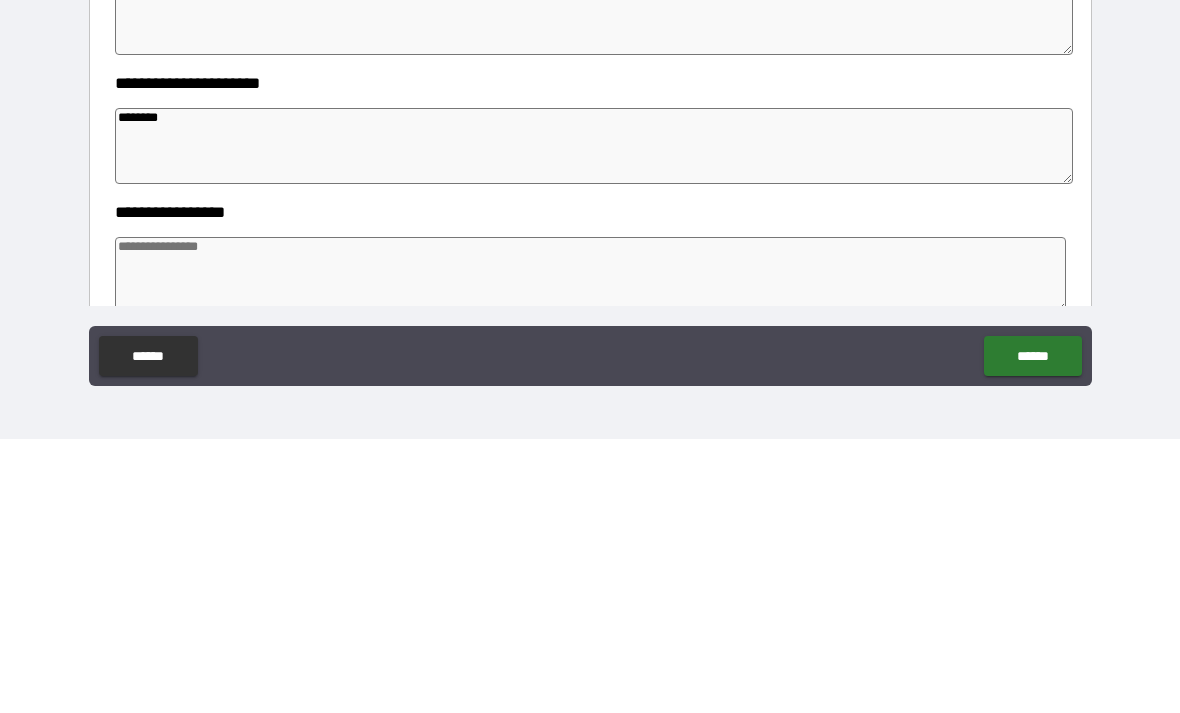 type on "*" 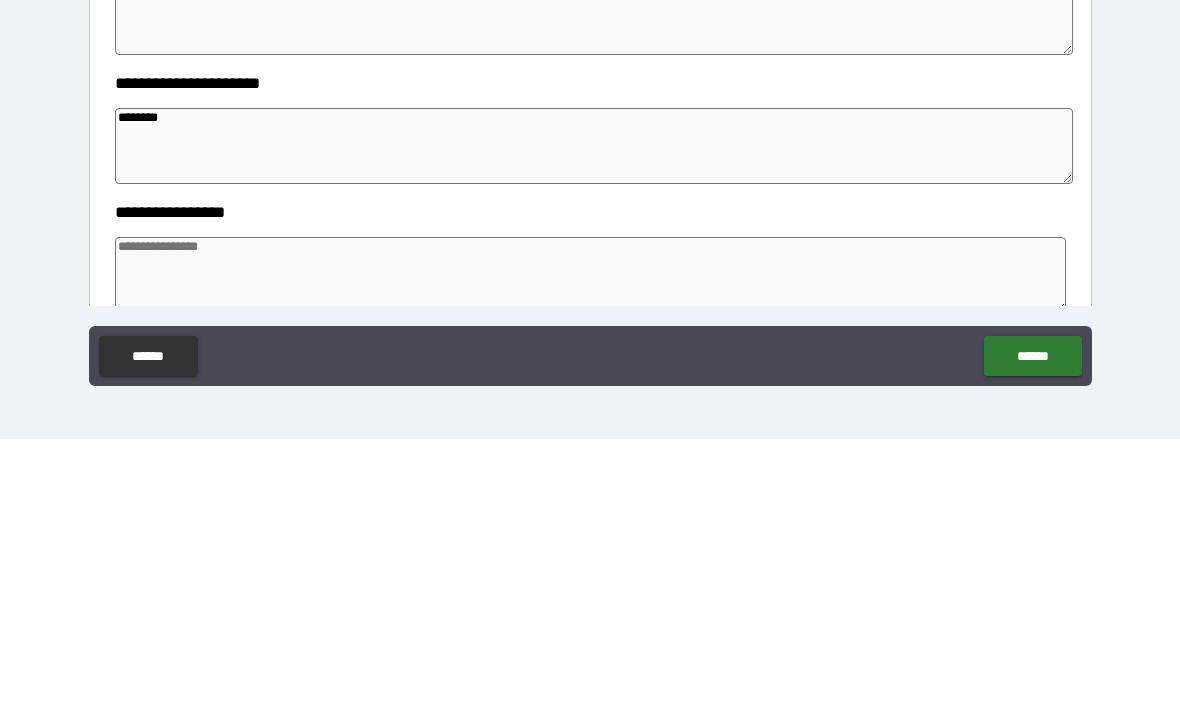 type on "*********" 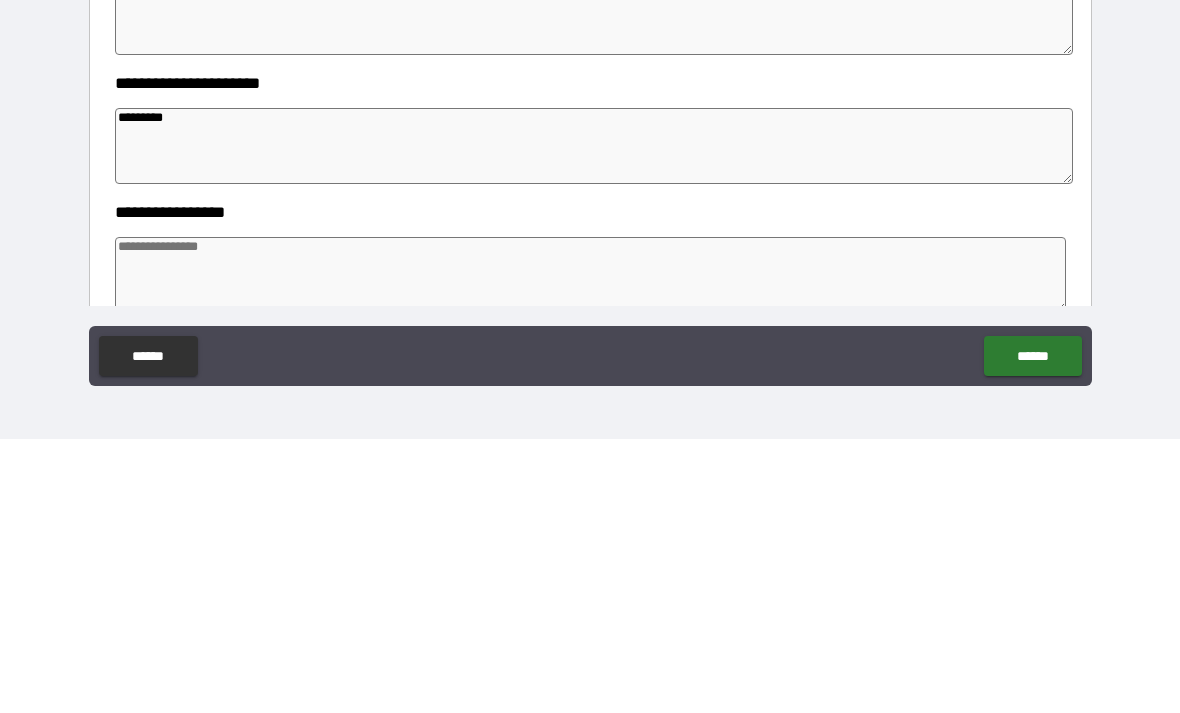 type on "*" 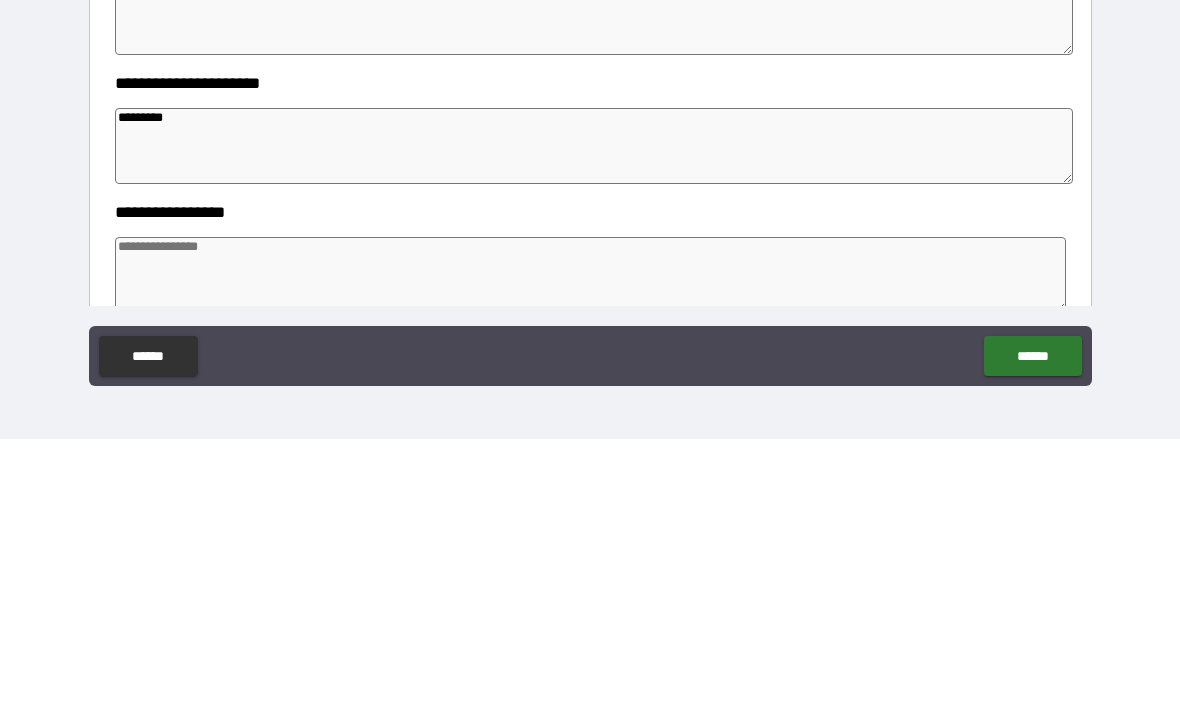 type on "*" 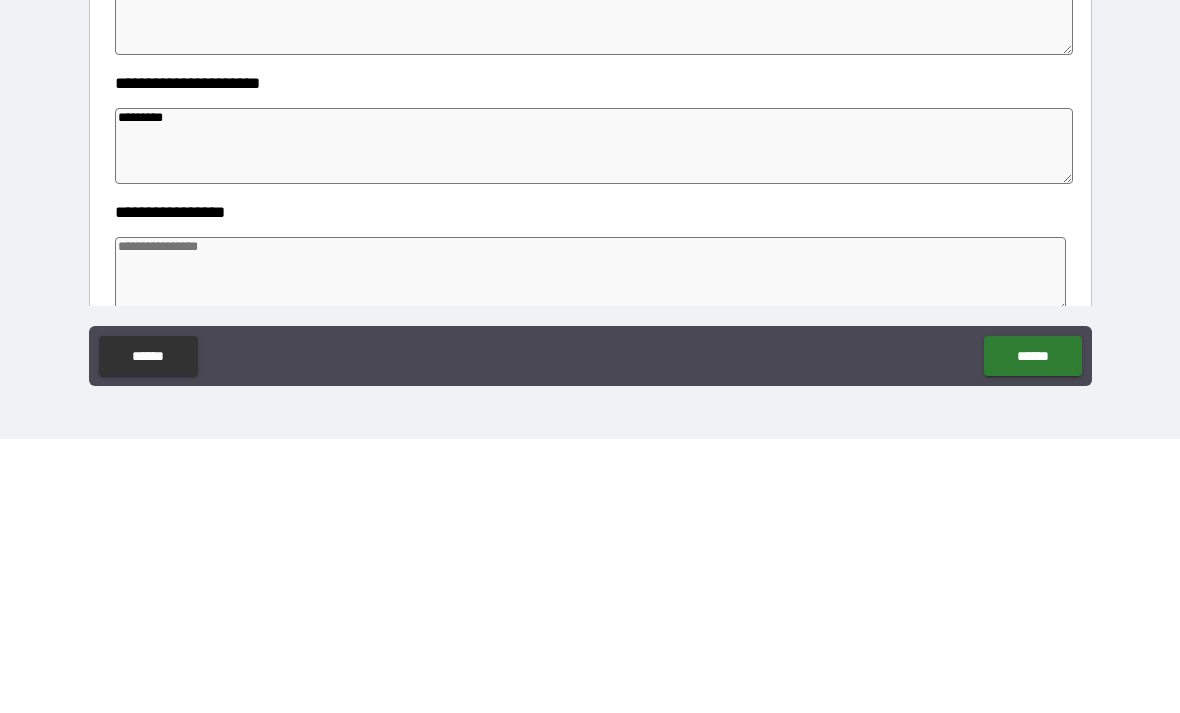 type on "*" 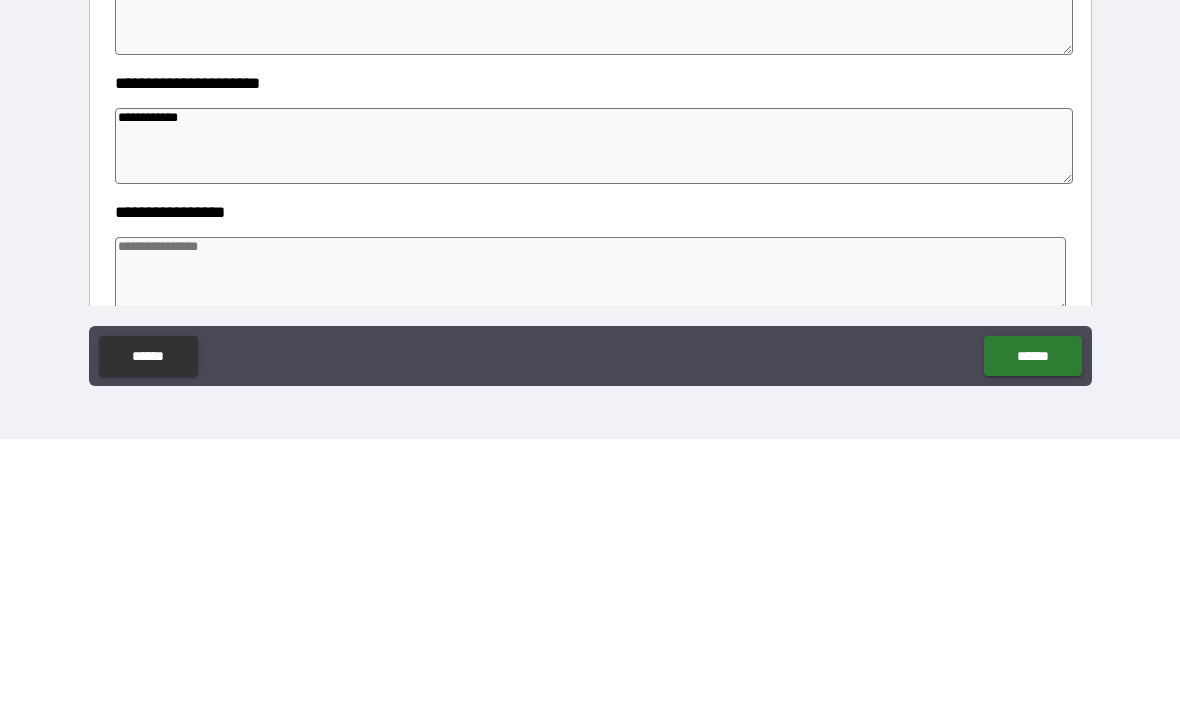 click at bounding box center [591, 549] 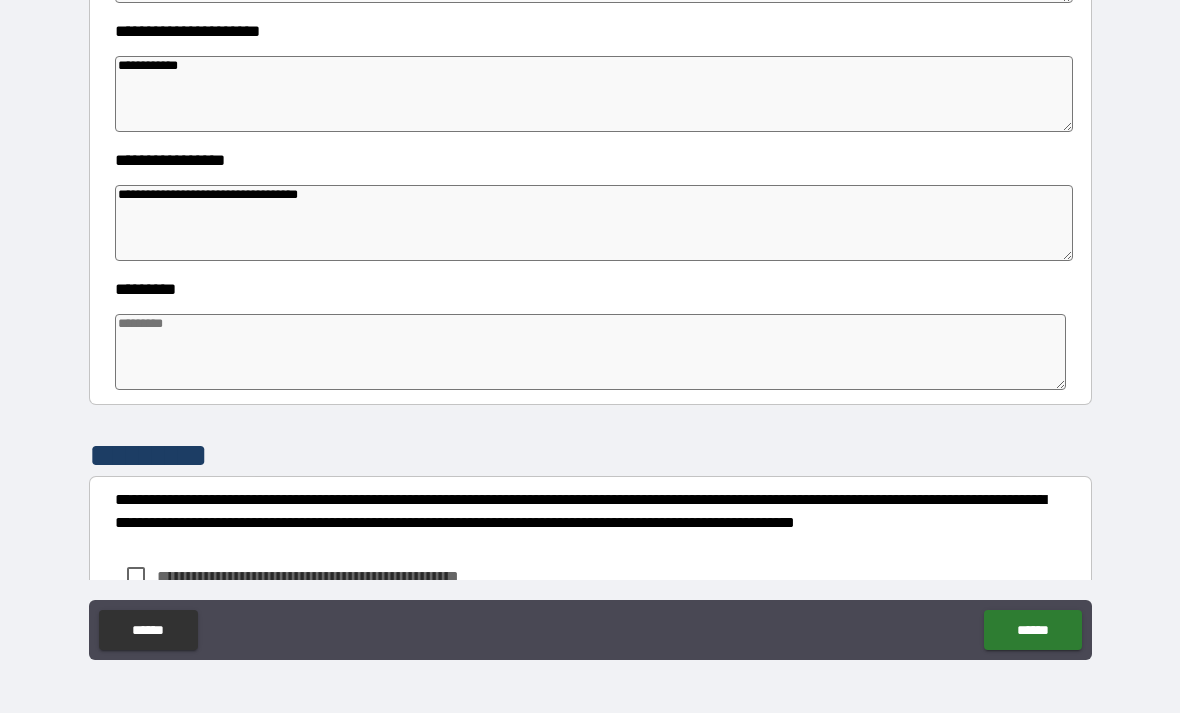 scroll, scrollTop: 430, scrollLeft: 0, axis: vertical 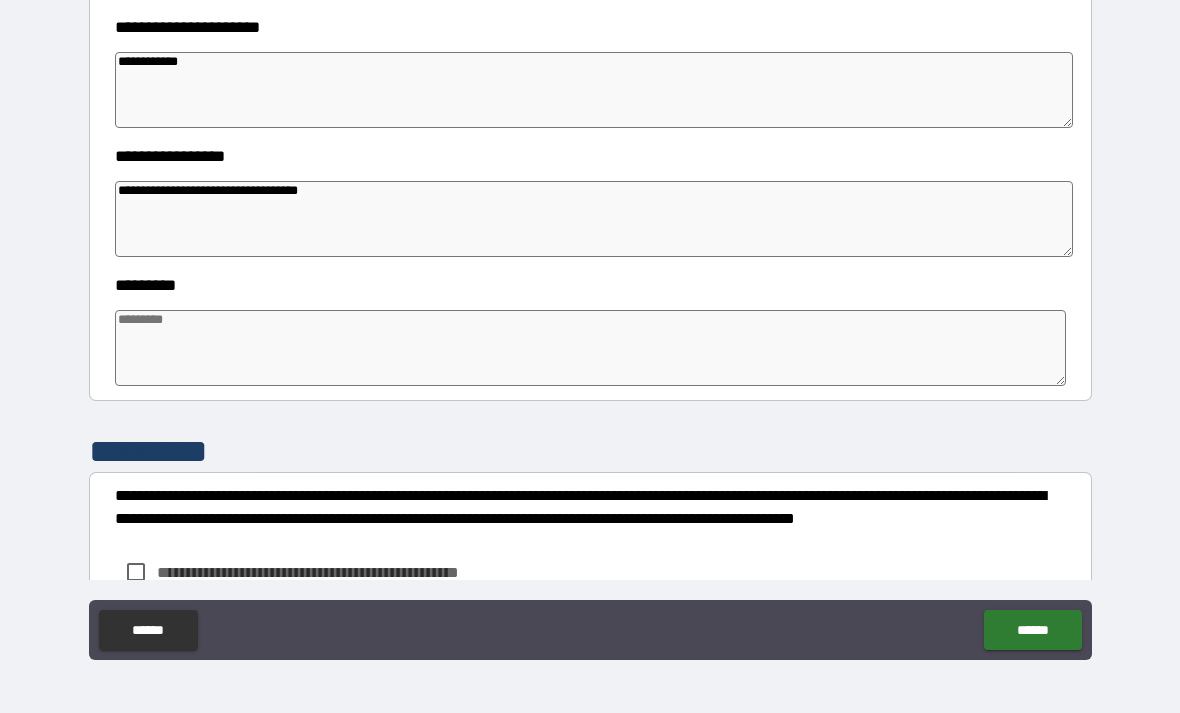 click at bounding box center (591, 348) 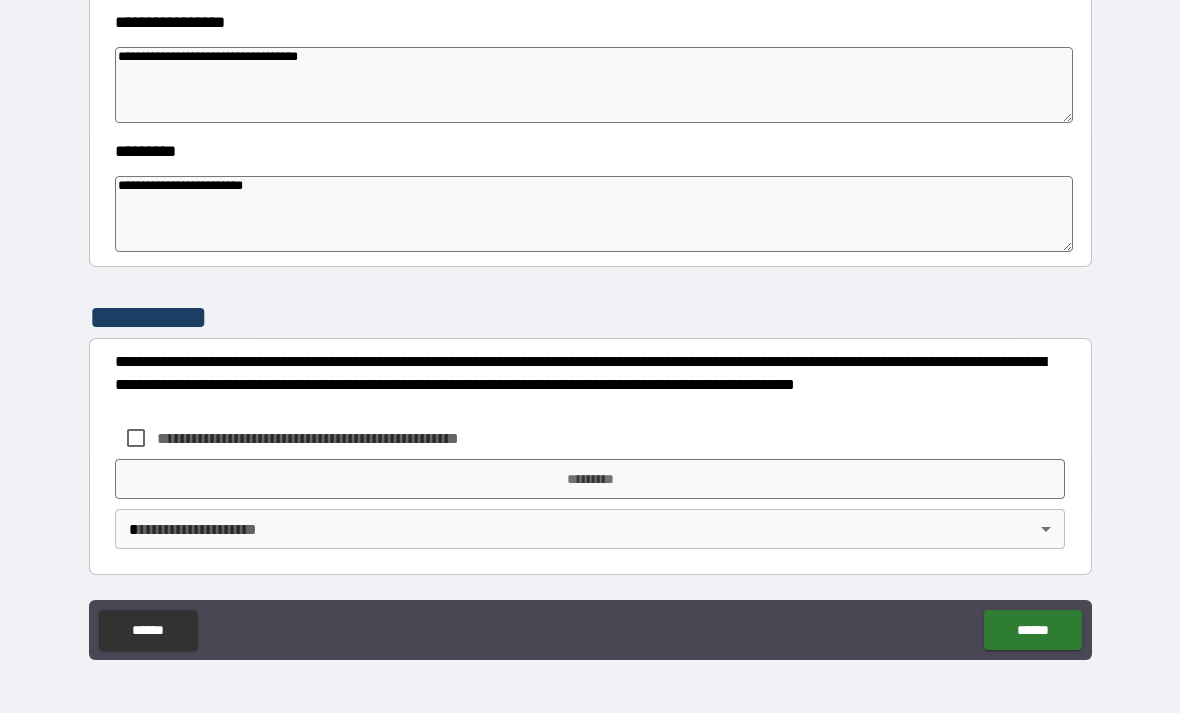 scroll, scrollTop: 564, scrollLeft: 0, axis: vertical 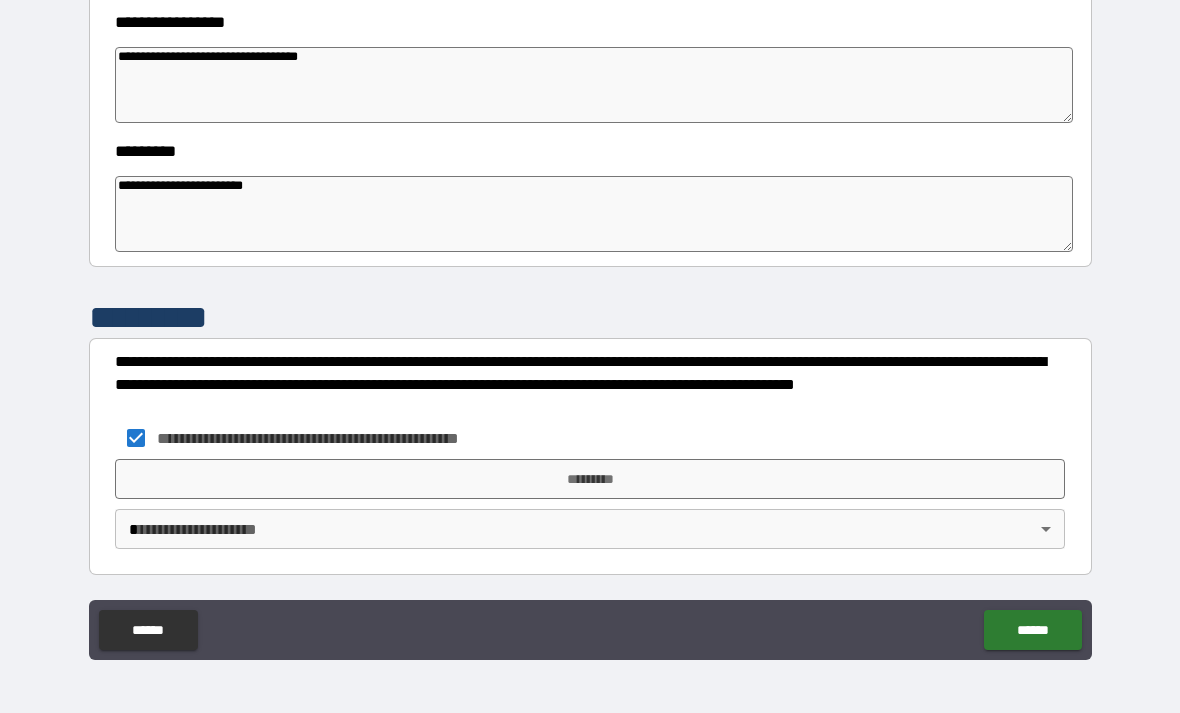 click on "*********" at bounding box center [590, 479] 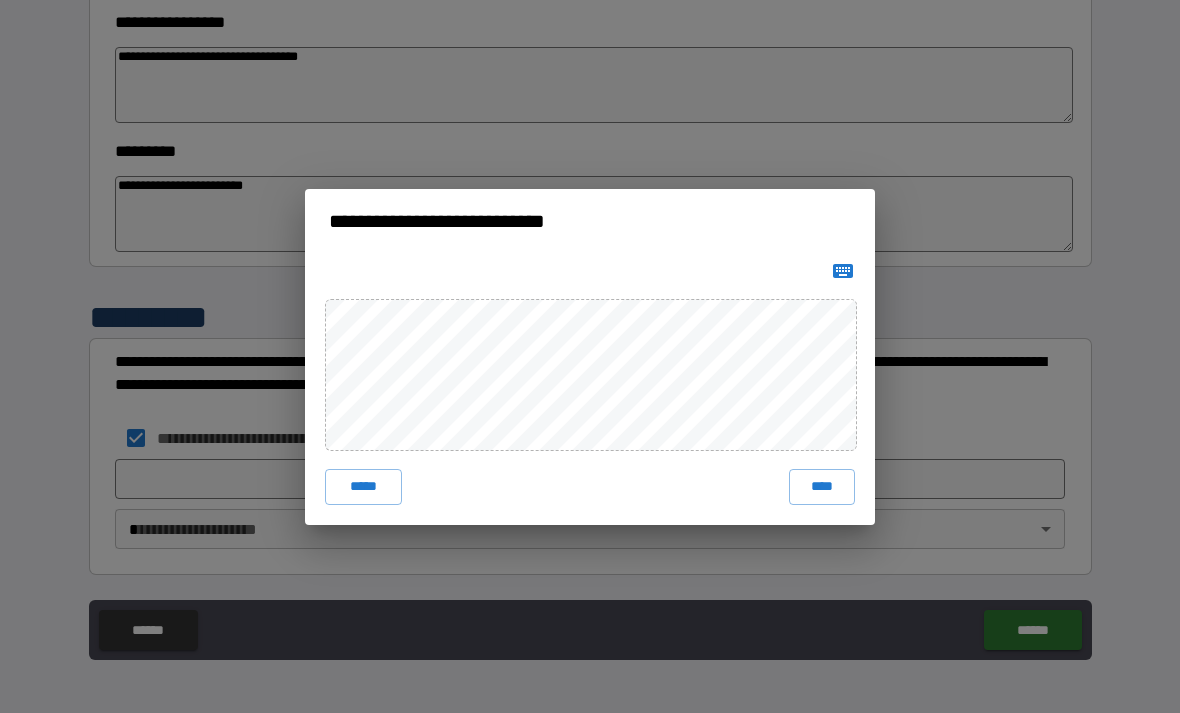 click on "*****" at bounding box center [363, 487] 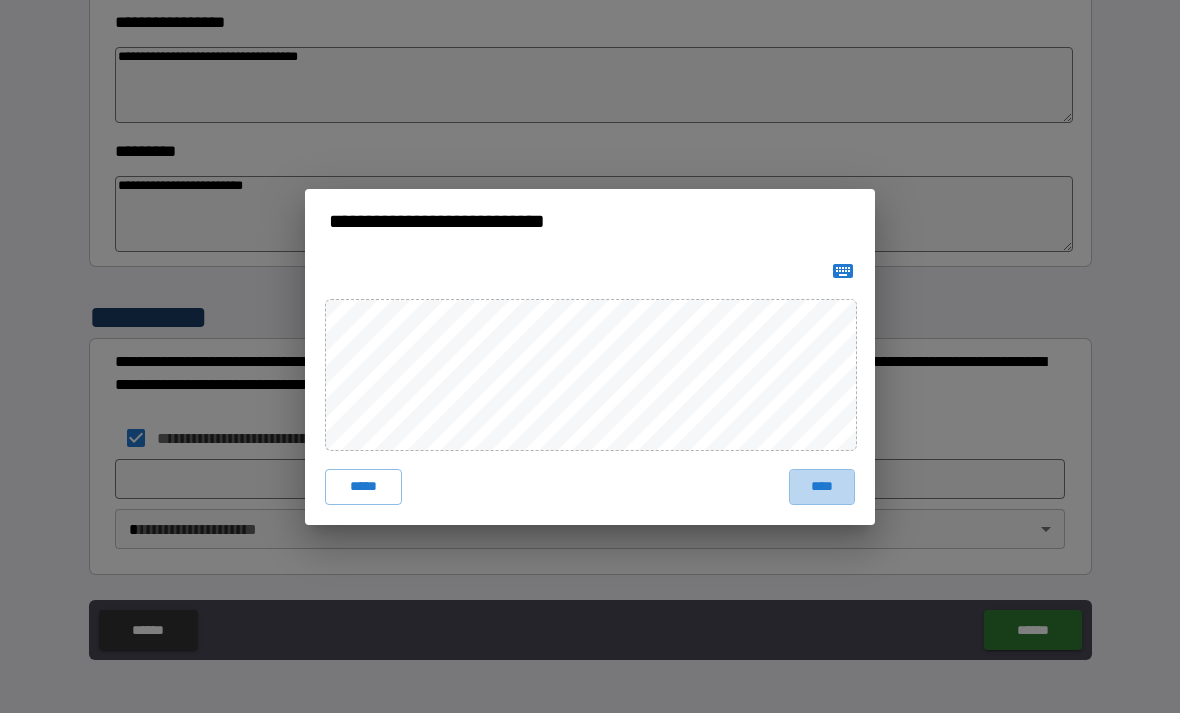 click on "****" at bounding box center [822, 487] 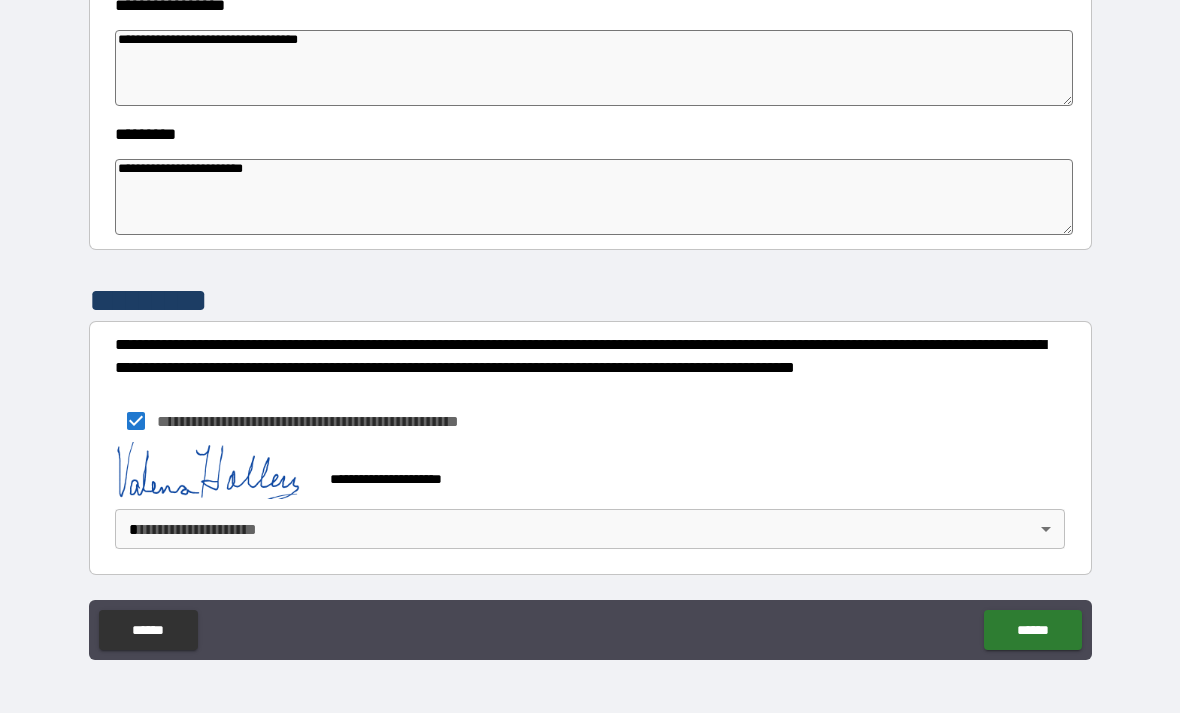 scroll, scrollTop: 581, scrollLeft: 0, axis: vertical 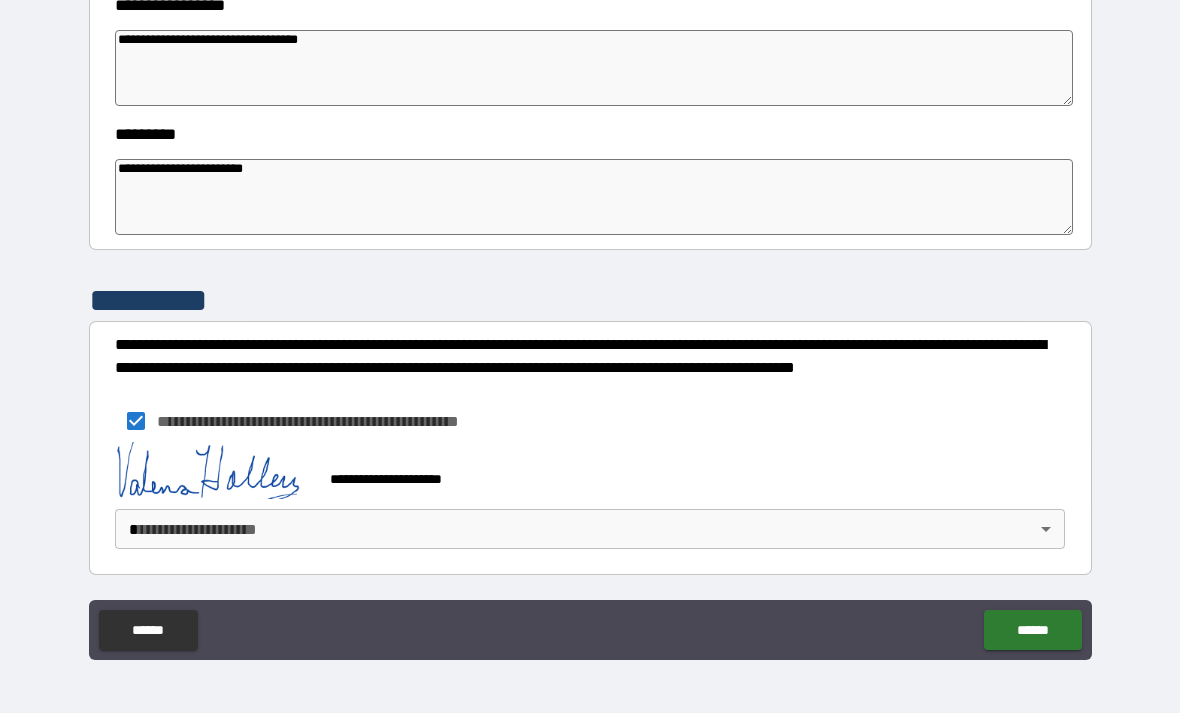 click on "**********" at bounding box center (590, 324) 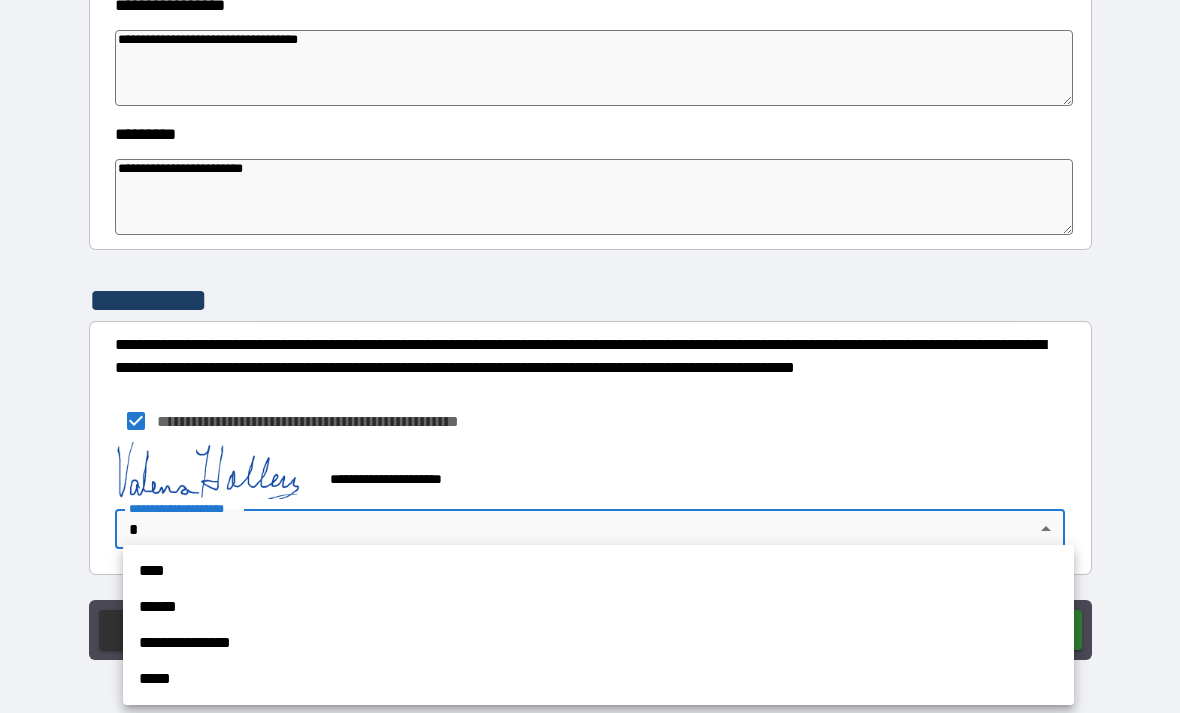click on "****" at bounding box center [598, 571] 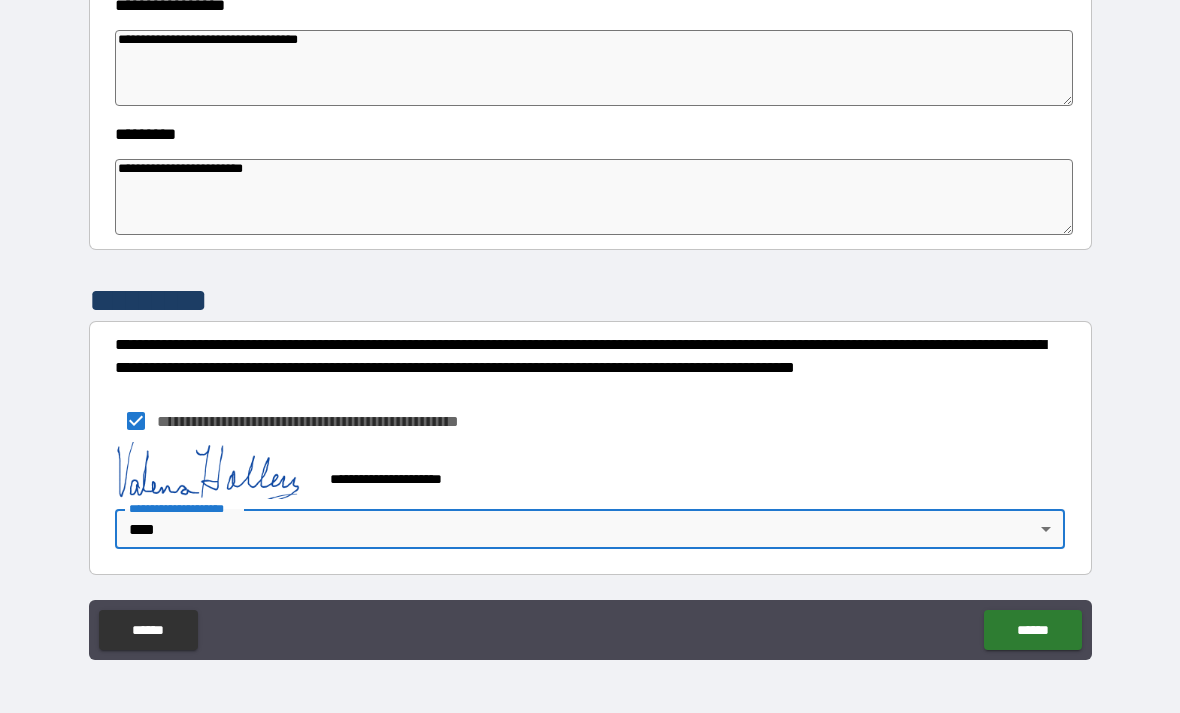 scroll, scrollTop: 581, scrollLeft: 0, axis: vertical 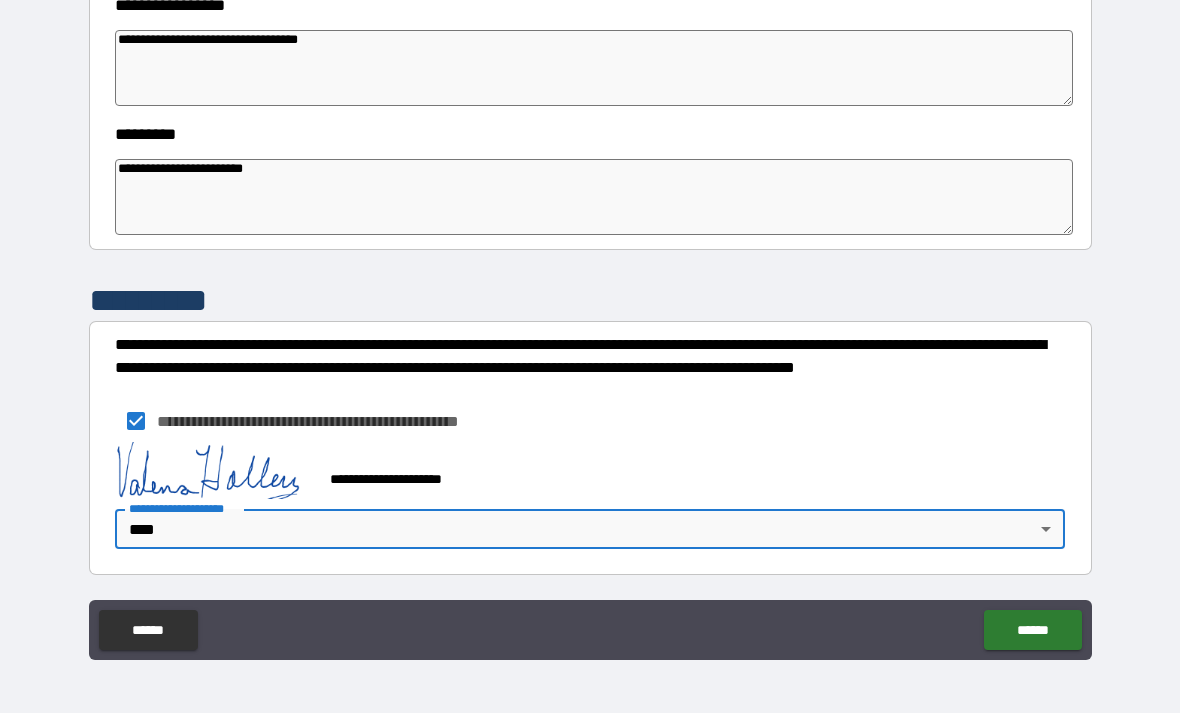 click on "******" at bounding box center (1032, 630) 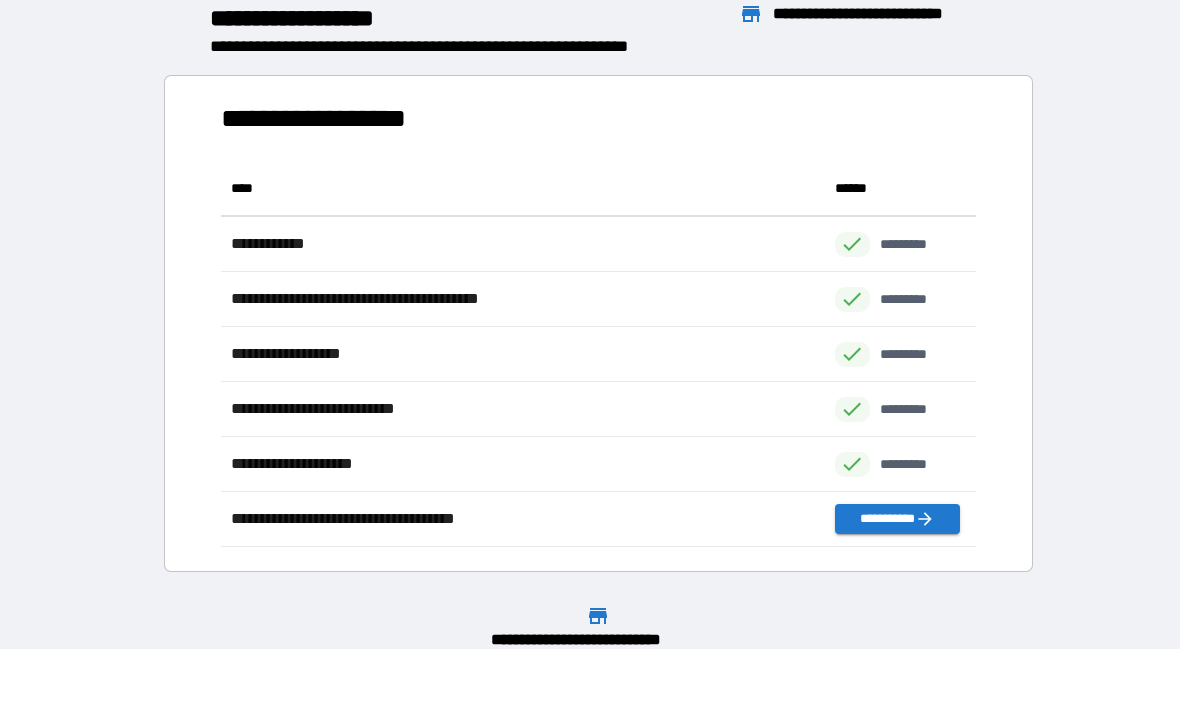scroll, scrollTop: 386, scrollLeft: 755, axis: both 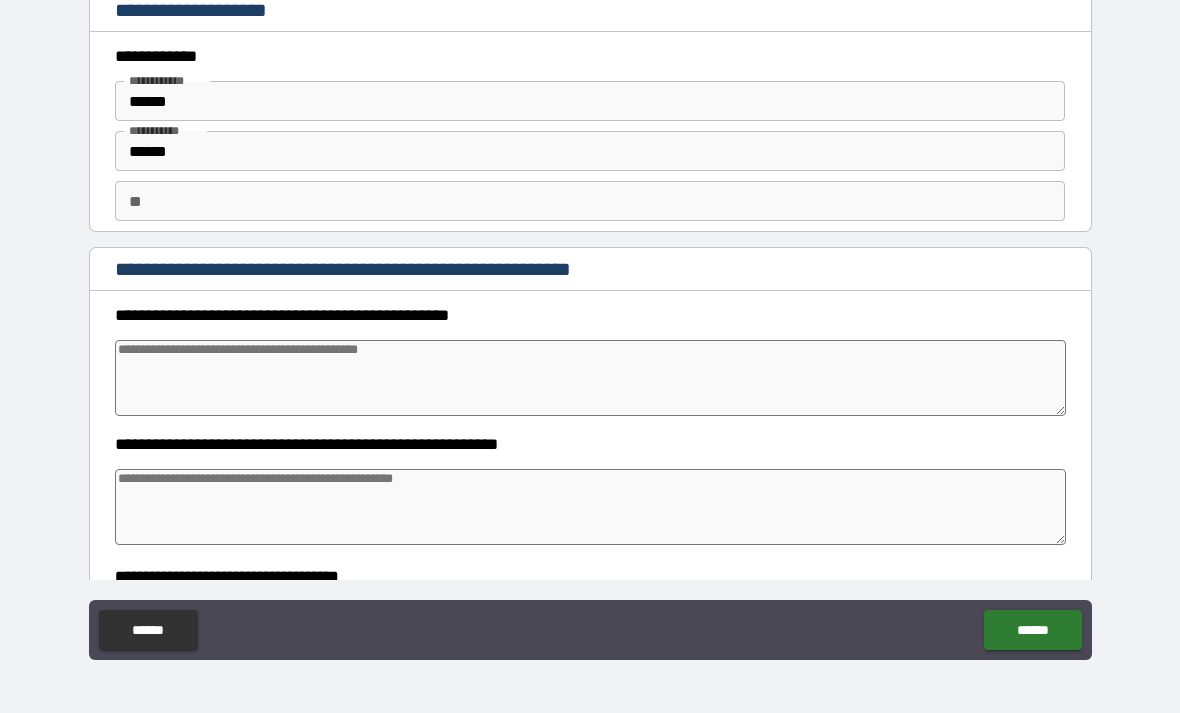 click at bounding box center [591, 378] 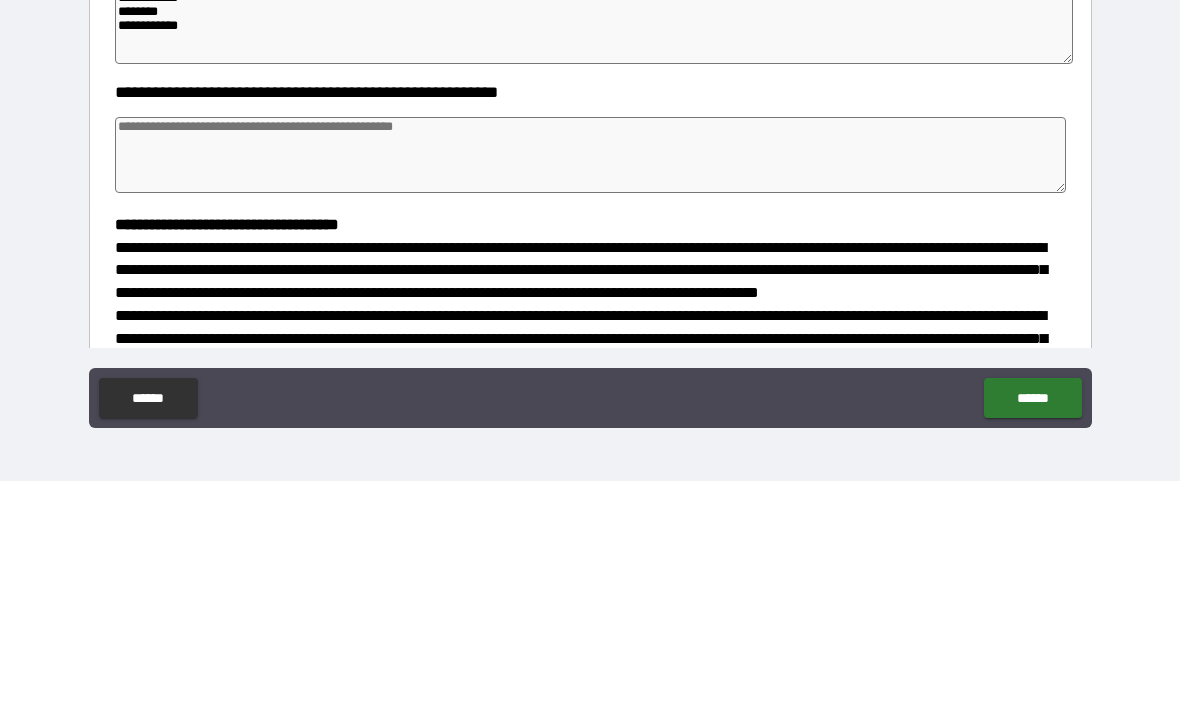 scroll, scrollTop: 126, scrollLeft: 0, axis: vertical 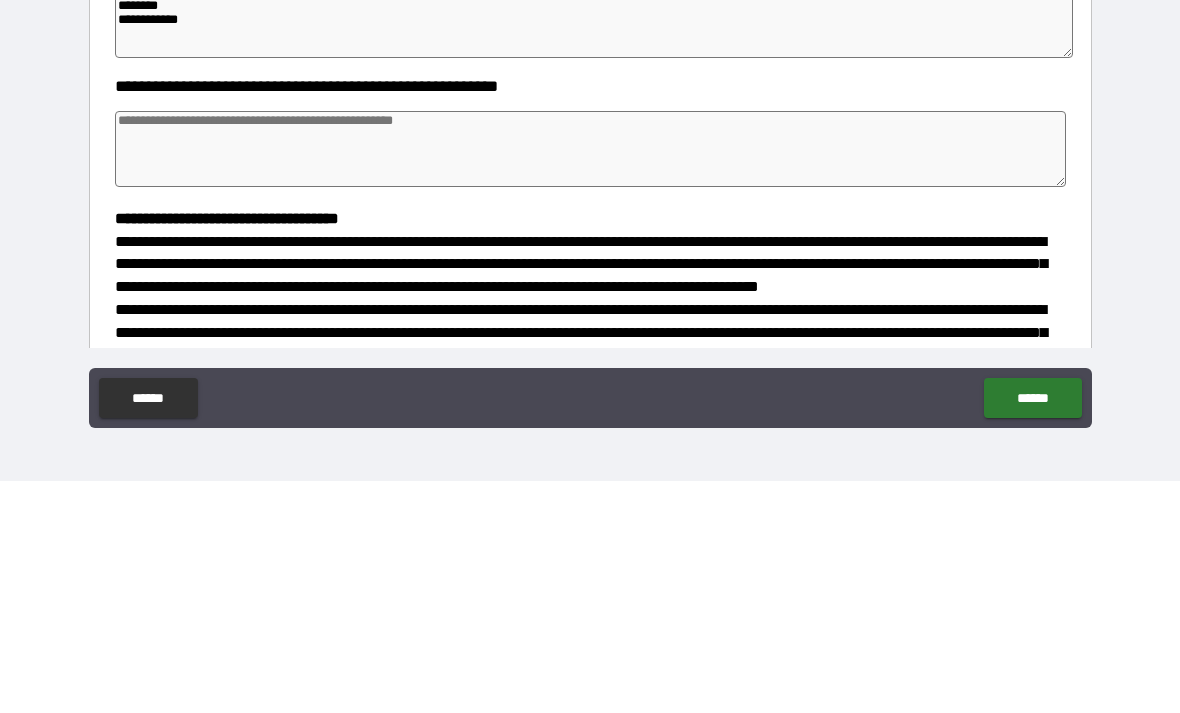 click at bounding box center [591, 381] 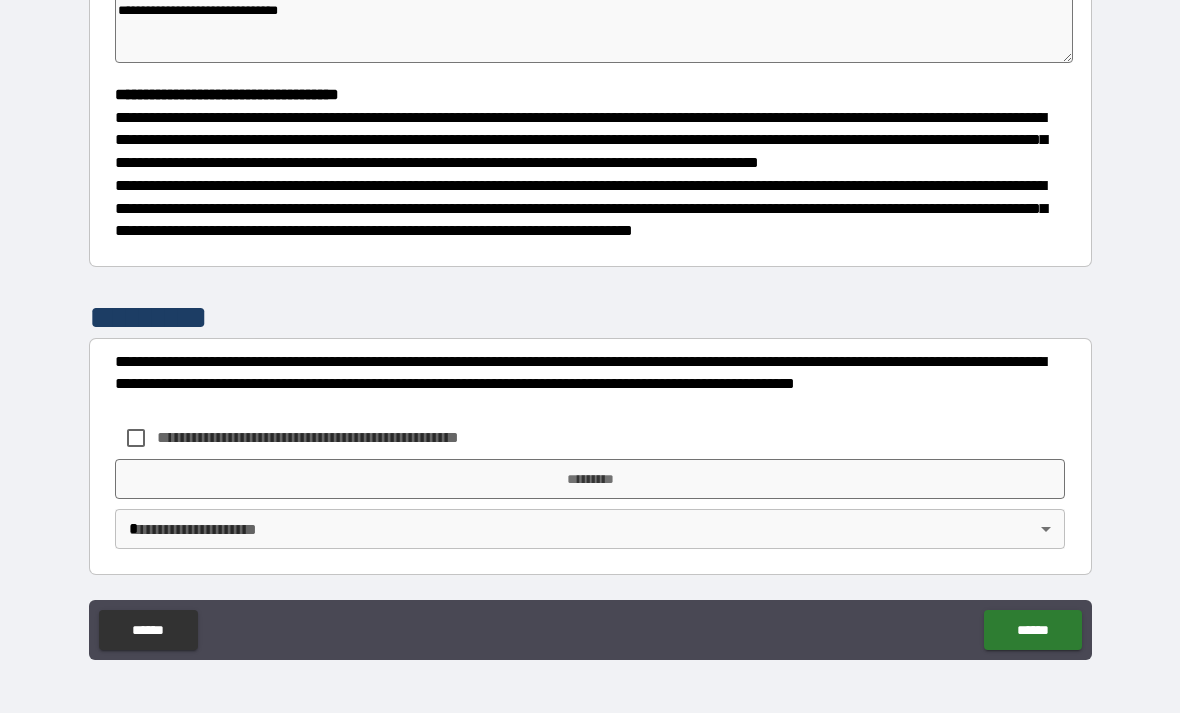 scroll, scrollTop: 498, scrollLeft: 0, axis: vertical 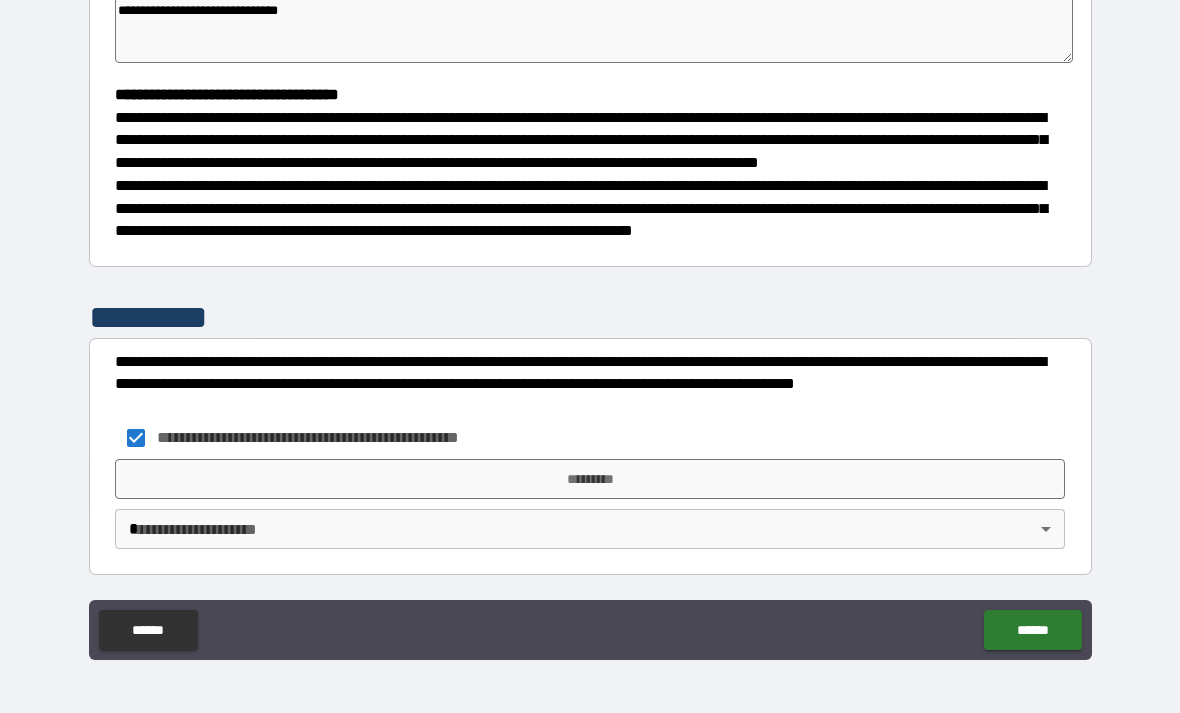 click on "**********" at bounding box center (590, 324) 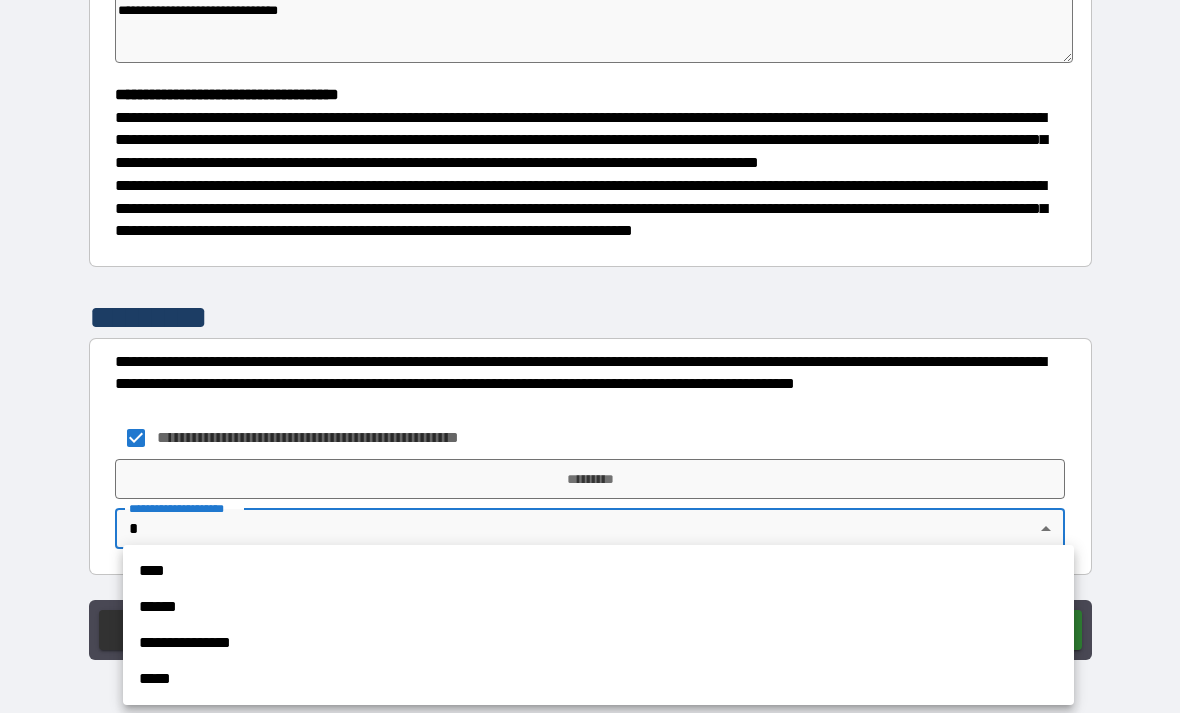 click on "****" at bounding box center (598, 571) 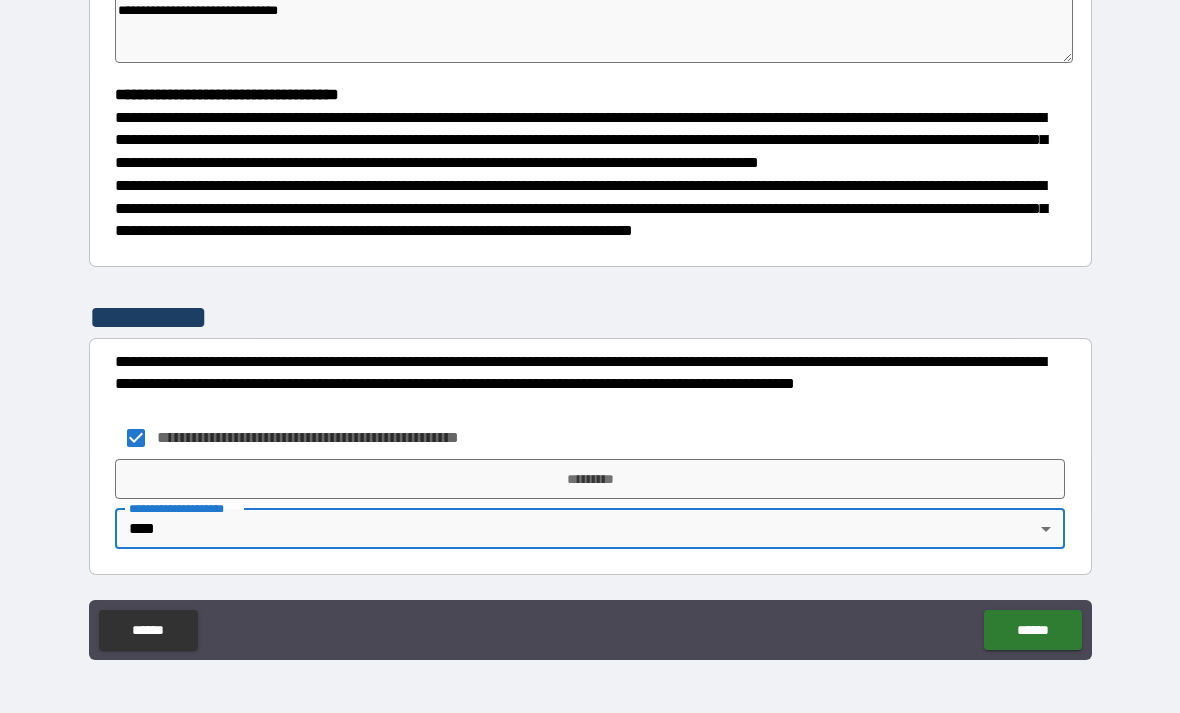 click on "*********" at bounding box center [590, 479] 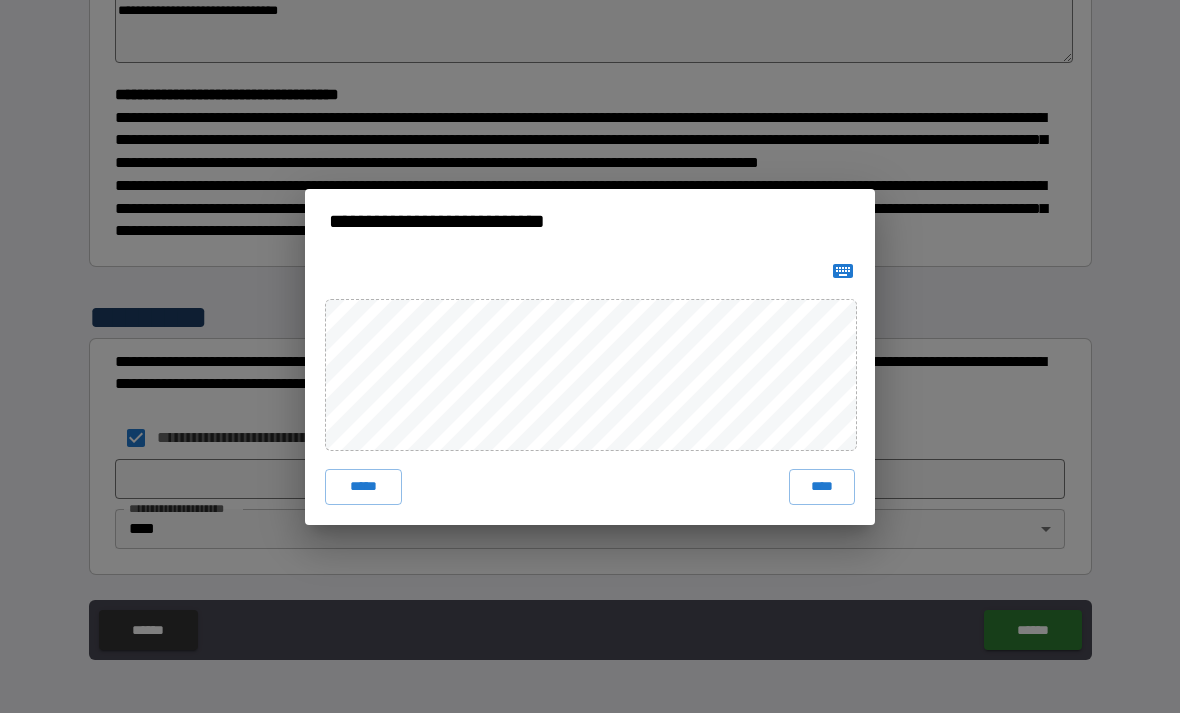 click on "****" at bounding box center (822, 487) 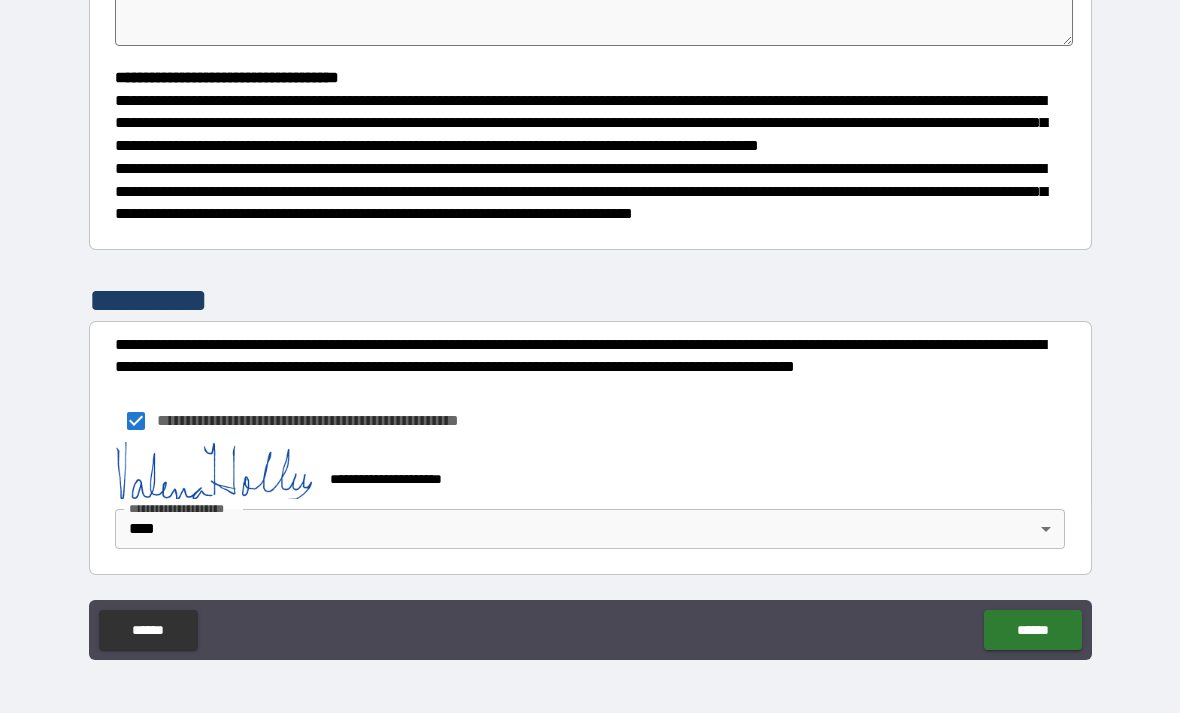scroll, scrollTop: 515, scrollLeft: 0, axis: vertical 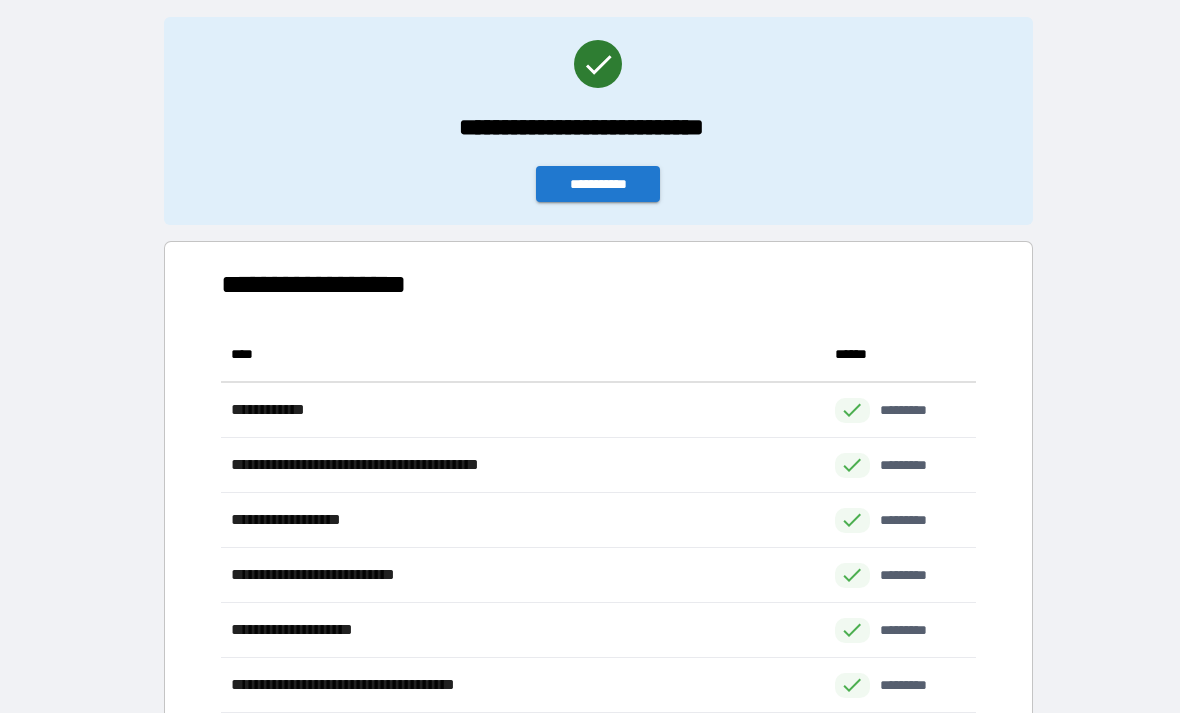click on "**********" at bounding box center (598, 184) 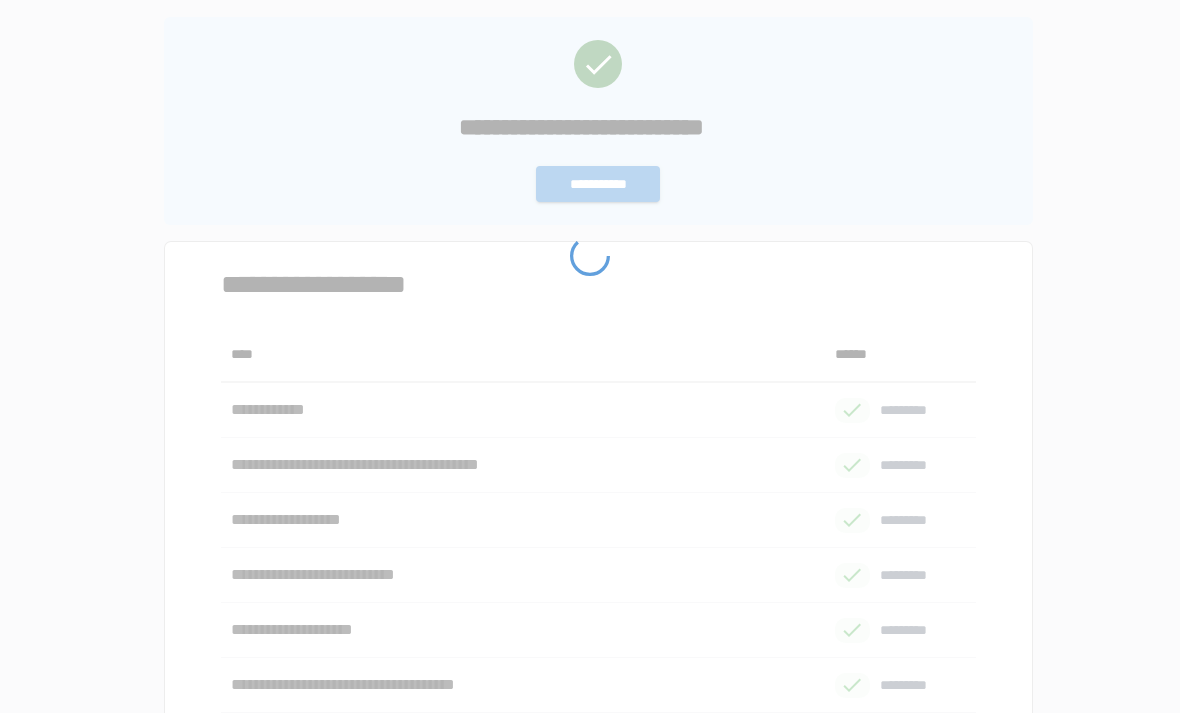 scroll, scrollTop: 0, scrollLeft: 0, axis: both 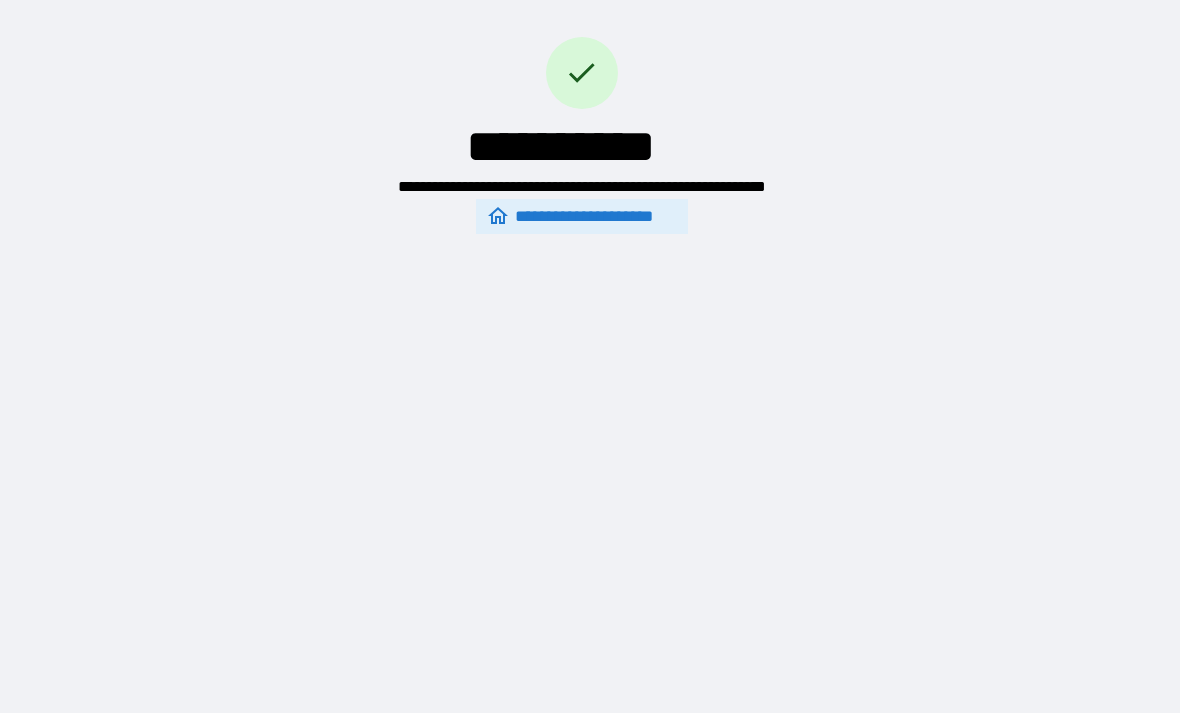 click on "**********" at bounding box center (582, 82) 